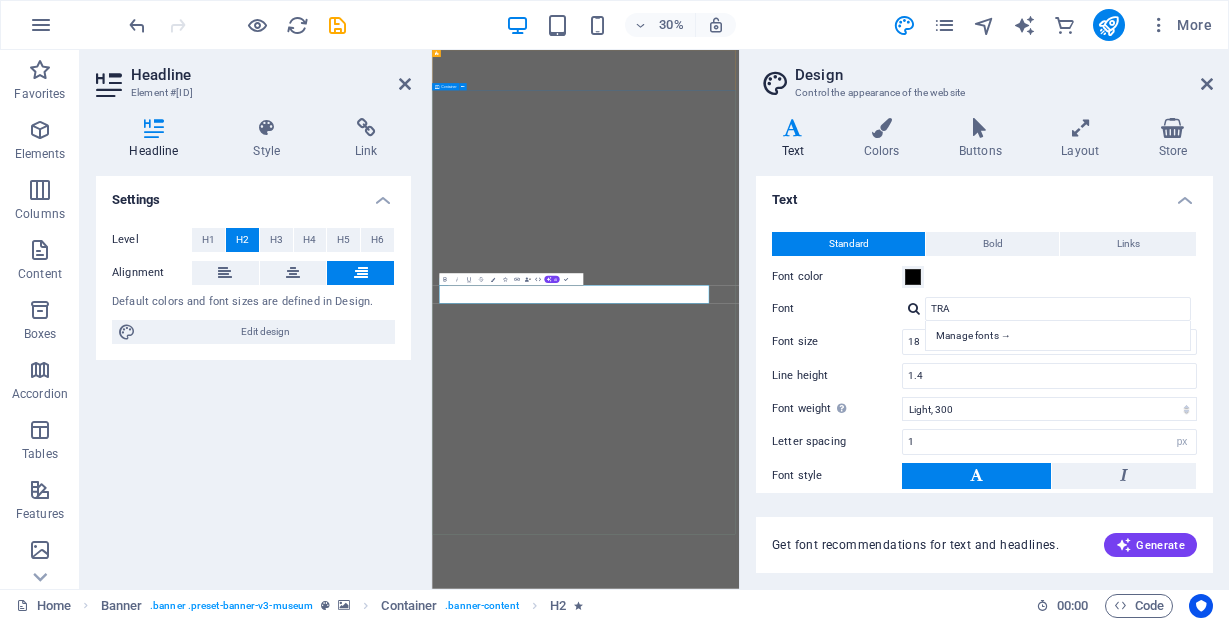 select on "px" 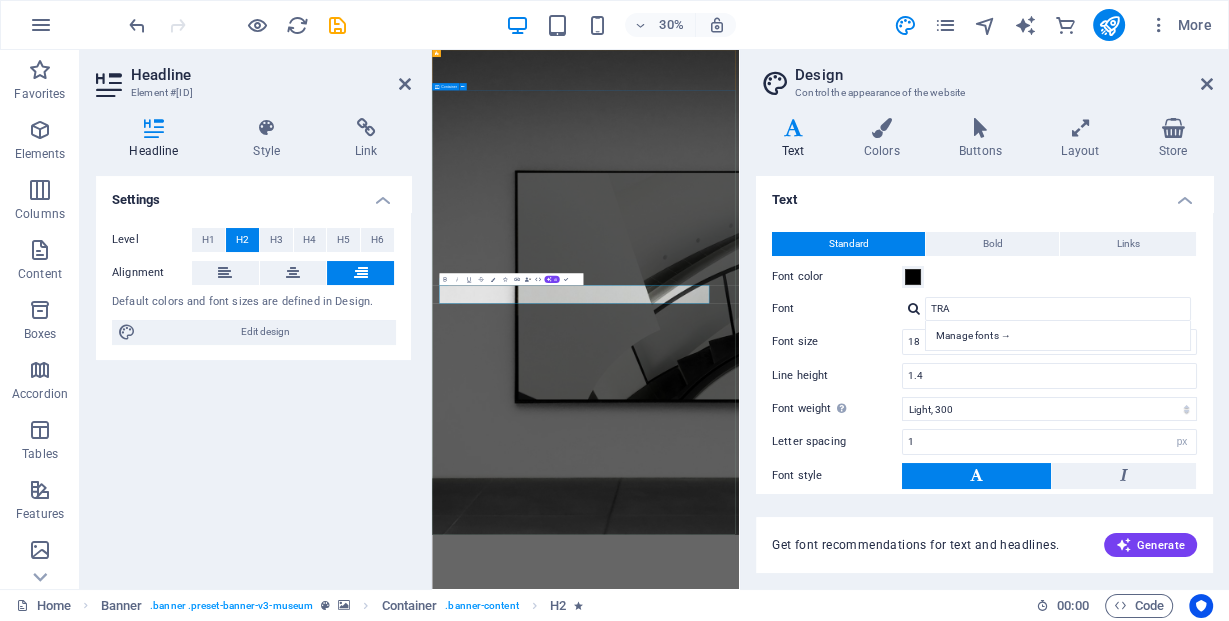scroll, scrollTop: 0, scrollLeft: 0, axis: both 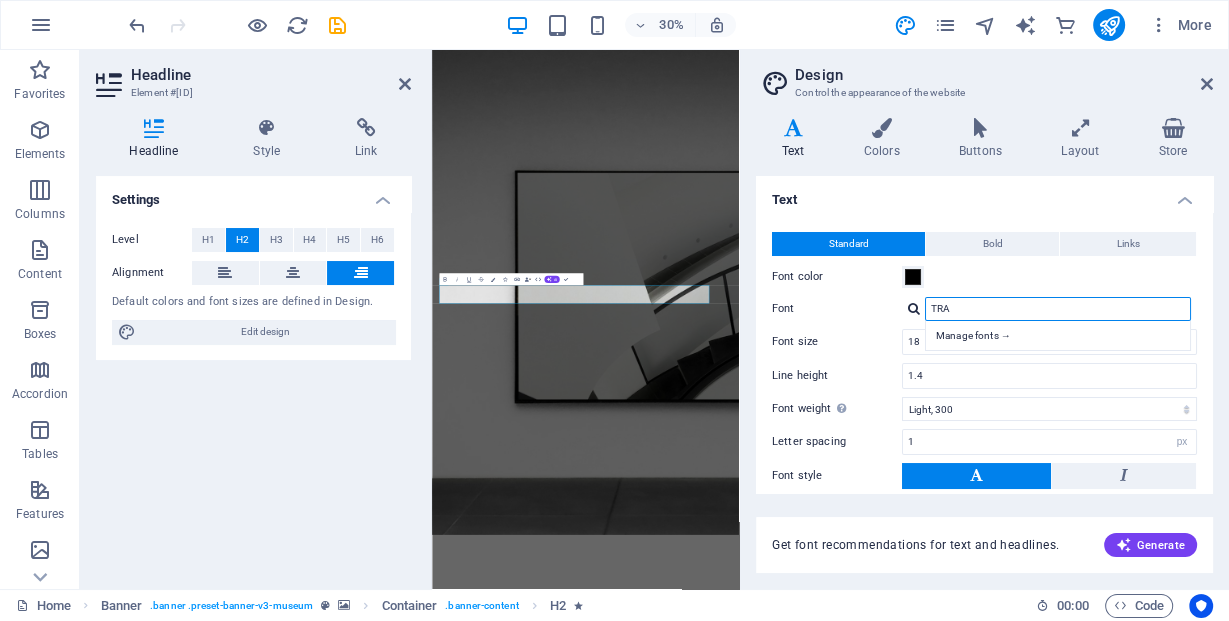 drag, startPoint x: 1002, startPoint y: 315, endPoint x: 894, endPoint y: 302, distance: 108.779594 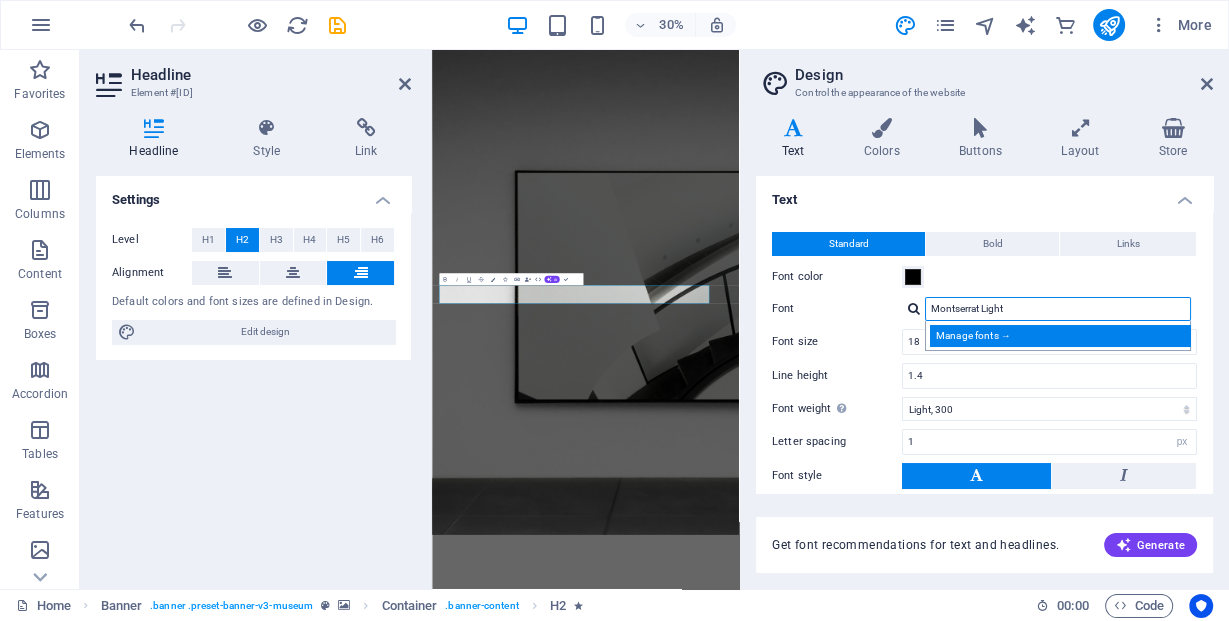 type on "Montserrat Light" 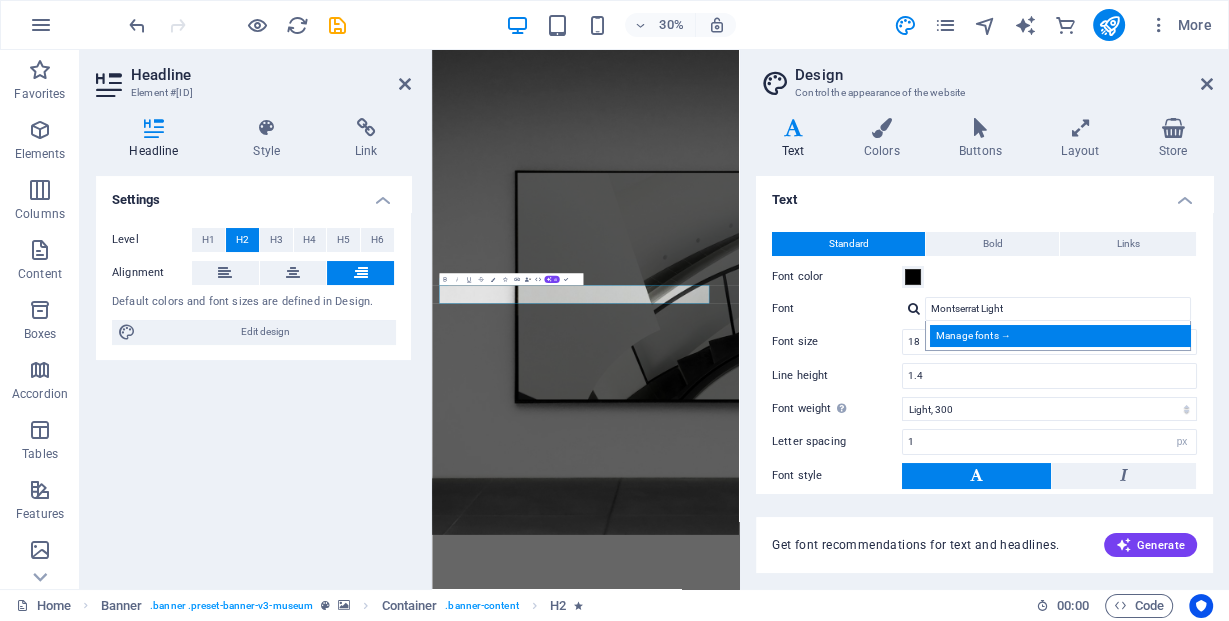 click on "Manage fonts →" at bounding box center (1062, 335) 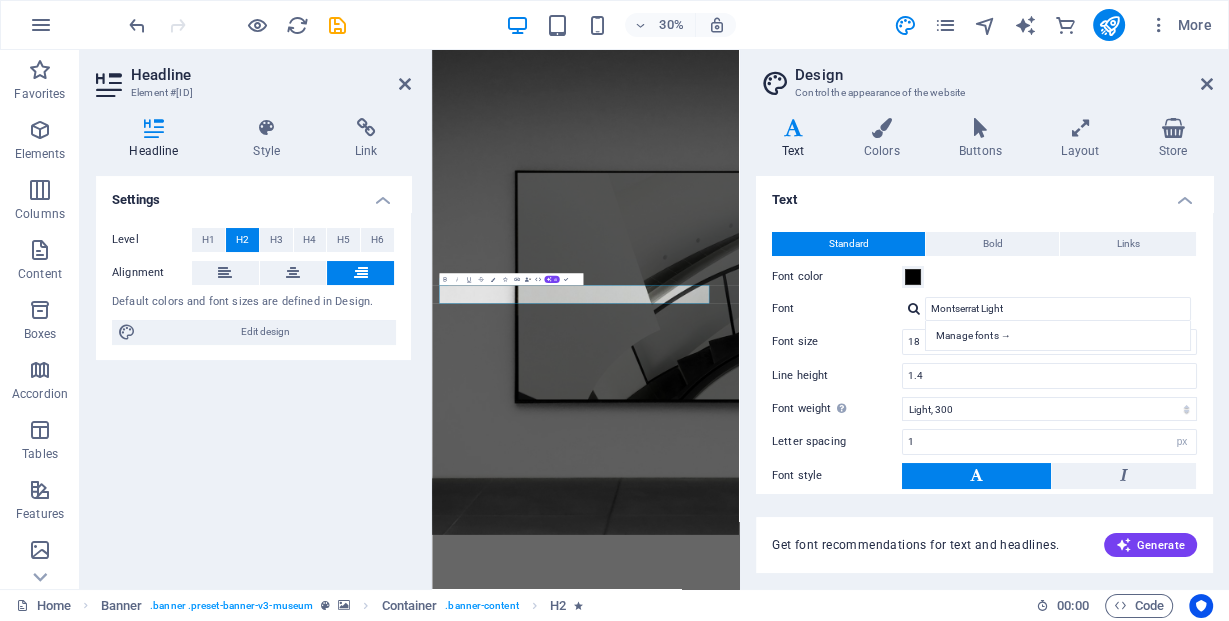select on "popularity" 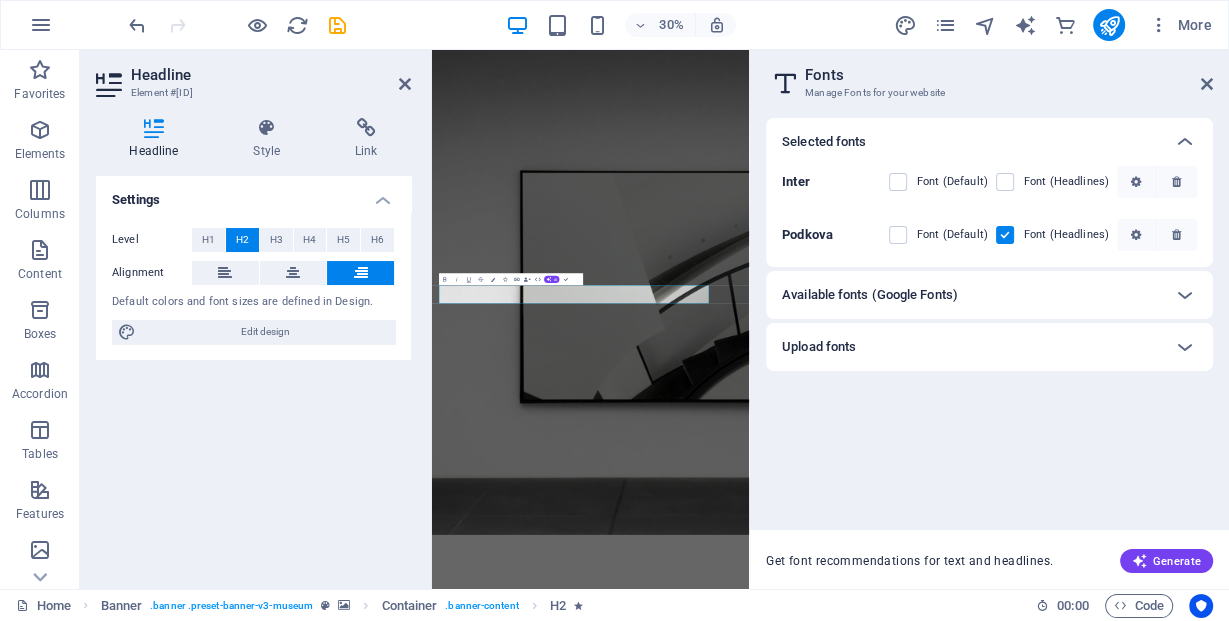 click on "Available fonts (Google Fonts)" at bounding box center (971, 295) 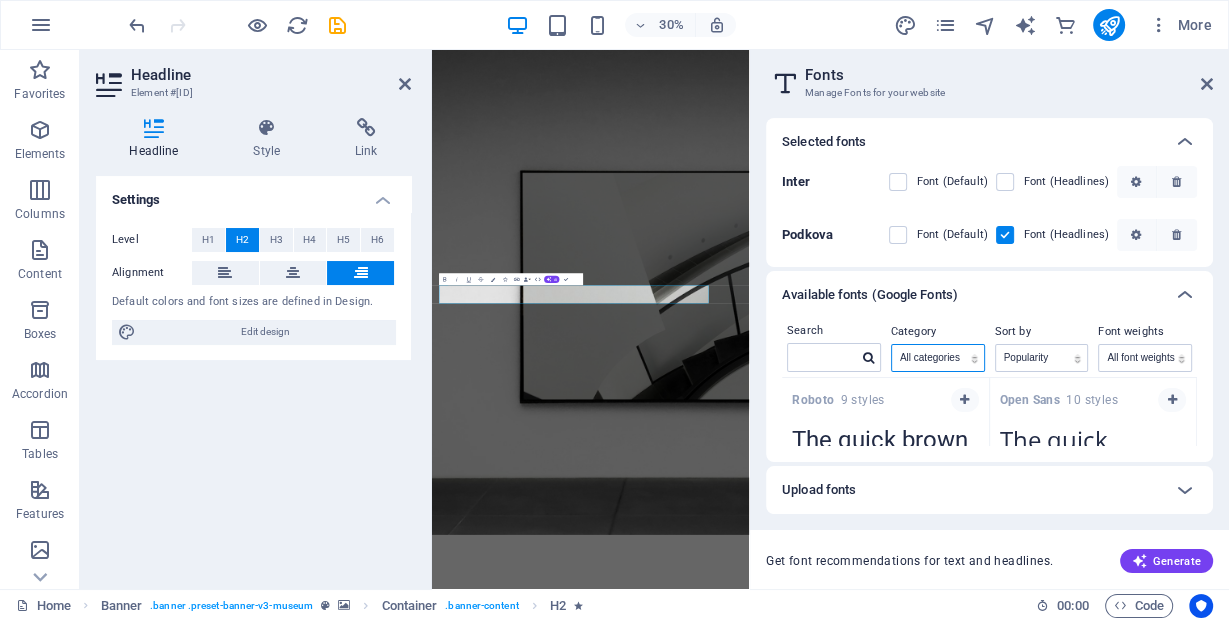 click on "All categories serif display monospace sans-serif handwriting" at bounding box center [938, 358] 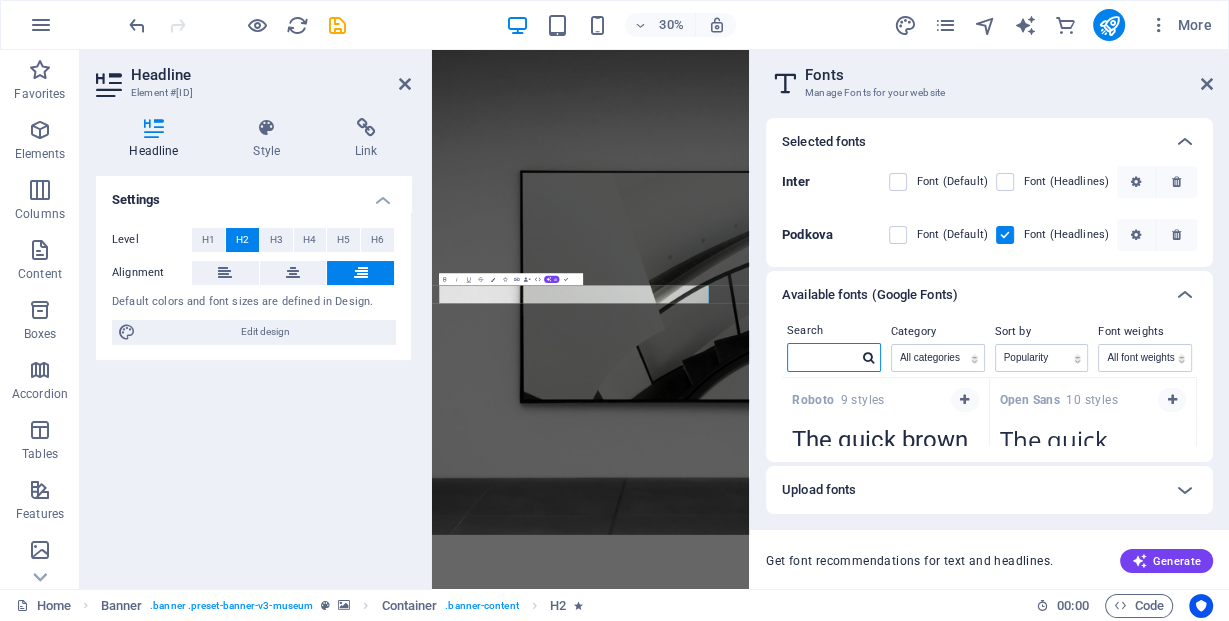click at bounding box center (823, 357) 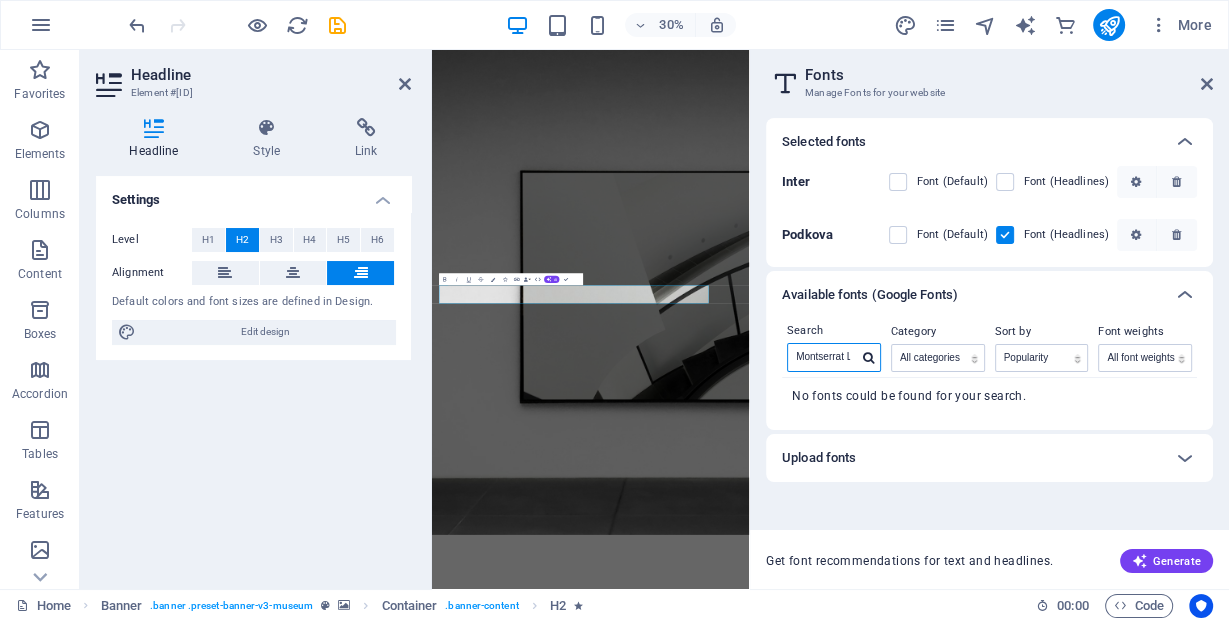 scroll, scrollTop: 0, scrollLeft: 17, axis: horizontal 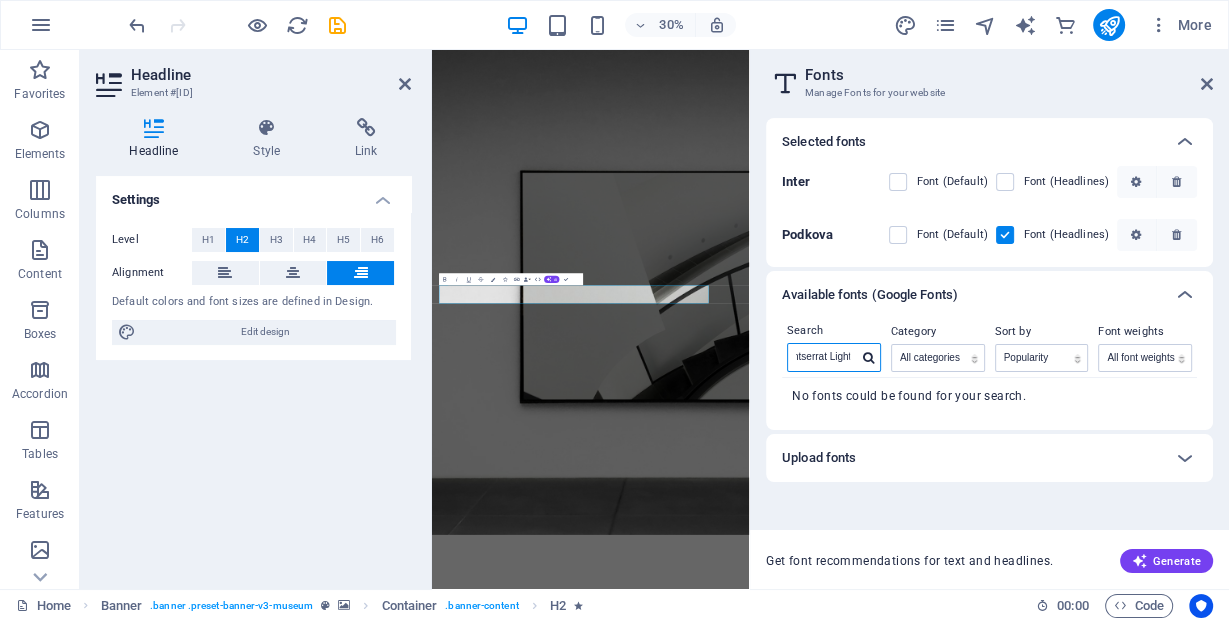 drag, startPoint x: 853, startPoint y: 348, endPoint x: 826, endPoint y: 350, distance: 27.073973 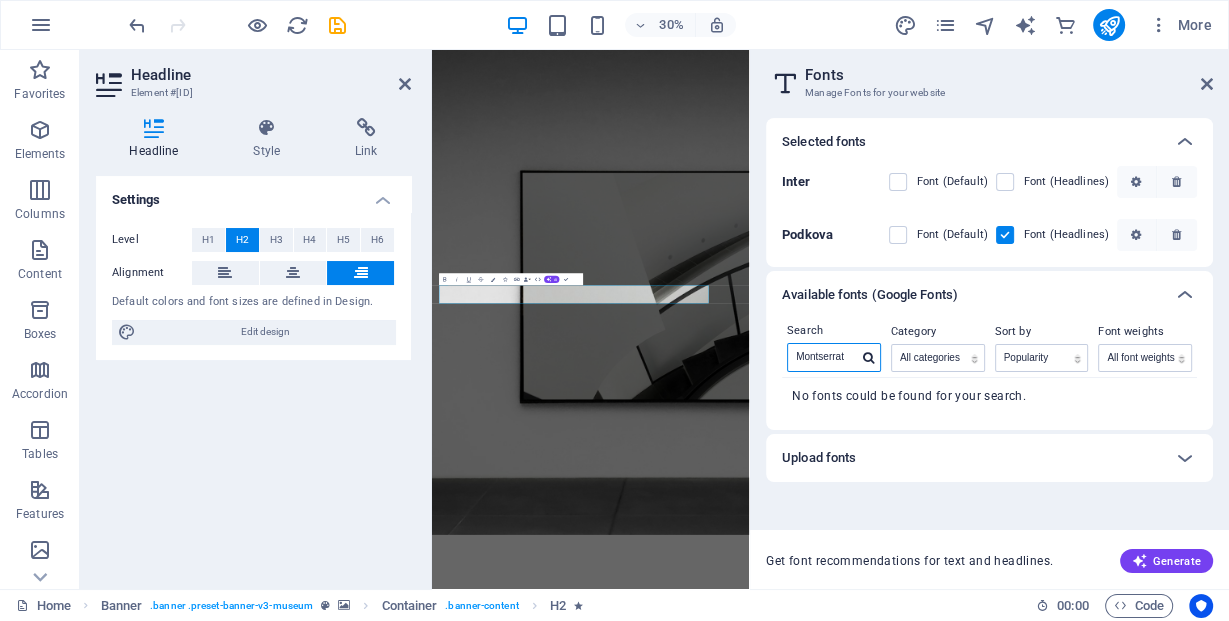 scroll, scrollTop: 0, scrollLeft: 0, axis: both 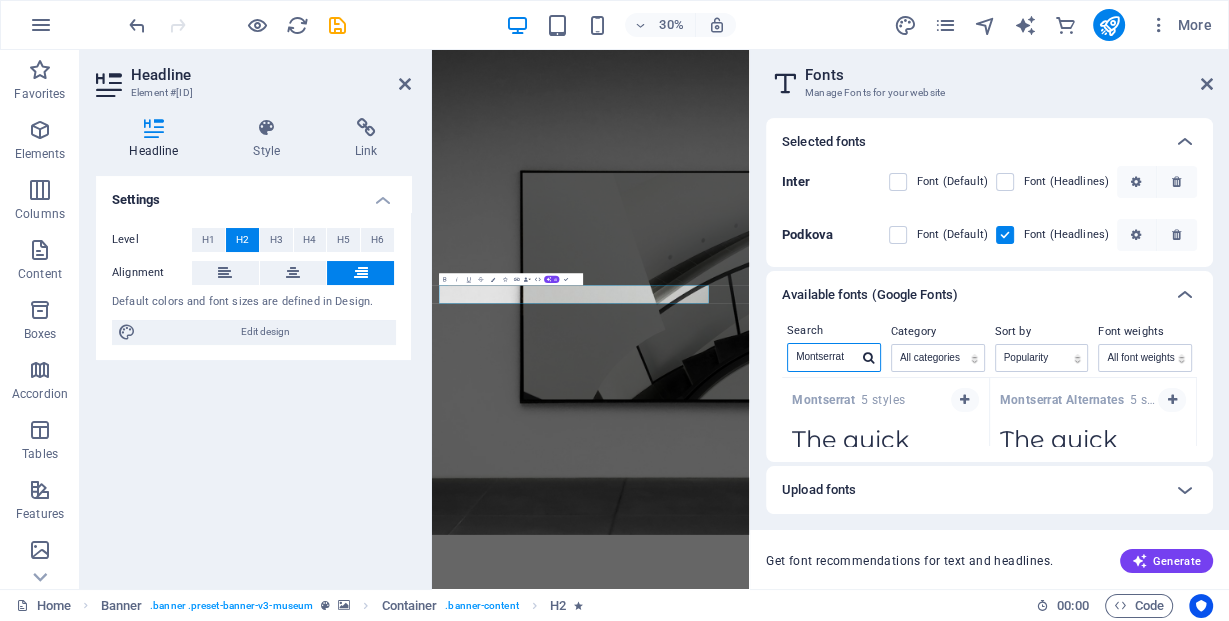 type on "Montserrat" 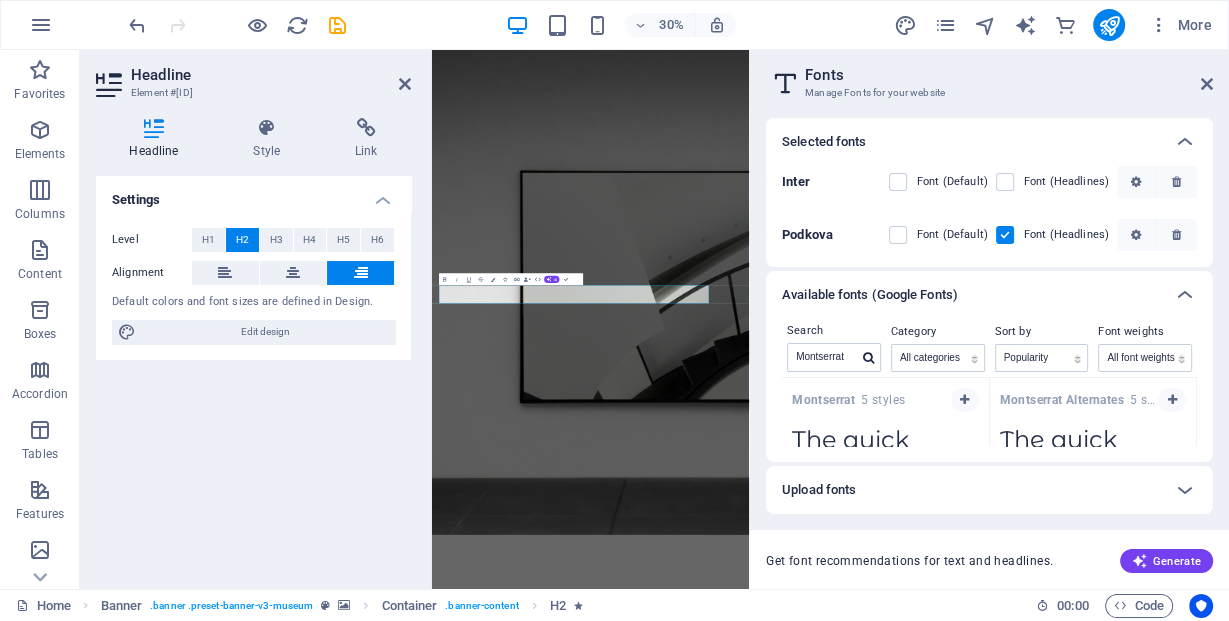 click on "Montserrat 5   styles" at bounding box center [848, 400] 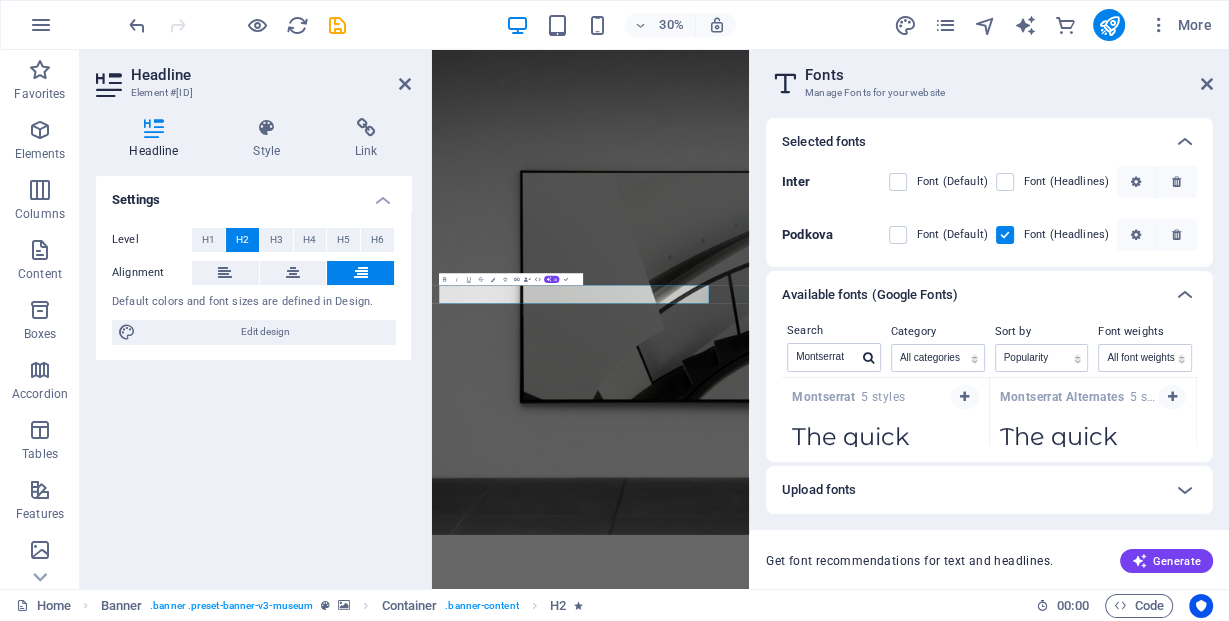 scroll, scrollTop: 0, scrollLeft: 0, axis: both 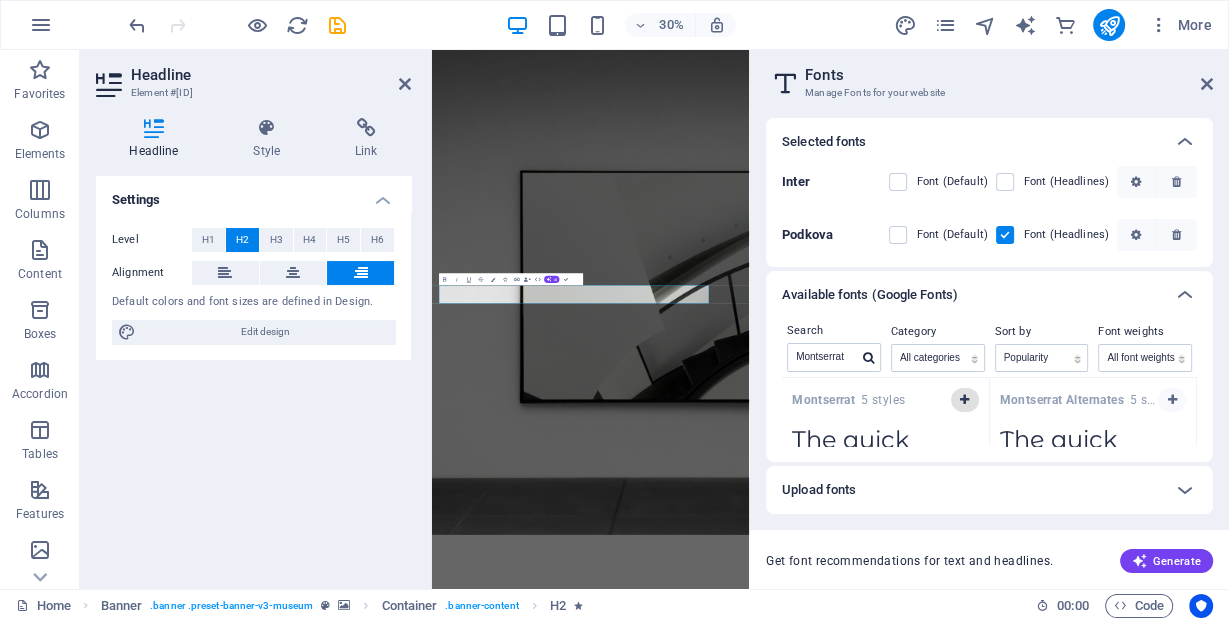 click at bounding box center [964, 400] 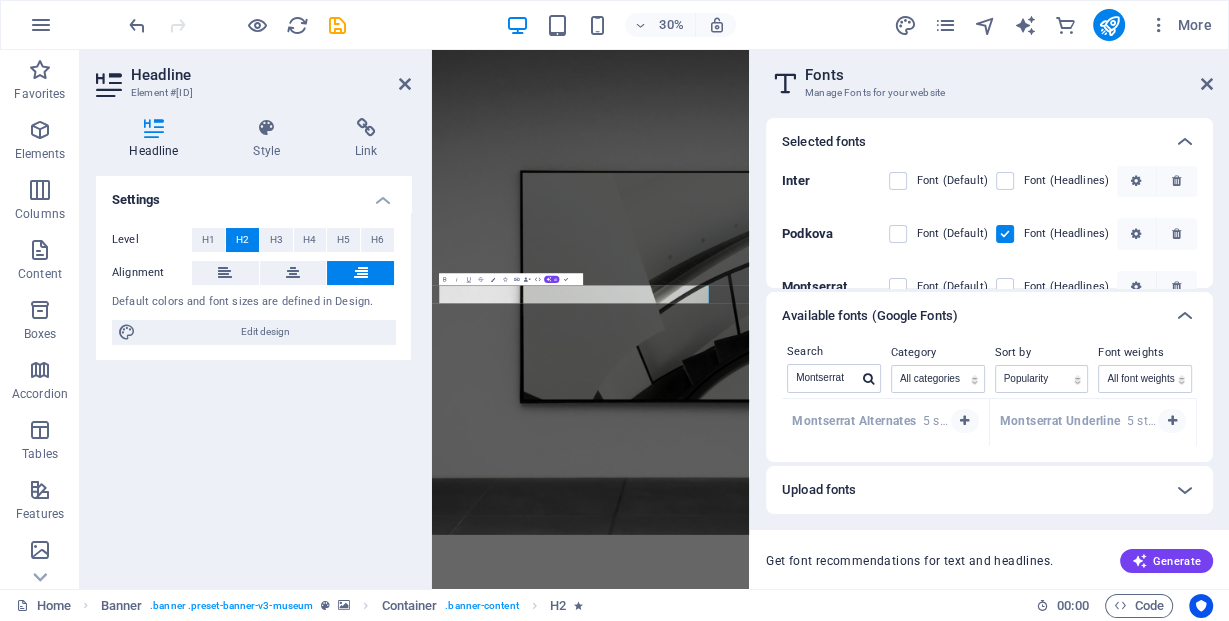 scroll, scrollTop: 0, scrollLeft: 0, axis: both 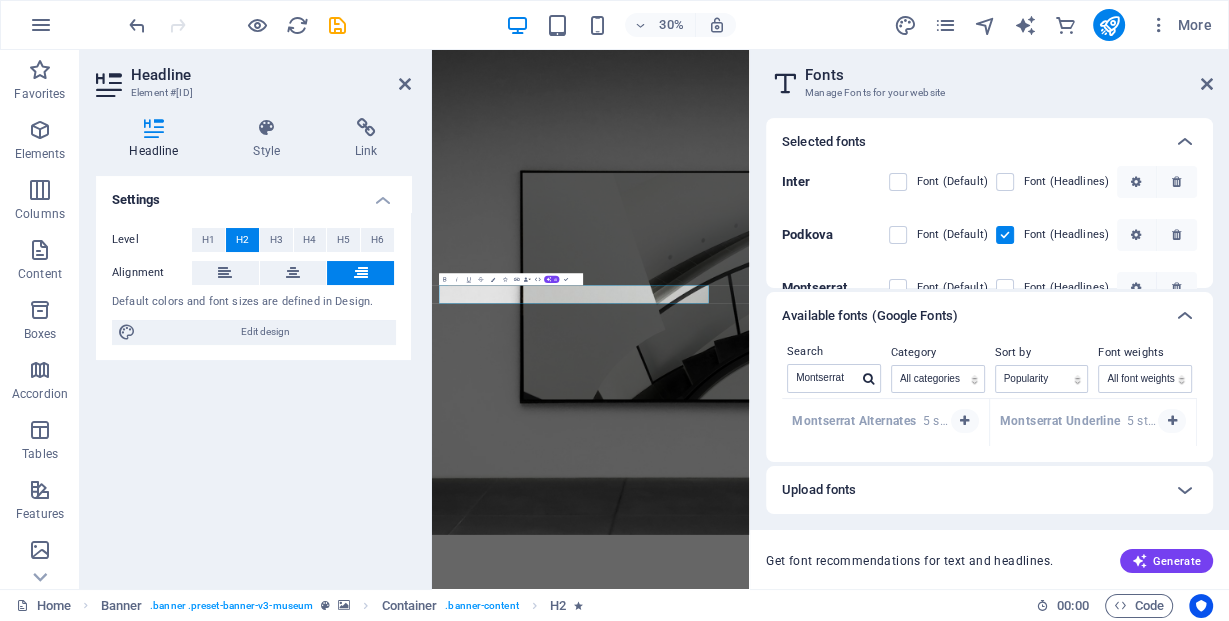 click on "Montserrat Alternates" at bounding box center [857, 421] 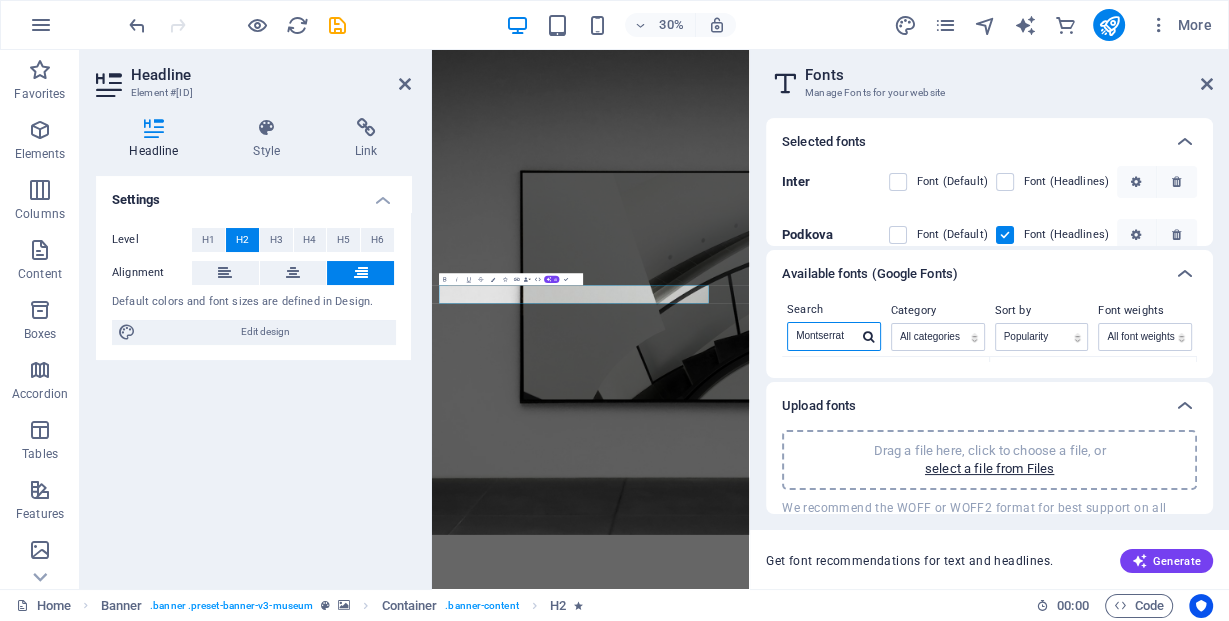 click on "Montserrat" at bounding box center (823, 336) 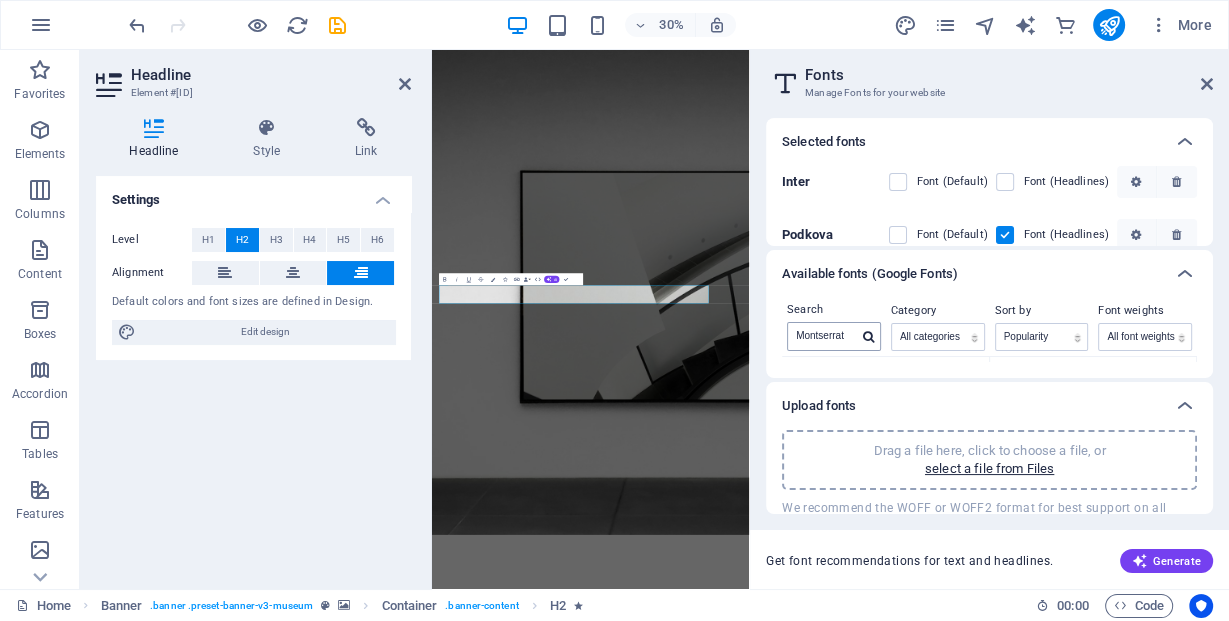 click at bounding box center (868, 337) 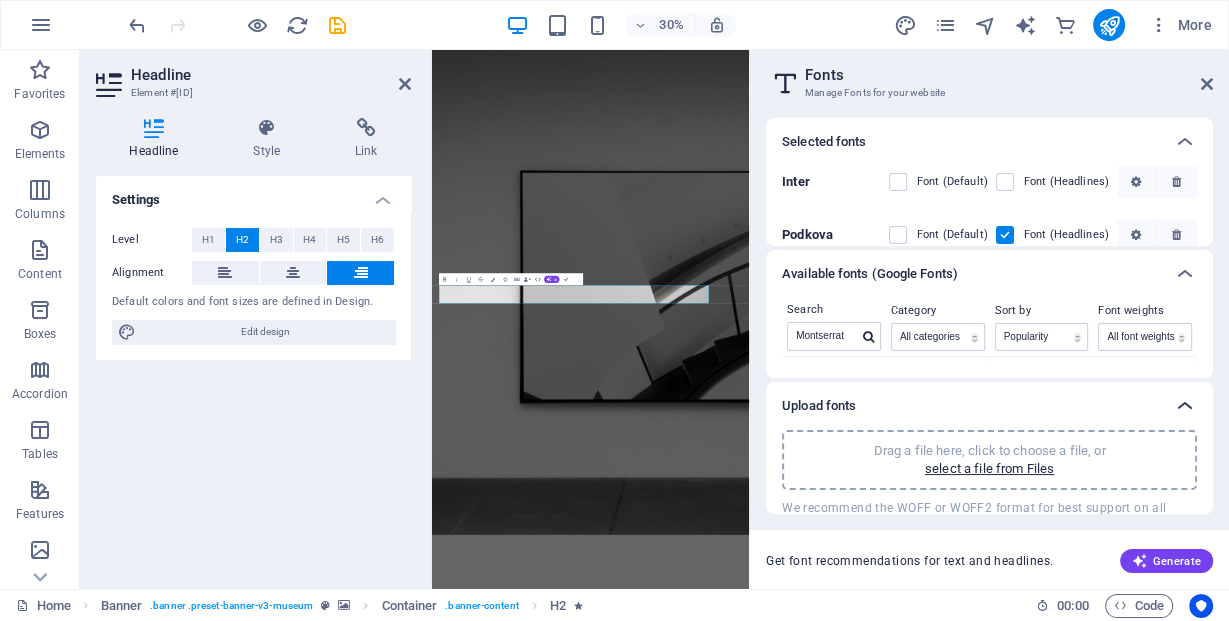 click at bounding box center [1185, 406] 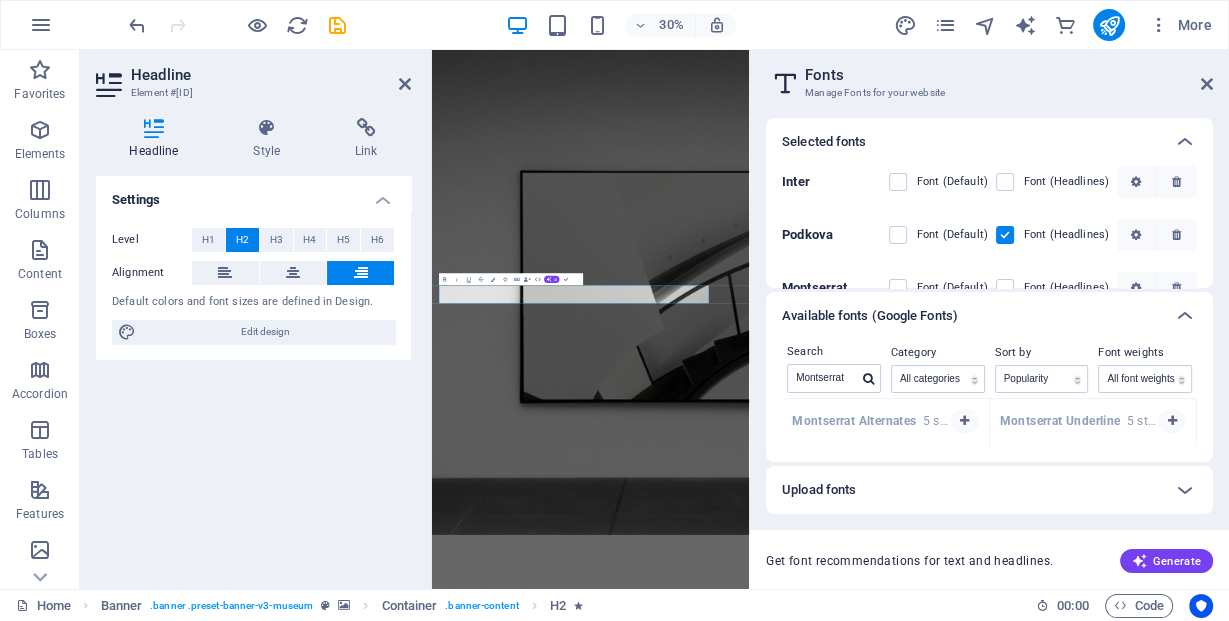 click on "Montserrat Alternates" at bounding box center (857, 421) 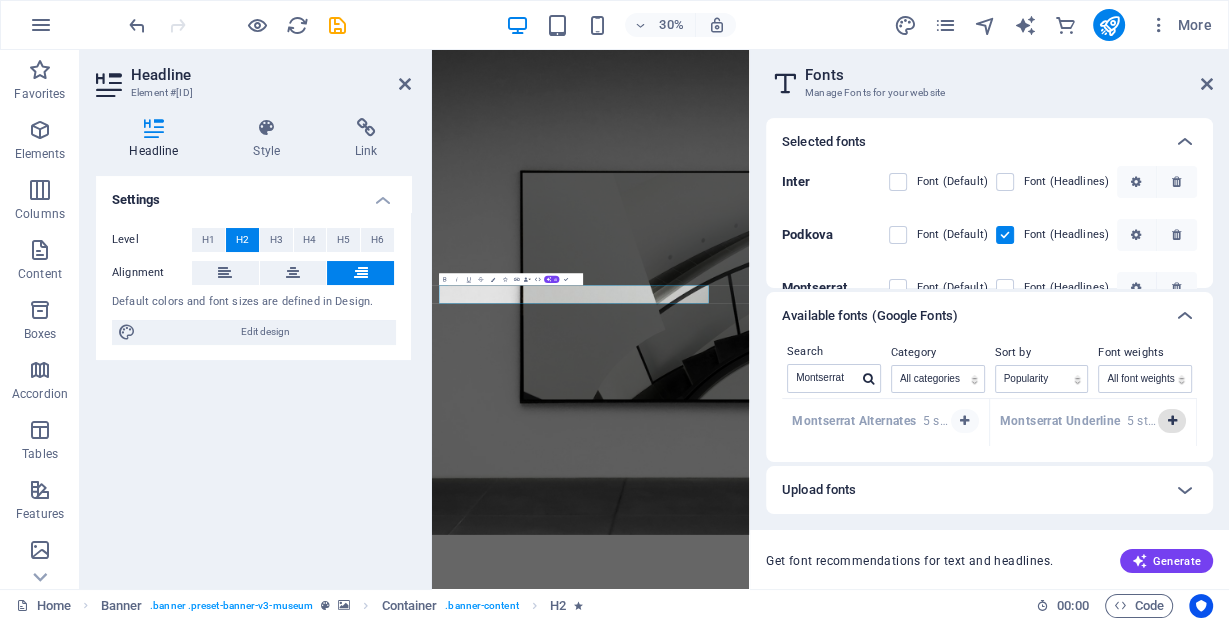 click at bounding box center [1171, 421] 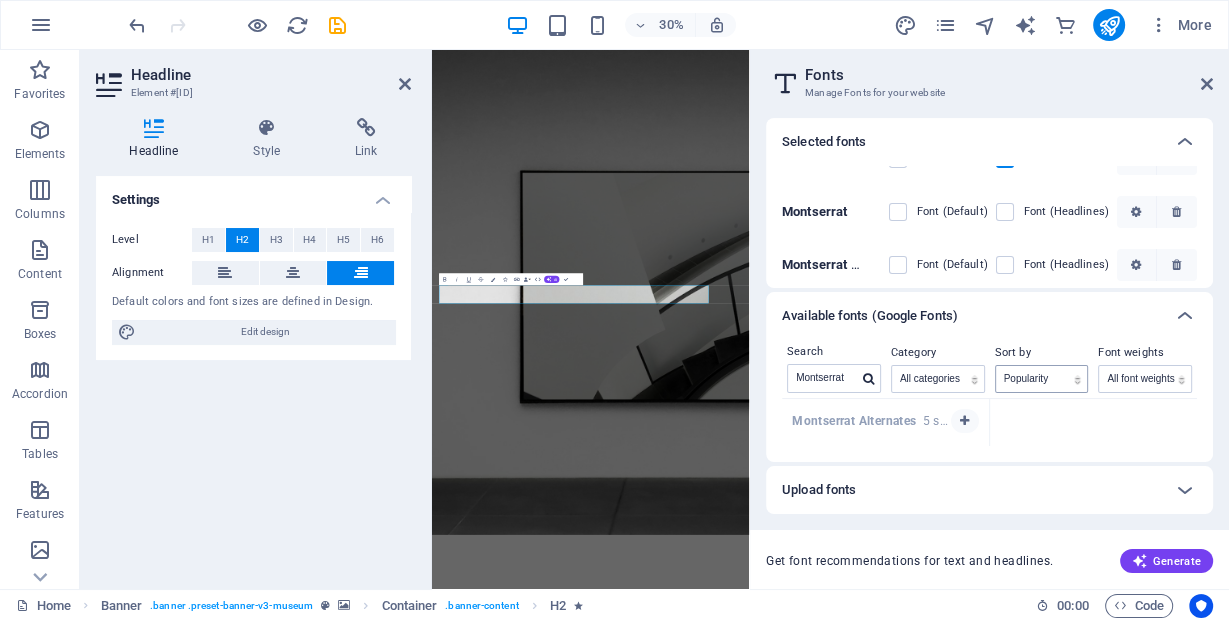 scroll, scrollTop: 80, scrollLeft: 0, axis: vertical 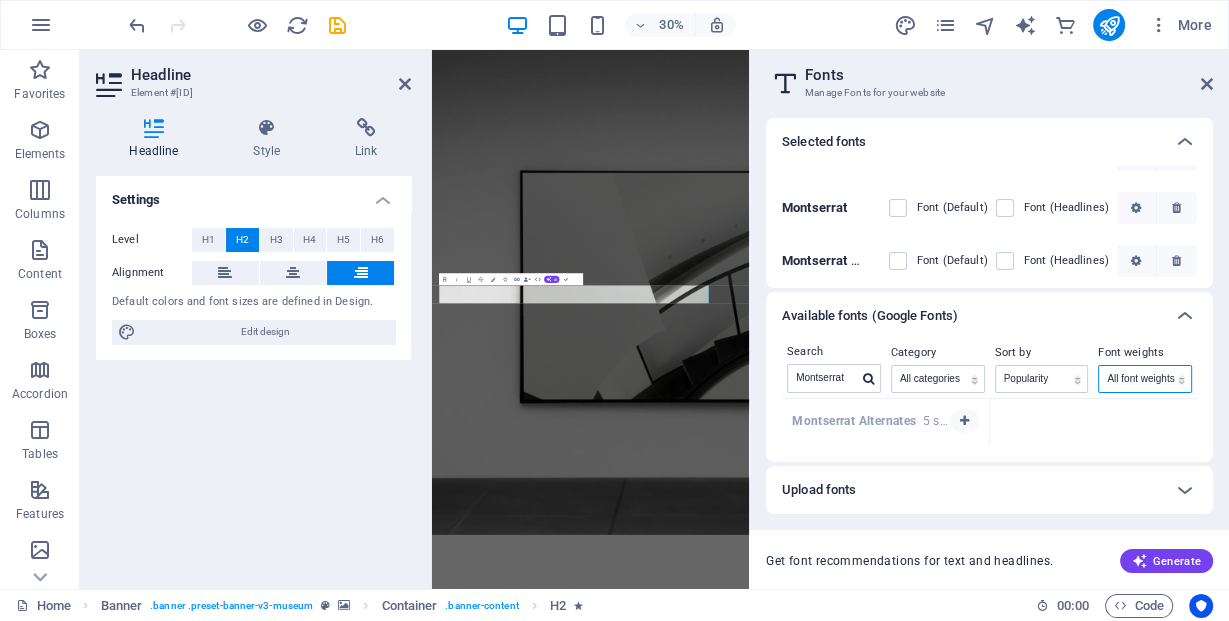 click on "All font weights 100 100italic 200 200italic 300 300italic 500 500italic 600 600italic 700 700italic 800 800italic 900 900italic italic regular" at bounding box center (1145, 379) 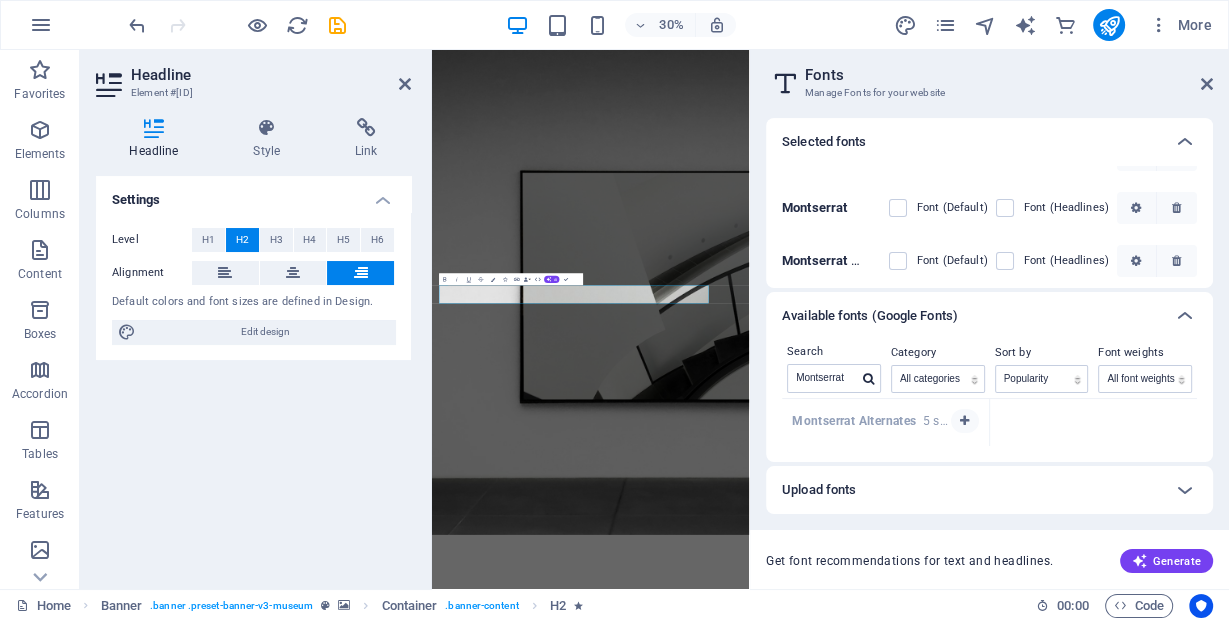 click on "Font Montserrat Light Manage fonts →" at bounding box center [989, 422] 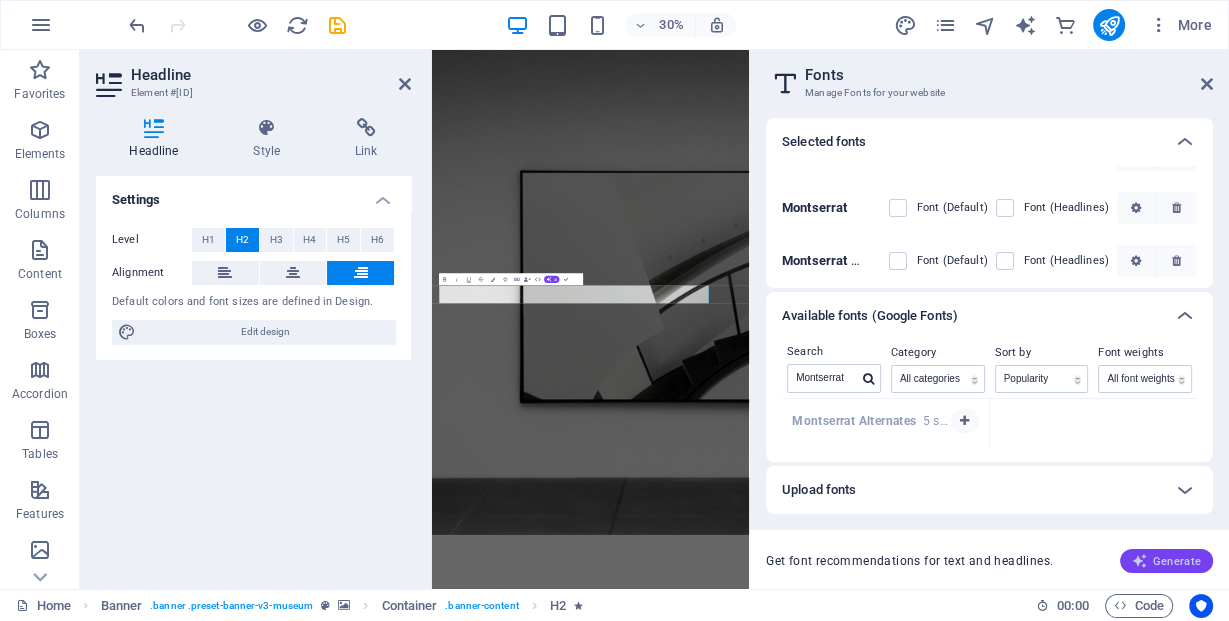 click on "Generate" at bounding box center [1166, 561] 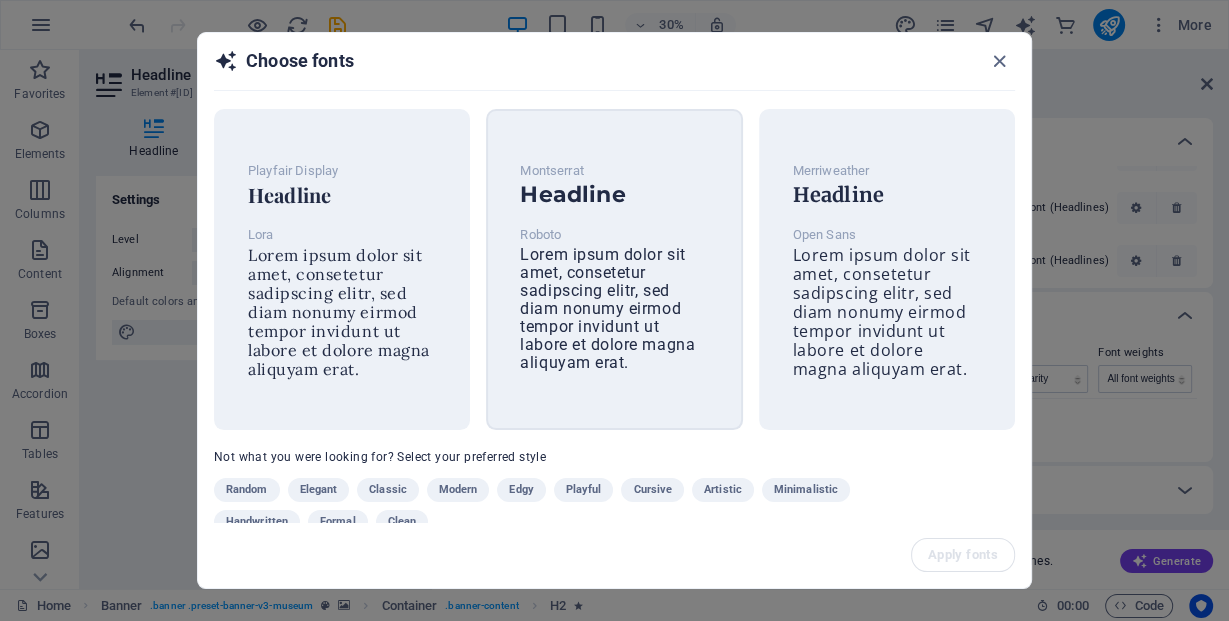 click on "Lorem ipsum dolor sit amet, consetetur sadipscing elitr, sed diam nonumy eirmod tempor invidunt ut labore et dolore magna aliquyam erat." at bounding box center (607, 308) 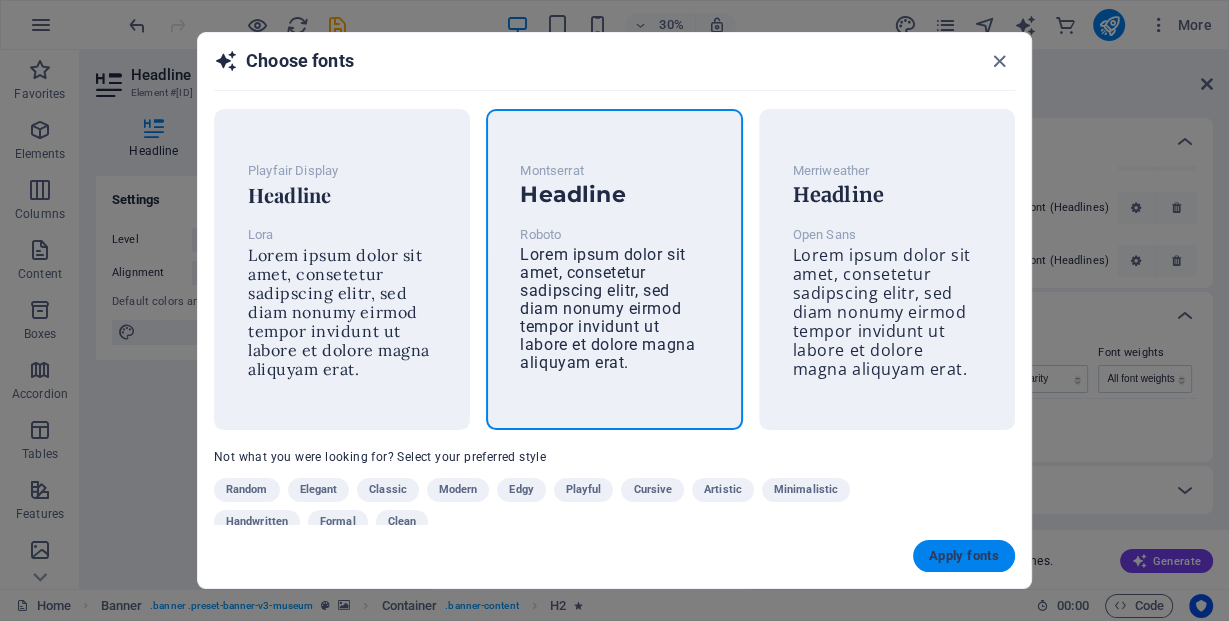click on "Apply fonts" at bounding box center [964, 556] 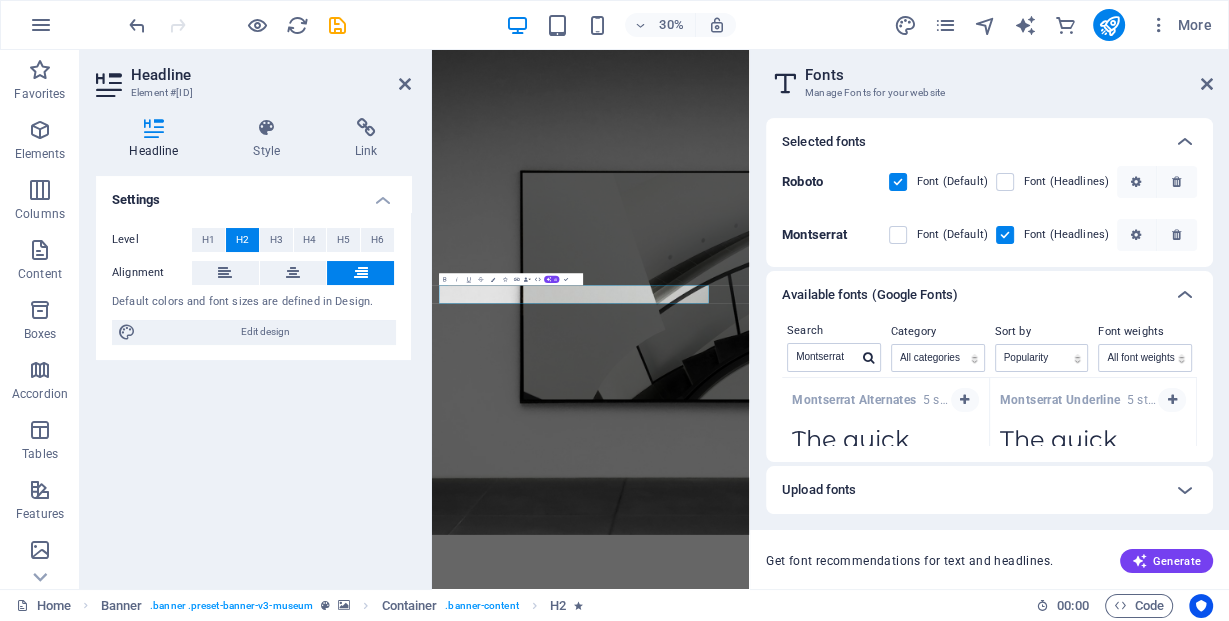 scroll, scrollTop: 0, scrollLeft: 0, axis: both 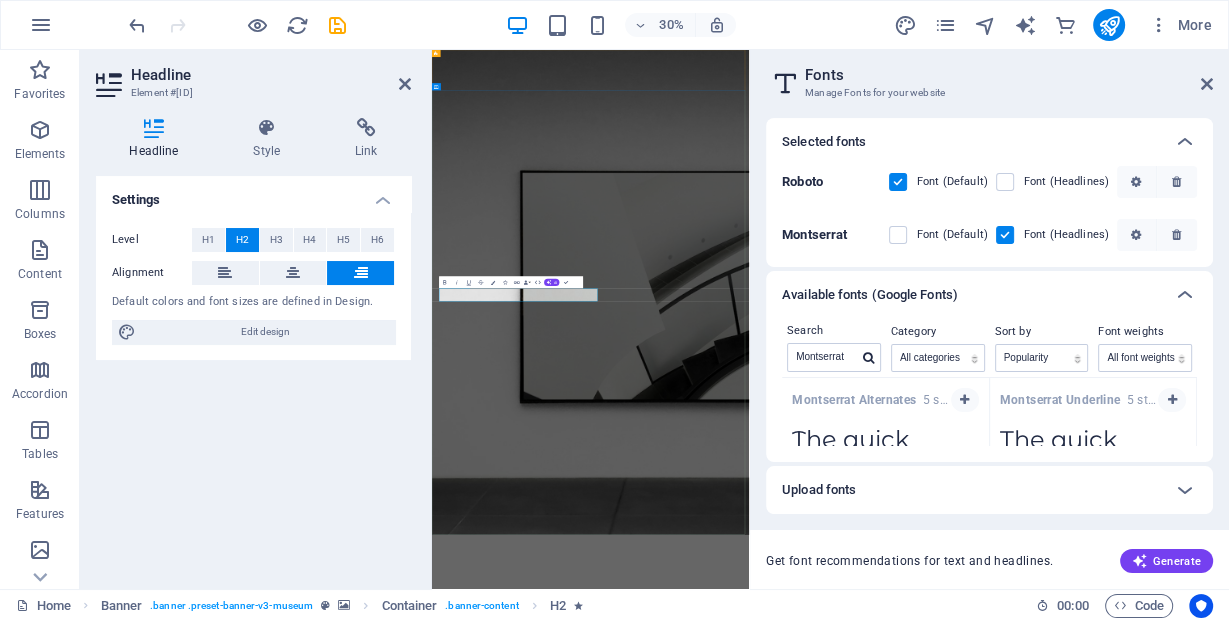 click on "Crafting Luxury Through Light" at bounding box center [1200, 1901] 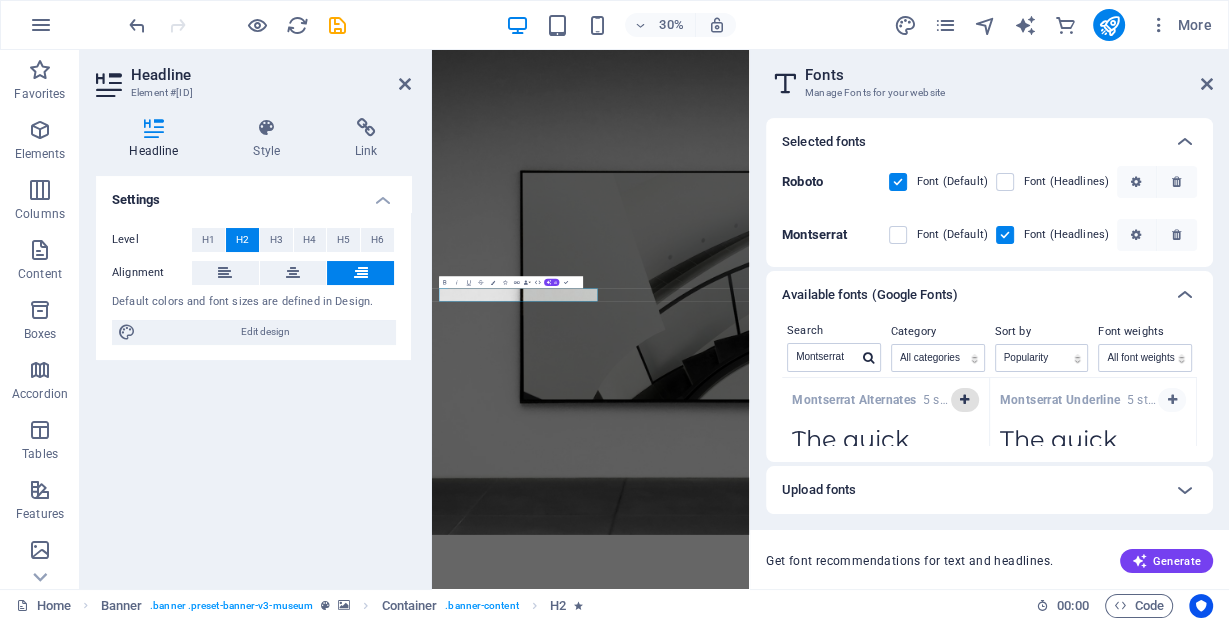 click at bounding box center [964, 400] 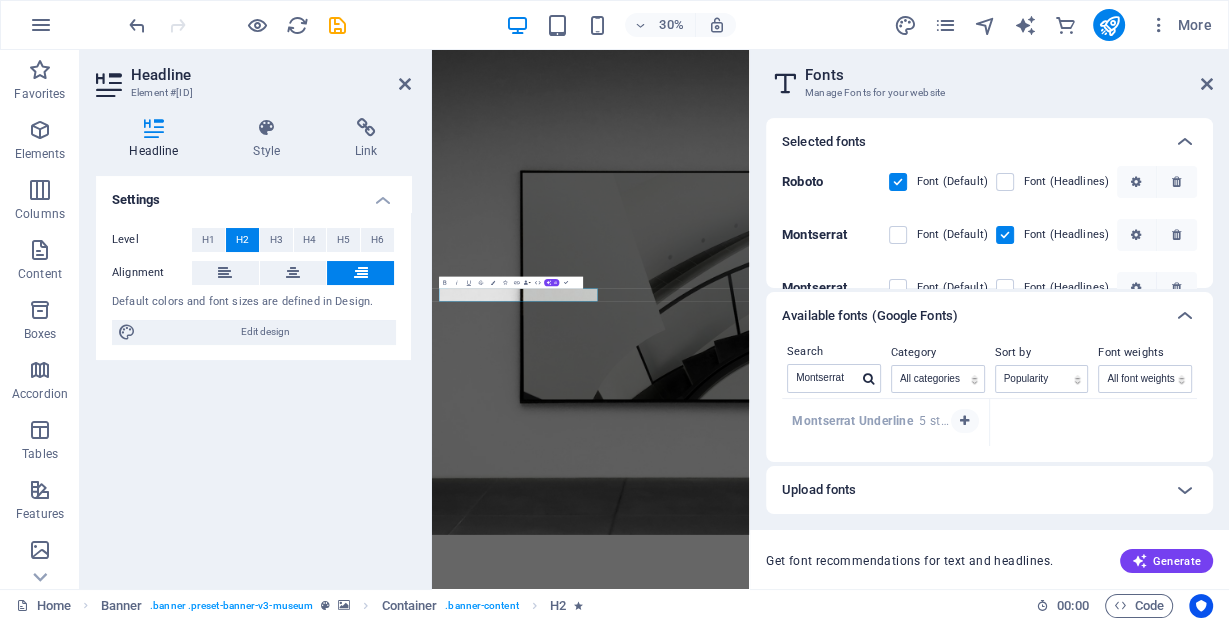 click on "Montserrat Underline" at bounding box center [855, 421] 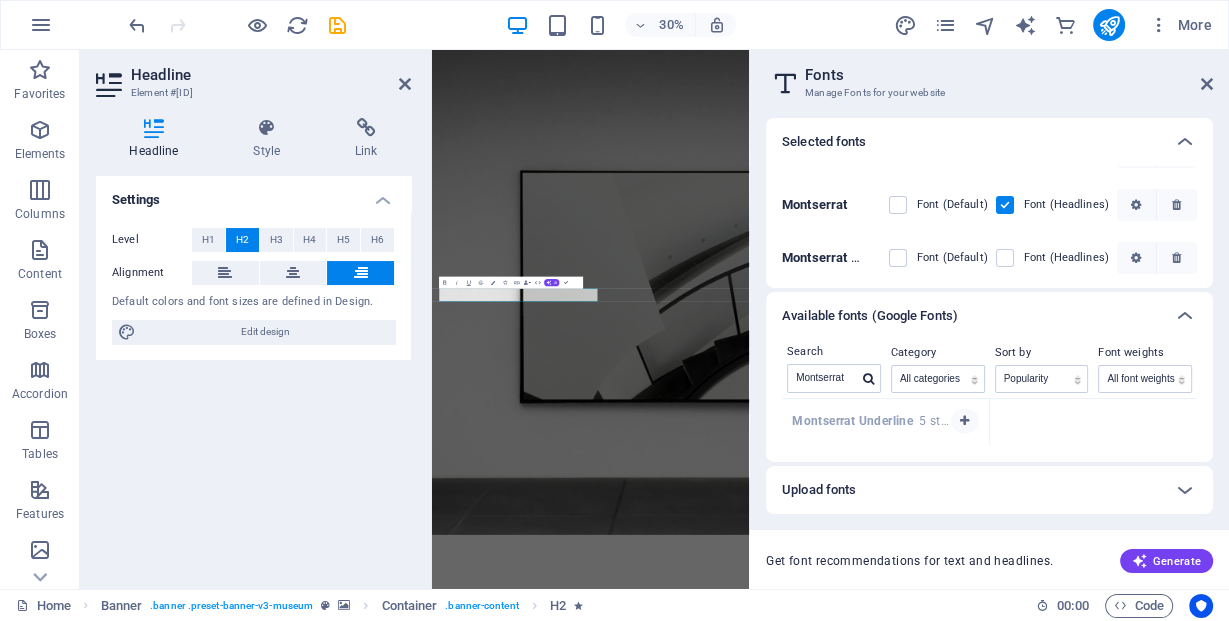 scroll, scrollTop: 31, scrollLeft: 0, axis: vertical 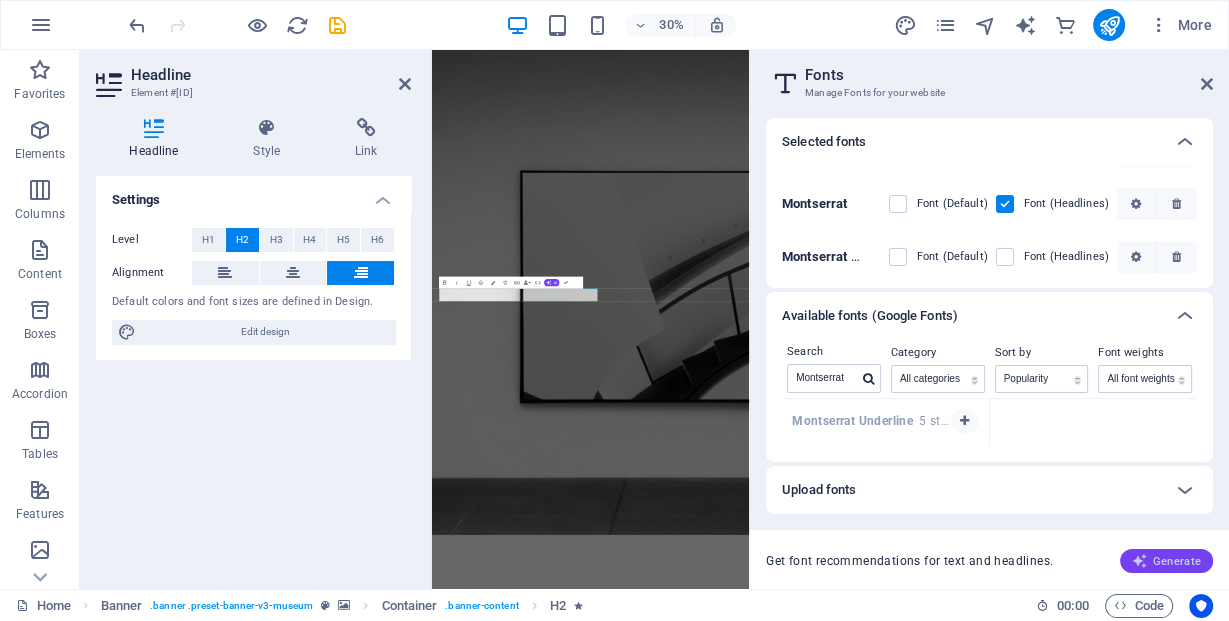 click at bounding box center [1140, 561] 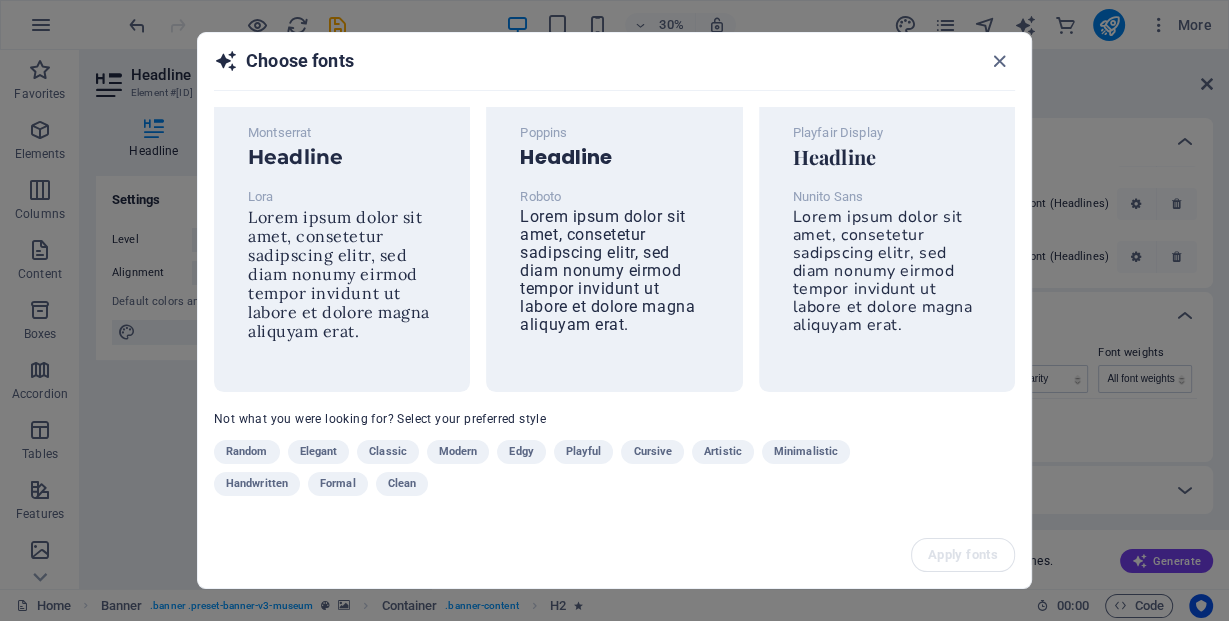 scroll, scrollTop: 29, scrollLeft: 0, axis: vertical 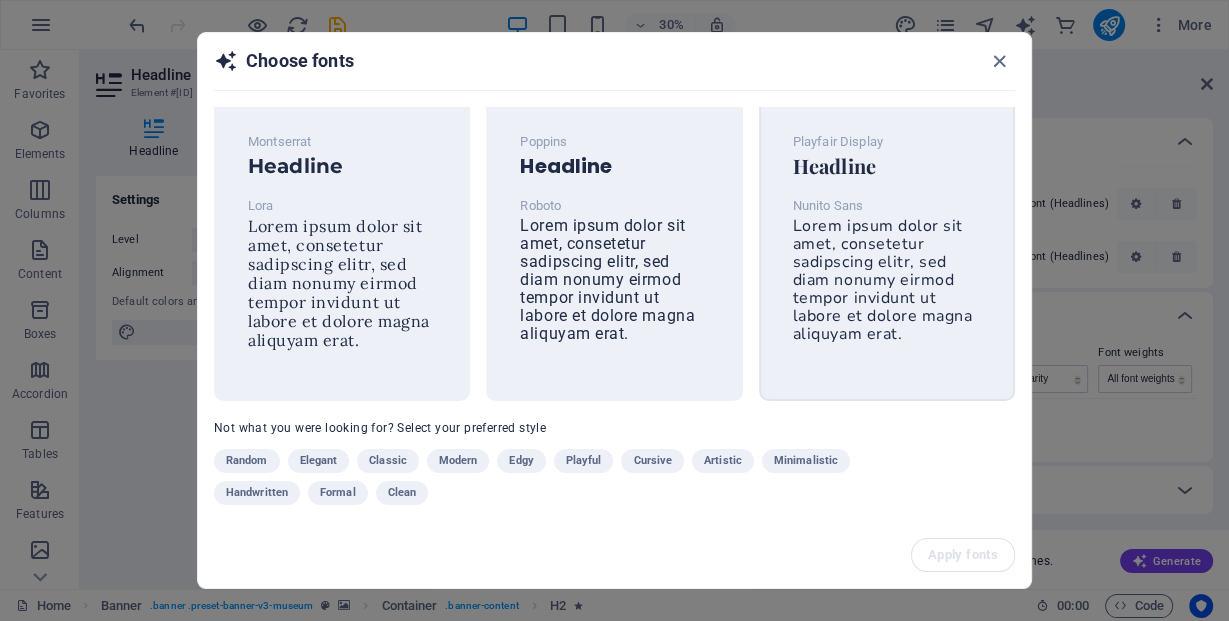 click on "Playfair Display Headline Nunito Sans Lorem ipsum dolor sit amet, consetetur sadipscing elitr, sed diam nonumy eirmod tempor invidunt ut labore et dolore magna aliquyam erat." at bounding box center (887, 237) 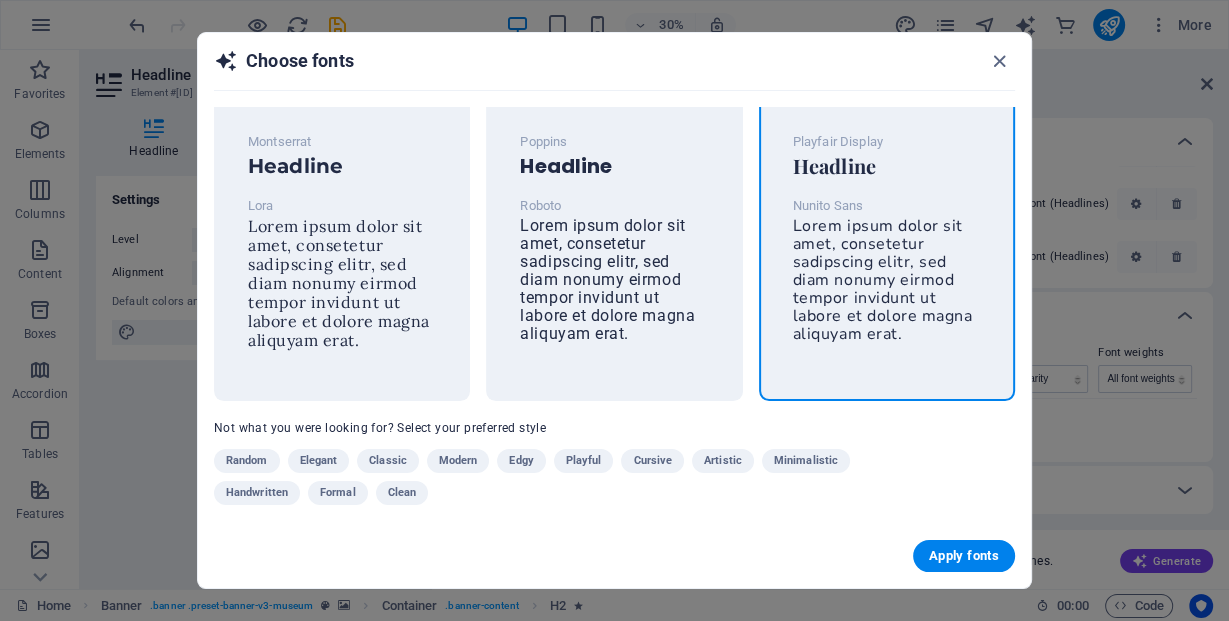 scroll, scrollTop: 28, scrollLeft: 0, axis: vertical 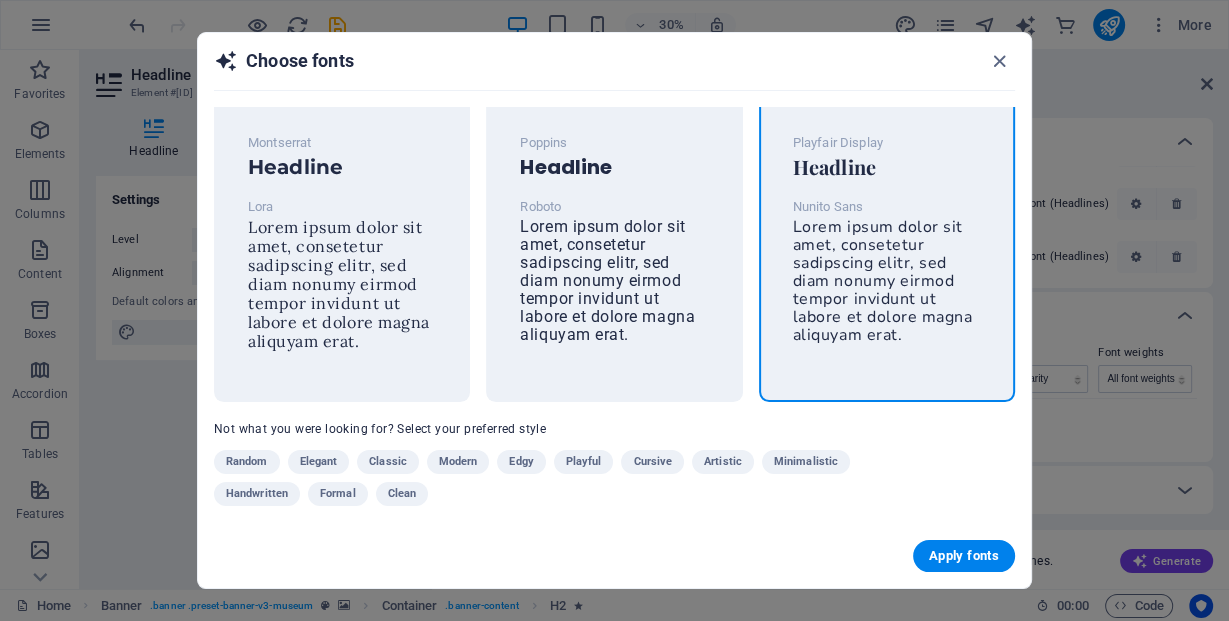 click on "Lorem ipsum dolor sit amet, consetetur sadipscing elitr, sed diam nonumy eirmod tempor invidunt ut labore et dolore magna aliquyam erat." at bounding box center [883, 281] 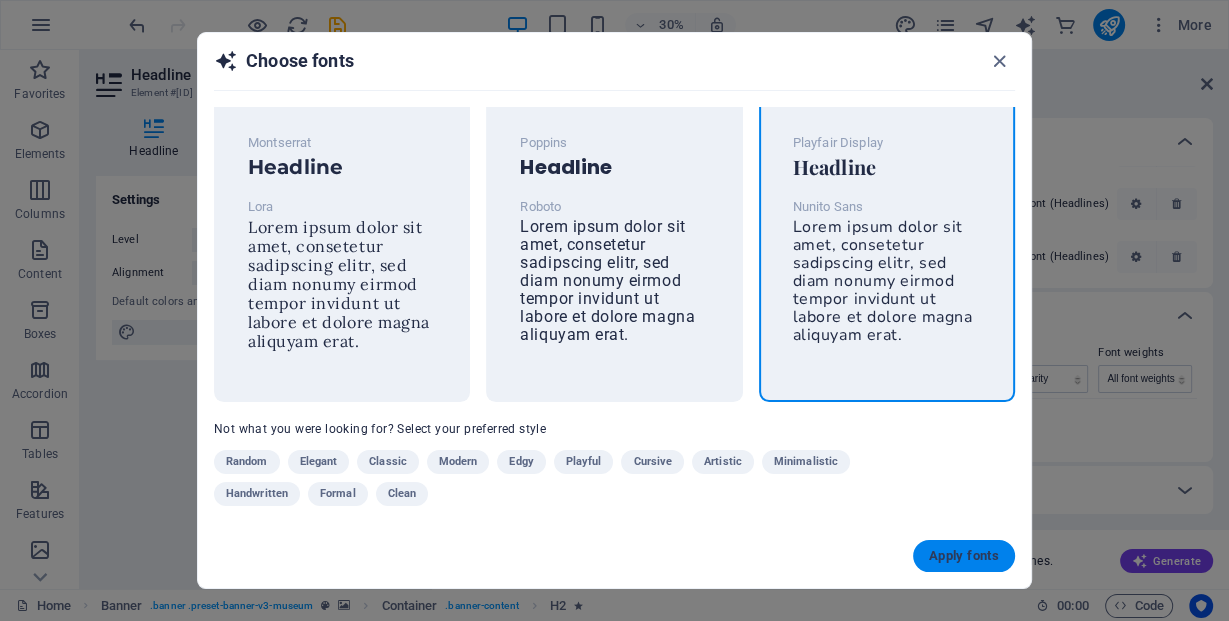 click on "Apply fonts" at bounding box center [964, 556] 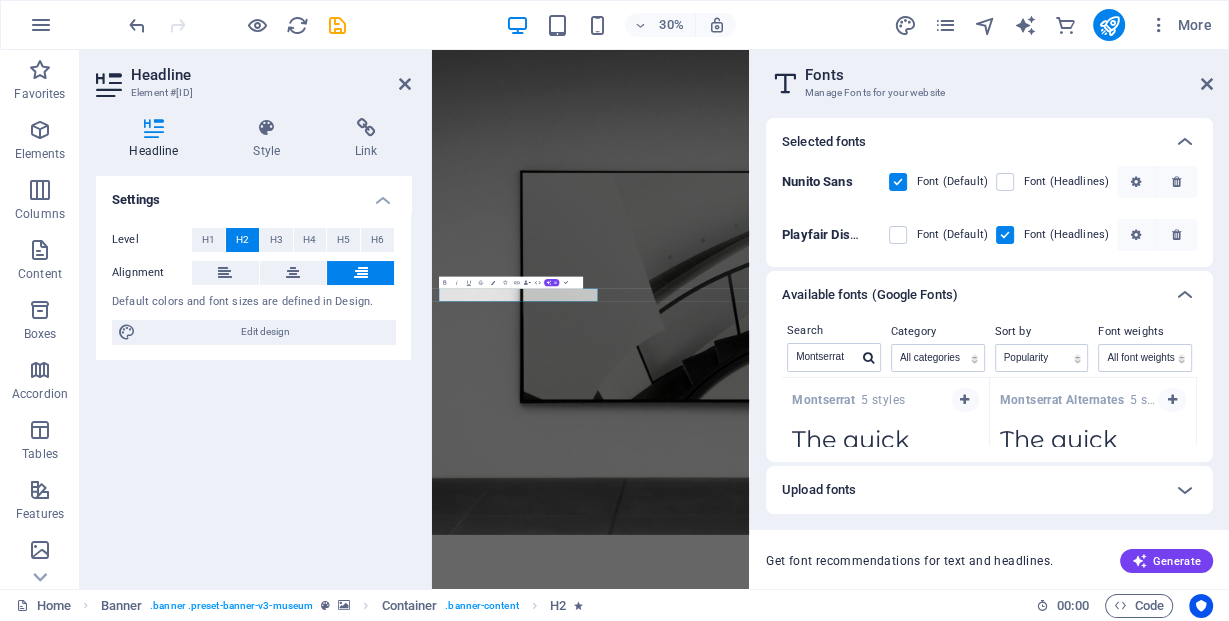 scroll, scrollTop: 0, scrollLeft: 0, axis: both 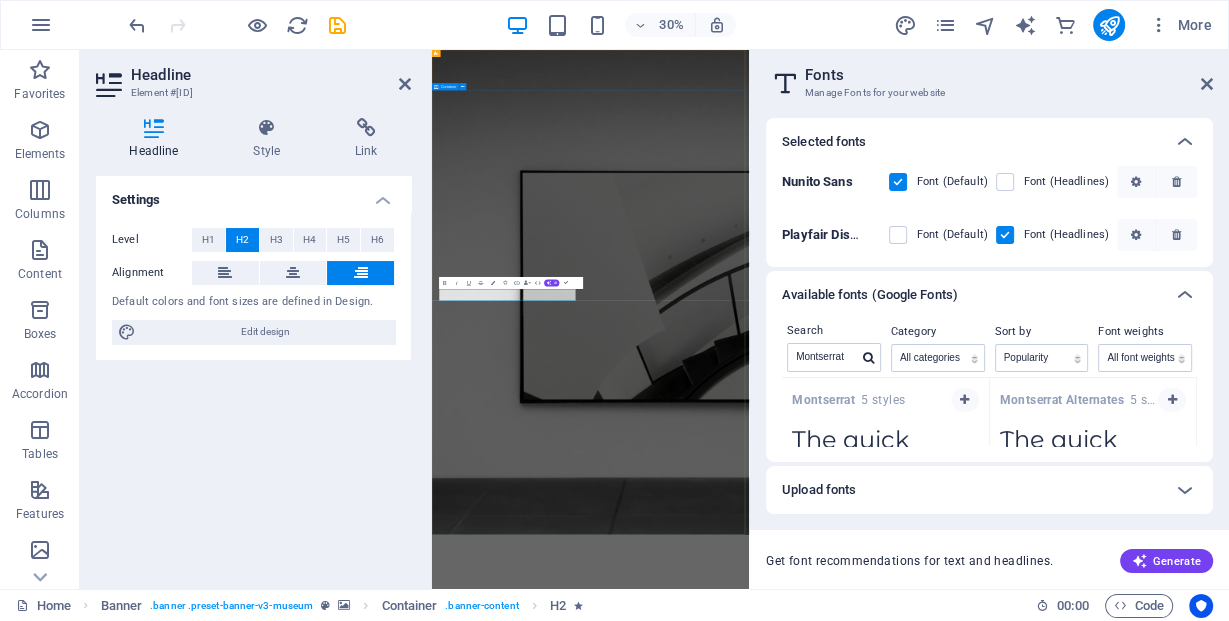 click on "Crafting Luxury Through Light New text element Explore" at bounding box center [960, 1959] 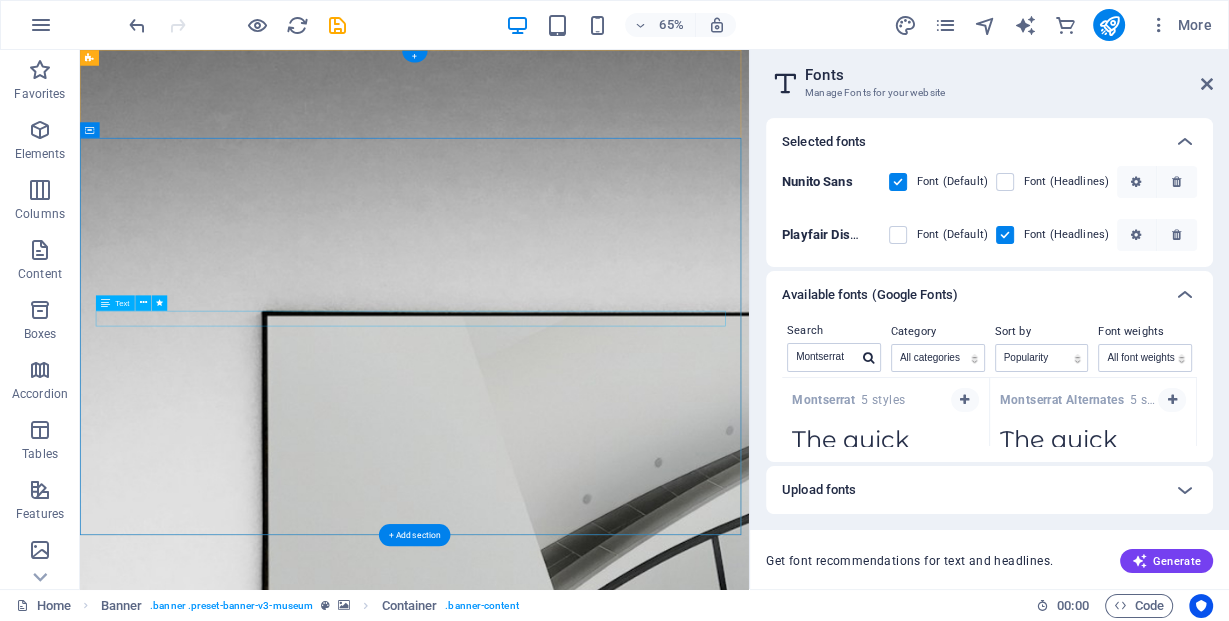 click on "New text element" at bounding box center (594, 1932) 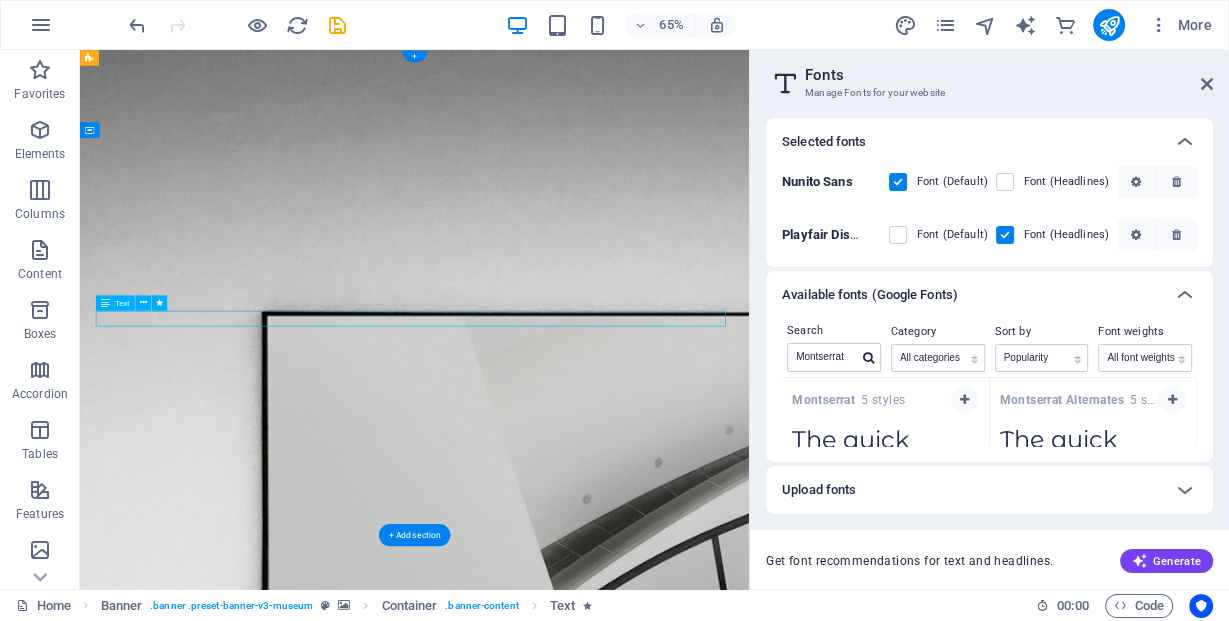 click on "New text element" at bounding box center (594, 1932) 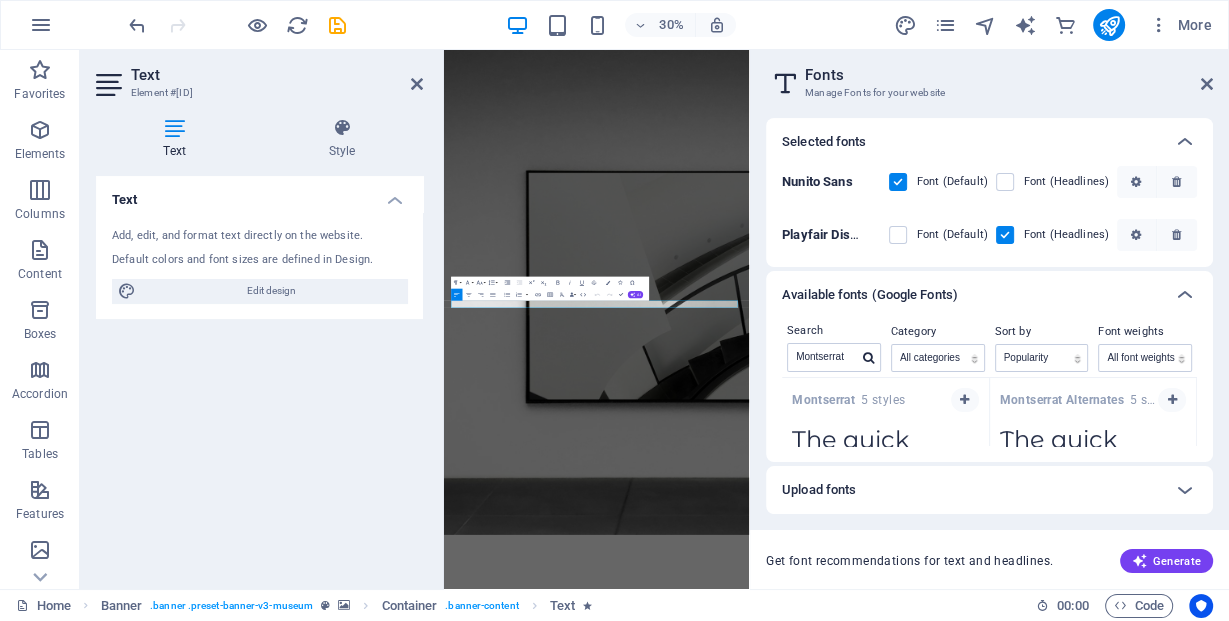 drag, startPoint x: 430, startPoint y: 345, endPoint x: 336, endPoint y: 339, distance: 94.19129 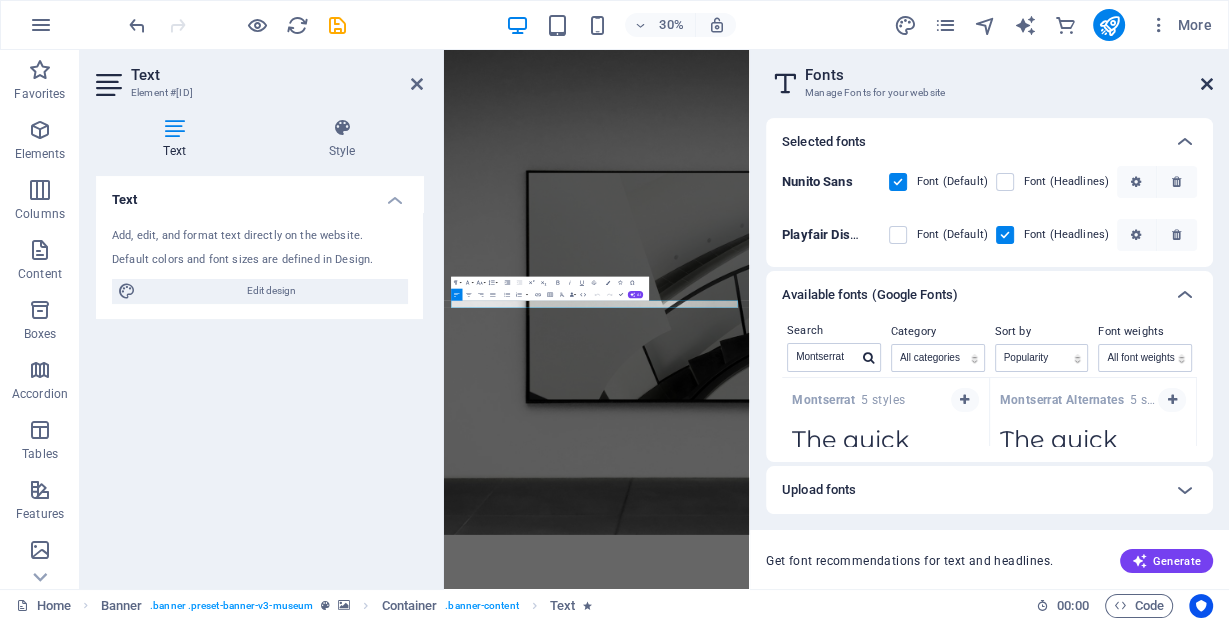 click at bounding box center [1207, 84] 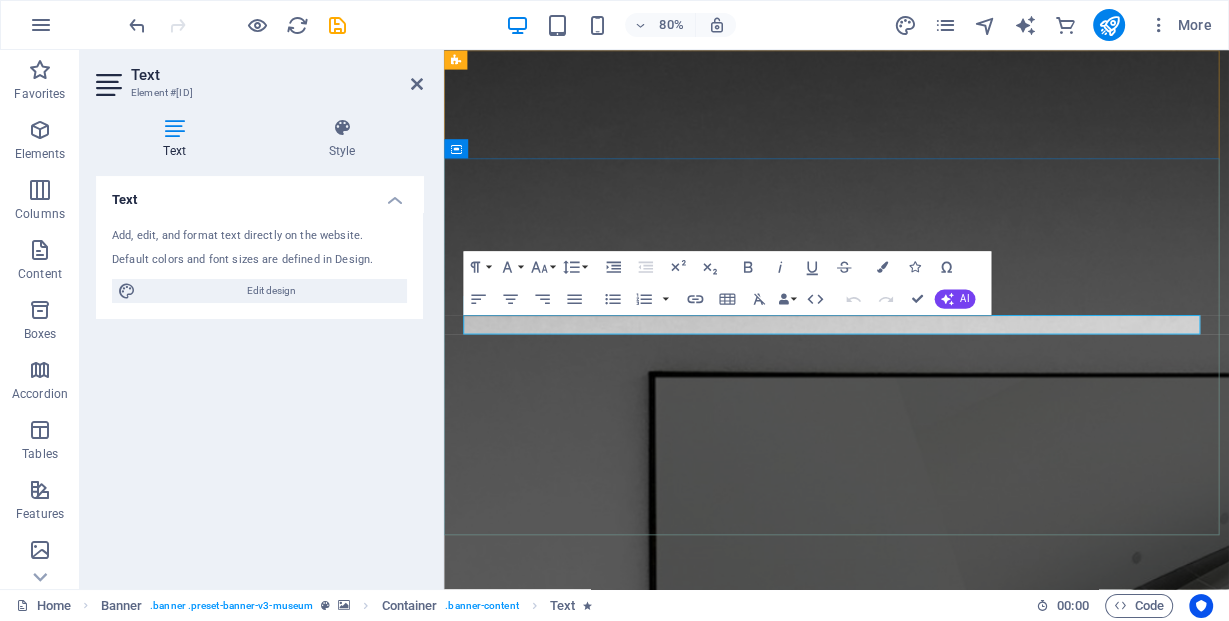 click on "New text element" at bounding box center (934, 1950) 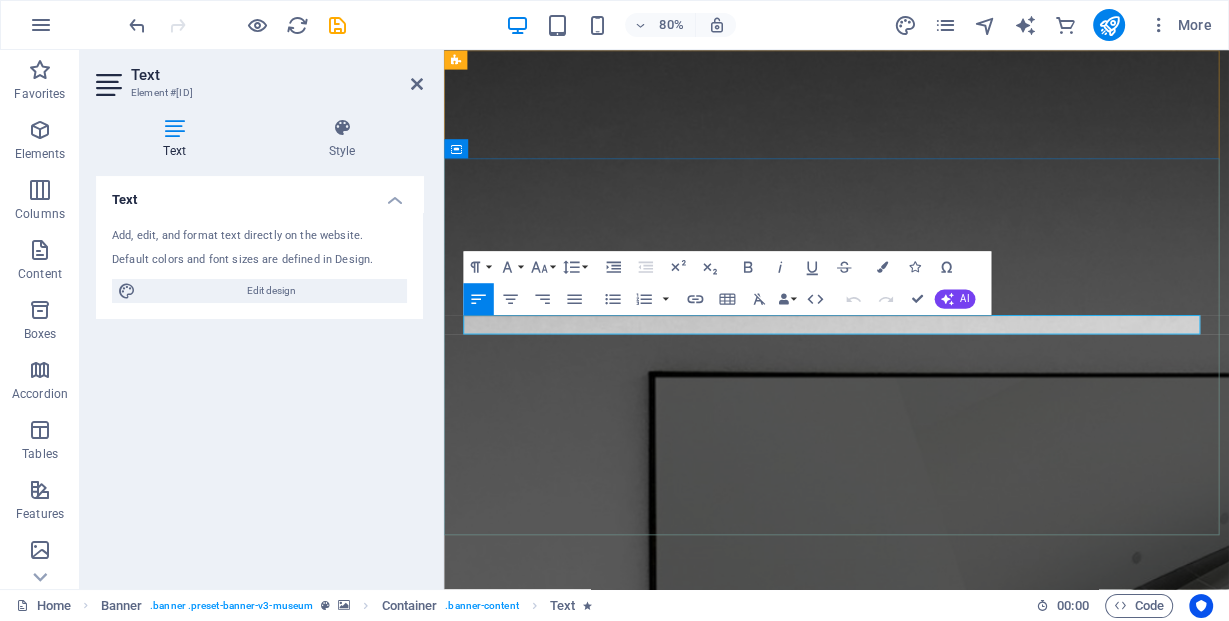 click on "New text element" at bounding box center (934, 1950) 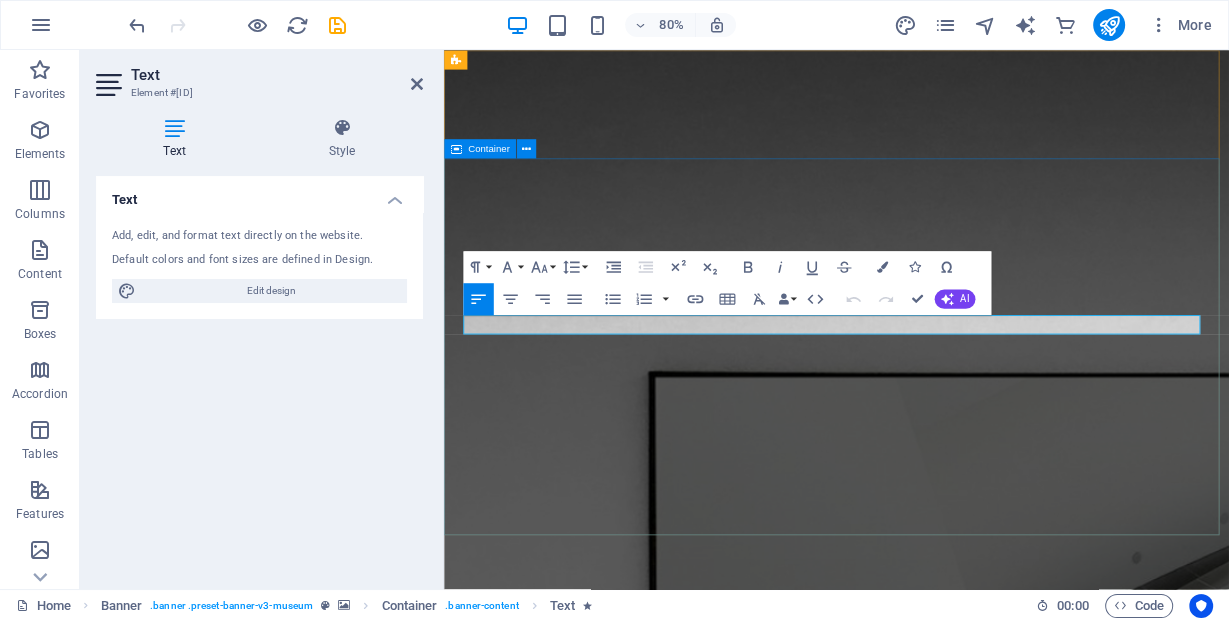 drag, startPoint x: 621, startPoint y: 390, endPoint x: 469, endPoint y: 392, distance: 152.01315 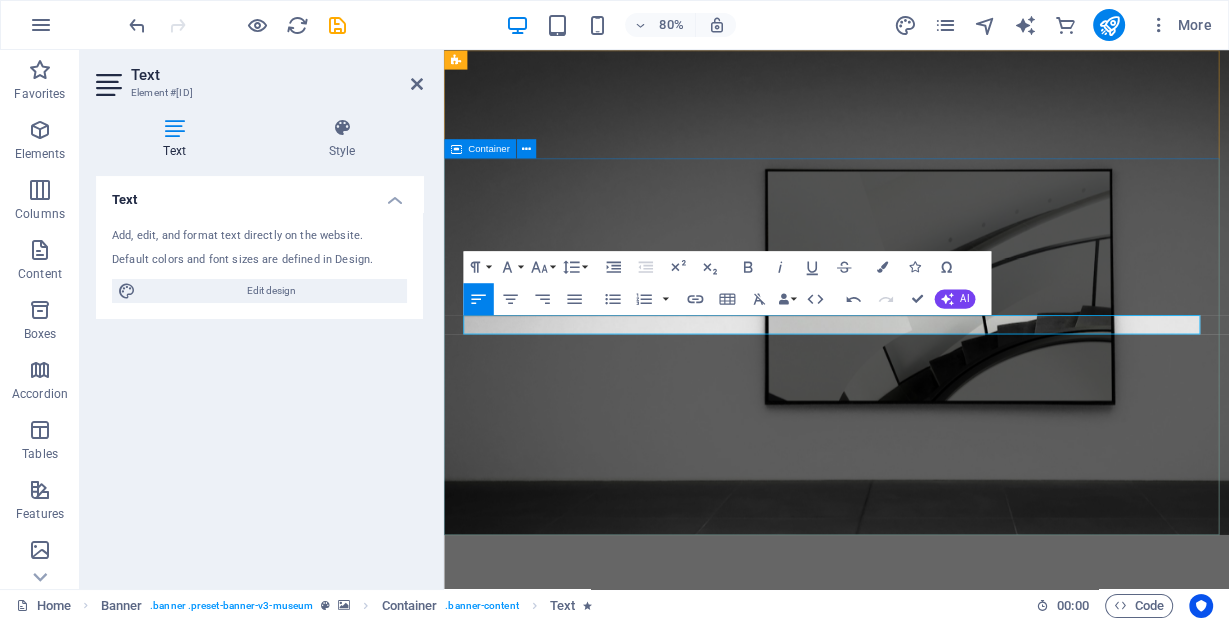 click on "Crafting Luxury Through Light Let Light Whisper Elegance Explore" at bounding box center [934, 967] 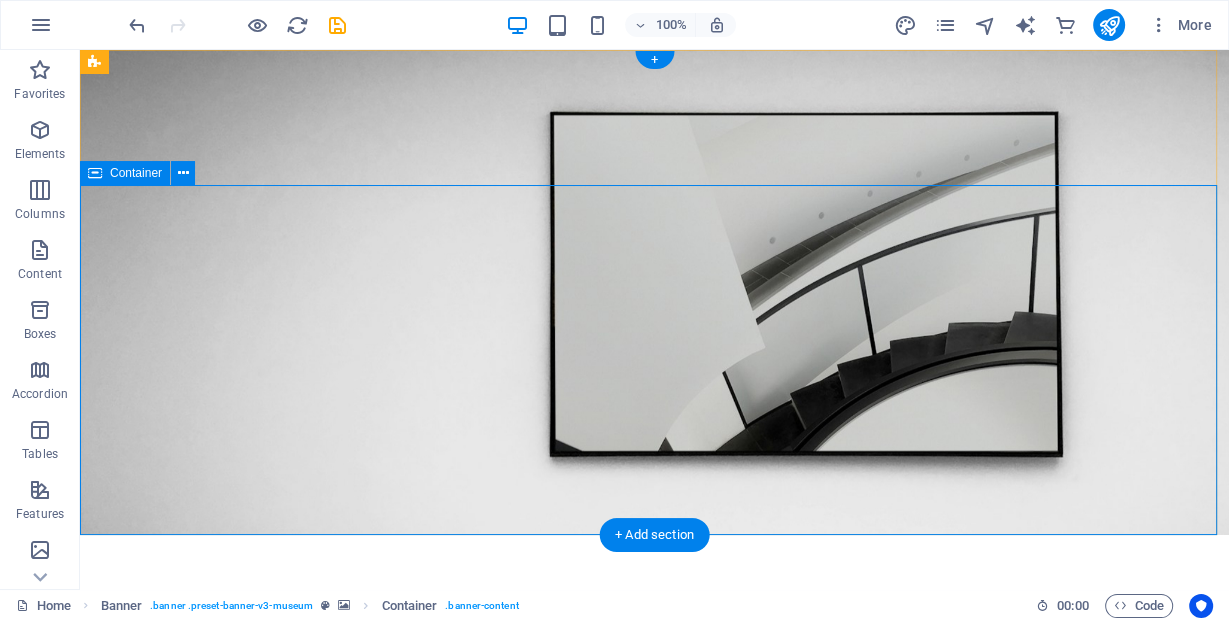 click on "Crafting Luxury Through Light Let Light Whisper Elegance Explore" at bounding box center [654, 828] 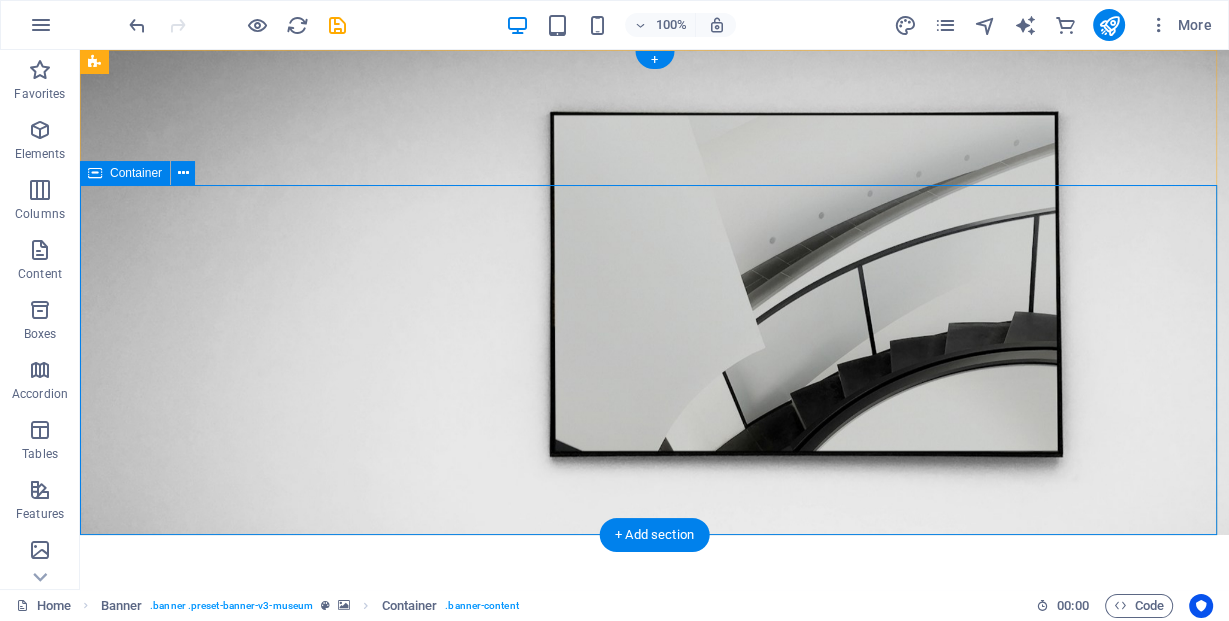 click on "Crafting Luxury Through Light Let Light Whisper Elegance Explore" at bounding box center [654, 828] 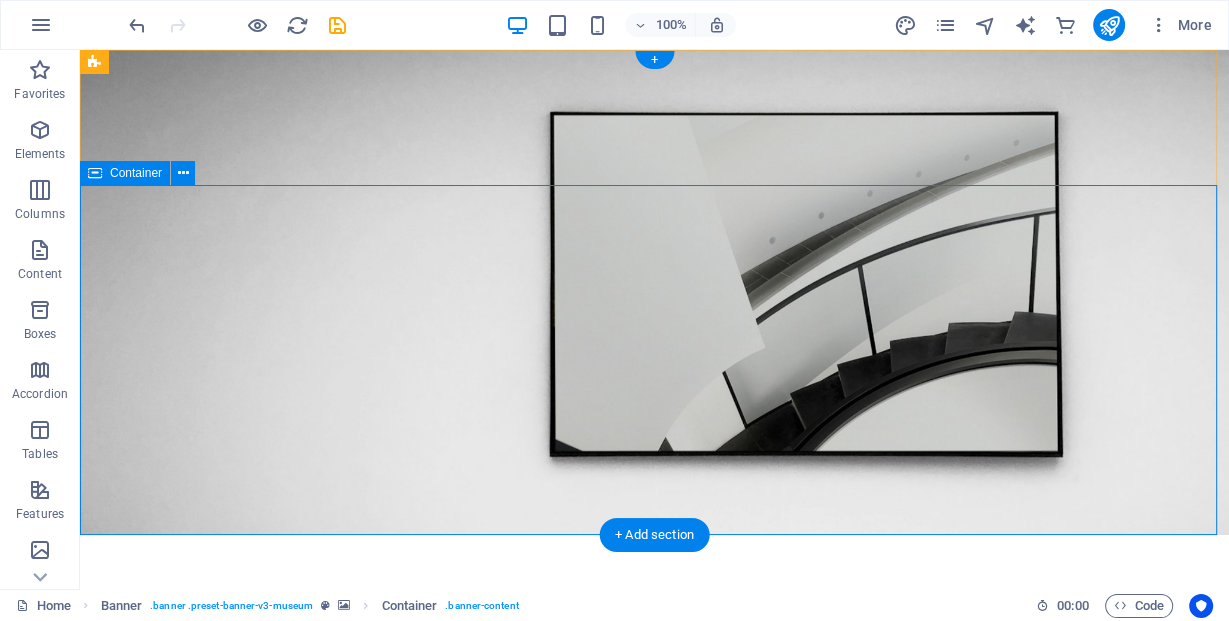 click on "Crafting Luxury Through Light Let Light Whisper Elegance Explore" at bounding box center (654, 828) 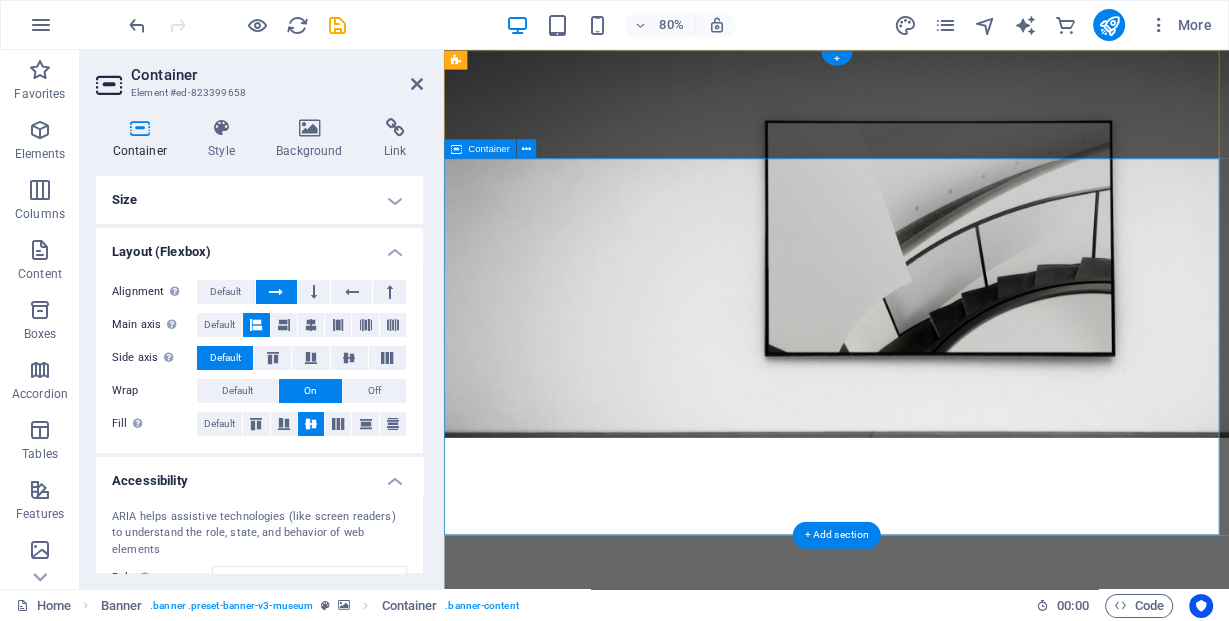 click on "Crafting Luxury Through Light Let Light Whisper Elegance Explore" at bounding box center (934, 846) 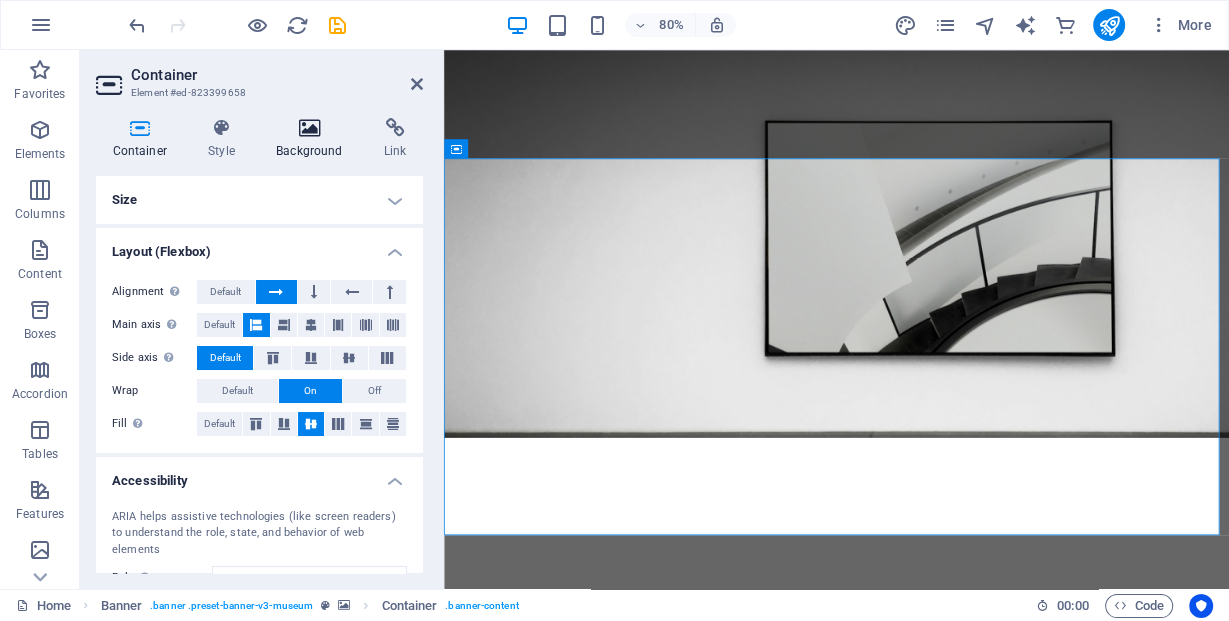 click on "Background" at bounding box center [314, 139] 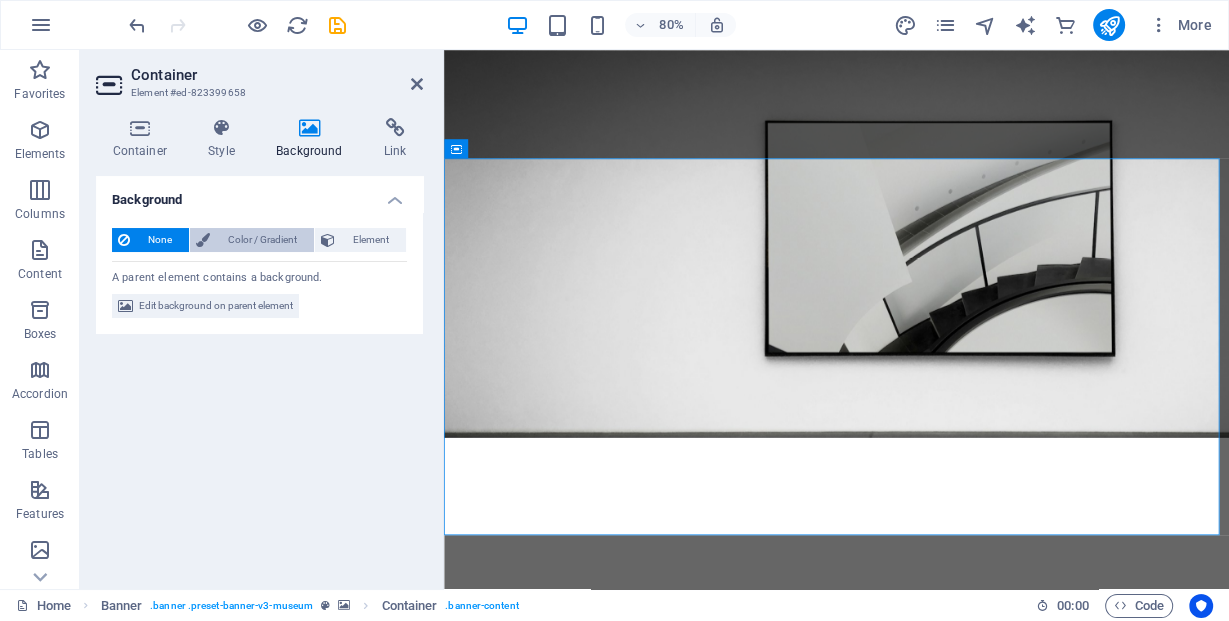 click on "Color / Gradient" at bounding box center [262, 240] 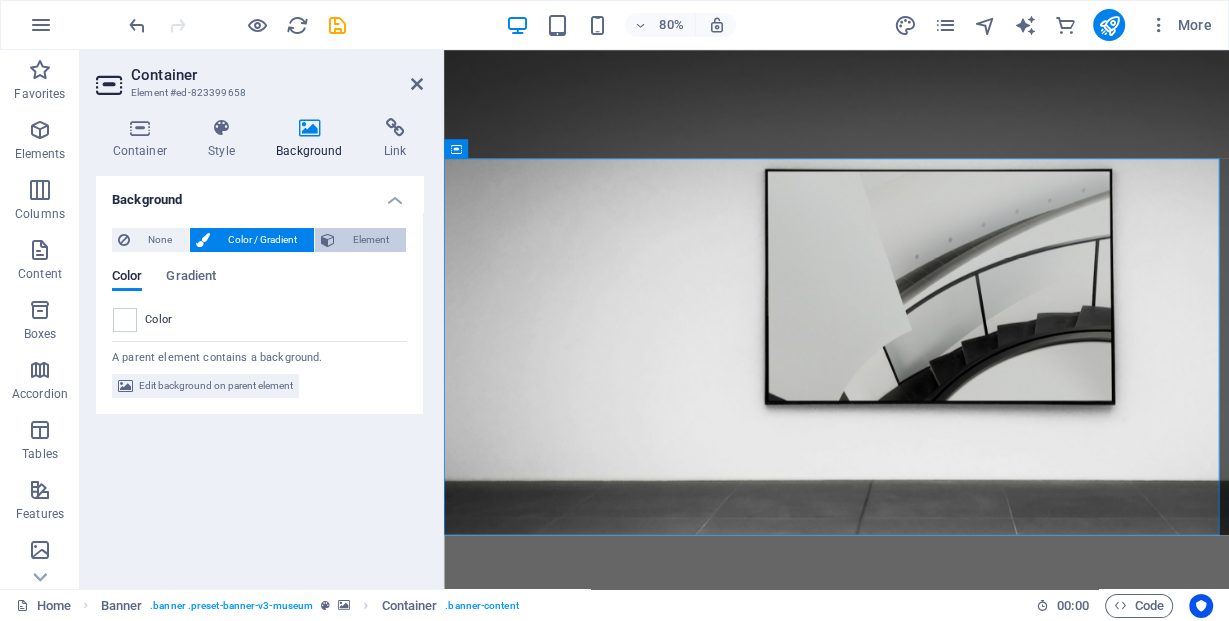 click on "Element" at bounding box center (360, 240) 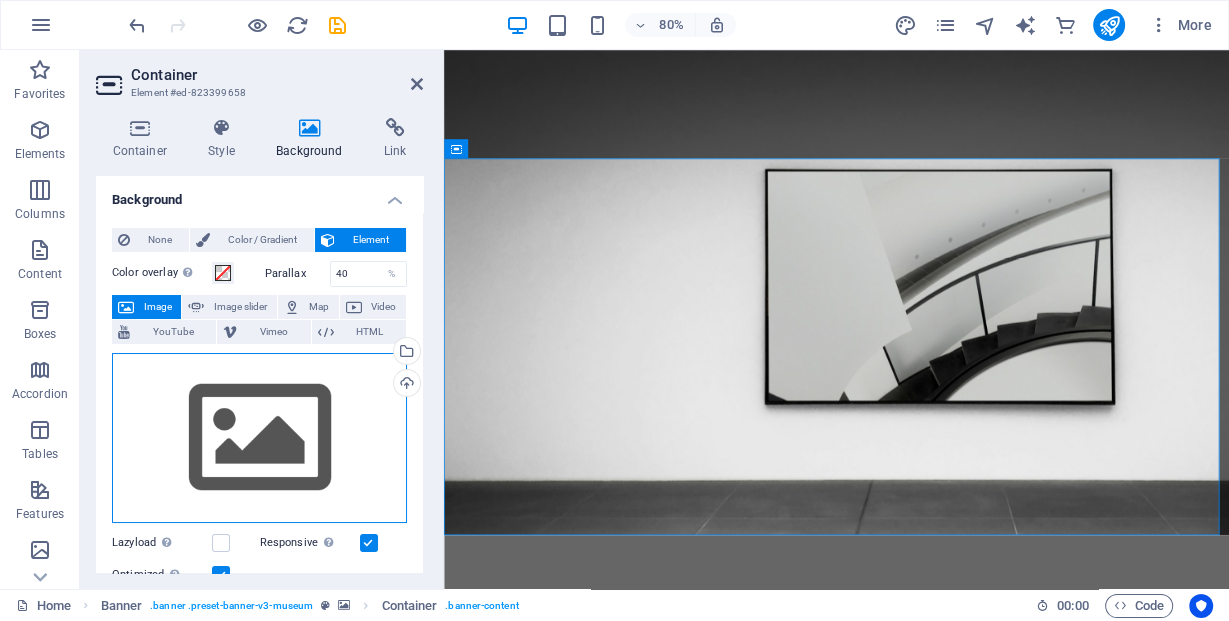 click on "Drag files here, click to choose files or select files from Files or our free stock photos & videos" at bounding box center [259, 438] 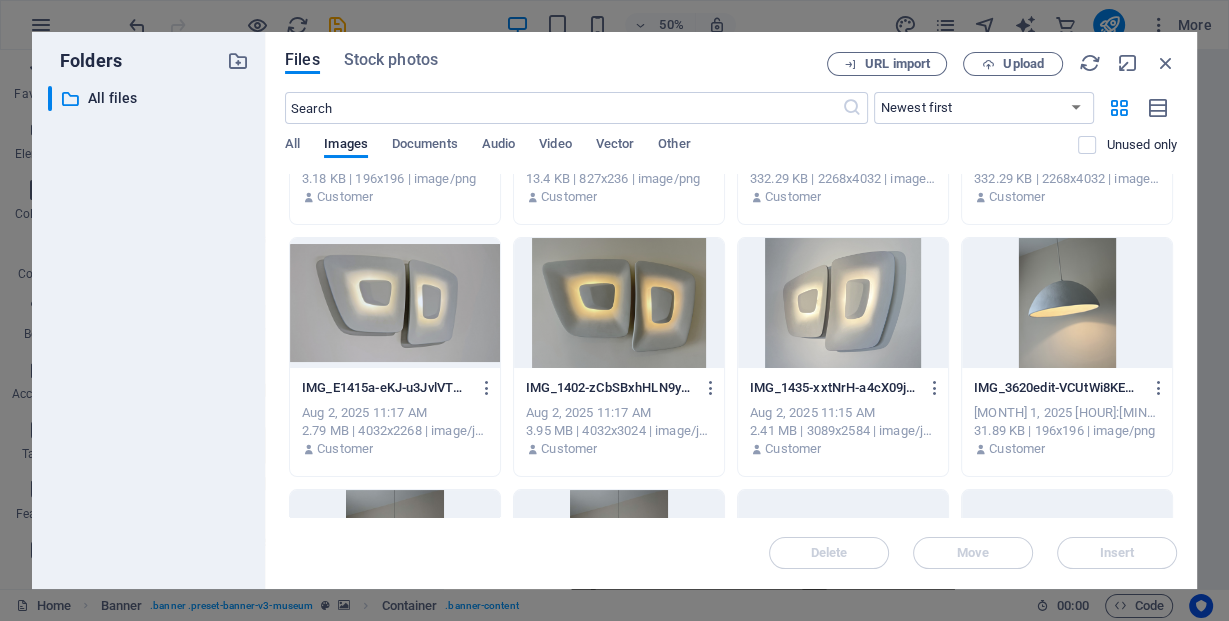scroll, scrollTop: 240, scrollLeft: 0, axis: vertical 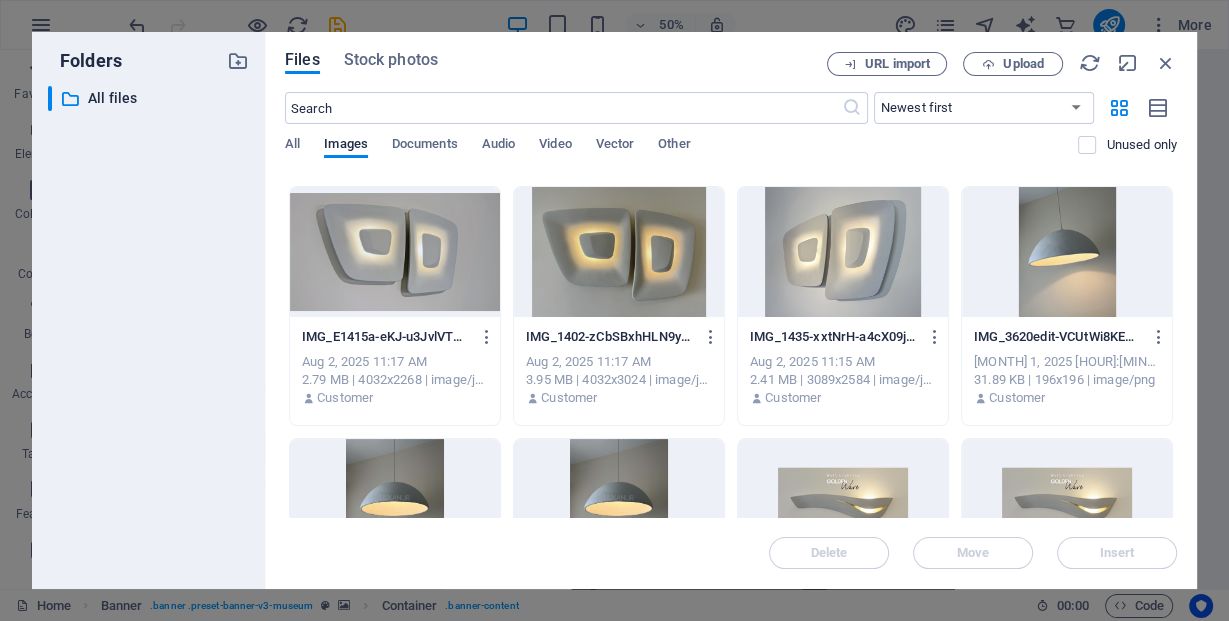 click at bounding box center [619, 252] 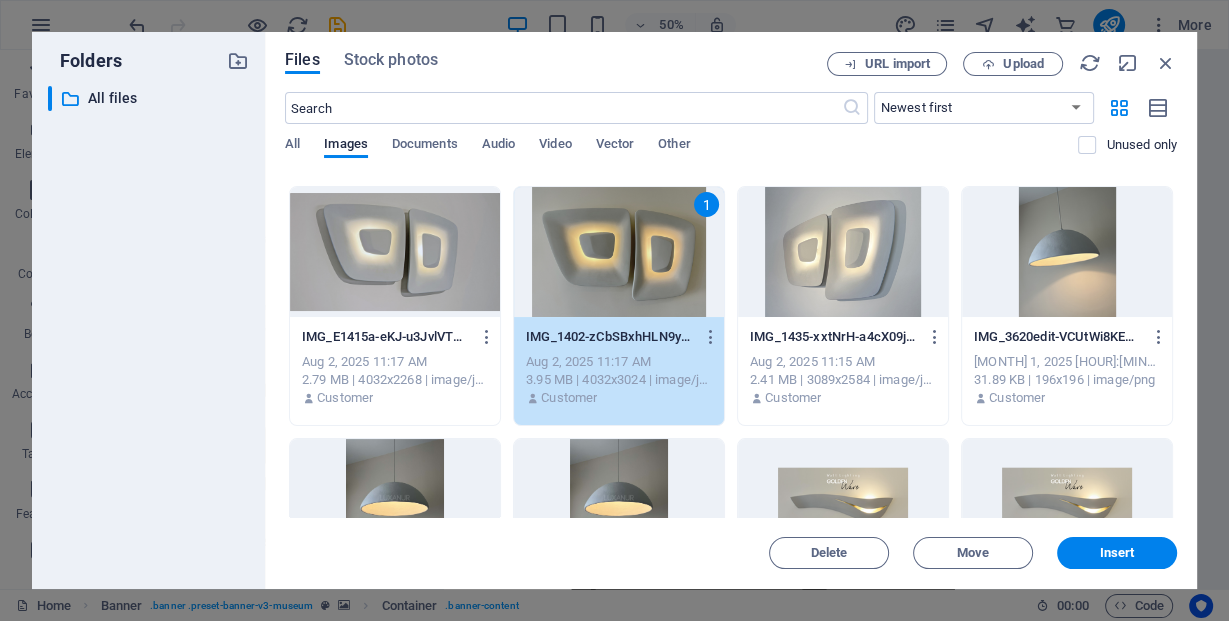 click on "1" at bounding box center [619, 252] 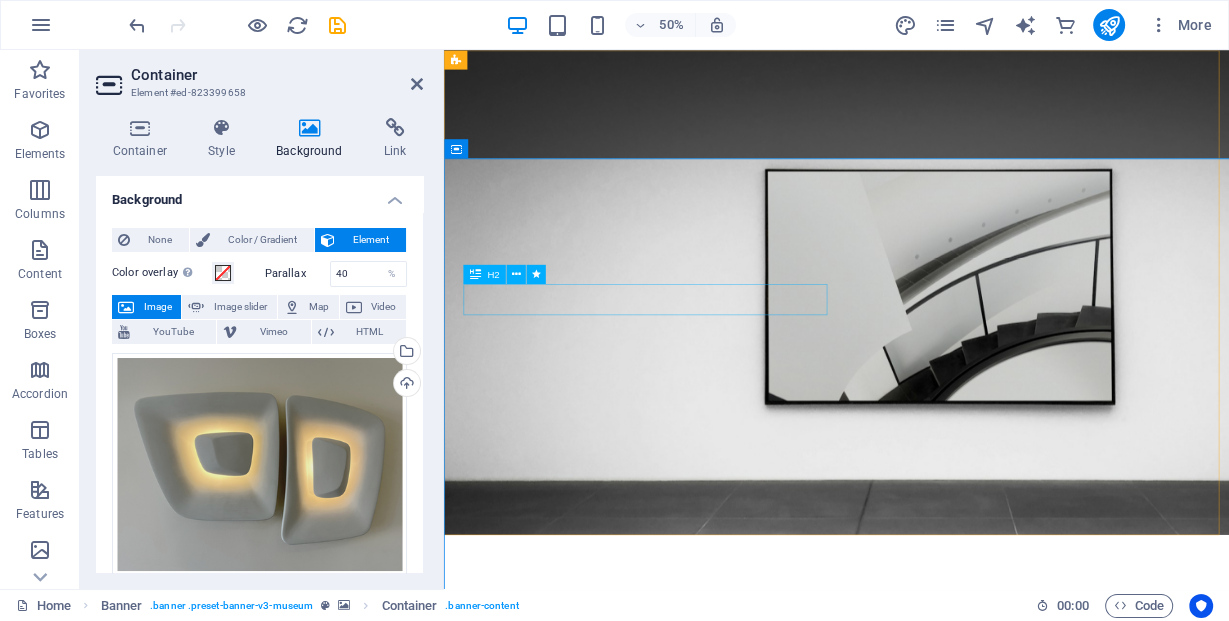 click on "Crafting Luxury Through Light" at bounding box center [934, 1460] 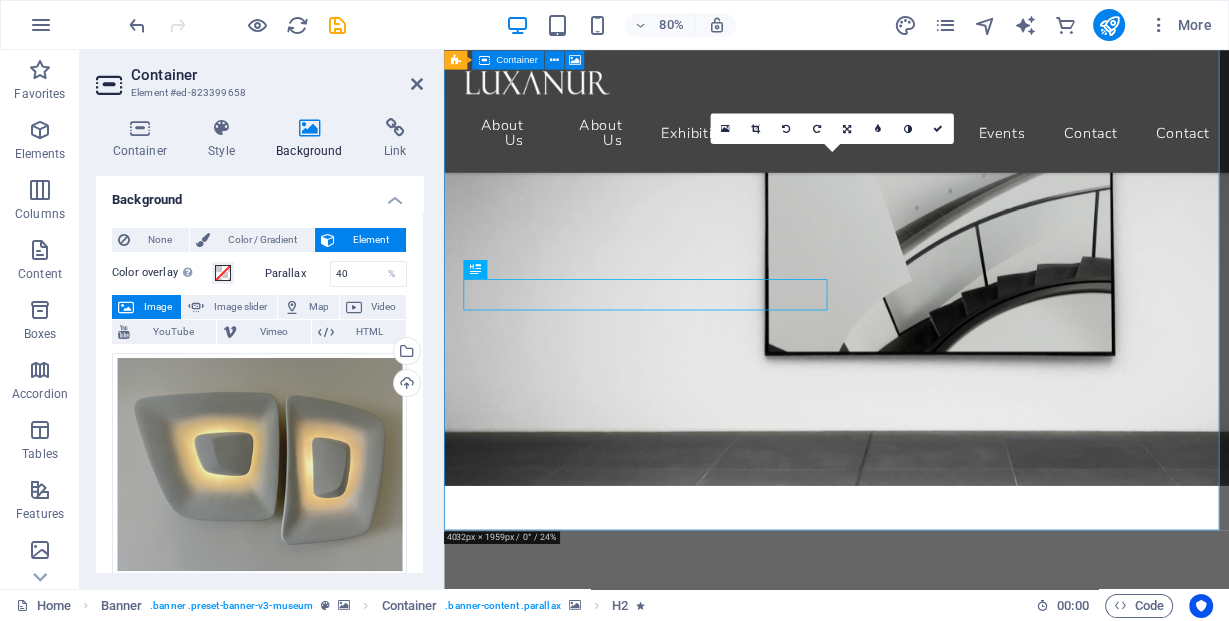 scroll, scrollTop: 0, scrollLeft: 0, axis: both 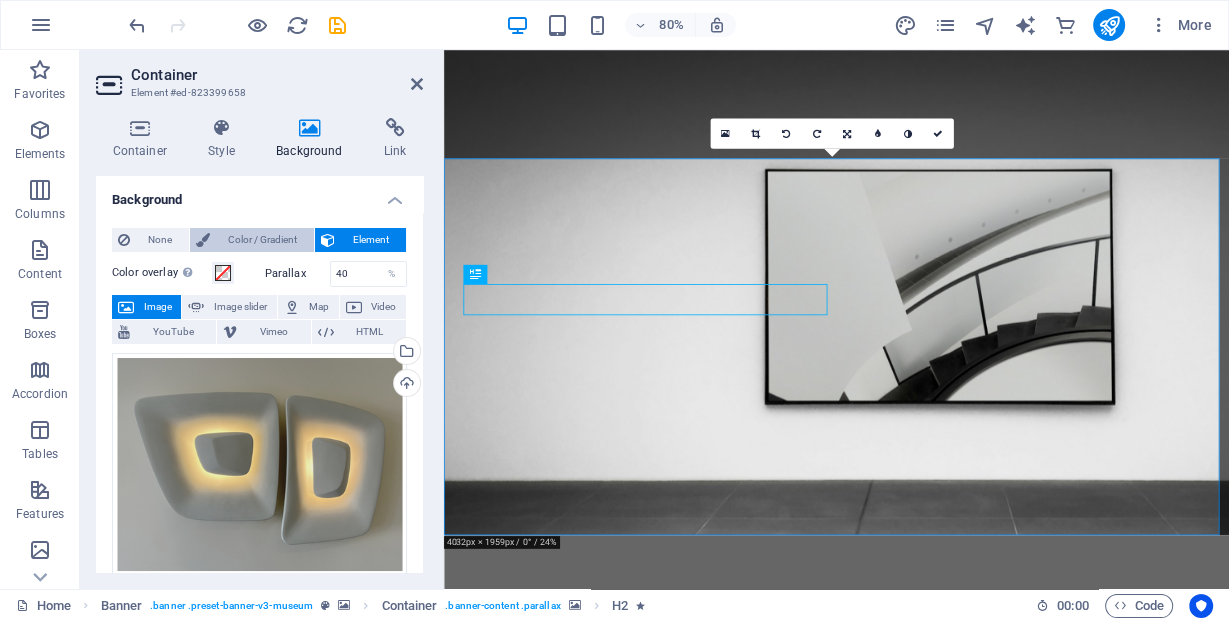 click on "Color / Gradient" at bounding box center [262, 240] 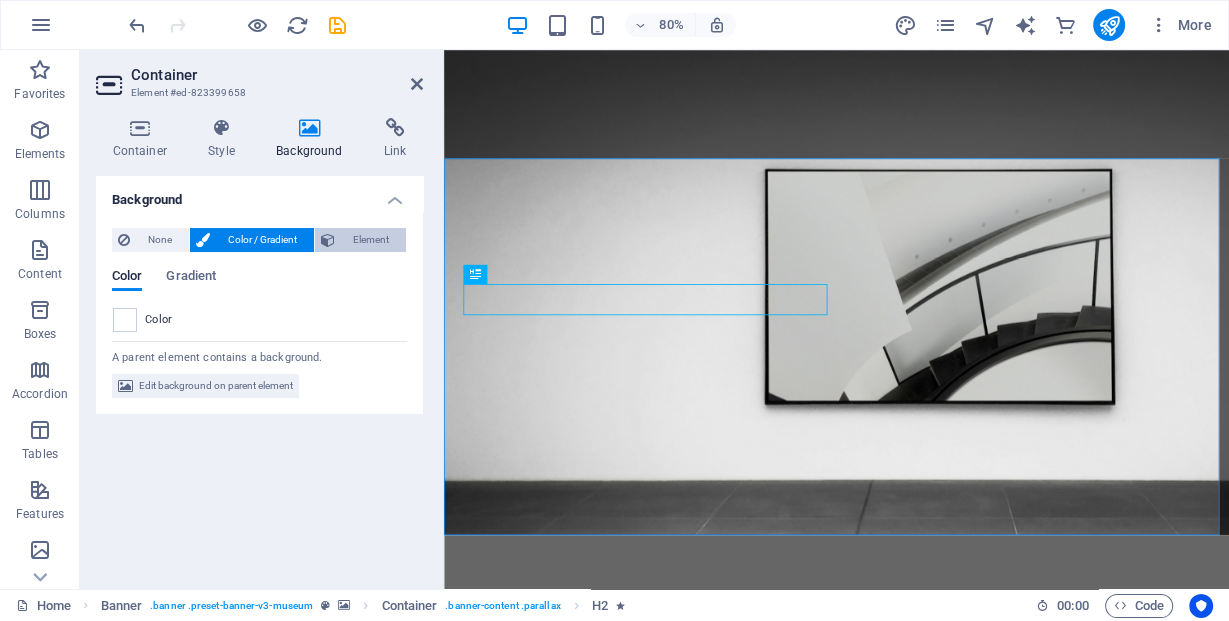 click on "Element" at bounding box center (360, 240) 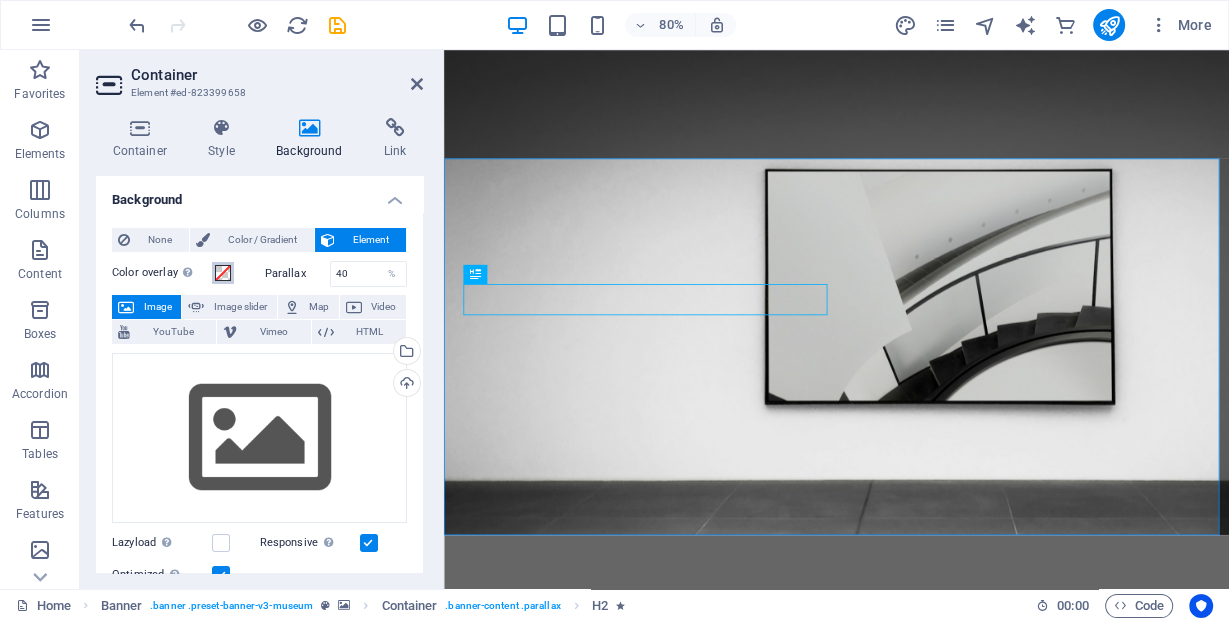 click at bounding box center (223, 273) 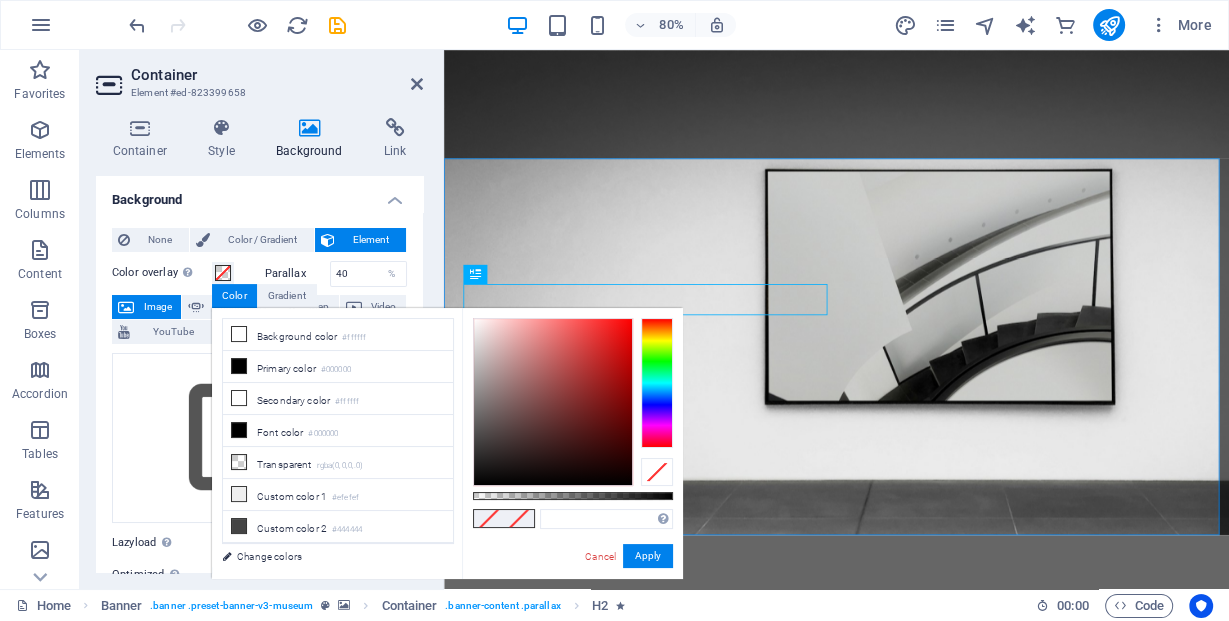click on "Supported formats #0852ed rgb(8, 82, 237) rgba(8, 82, 237, 90%) hsv(221,97,93) hsl(221, 93%, 48%) Cancel Apply" at bounding box center (572, 588) 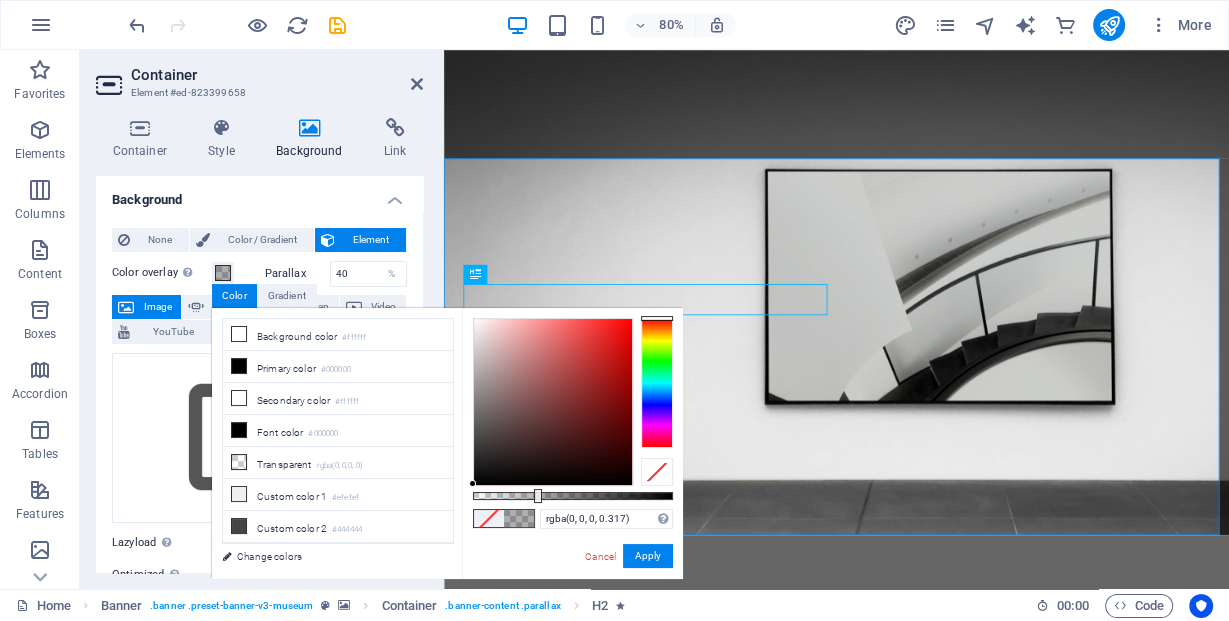 click at bounding box center [573, 496] 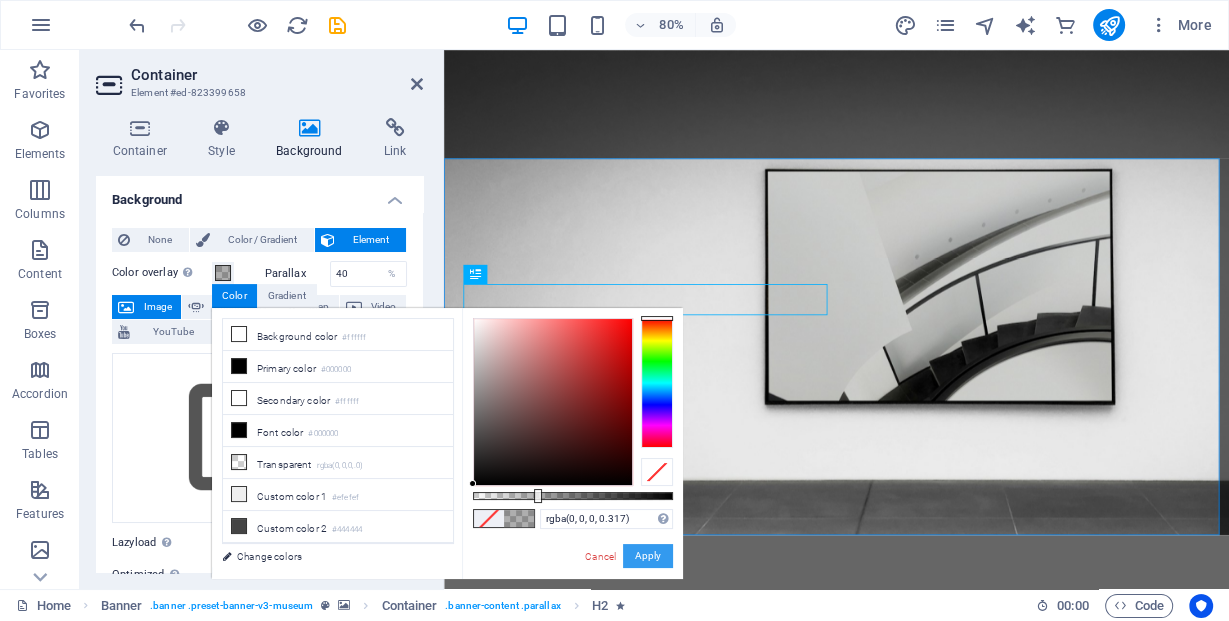 click on "Apply" at bounding box center [648, 556] 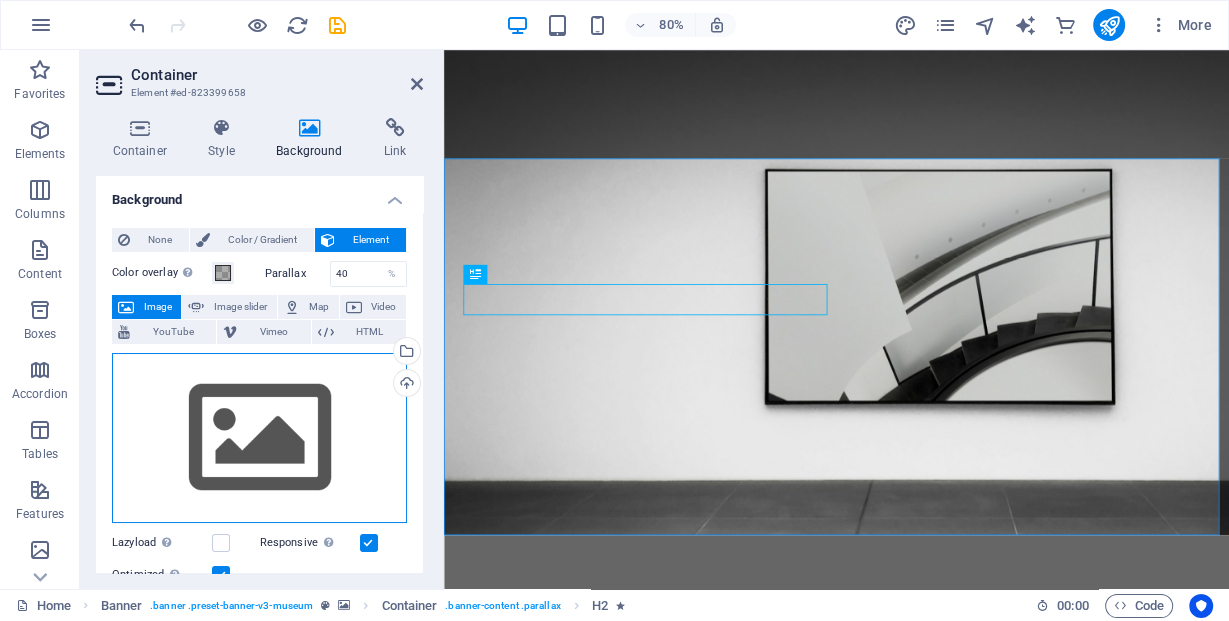 click on "Drag files here, click to choose files or select files from Files or our free stock photos & videos" at bounding box center (259, 438) 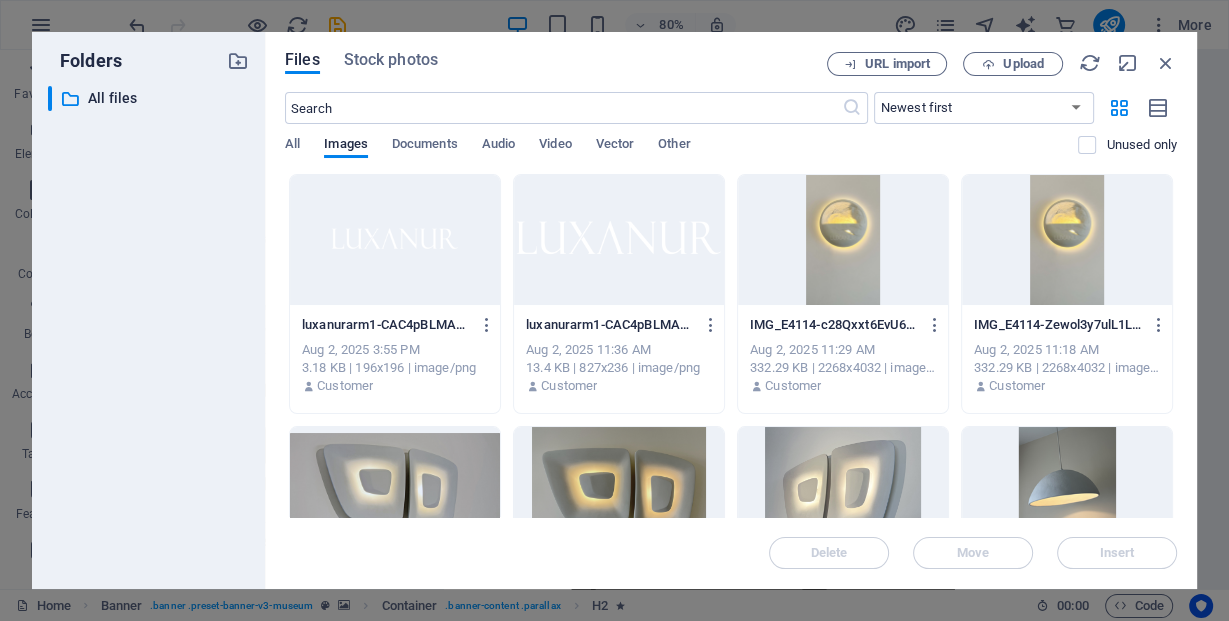 click at bounding box center (395, 492) 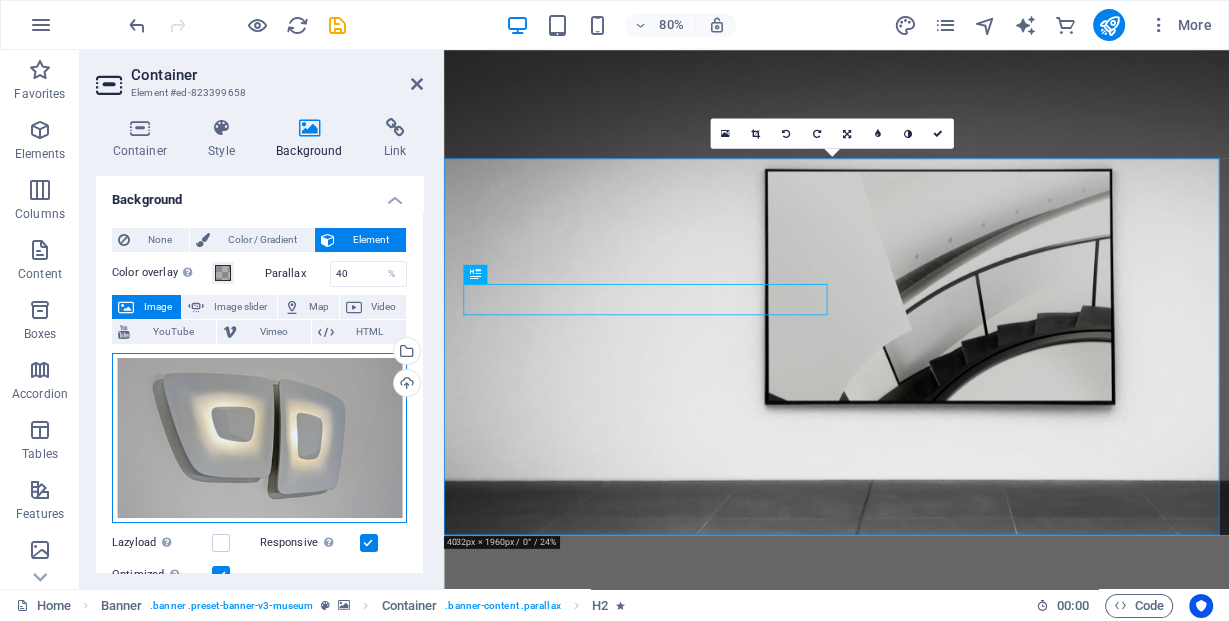 click on "Drag files here, click to choose files or select files from Files or our free stock photos & videos" at bounding box center (259, 438) 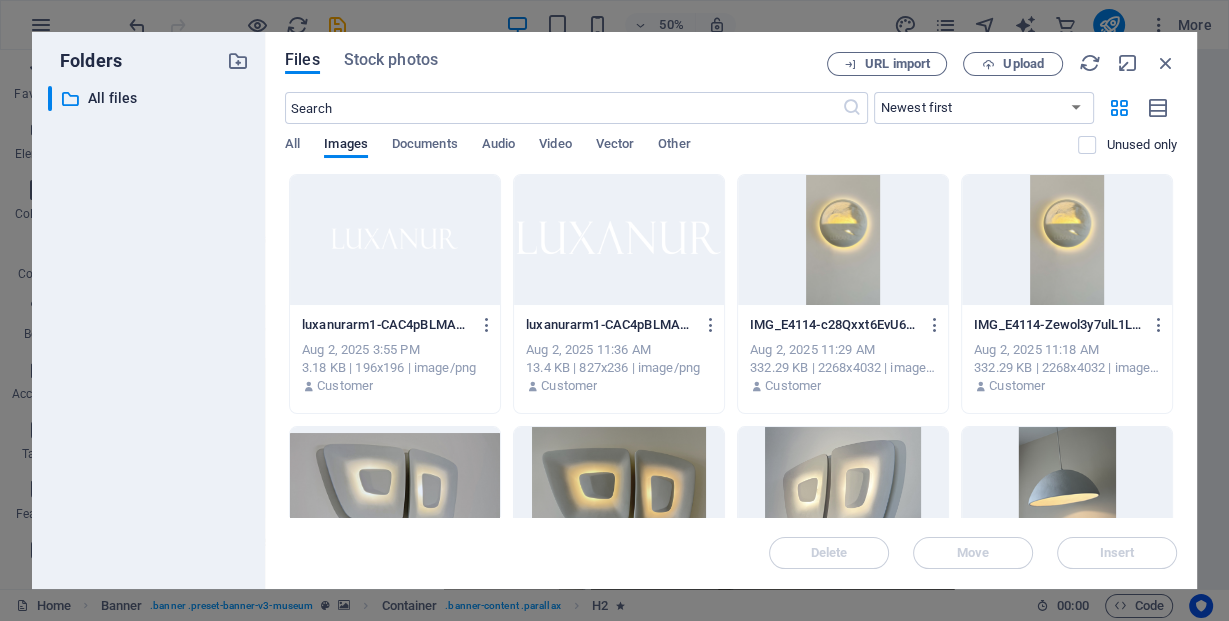 click at bounding box center [619, 492] 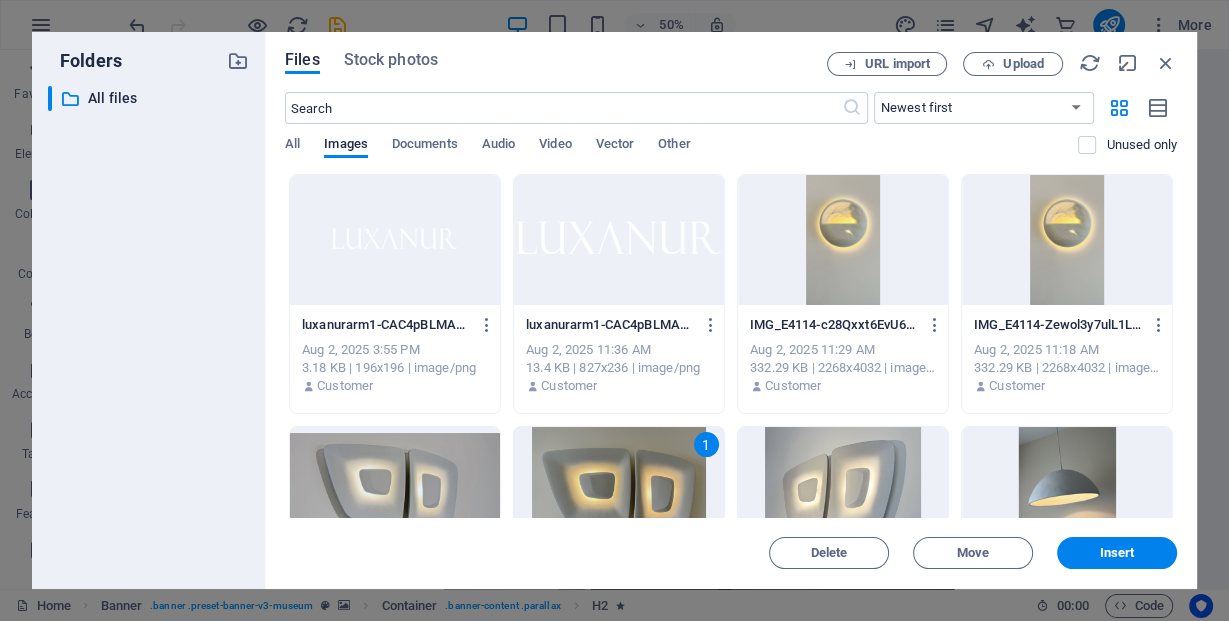 drag, startPoint x: 599, startPoint y: 465, endPoint x: 189, endPoint y: 512, distance: 412.68512 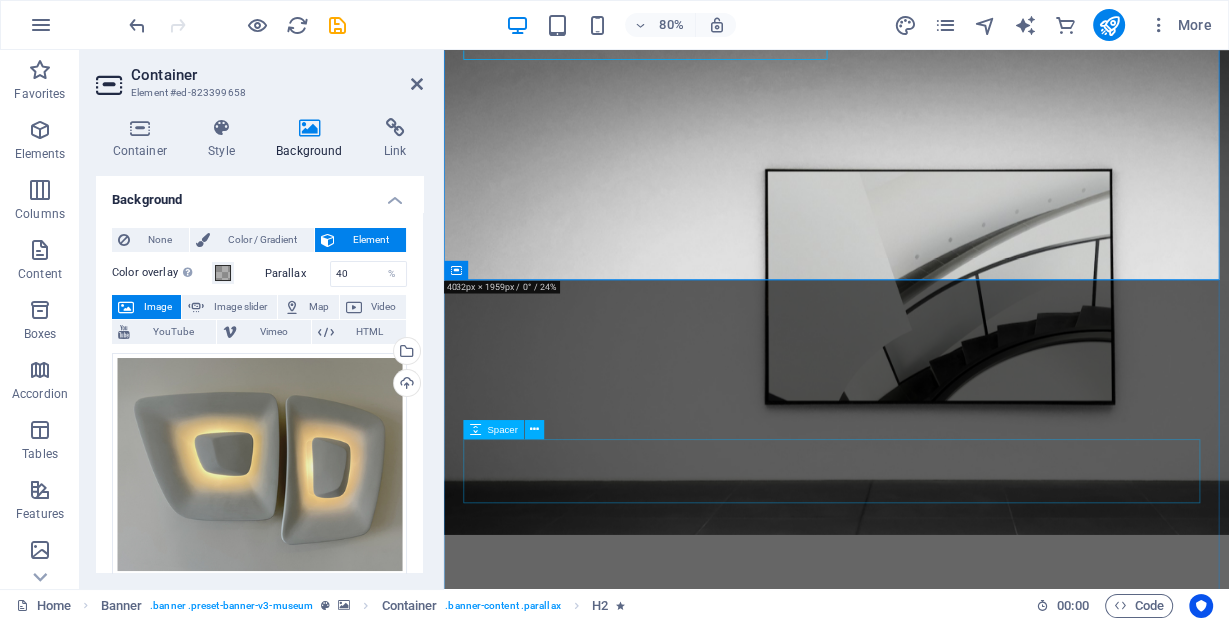 scroll, scrollTop: 0, scrollLeft: 0, axis: both 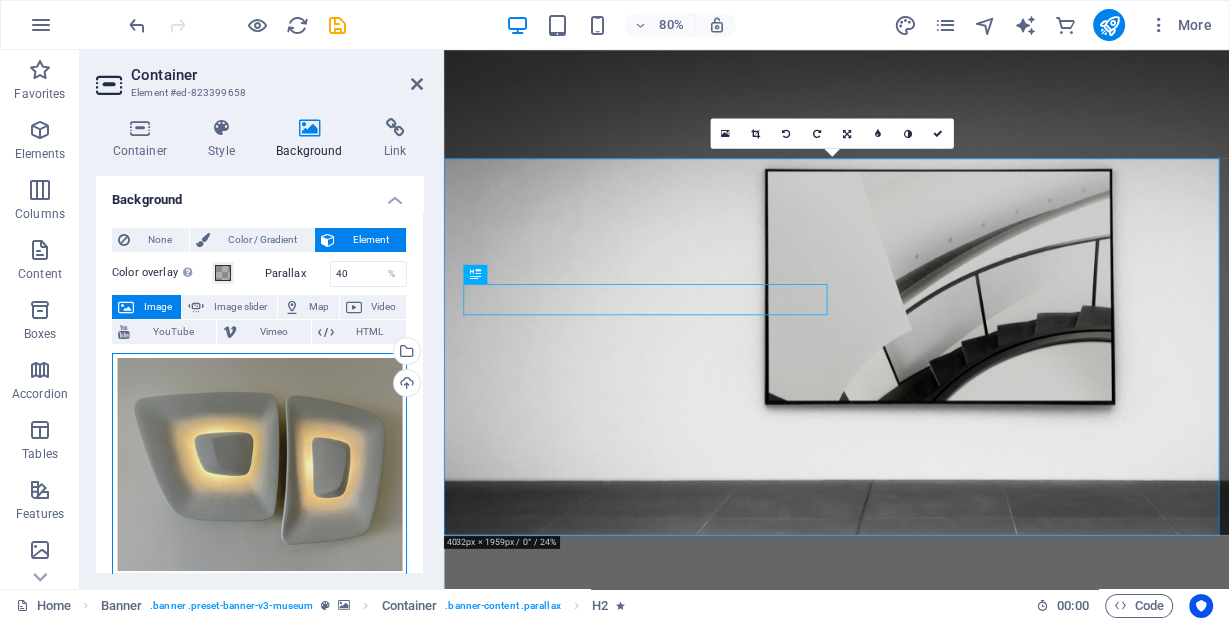 click on "Drag files here, click to choose files or select files from Files or our free stock photos & videos" at bounding box center (259, 465) 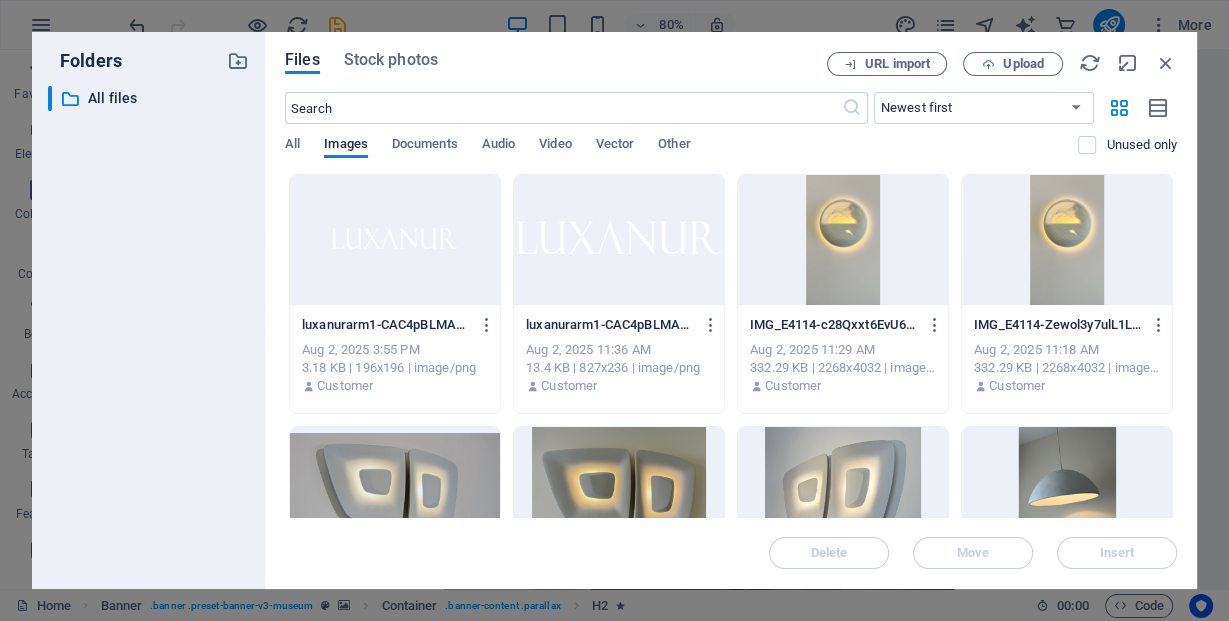 click on "Delete Move Insert" at bounding box center [731, 543] 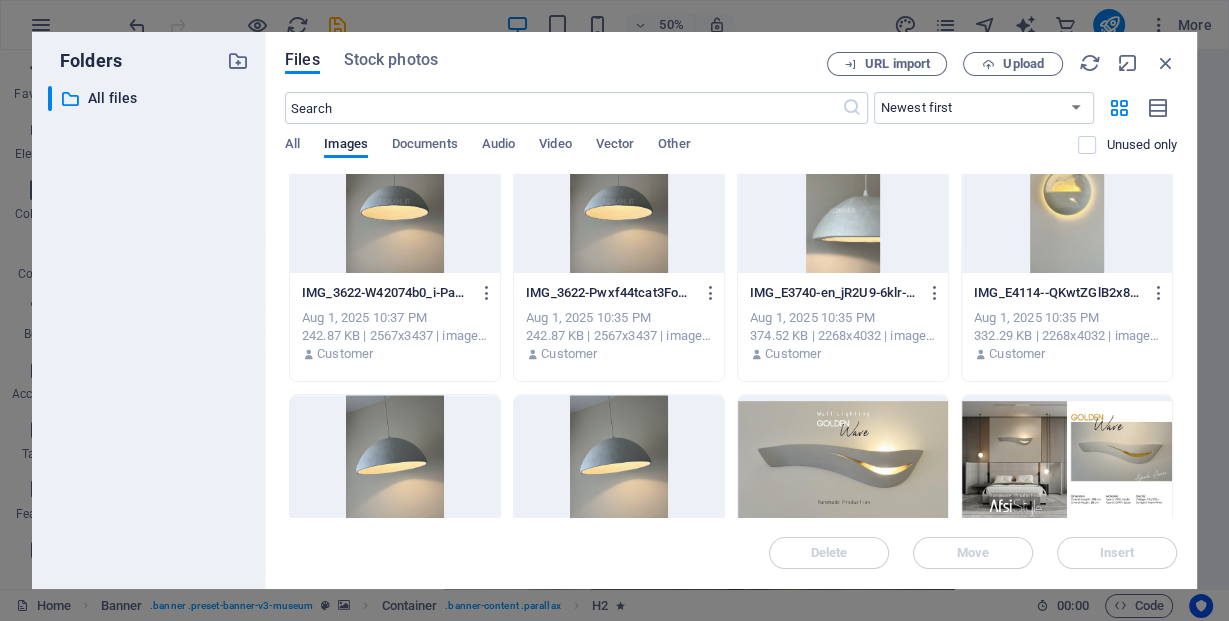 scroll, scrollTop: 800, scrollLeft: 0, axis: vertical 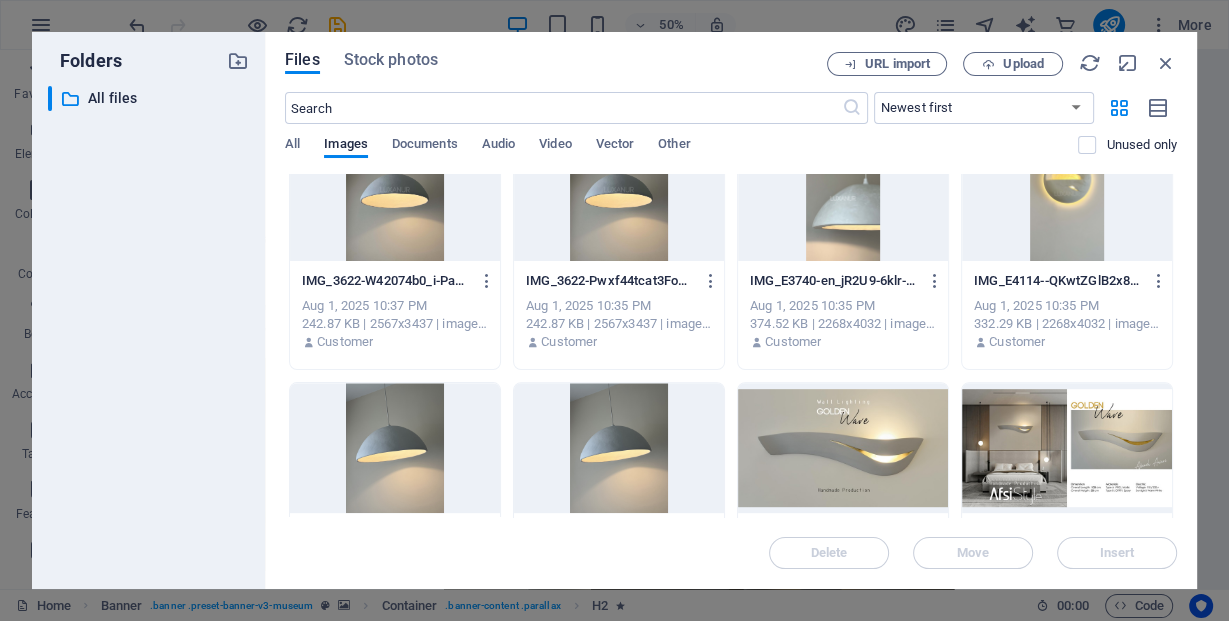 click at bounding box center [843, 448] 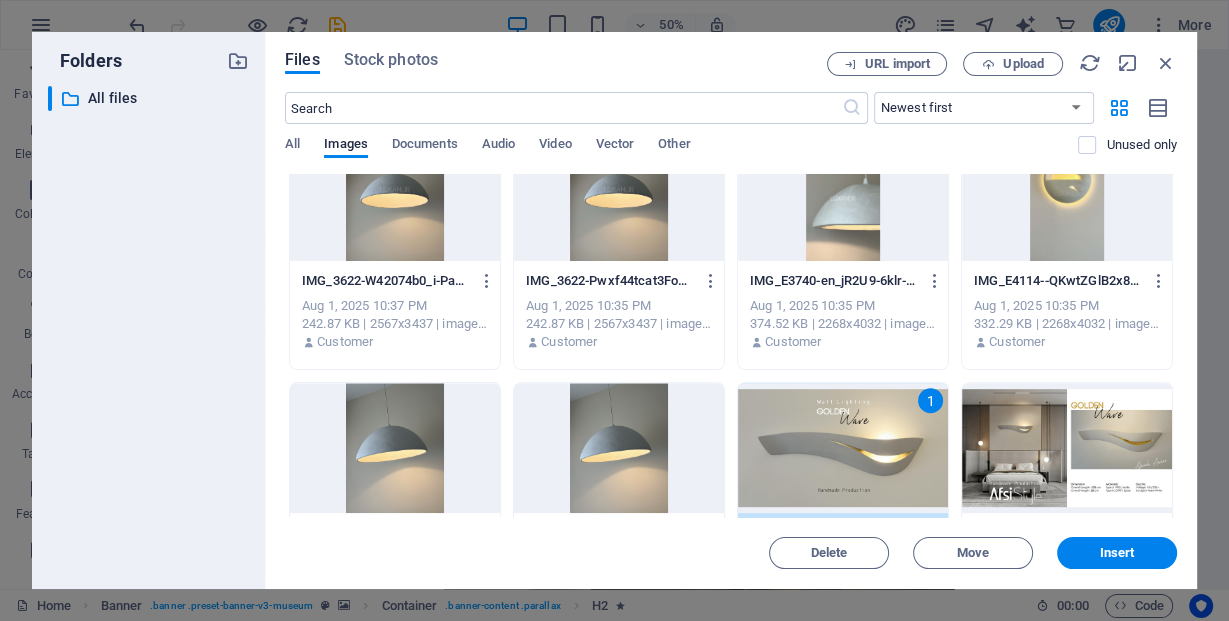 click on "1" at bounding box center (843, 448) 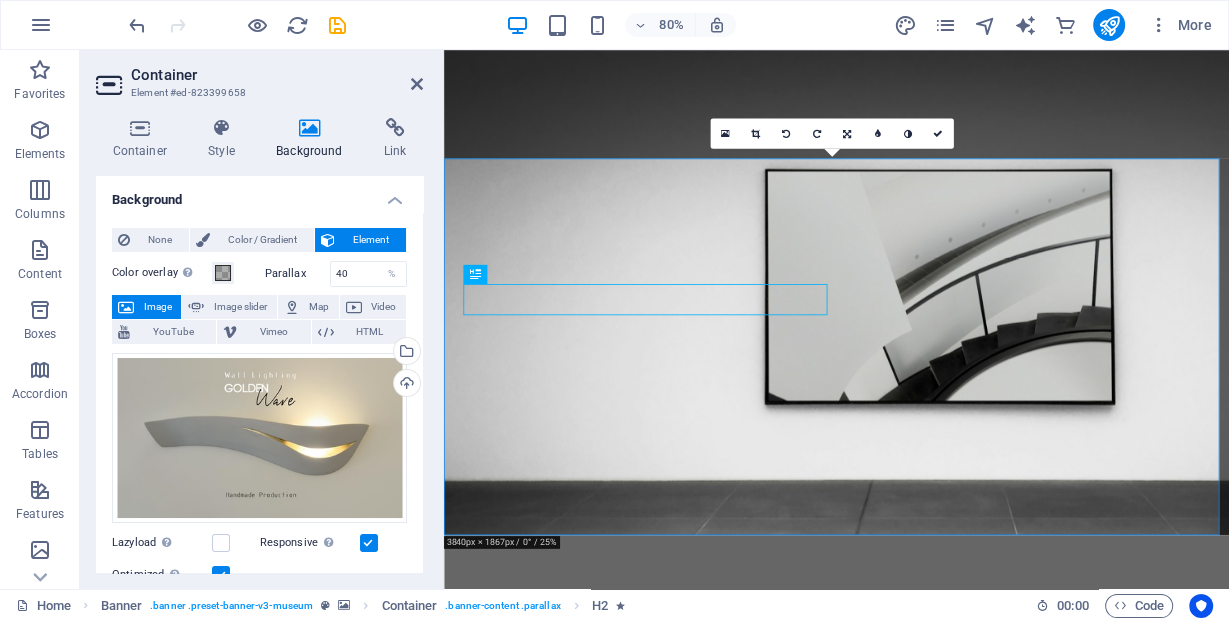 click at bounding box center [934, 1031] 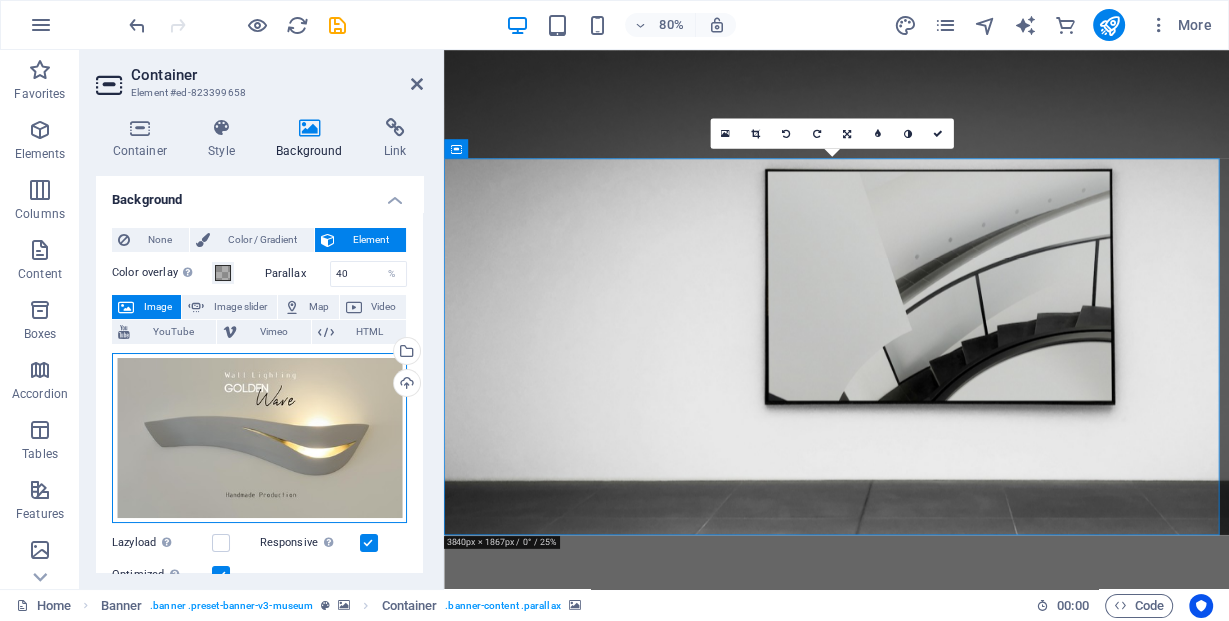 click on "Drag files here, click to choose files or select files from Files or our free stock photos & videos" at bounding box center (259, 438) 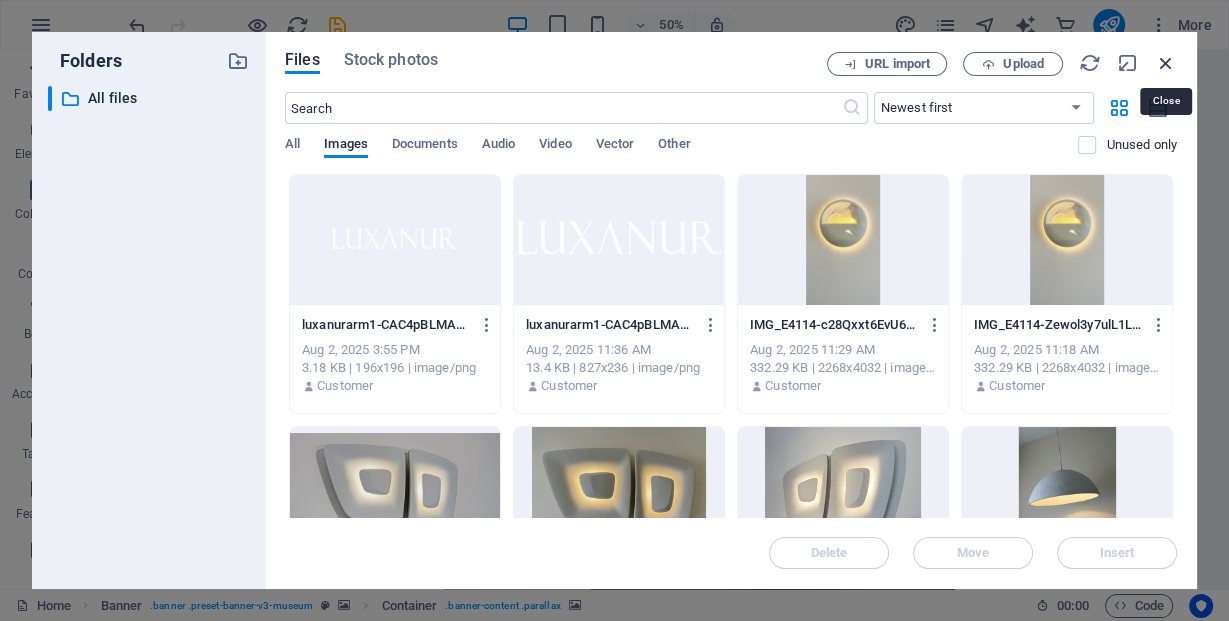 click at bounding box center [1166, 63] 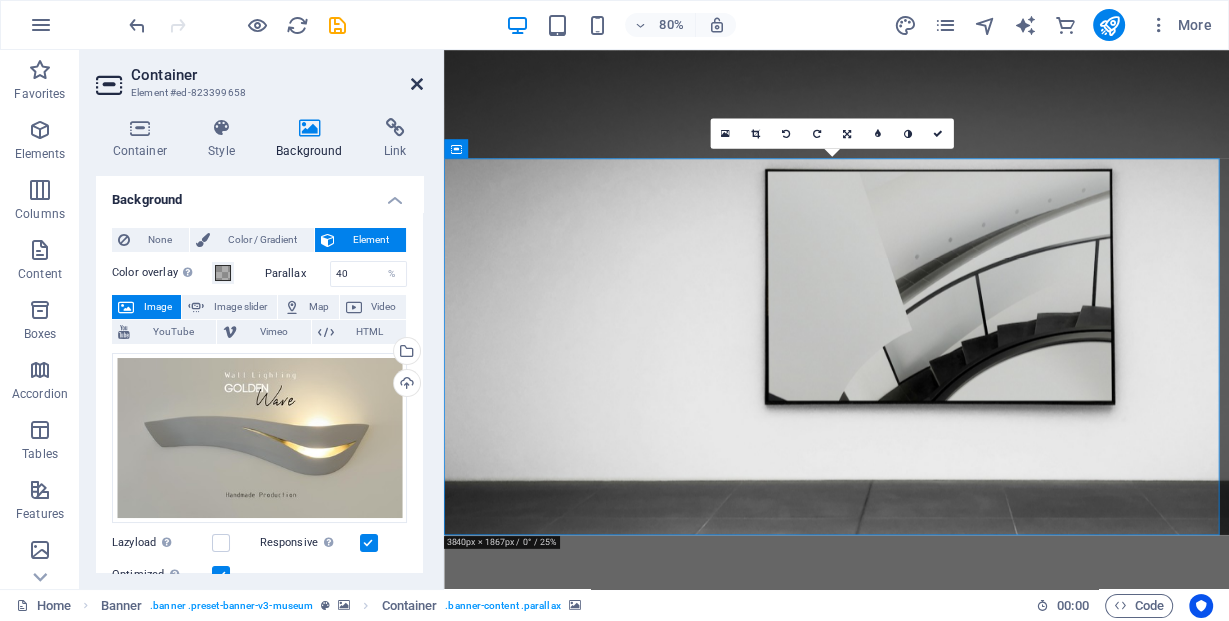 click at bounding box center [417, 84] 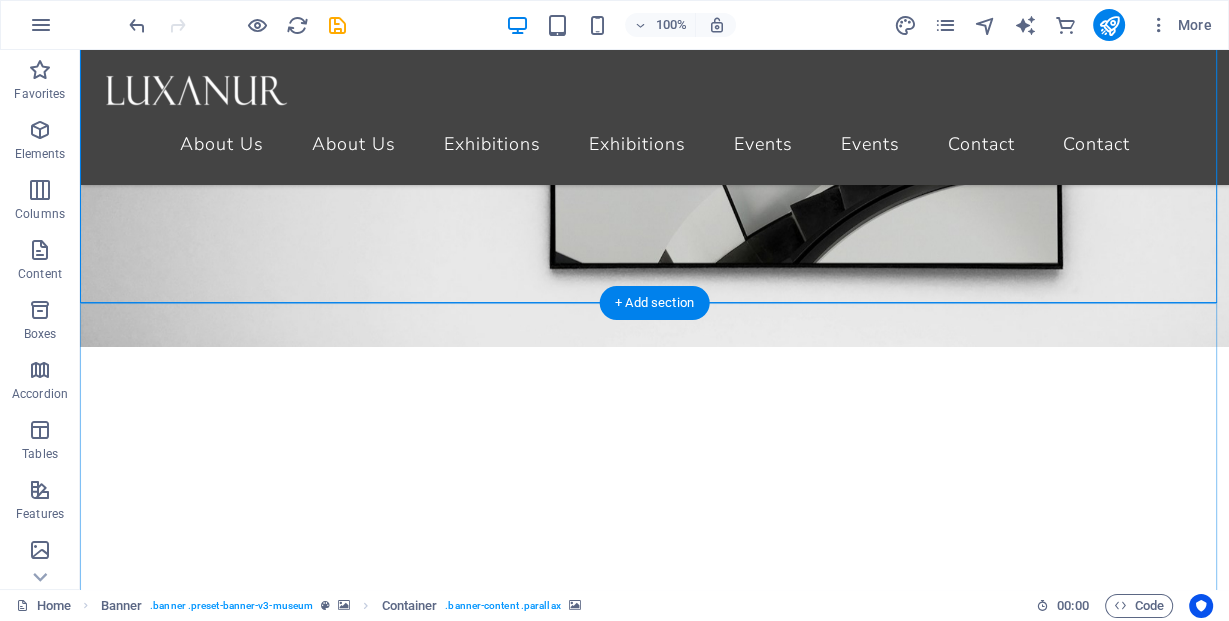 scroll, scrollTop: 160, scrollLeft: 0, axis: vertical 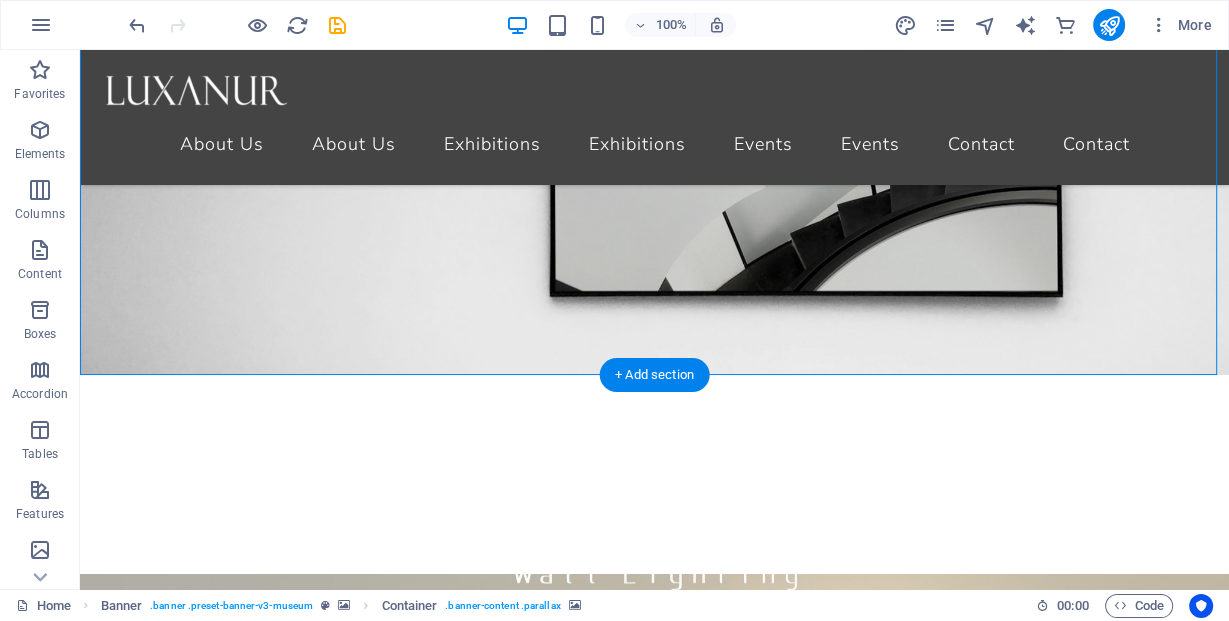 click at bounding box center (654, 827) 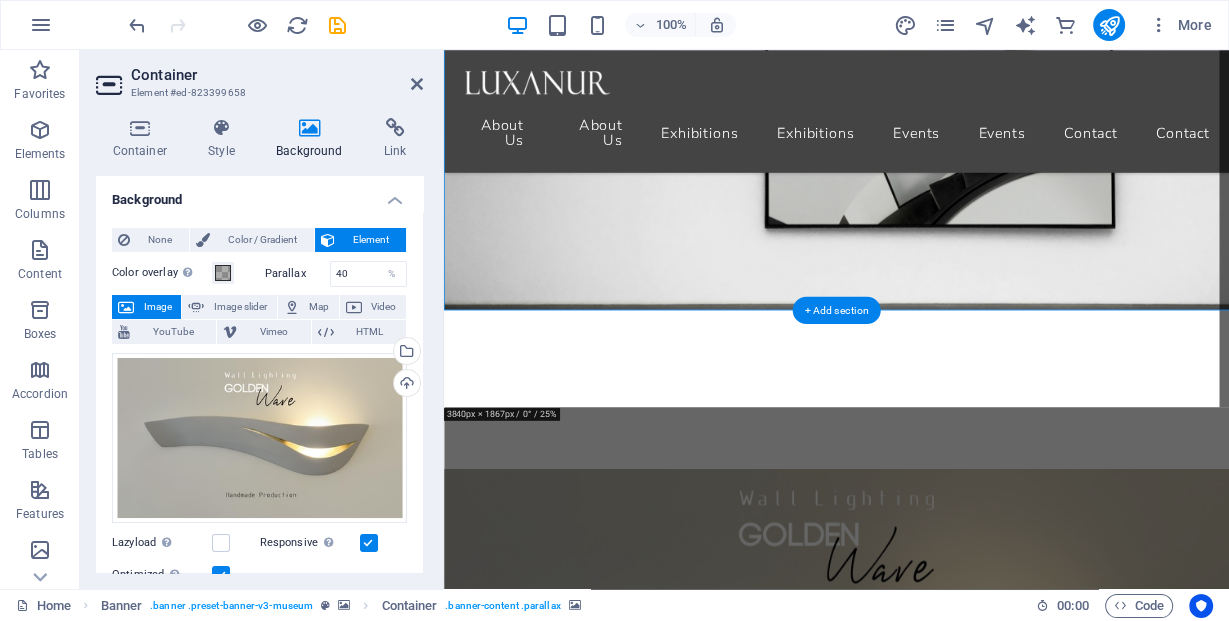 click at bounding box center [934, 827] 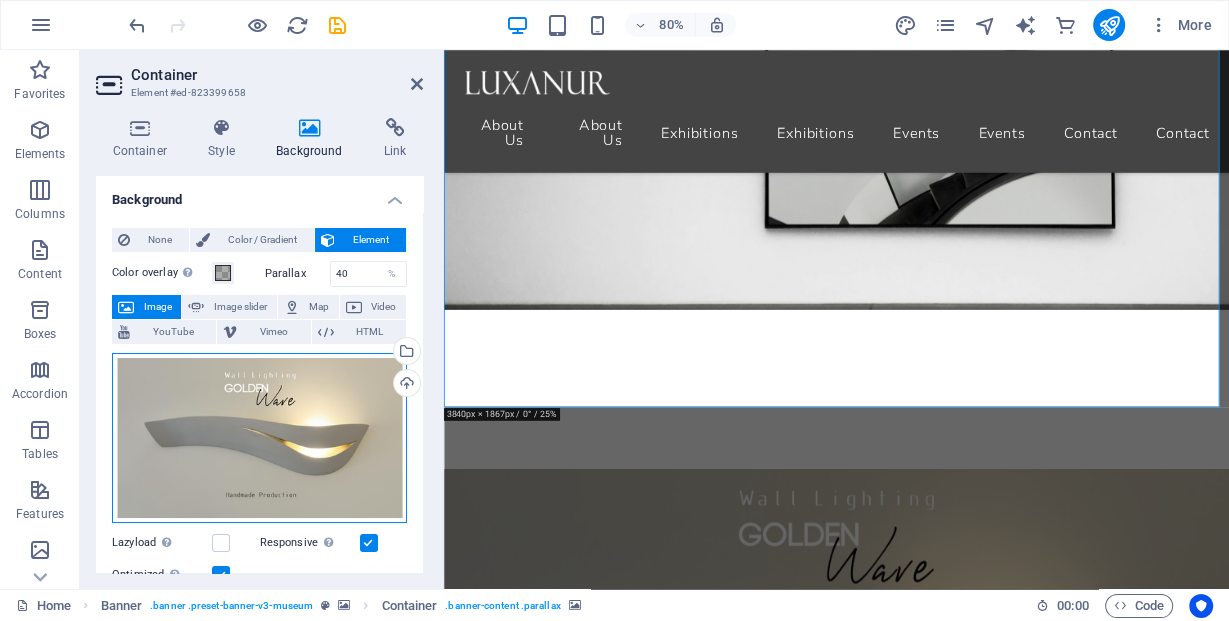 click on "Drag files here, click to choose files or select files from Files or our free stock photos & videos" at bounding box center [259, 438] 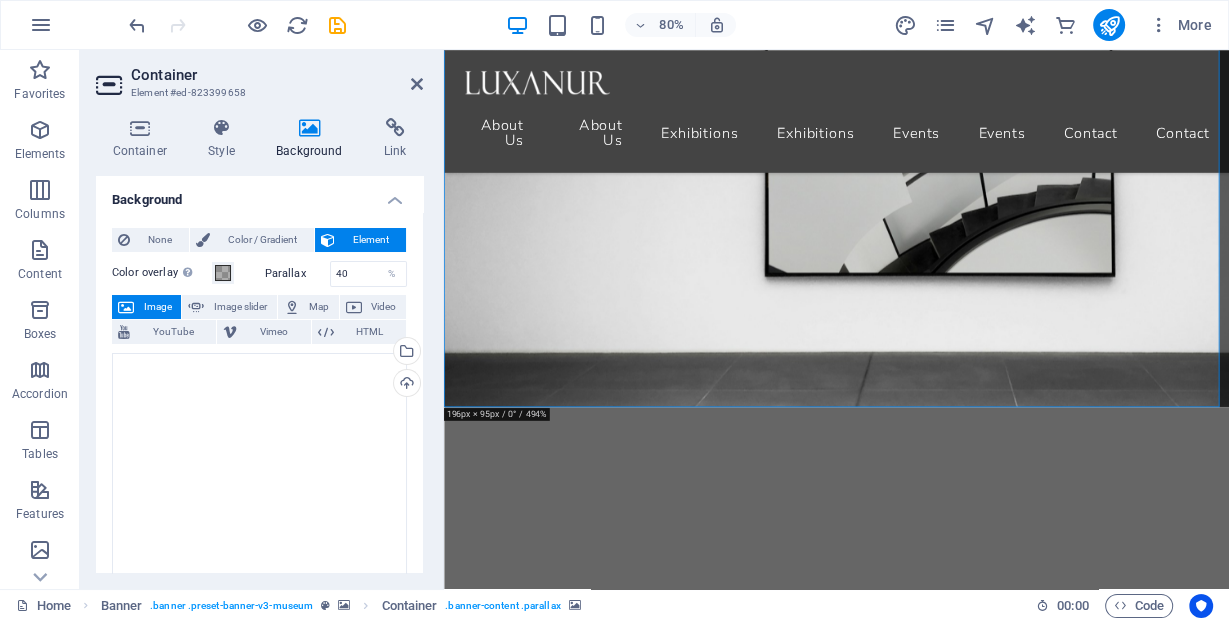 click at bounding box center (934, 1011) 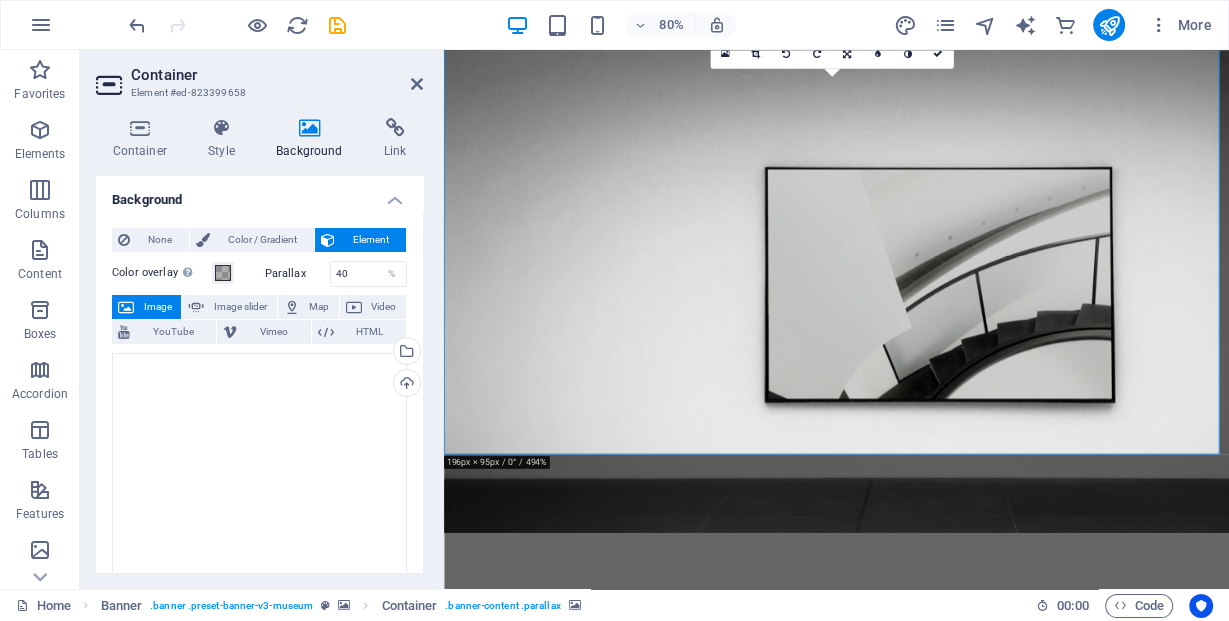 scroll, scrollTop: 0, scrollLeft: 0, axis: both 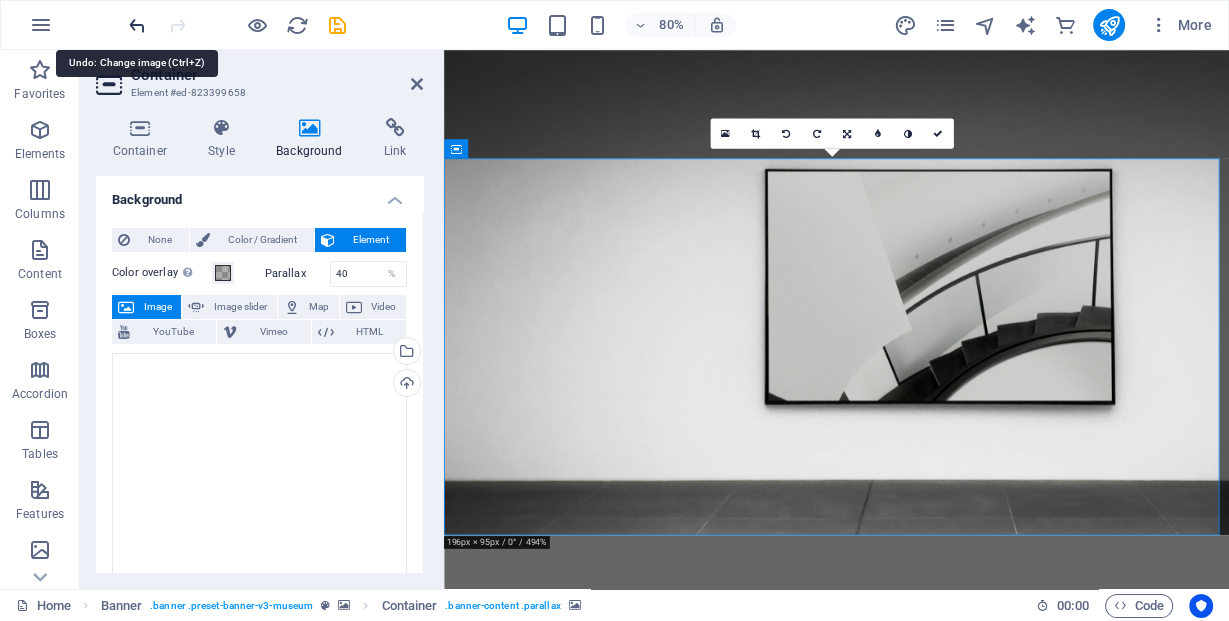 click at bounding box center (137, 25) 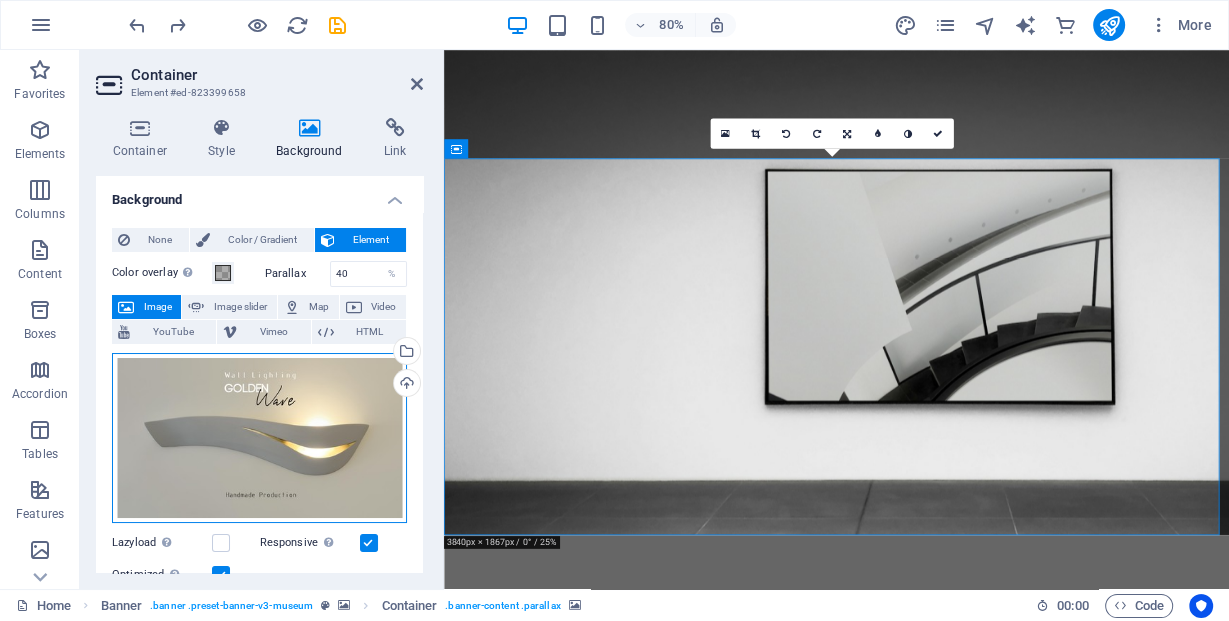 click on "Drag files here, click to choose files or select files from Files or our free stock photos & videos" at bounding box center (259, 438) 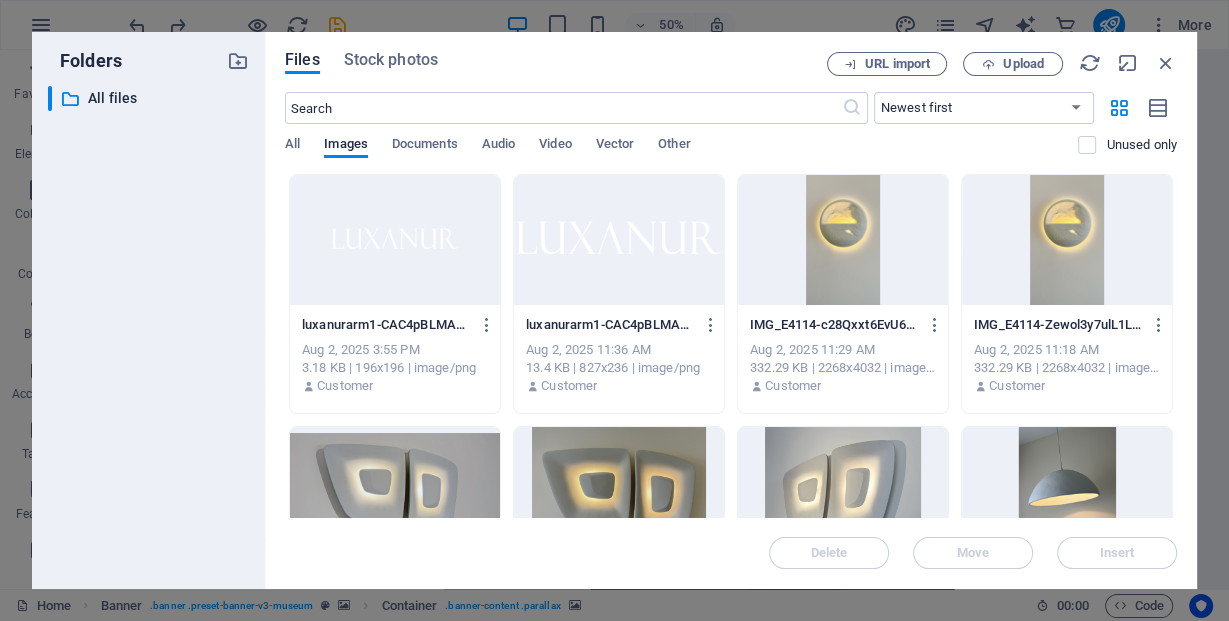 click on "URL import Upload" at bounding box center (1002, 64) 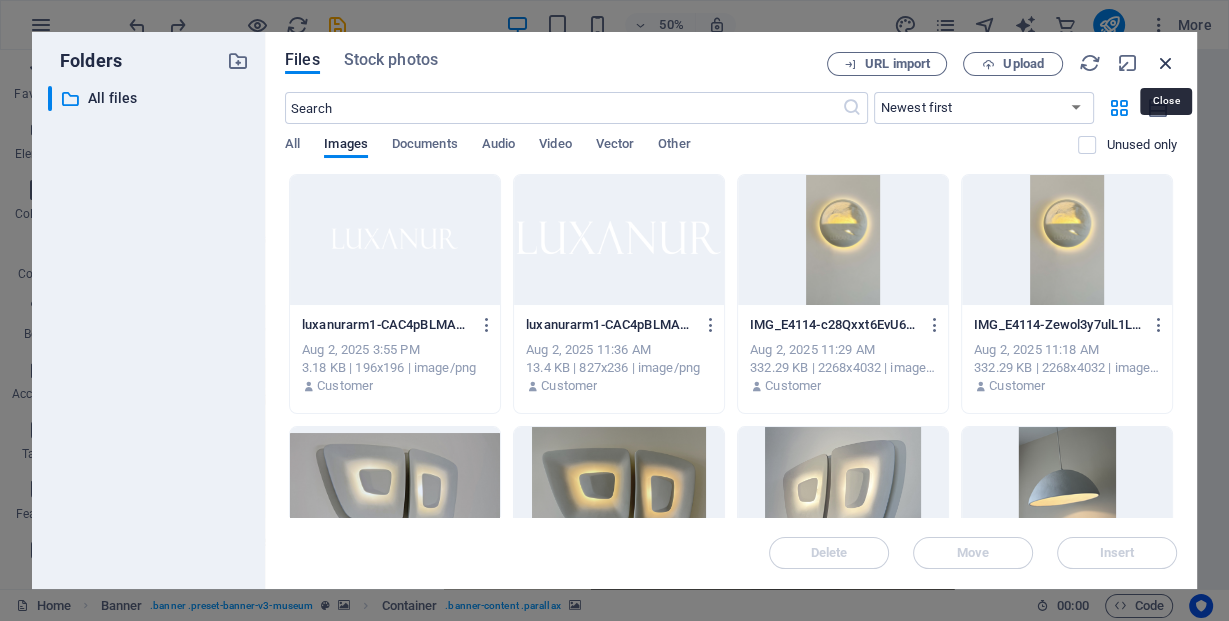 click at bounding box center (1166, 63) 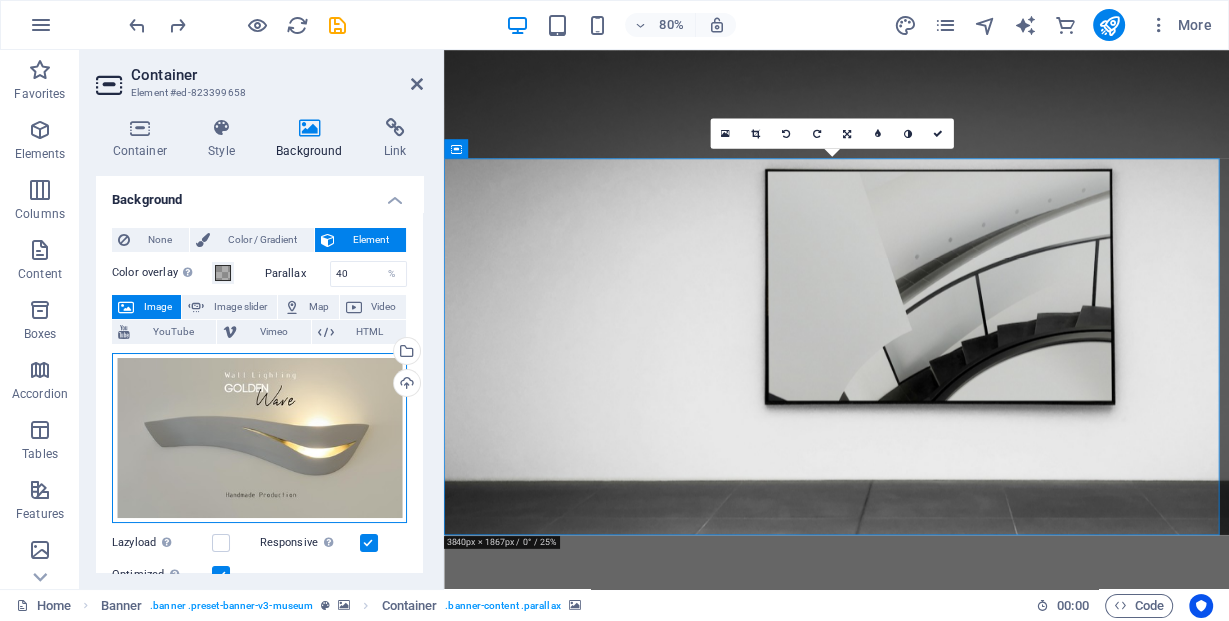 click on "Drag files here, click to choose files or select files from Files or our free stock photos & videos" at bounding box center (259, 438) 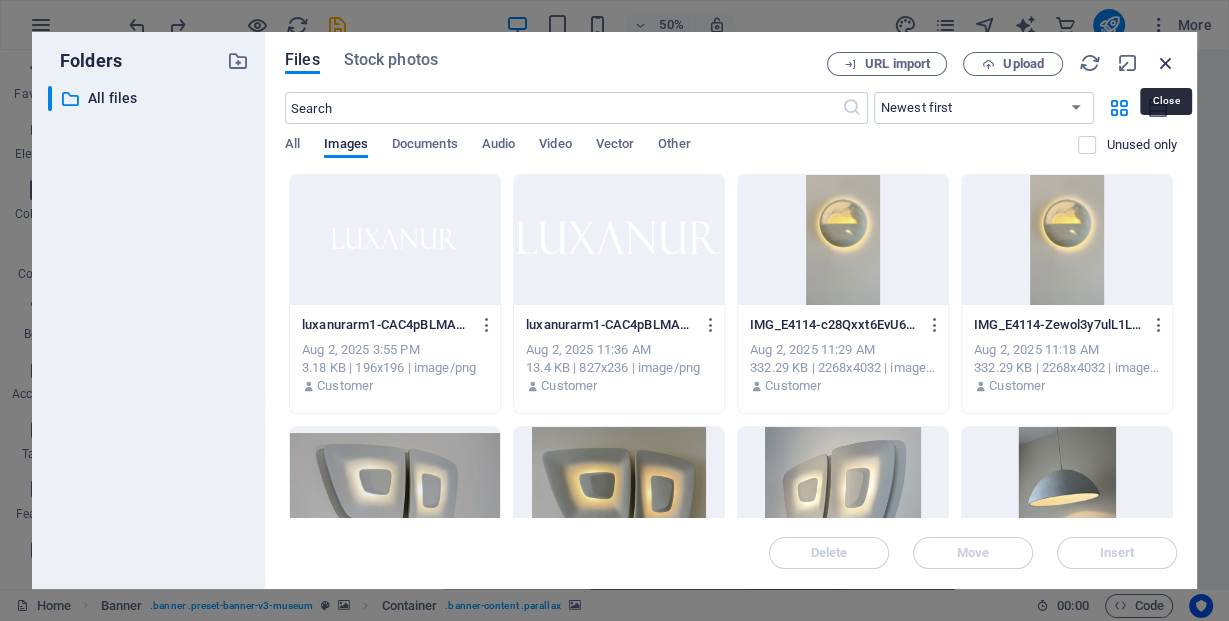drag, startPoint x: 1168, startPoint y: 59, endPoint x: 867, endPoint y: 12, distance: 304.64734 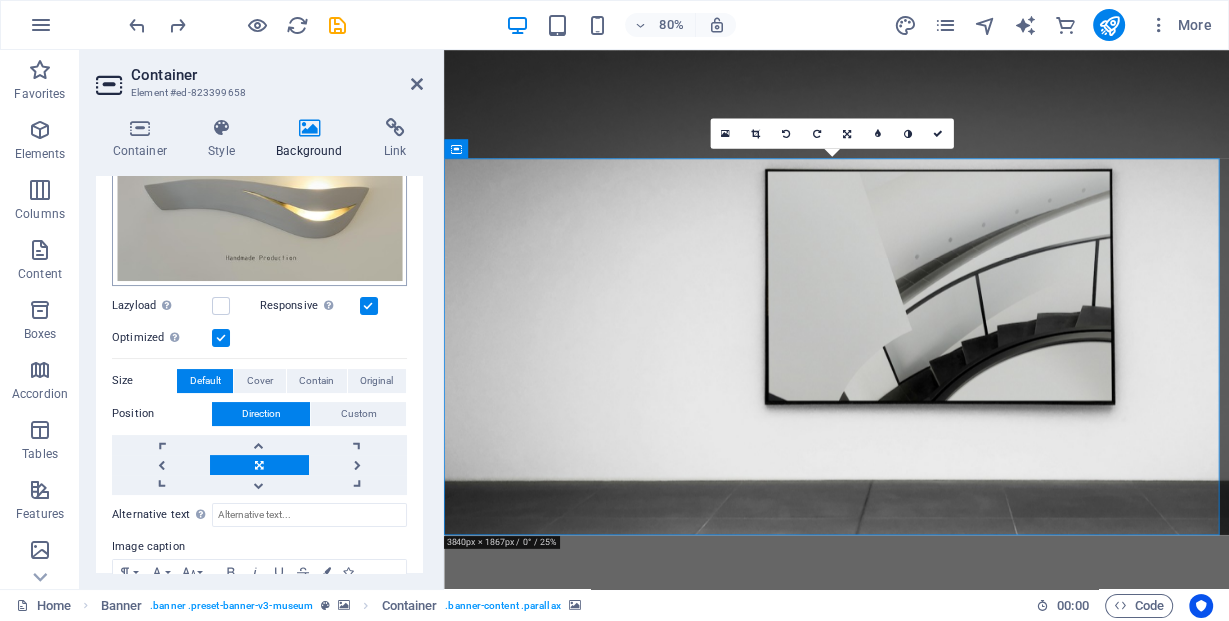 scroll, scrollTop: 240, scrollLeft: 0, axis: vertical 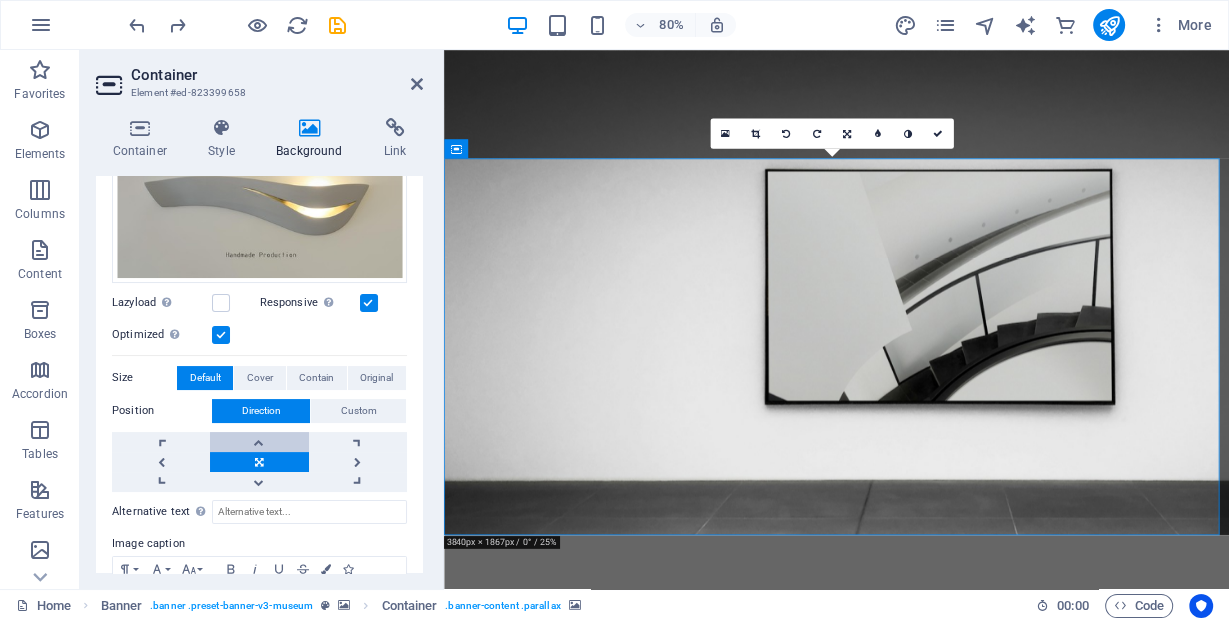 click at bounding box center [259, 442] 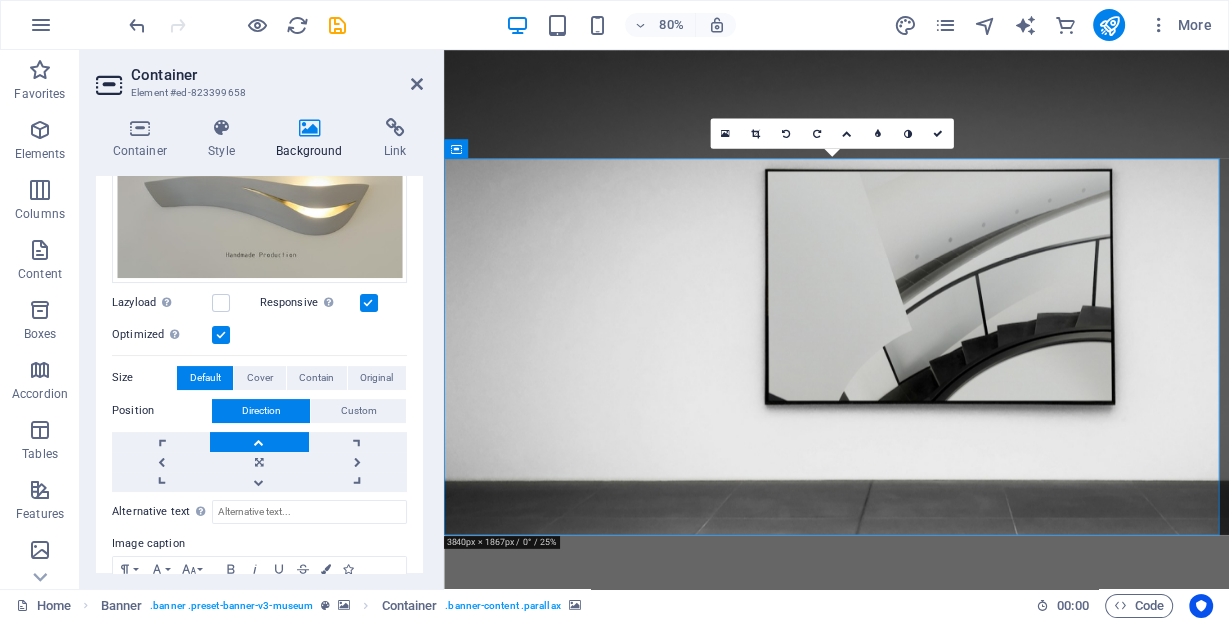 click at bounding box center [259, 442] 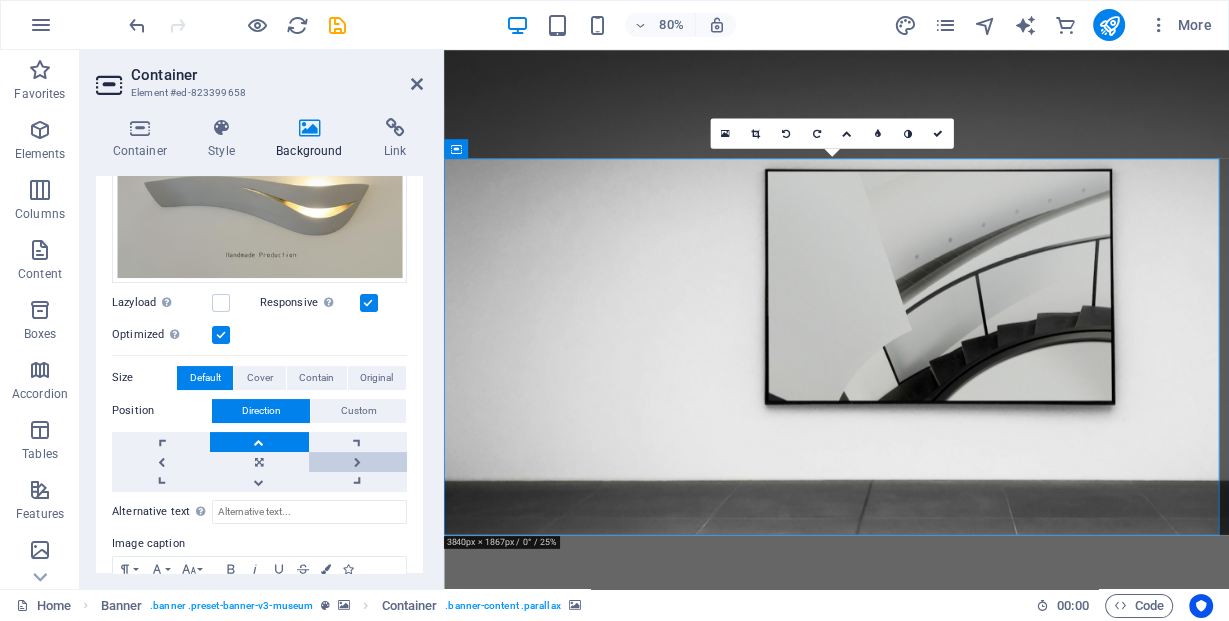 click at bounding box center [358, 462] 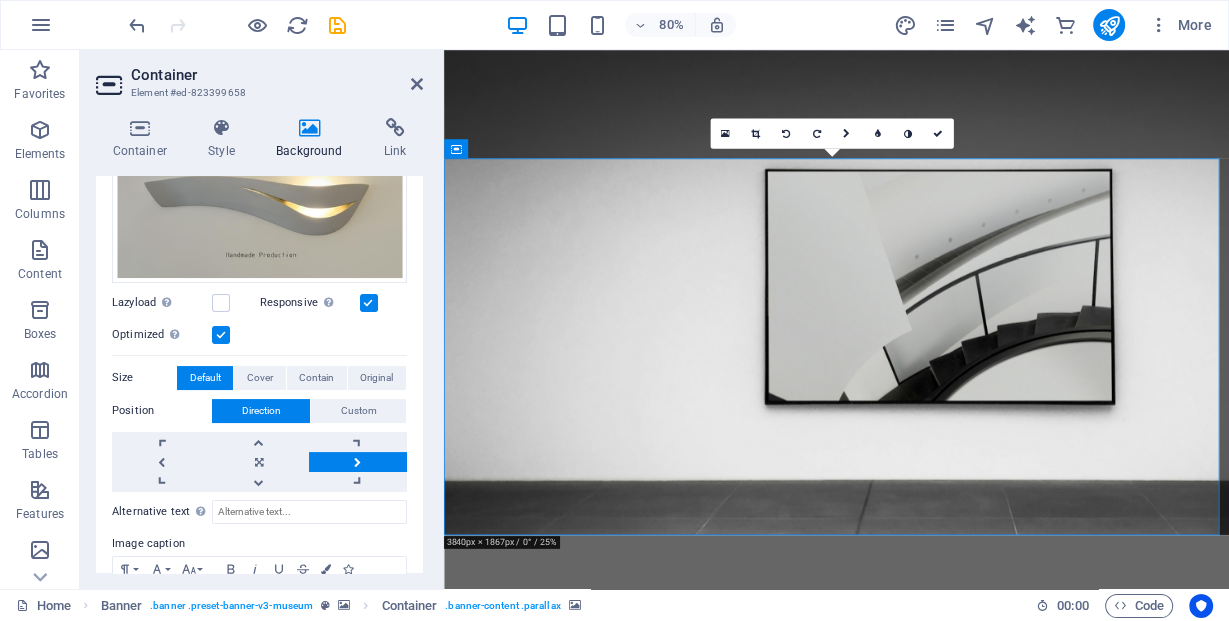 click at bounding box center (358, 462) 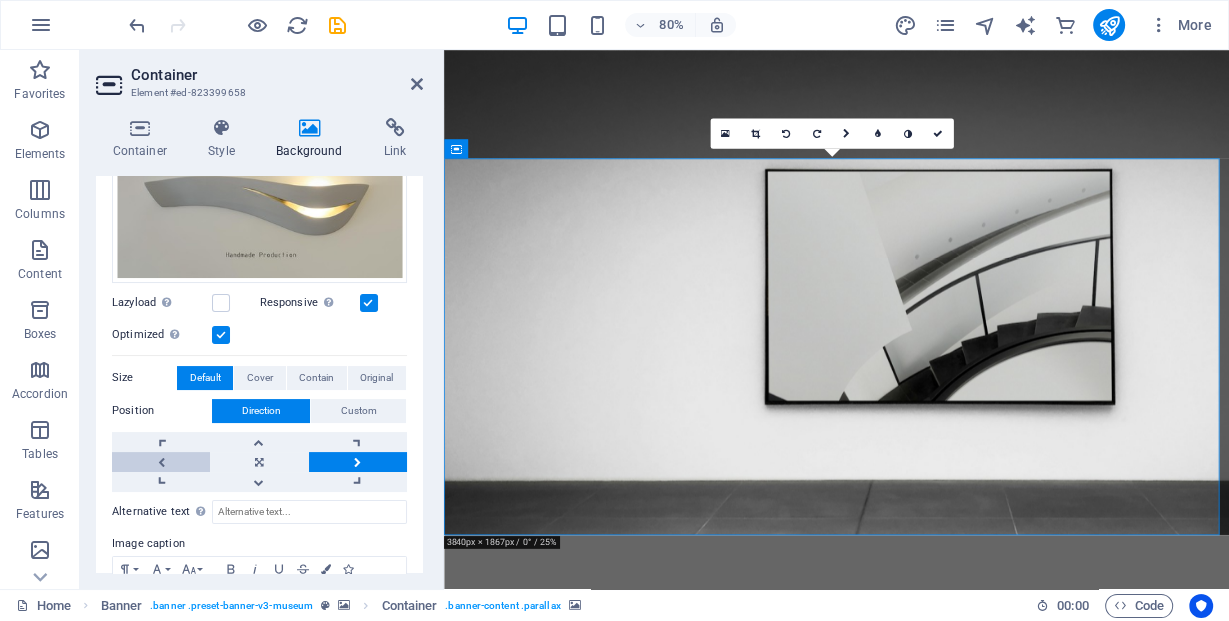 click at bounding box center (161, 462) 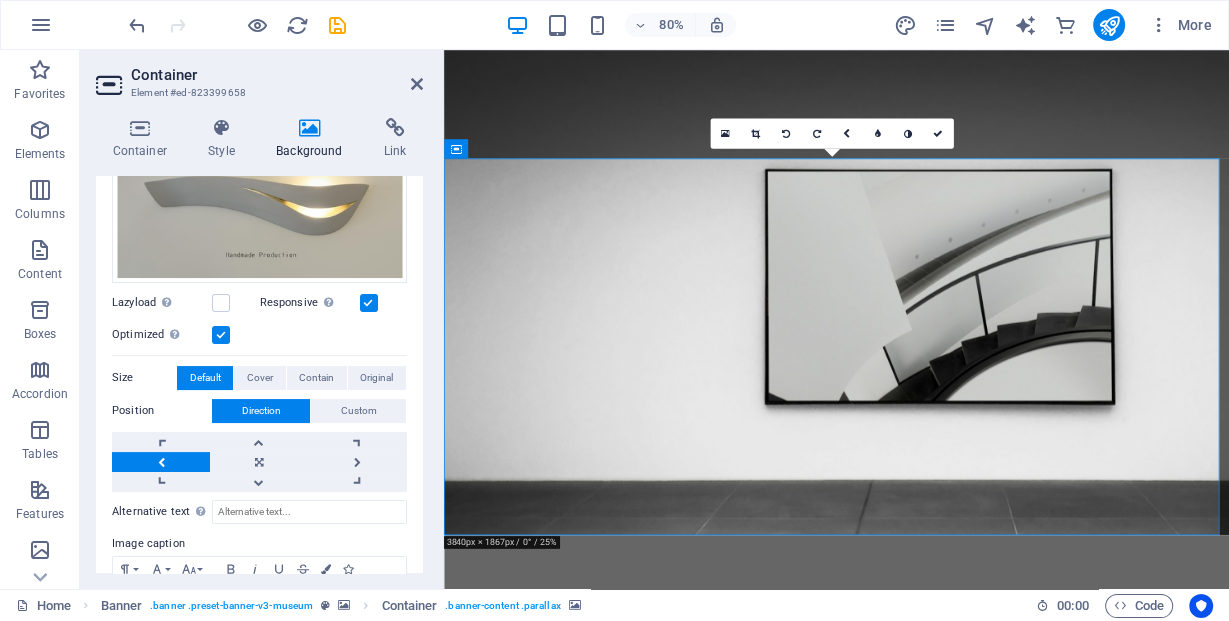 click at bounding box center [161, 462] 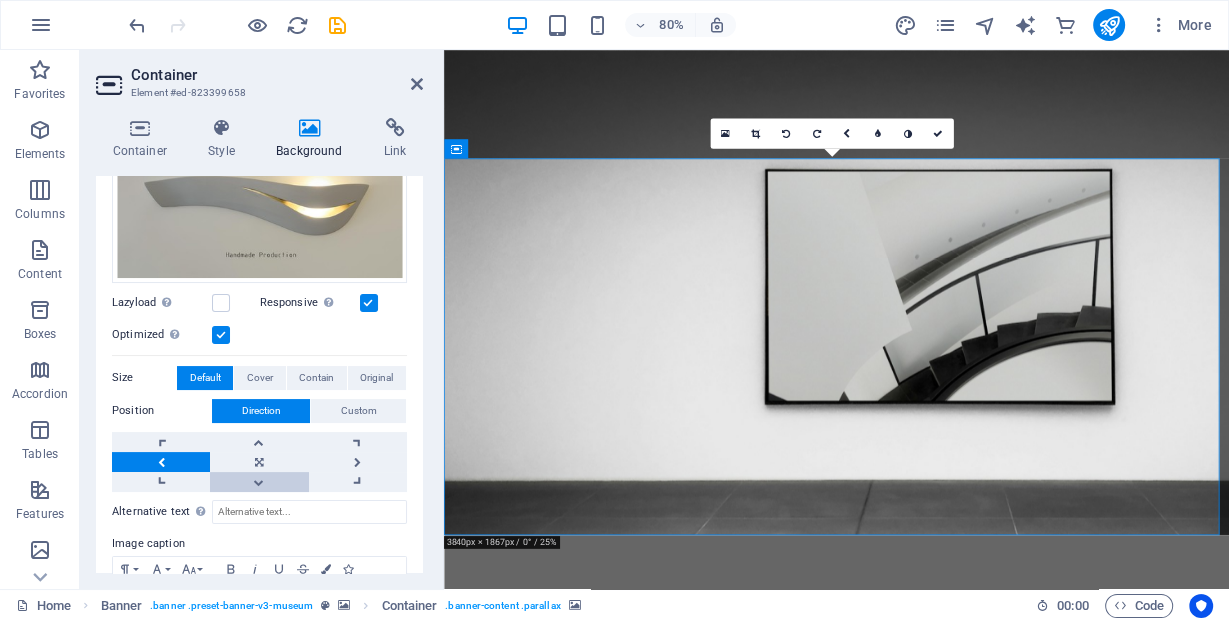 click at bounding box center (259, 482) 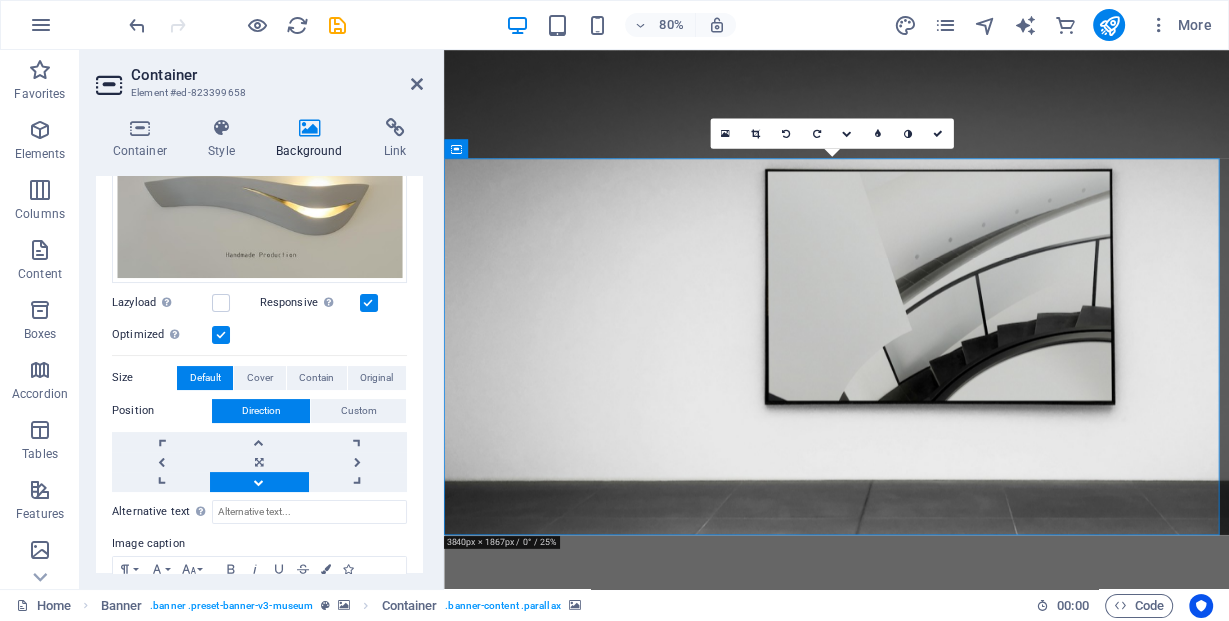 click at bounding box center (259, 482) 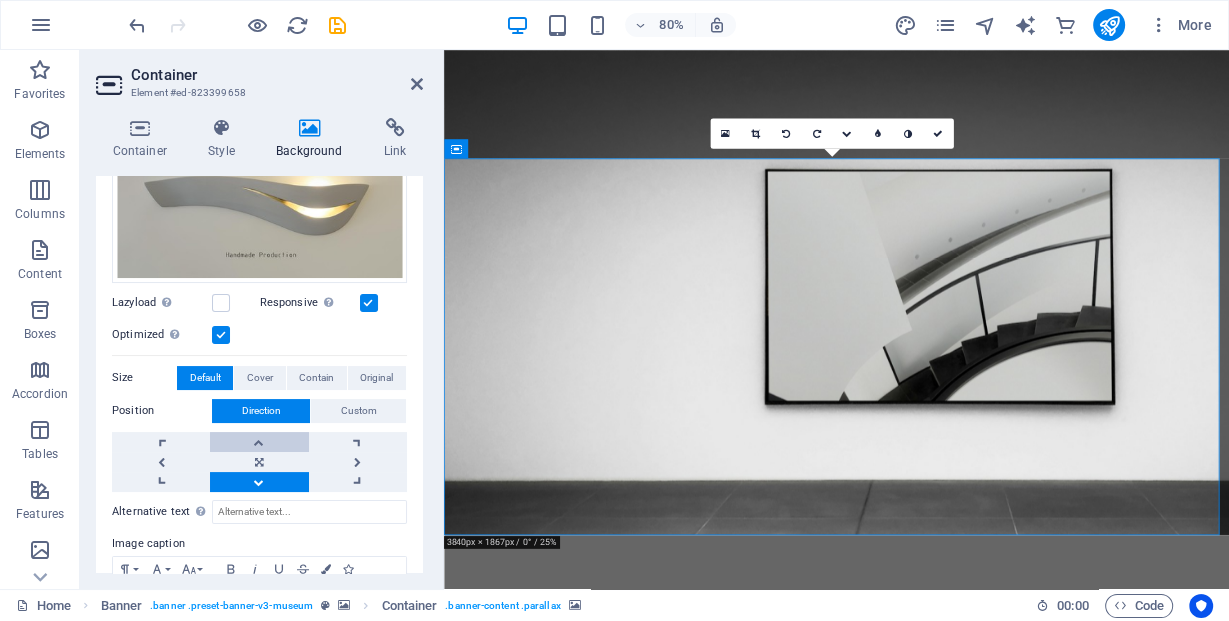 click at bounding box center [259, 442] 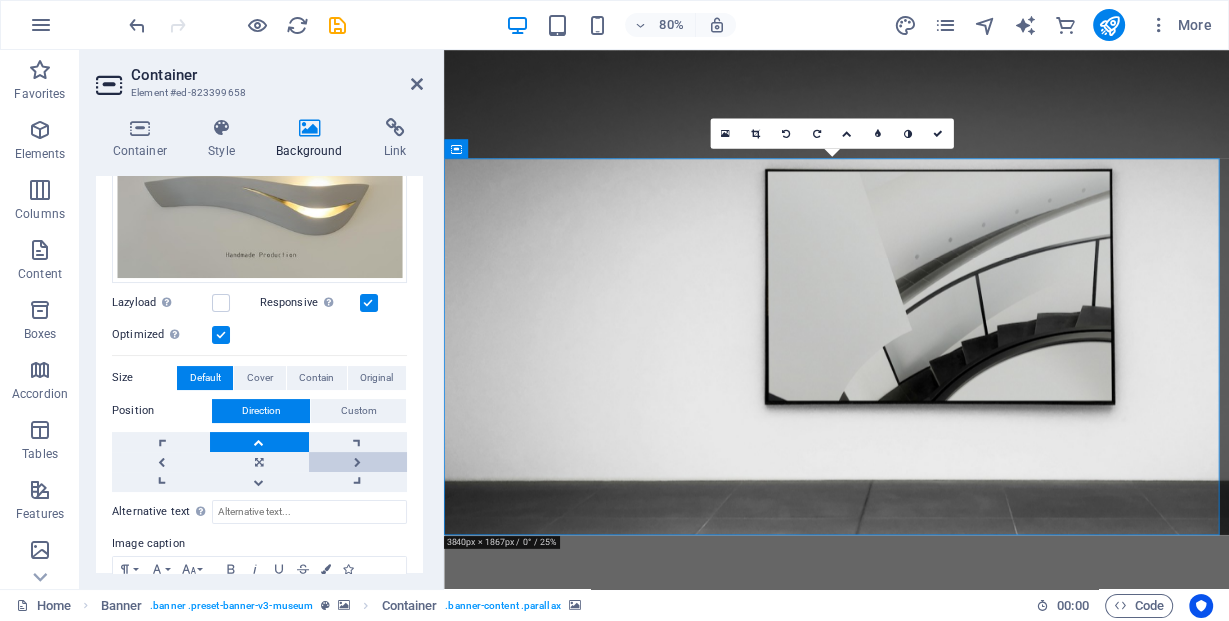 click at bounding box center [358, 462] 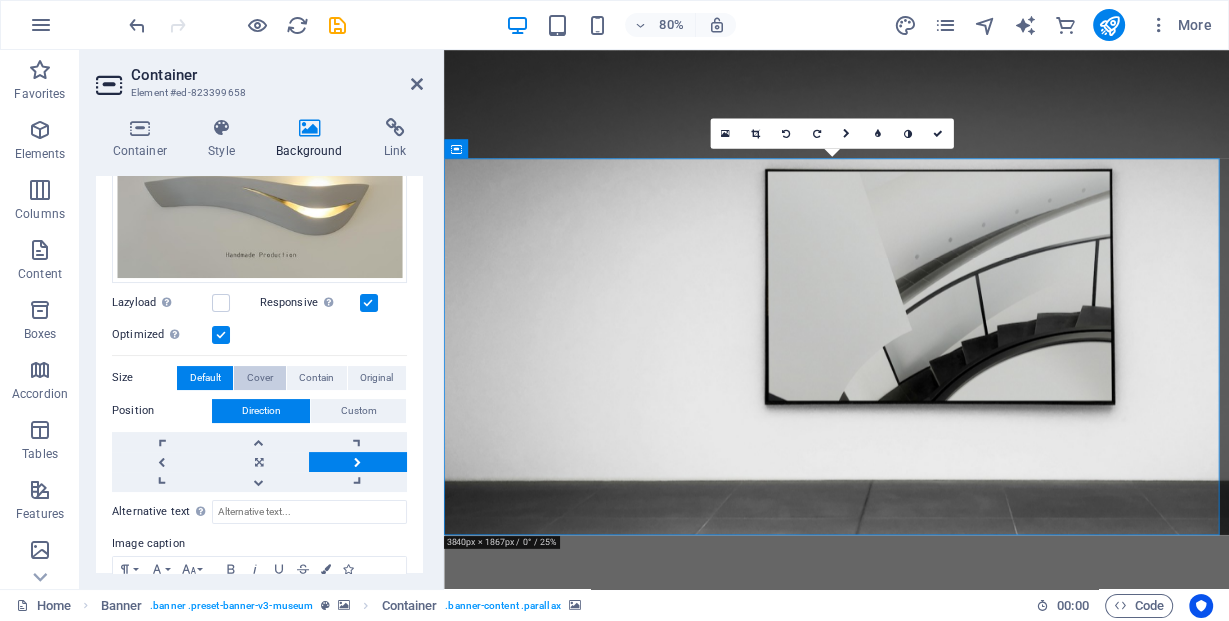 click on "Cover" at bounding box center [260, 378] 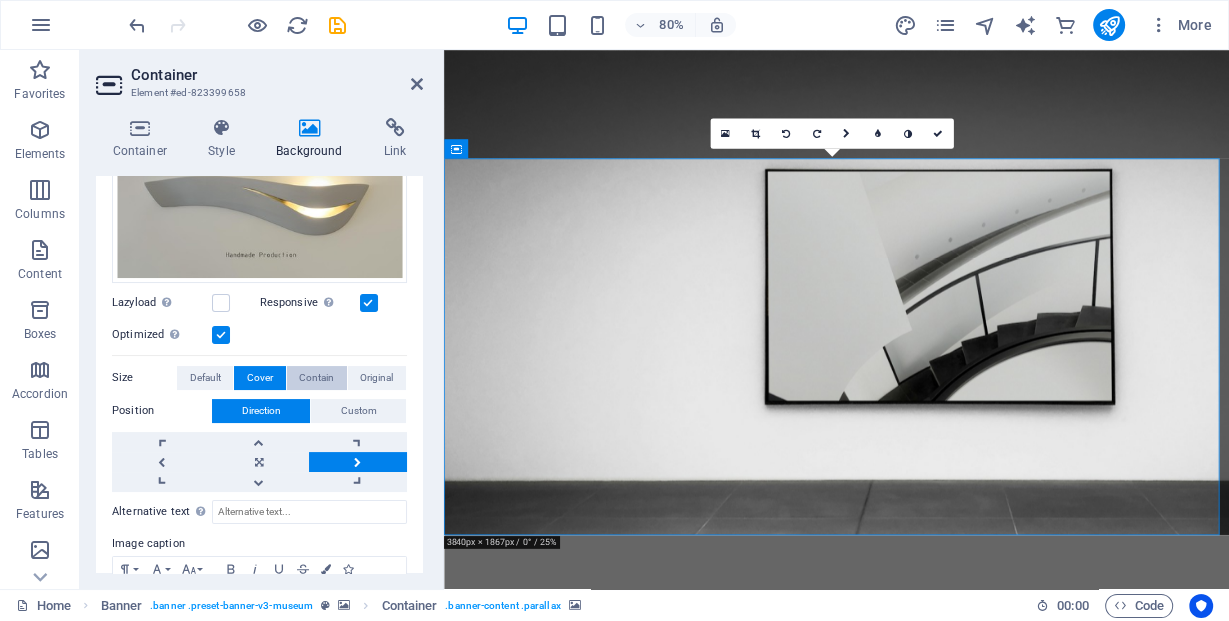 click on "Contain" at bounding box center (316, 378) 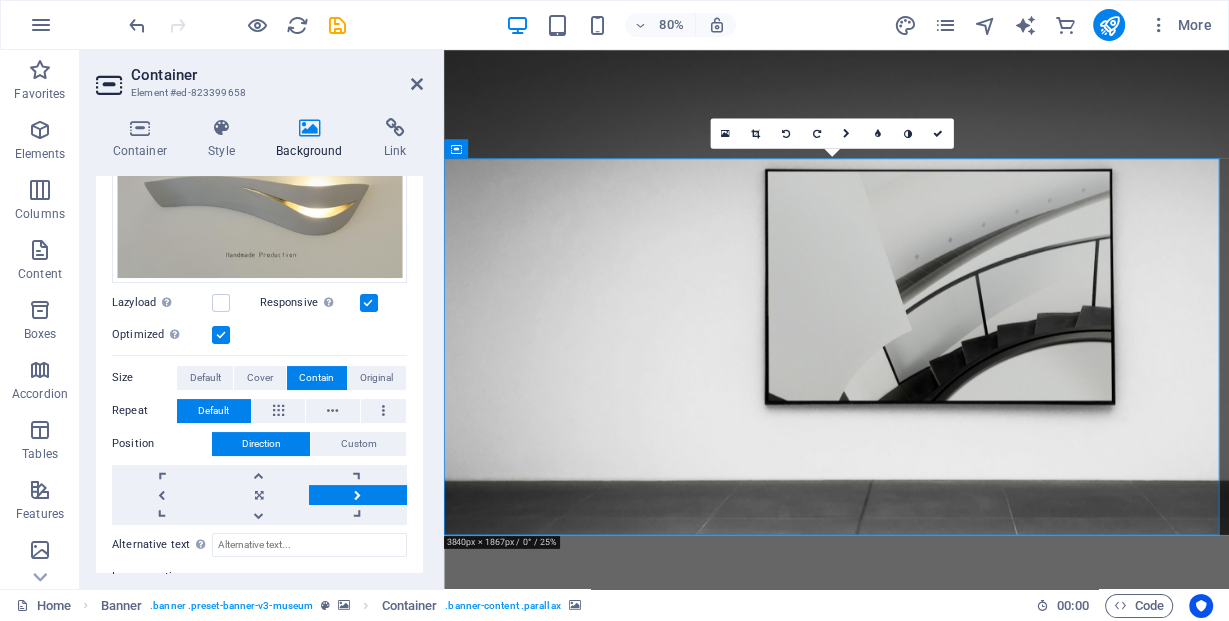 click on "Contain" at bounding box center (316, 378) 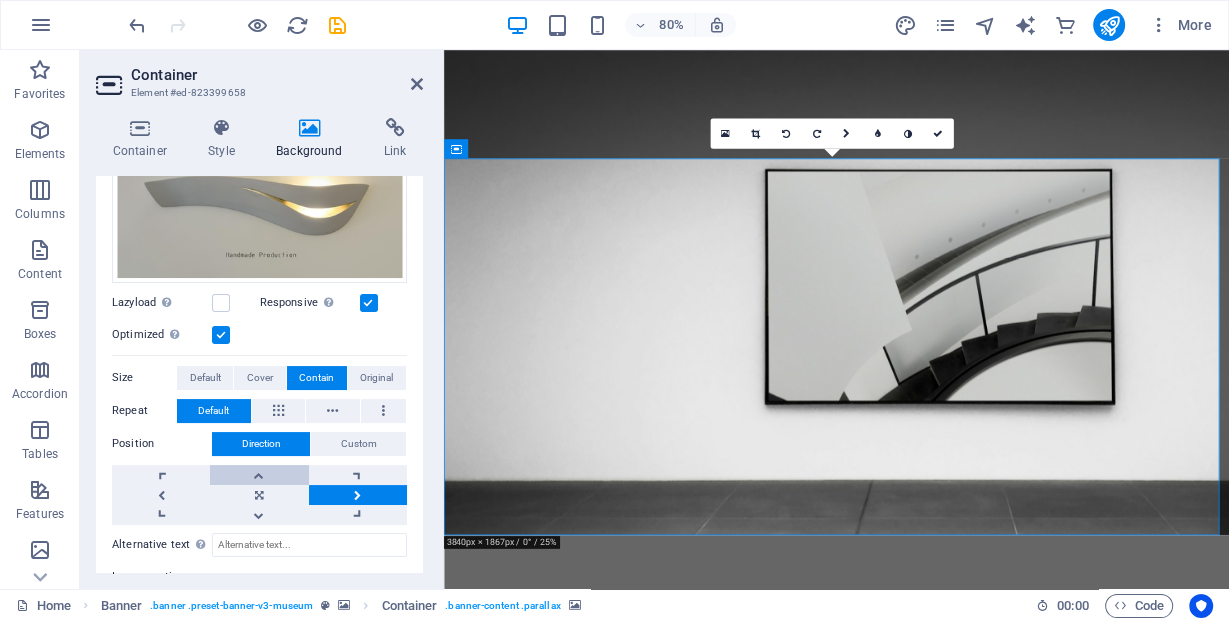 click at bounding box center [259, 475] 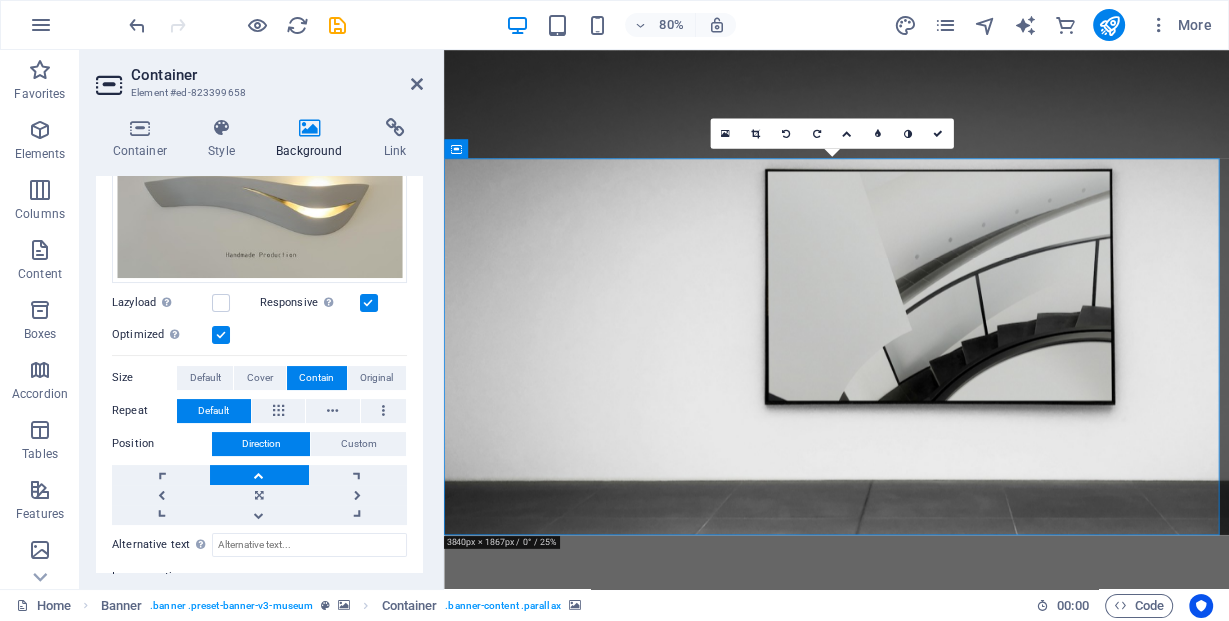 click at bounding box center (259, 475) 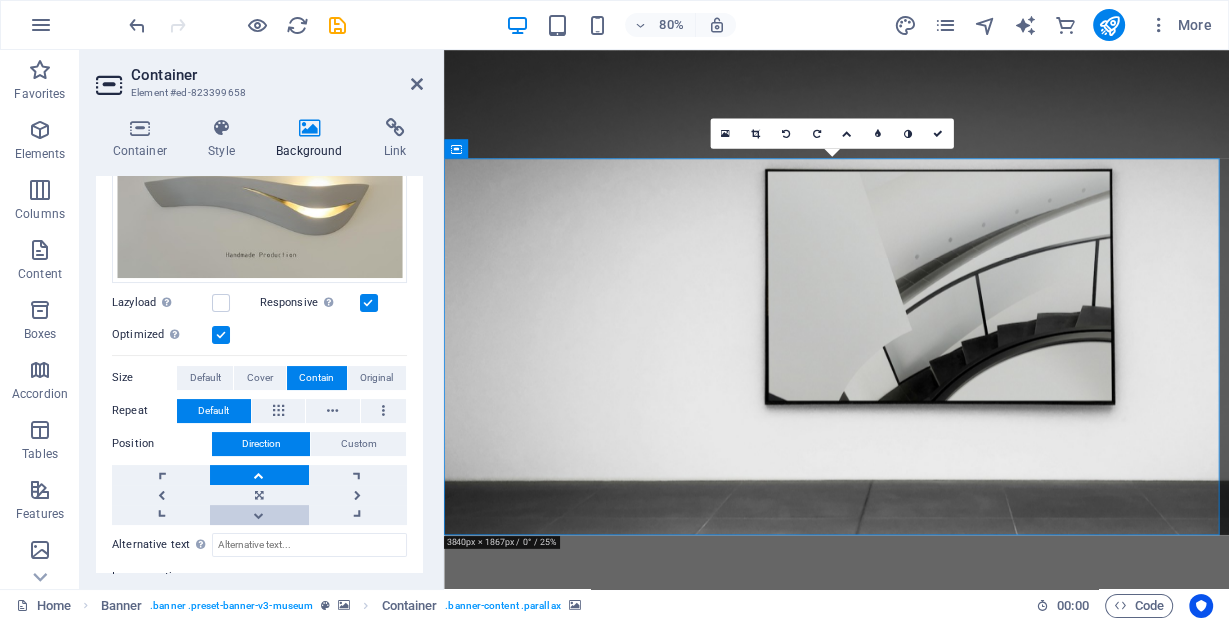 click at bounding box center [259, 515] 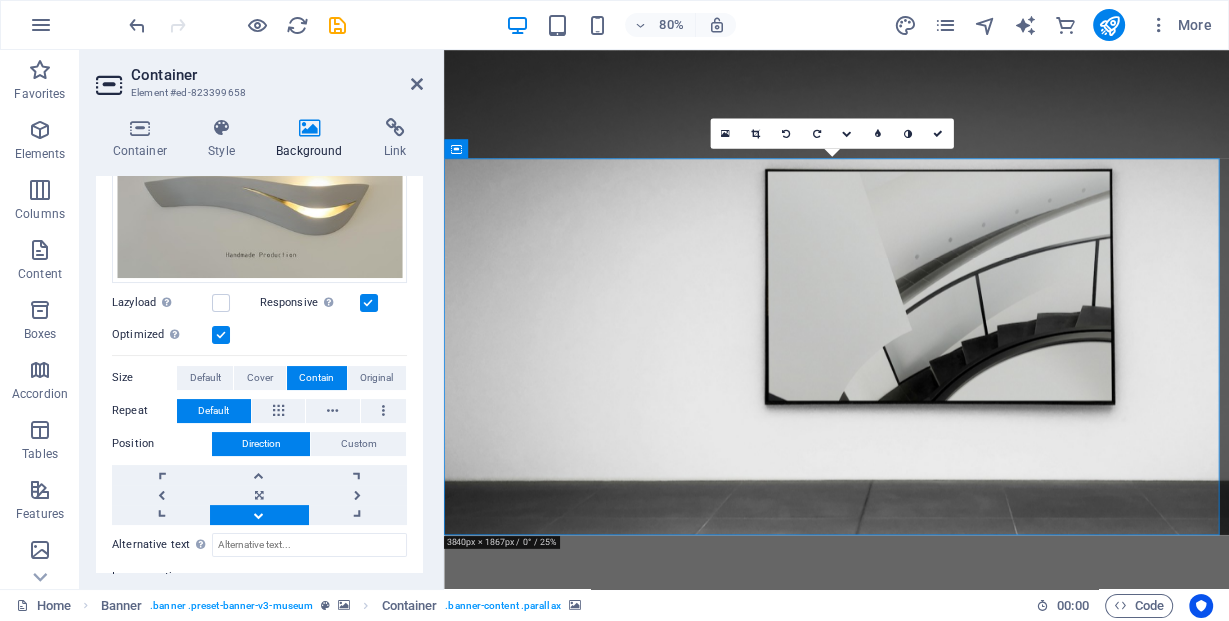 click at bounding box center [259, 515] 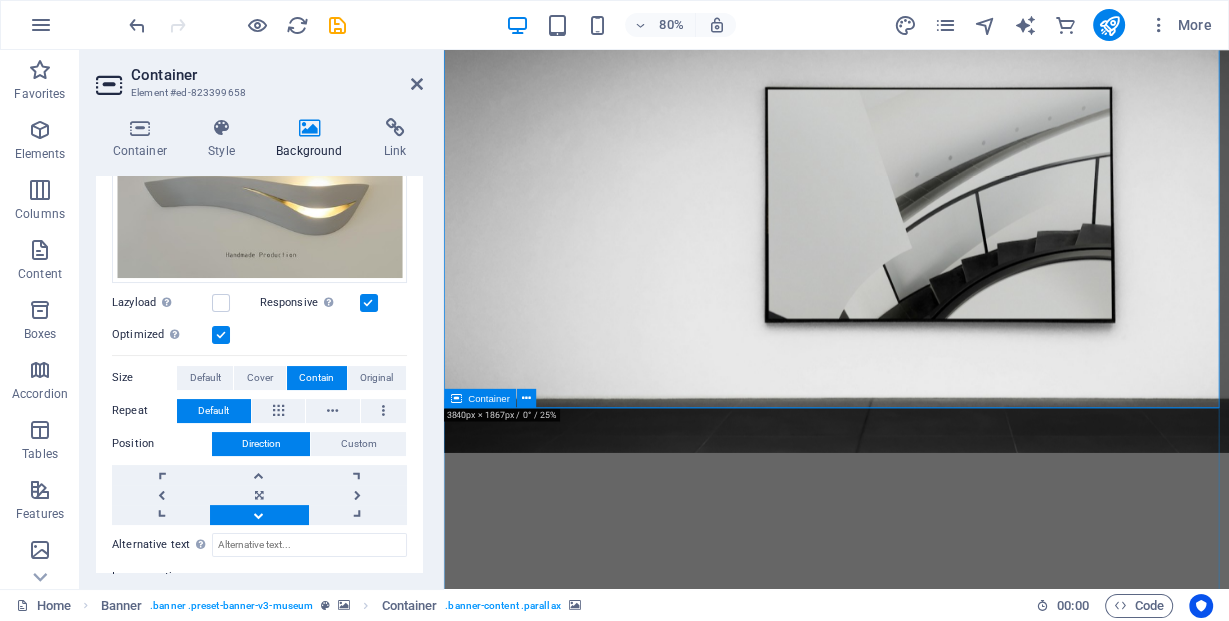 scroll, scrollTop: 0, scrollLeft: 0, axis: both 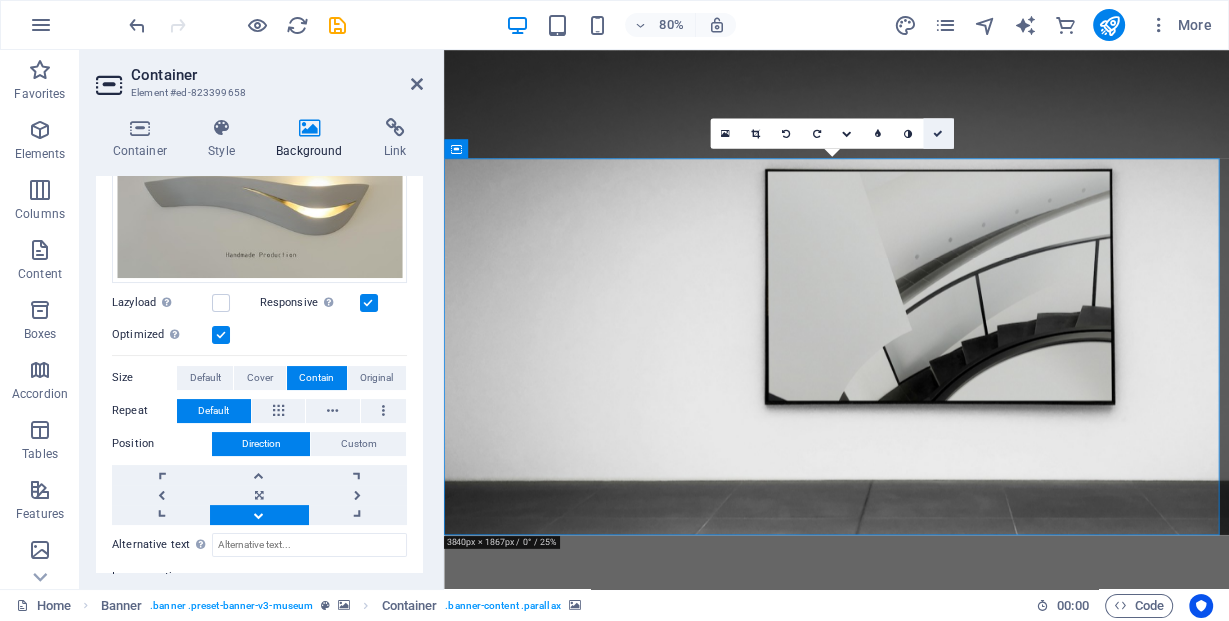 click at bounding box center [938, 133] 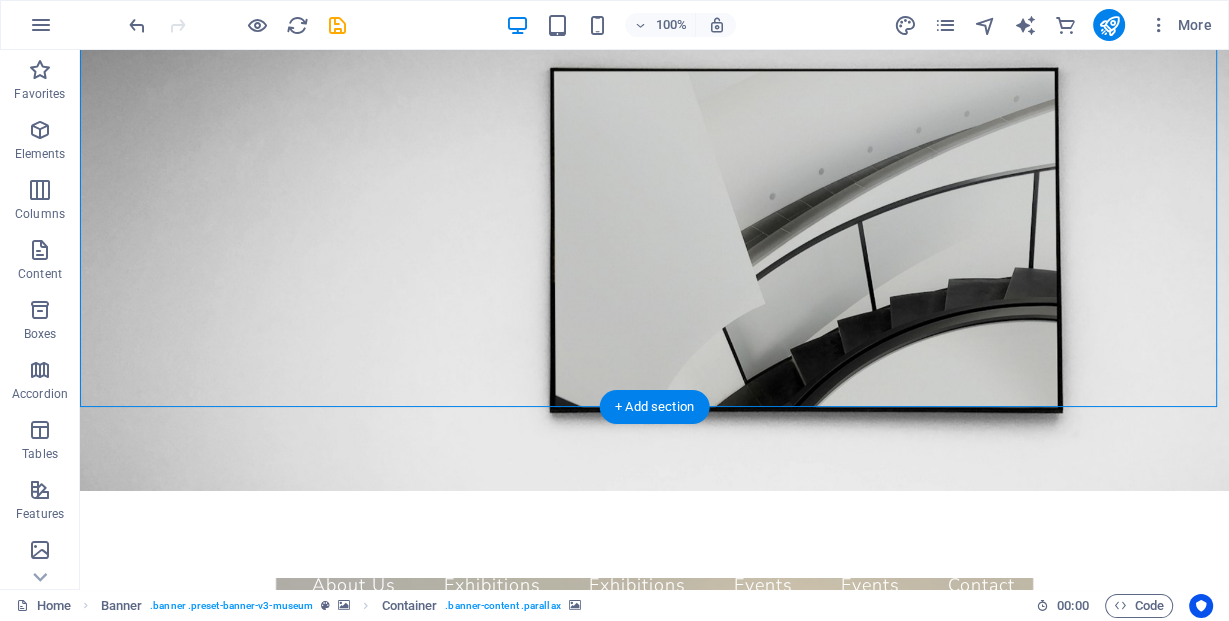 scroll, scrollTop: 0, scrollLeft: 0, axis: both 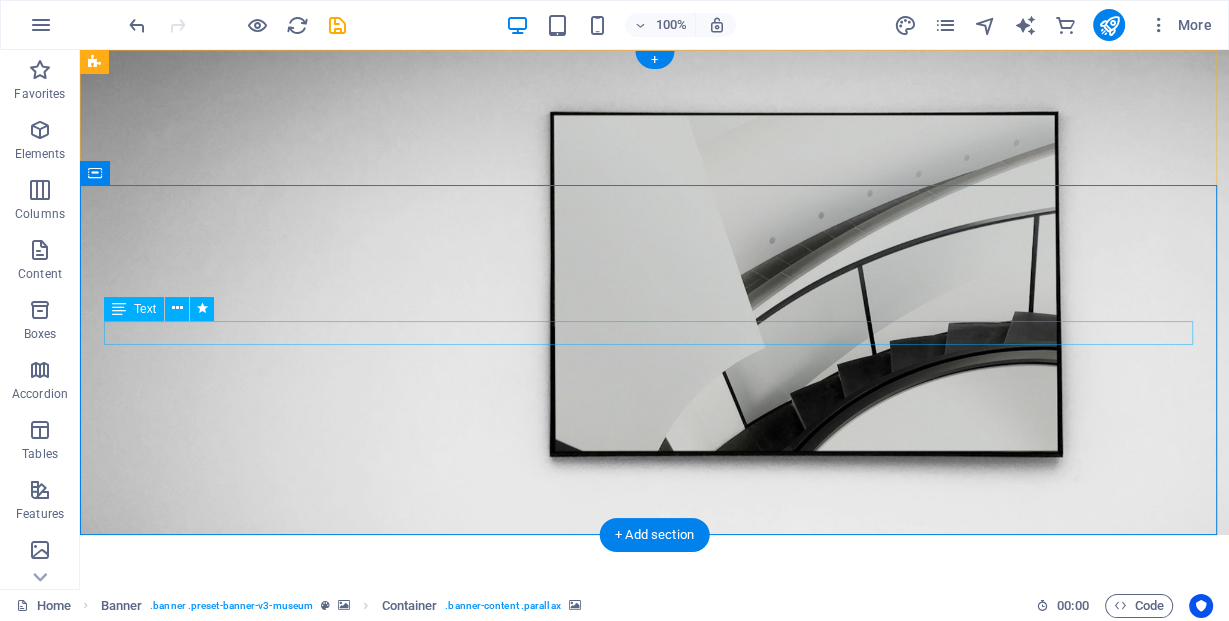 click on "Let Light Whisper Elegance" at bounding box center (654, 1227) 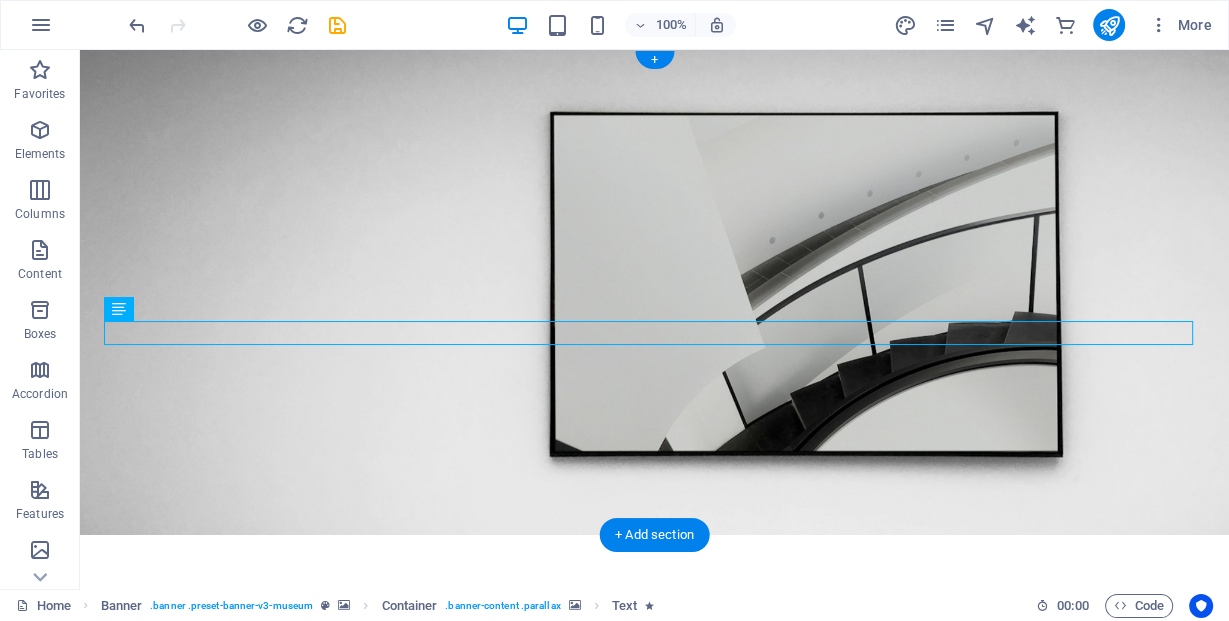 click at bounding box center (654, 829) 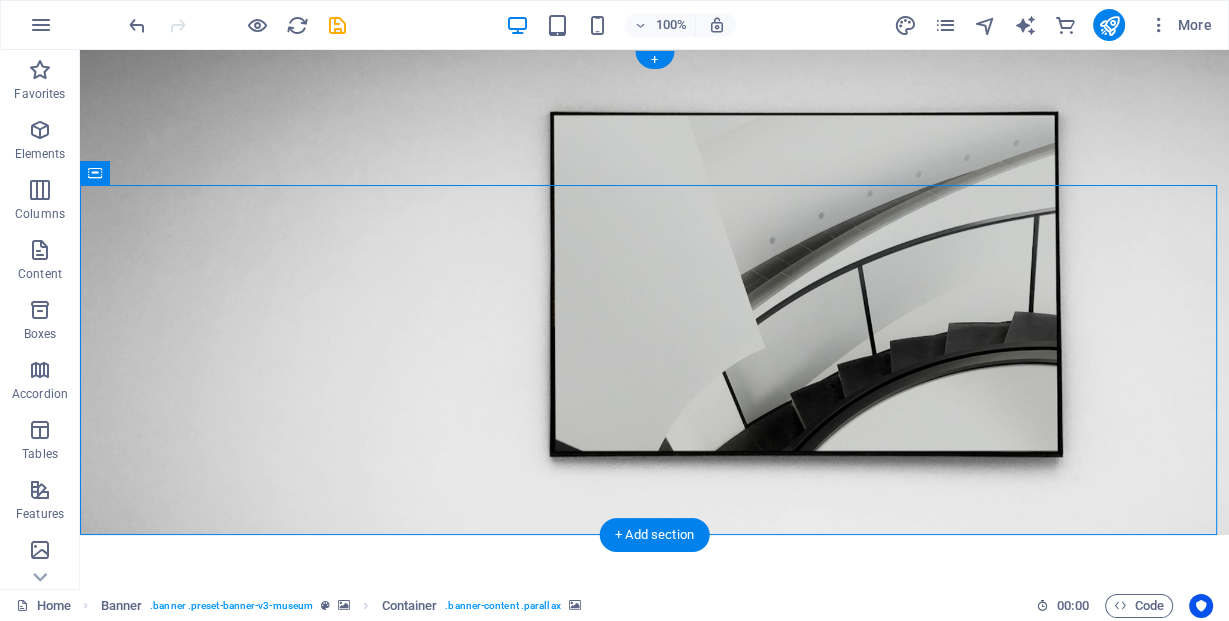 click at bounding box center (654, 829) 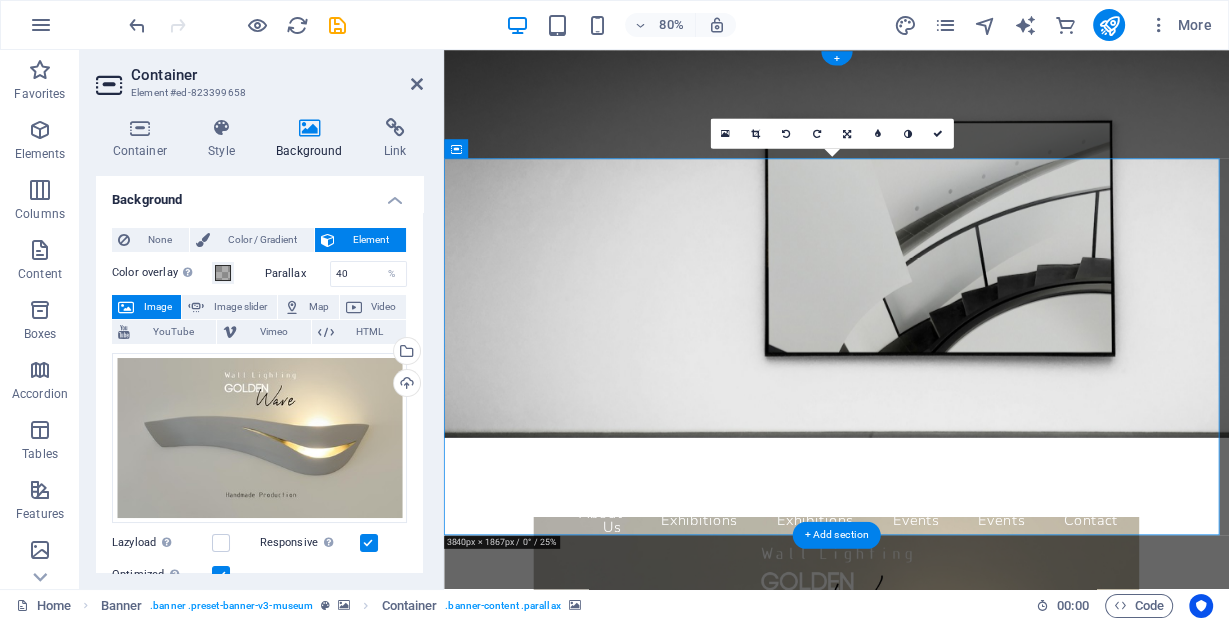 click at bounding box center (934, 847) 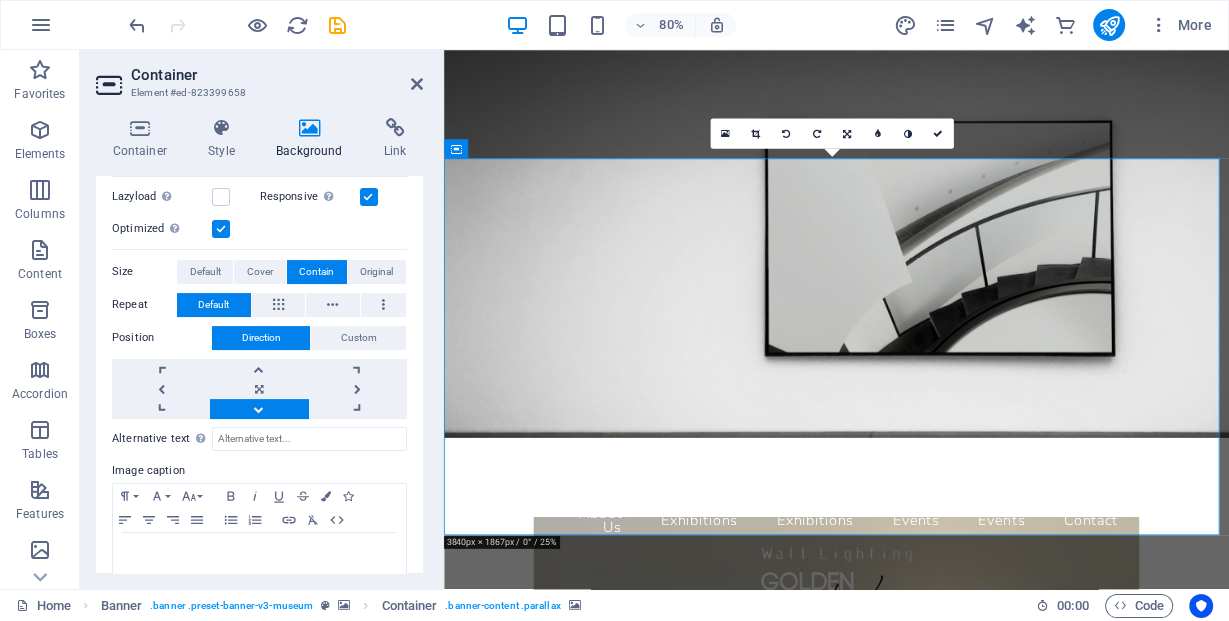 scroll, scrollTop: 400, scrollLeft: 0, axis: vertical 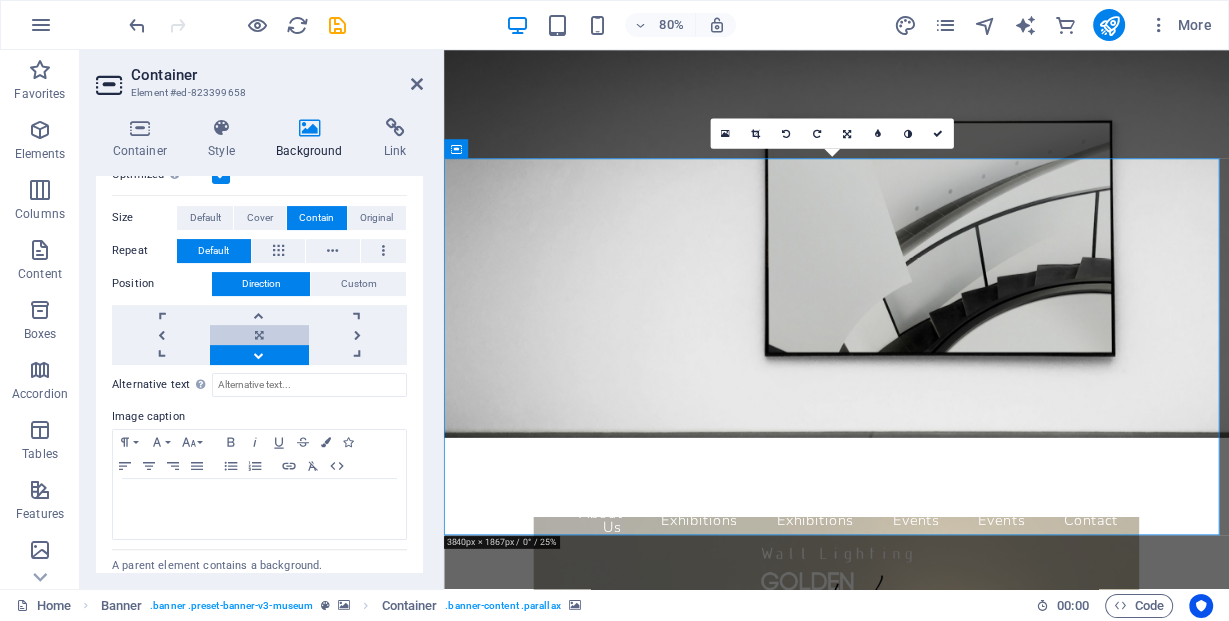 click at bounding box center [259, 335] 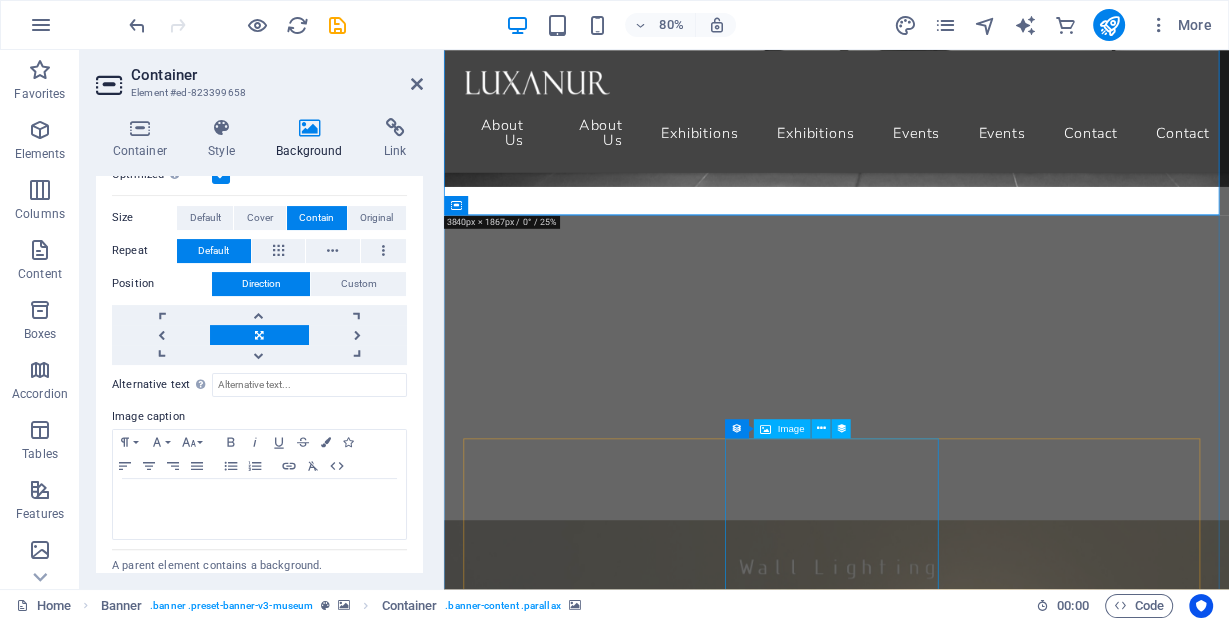 scroll, scrollTop: 400, scrollLeft: 0, axis: vertical 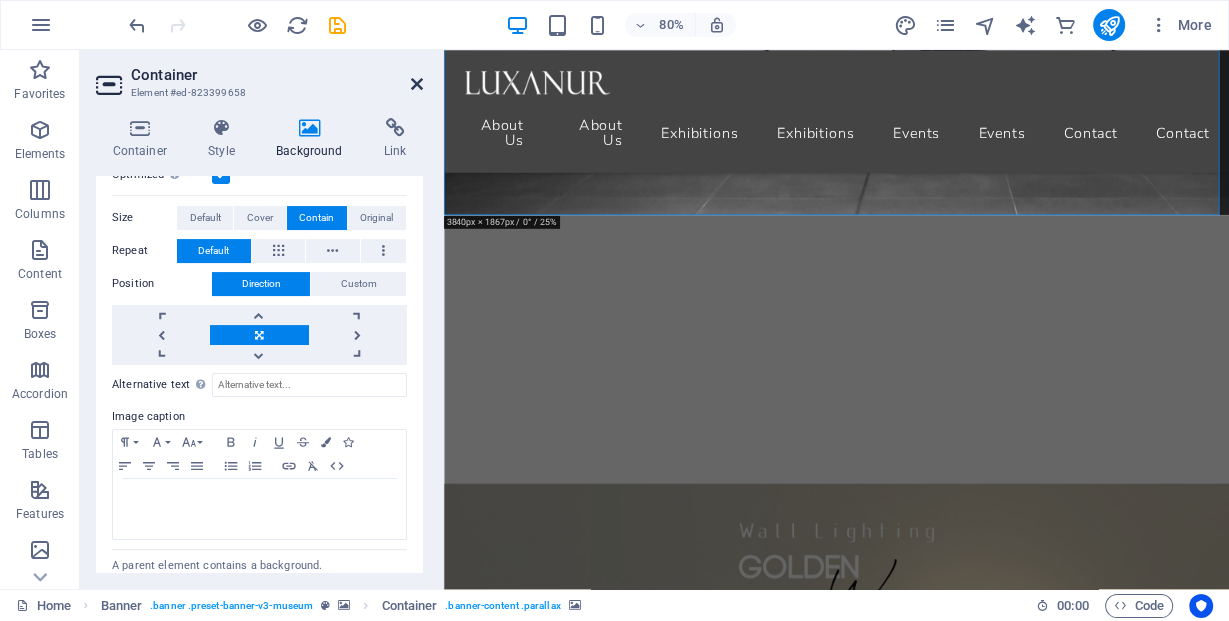 click at bounding box center [417, 84] 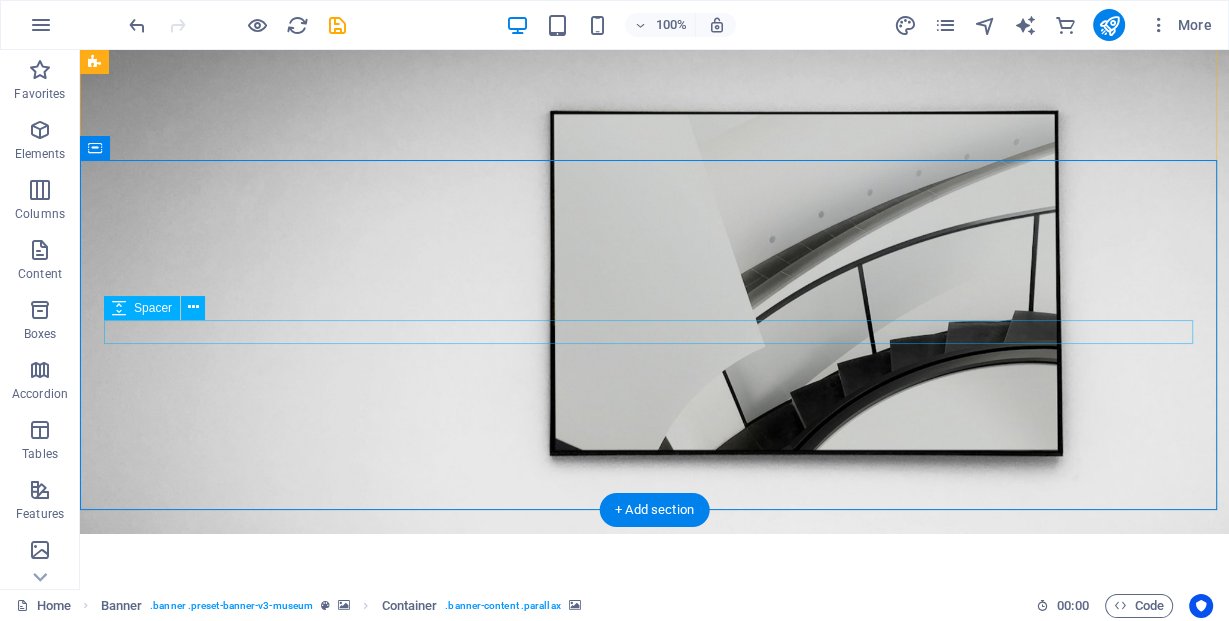 scroll, scrollTop: 0, scrollLeft: 0, axis: both 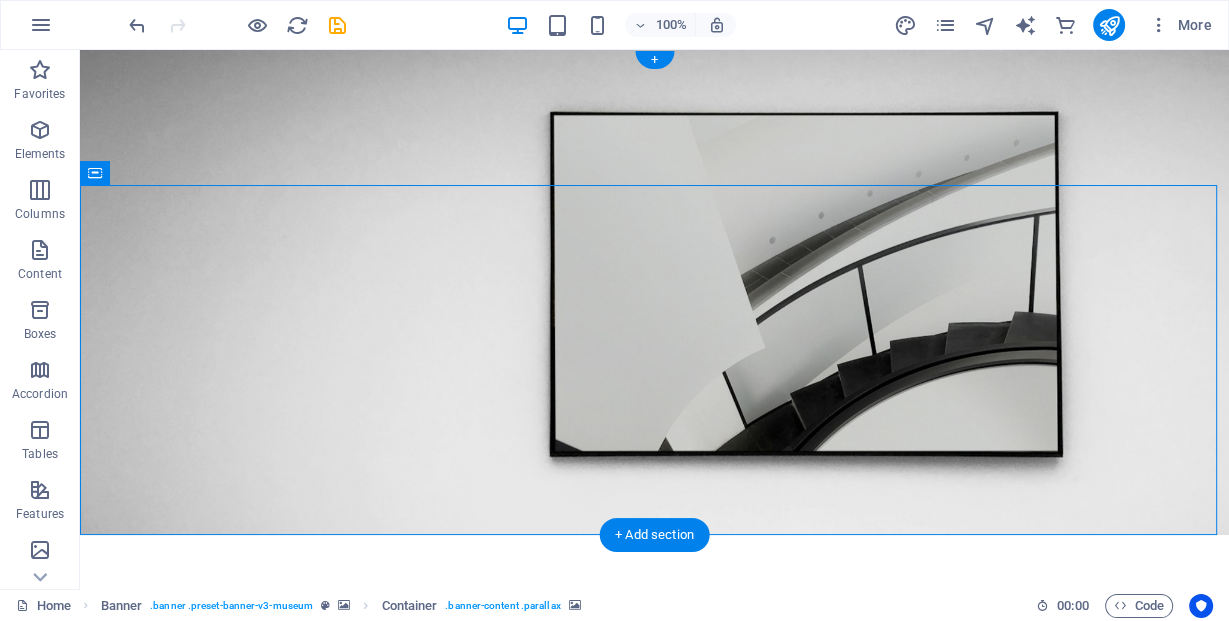 click at bounding box center [654, 829] 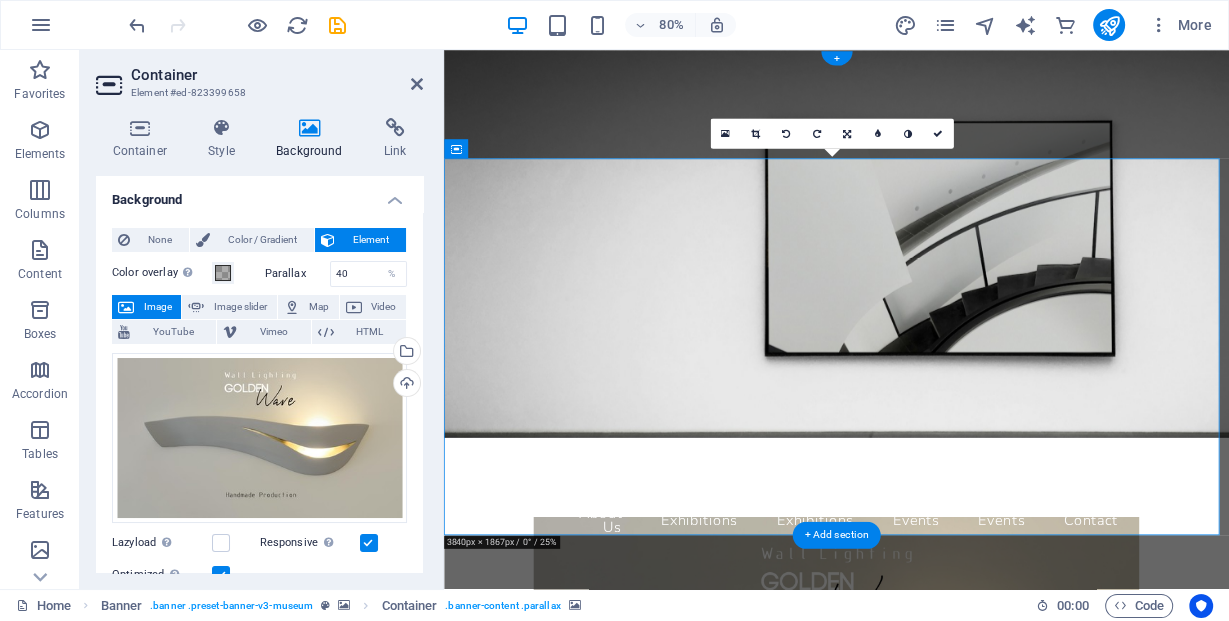 click at bounding box center [934, 847] 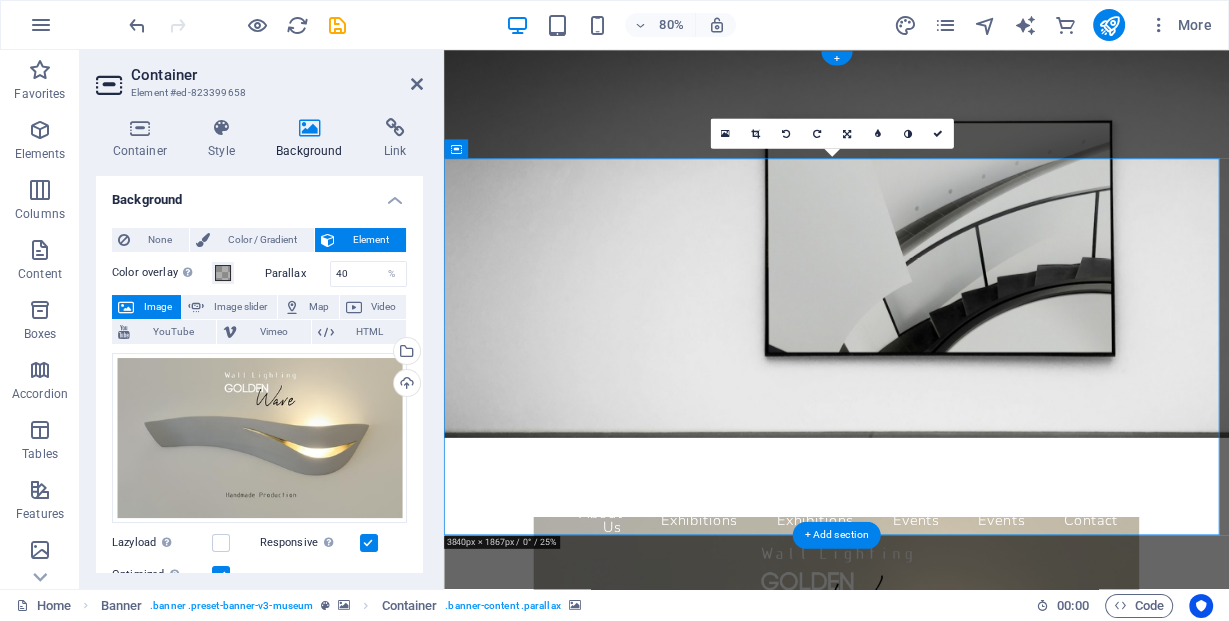 click at bounding box center (934, 847) 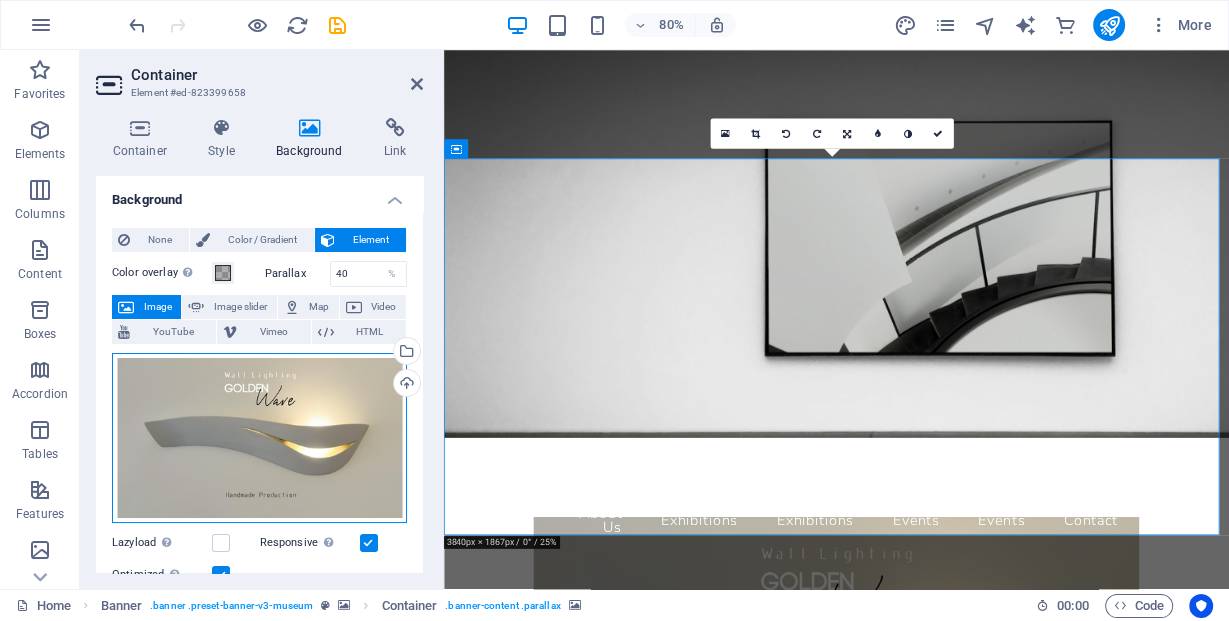click on "Drag files here, click to choose files or select files from Files or our free stock photos & videos" at bounding box center [259, 438] 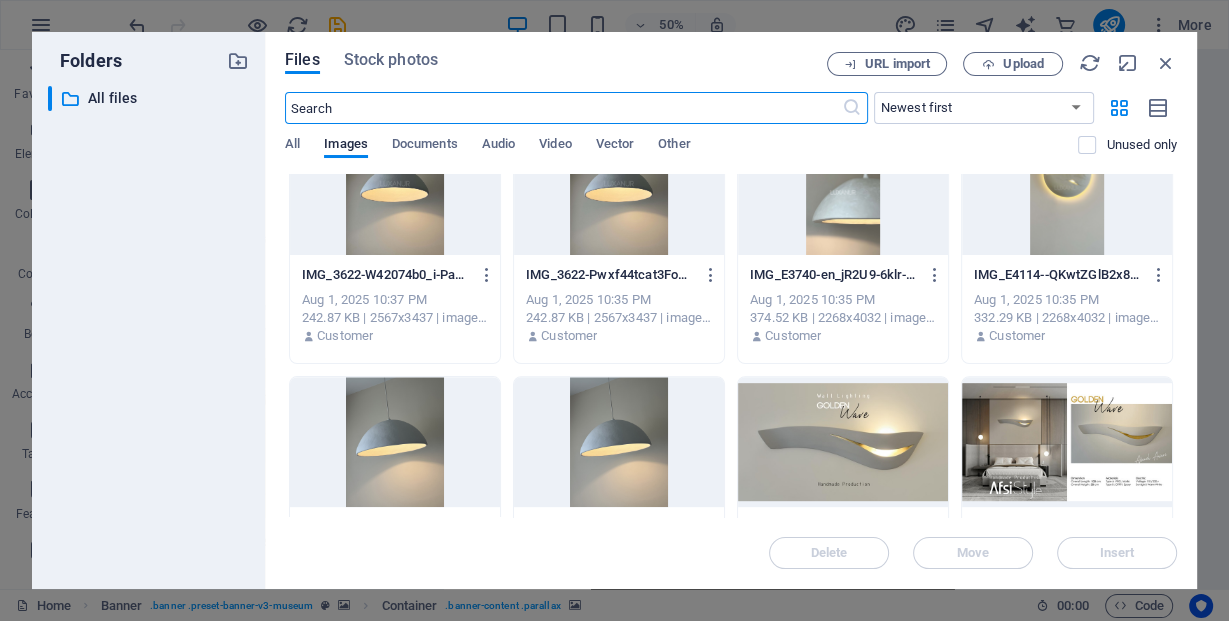 scroll, scrollTop: 880, scrollLeft: 0, axis: vertical 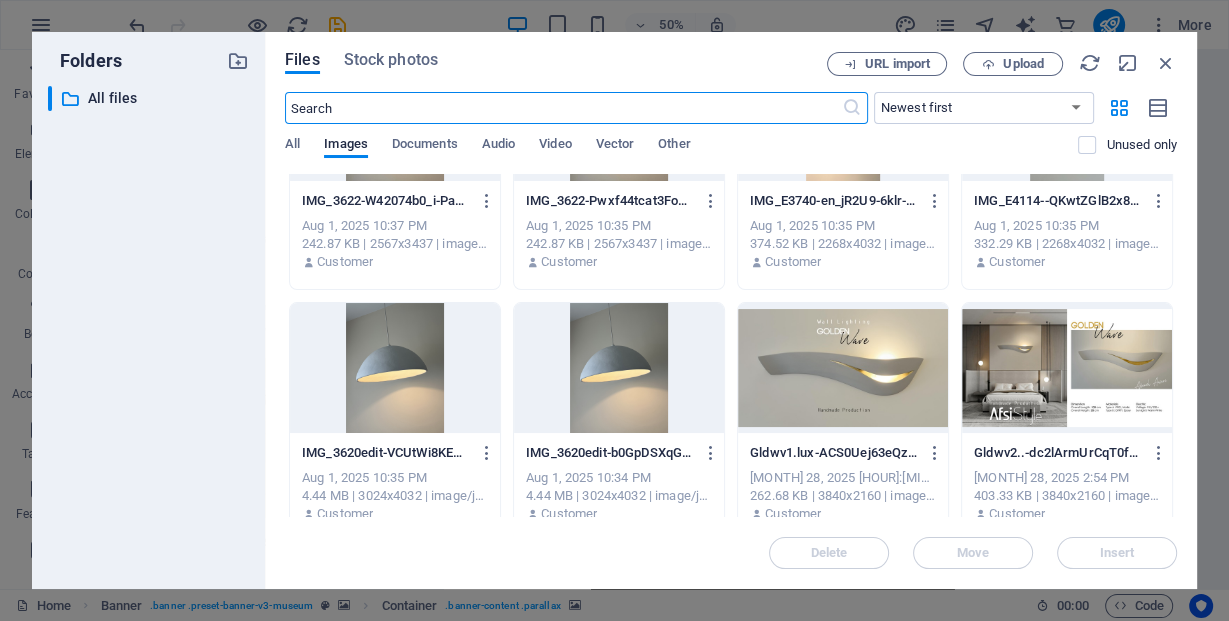 click at bounding box center [843, 368] 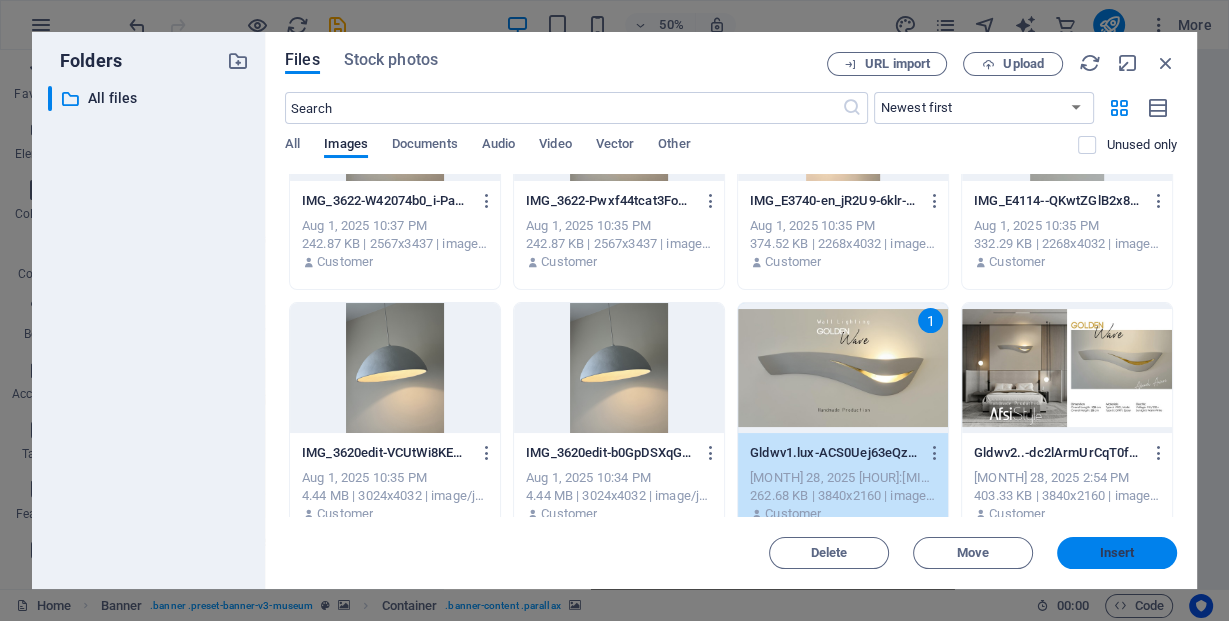 drag, startPoint x: 850, startPoint y: 624, endPoint x: 1127, endPoint y: 552, distance: 286.20447 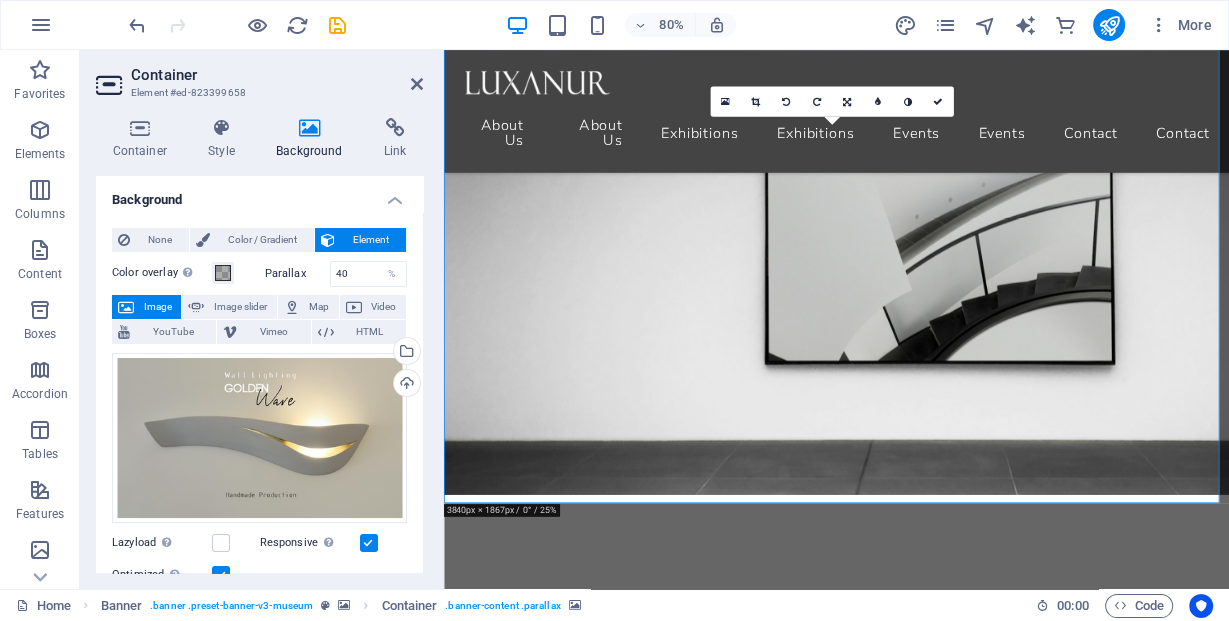 scroll, scrollTop: 0, scrollLeft: 0, axis: both 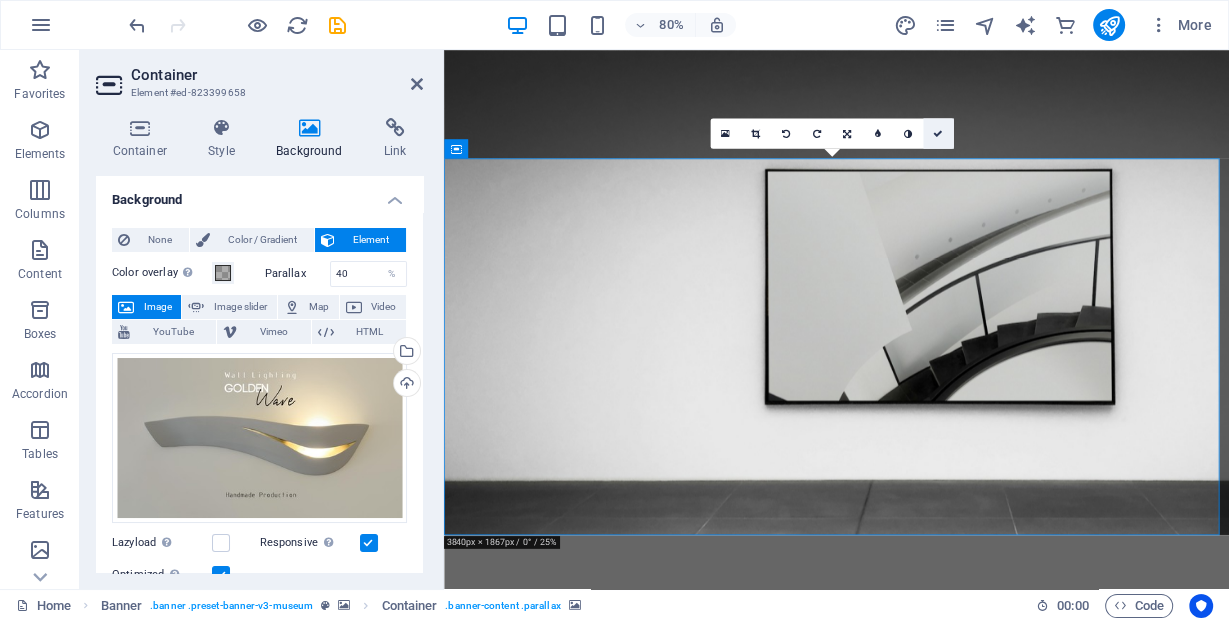 click at bounding box center [938, 133] 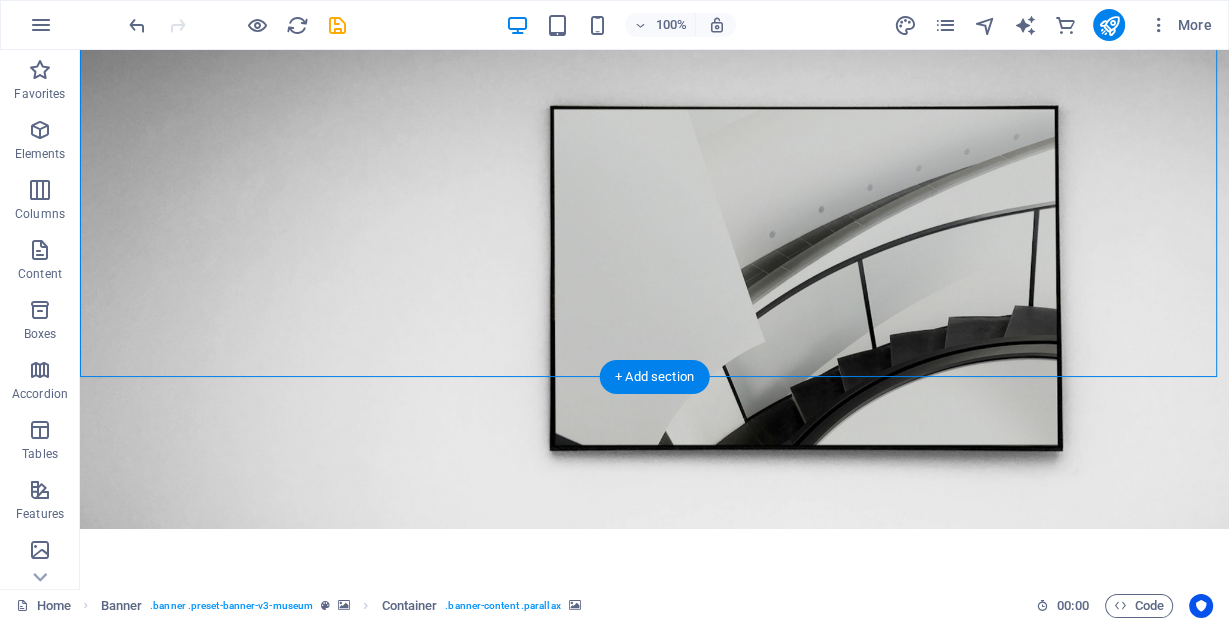 scroll, scrollTop: 0, scrollLeft: 0, axis: both 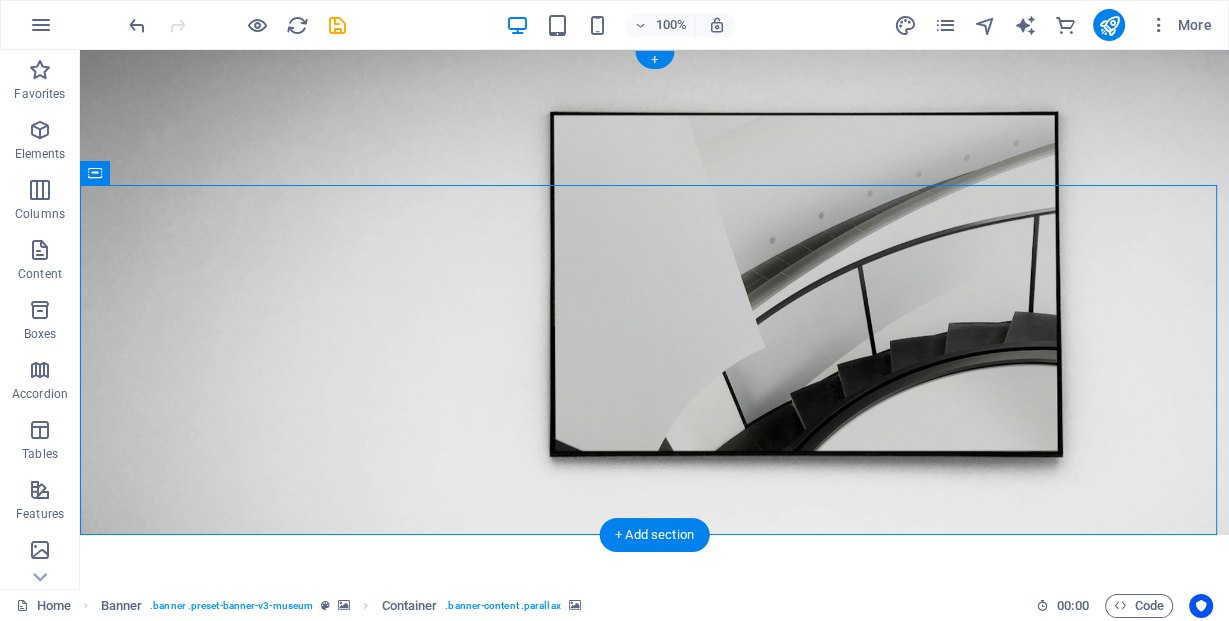 click at bounding box center [654, 829] 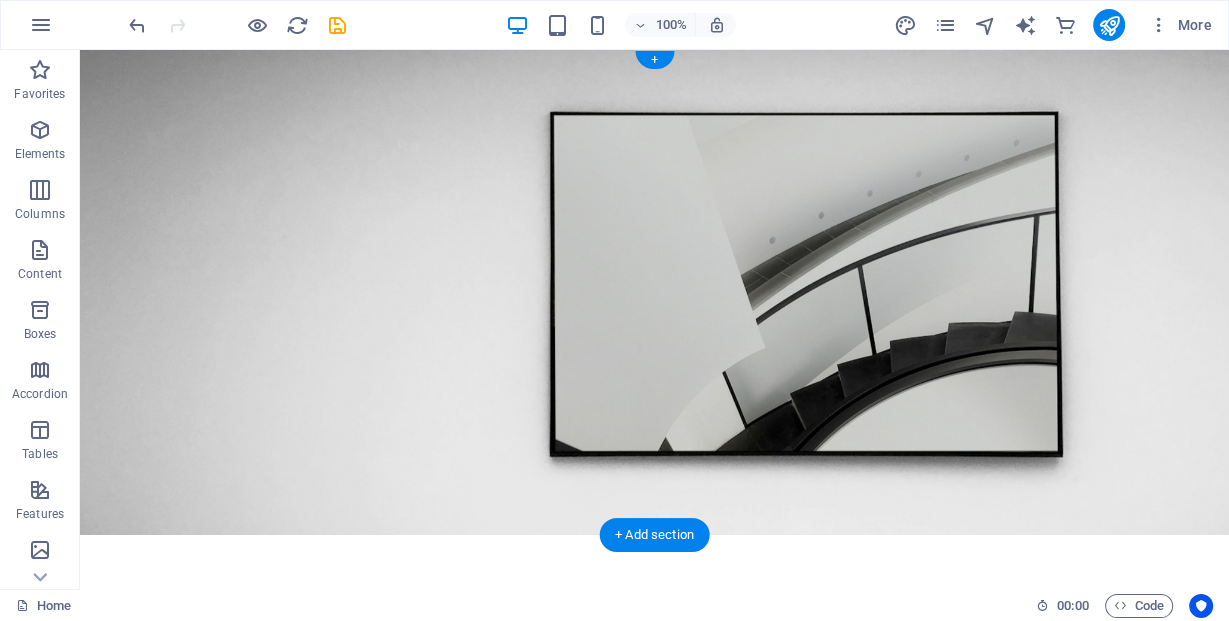 scroll, scrollTop: 0, scrollLeft: 0, axis: both 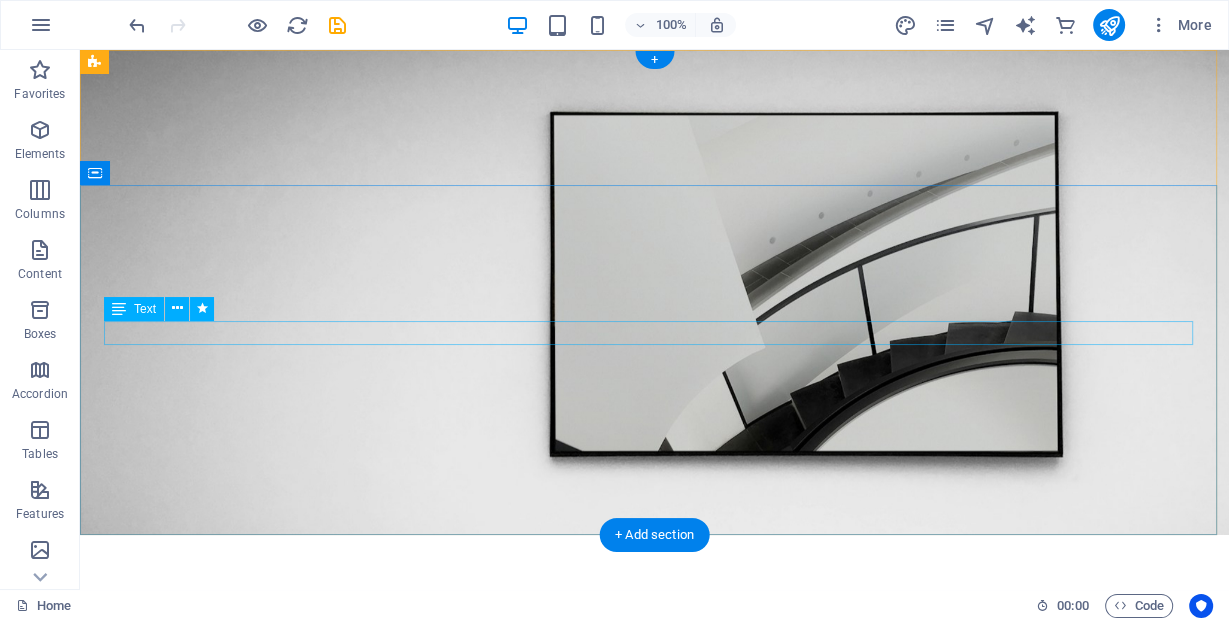 click on "Let Light Whisper Elegance" at bounding box center [654, 1227] 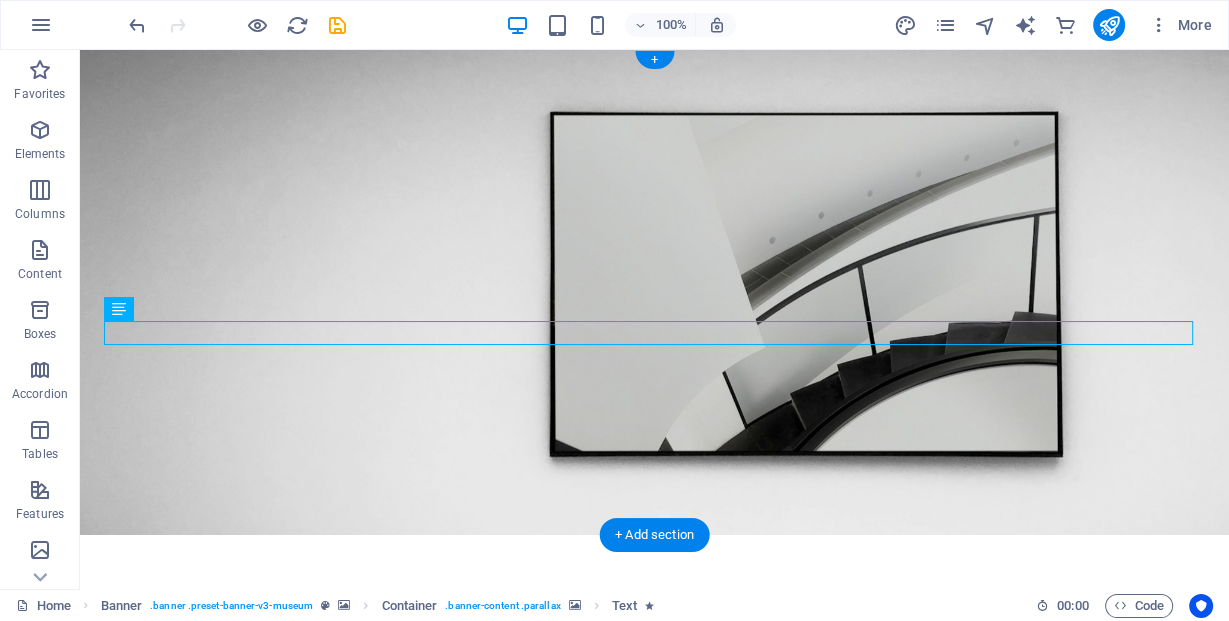 click at bounding box center [654, 829] 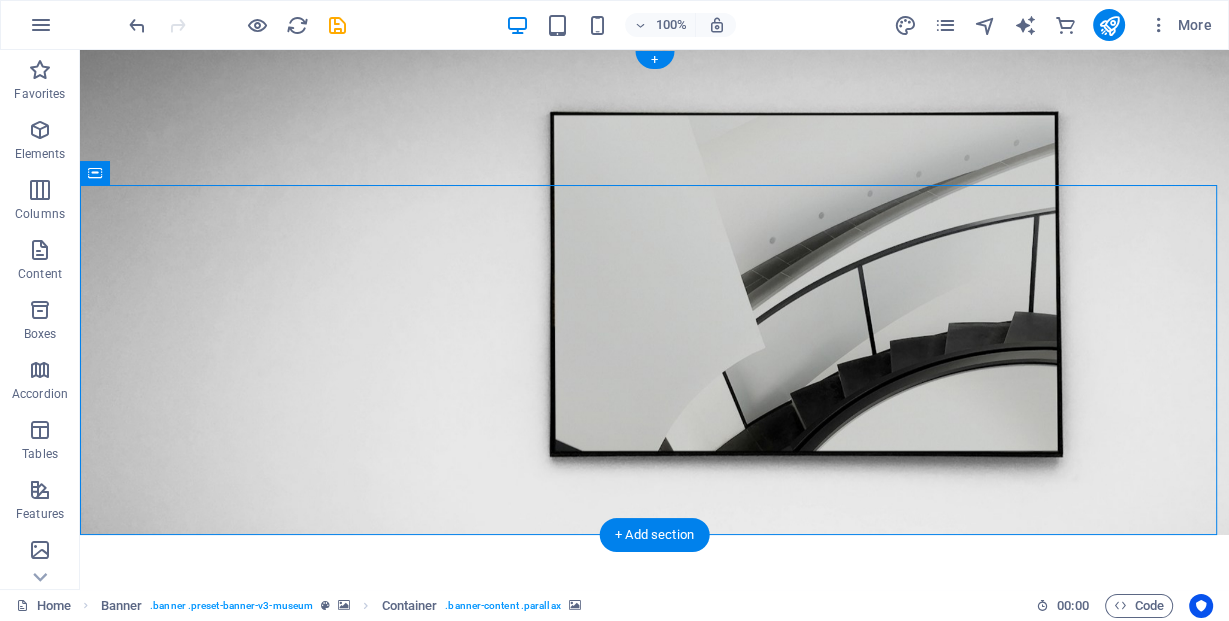 click at bounding box center [654, 829] 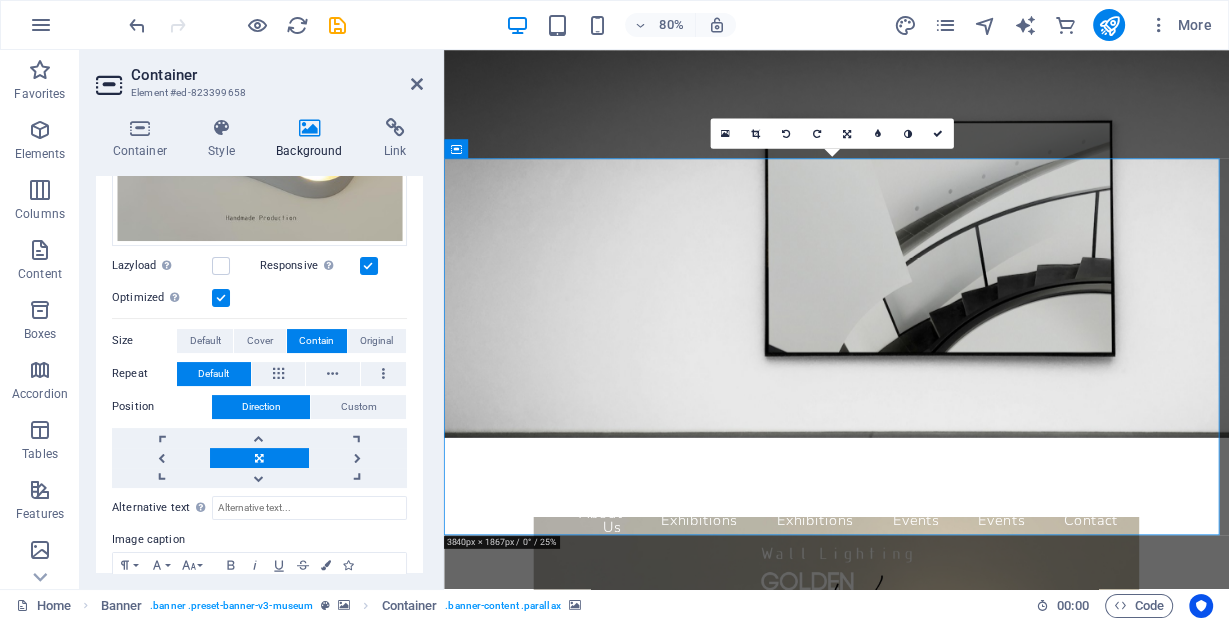 scroll, scrollTop: 320, scrollLeft: 0, axis: vertical 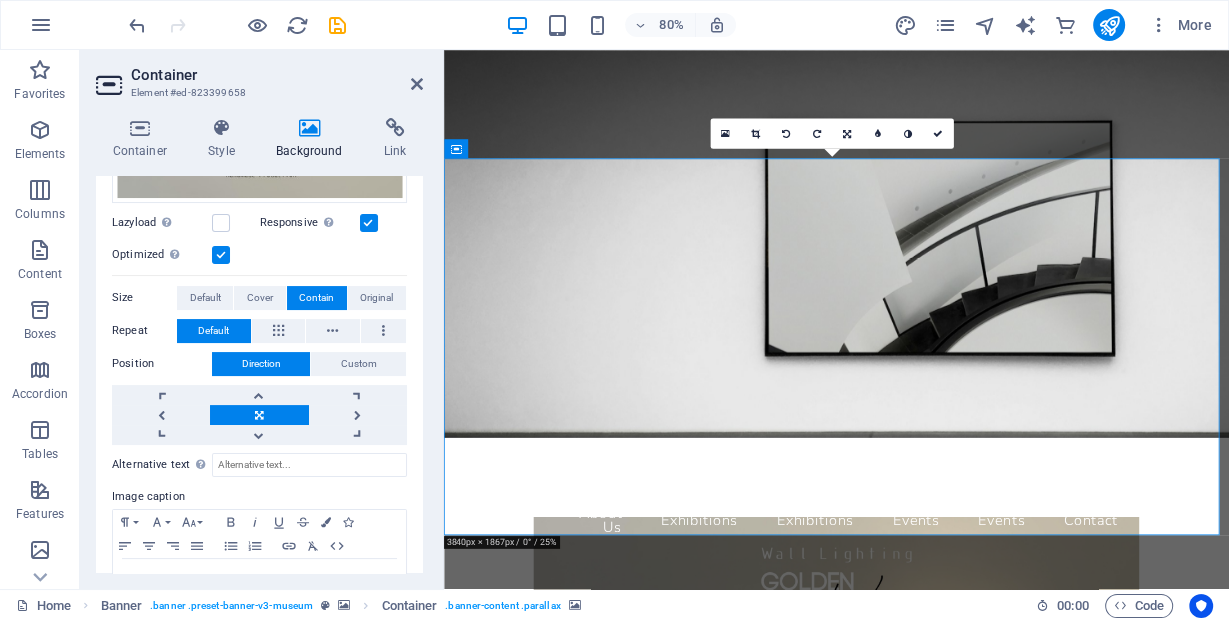 click at bounding box center (259, 415) 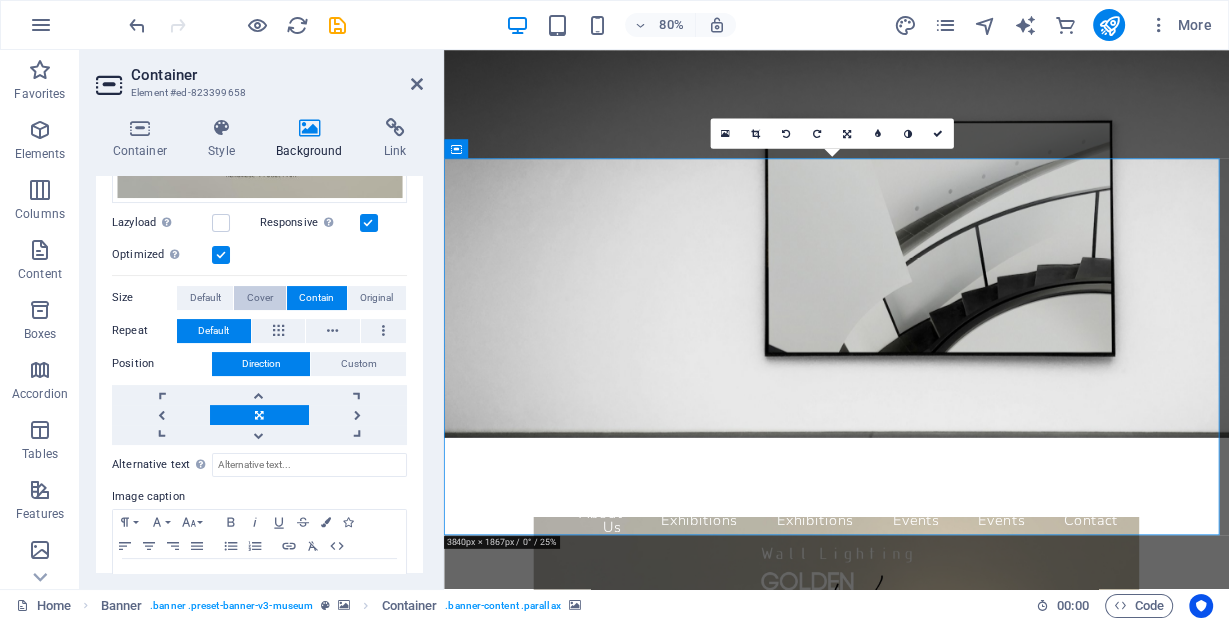 click on "Cover" at bounding box center [260, 298] 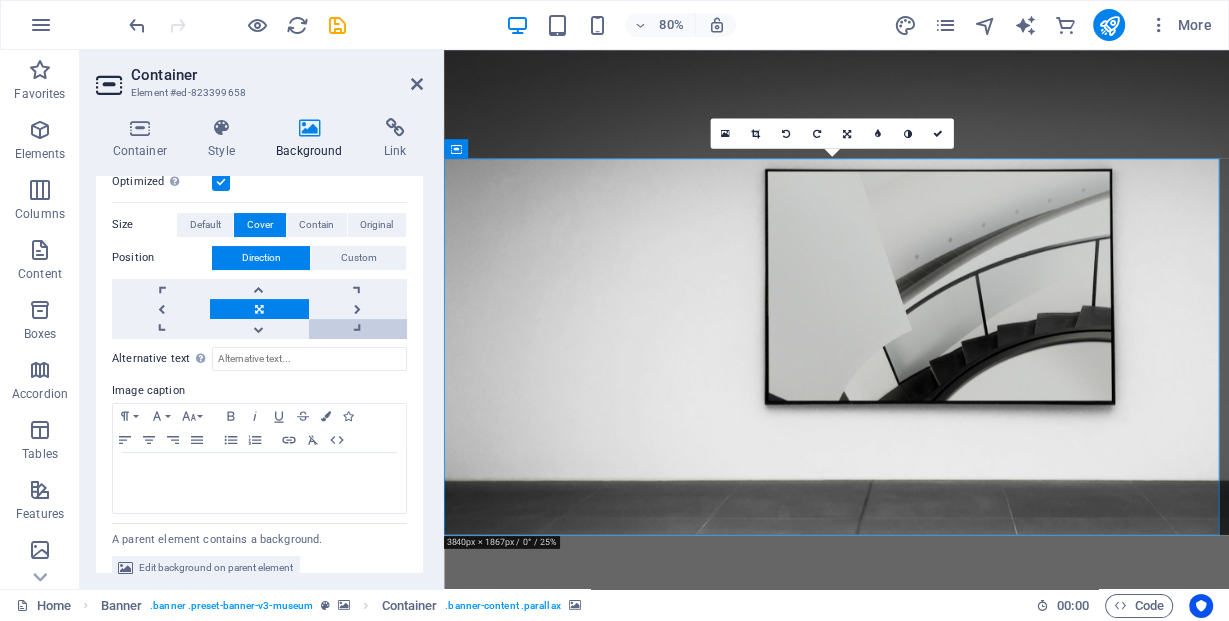 scroll, scrollTop: 412, scrollLeft: 0, axis: vertical 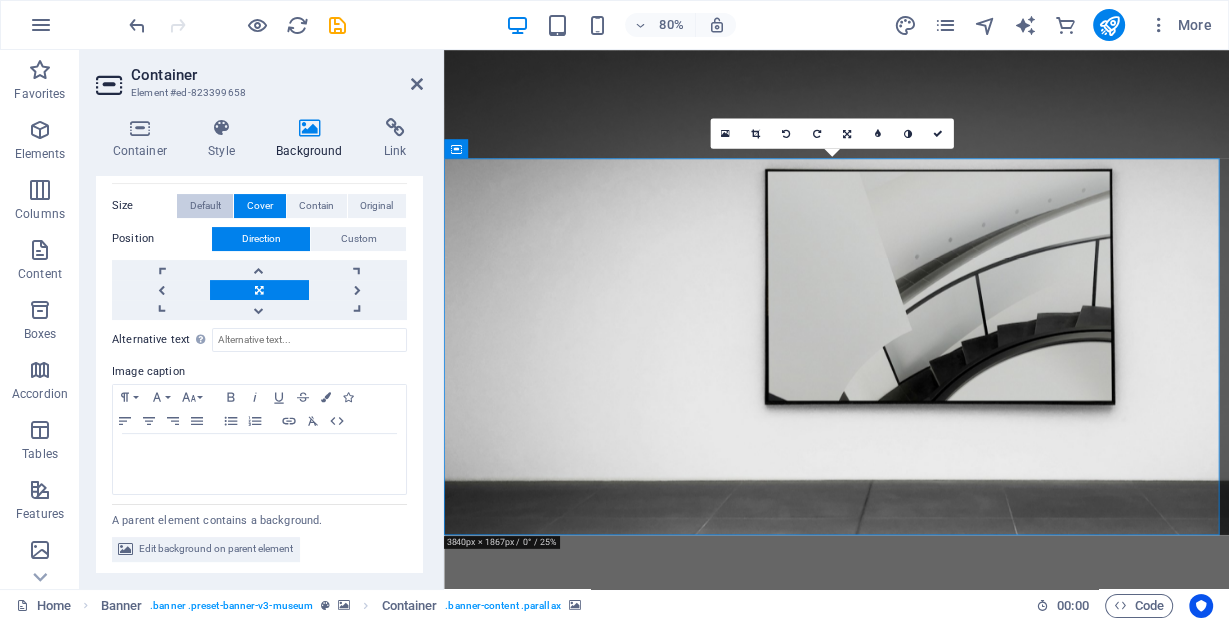 click on "Default" at bounding box center (205, 206) 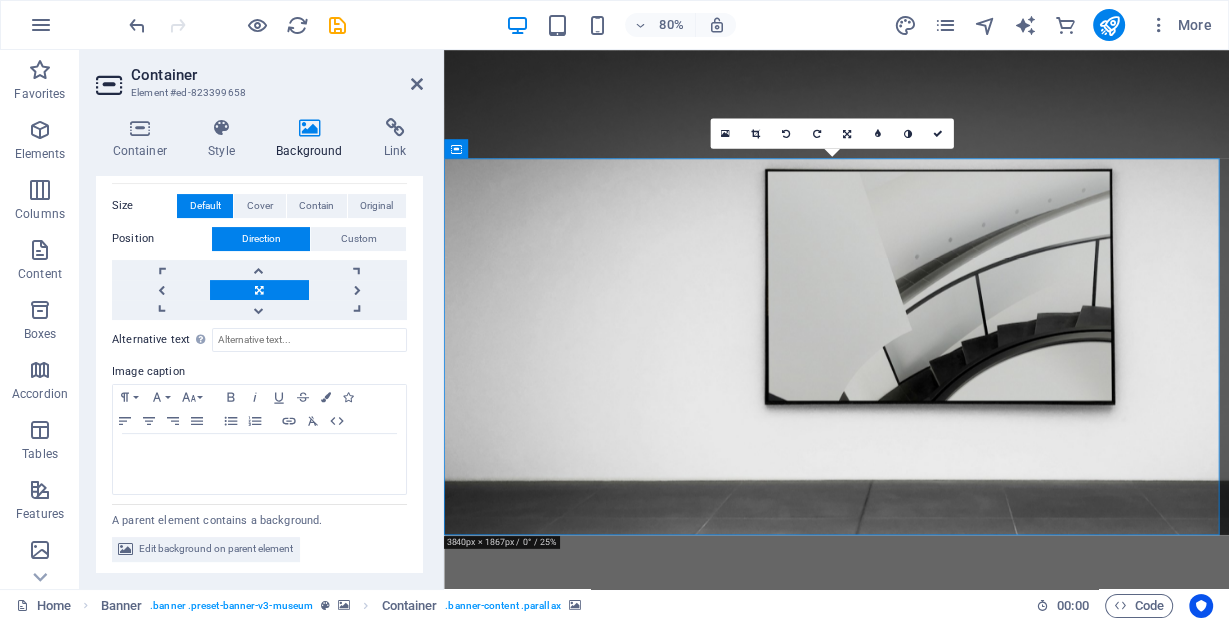 click on "Container Element #ed-823399658
Container Style Background Link Size Height Default px rem % vh vw Min. height None px rem % vh vw Width Default px rem % em vh vw Min. width None px rem % vh vw Content width Default Custom width Width Default px rem % em vh vw Min. width None px rem % vh vw Default padding Custom spacing Default content width and padding can be changed under Design. Edit design Layout (Flexbox) Alignment Determines the flex direction. Default Main axis Determine how elements should behave along the main axis inside this container (justify content). Default Side axis Control the vertical direction of the element inside of the container (align items). Default Wrap Default On Off Fill Controls the distances and direction of elements on the y-axis across several lines (align content). Default Accessibility ARIA helps assistive technologies (like screen readers) to understand the role, state, and behavior of web elements Role The ARIA role defines the purpose of an element.  None" at bounding box center (262, 319) 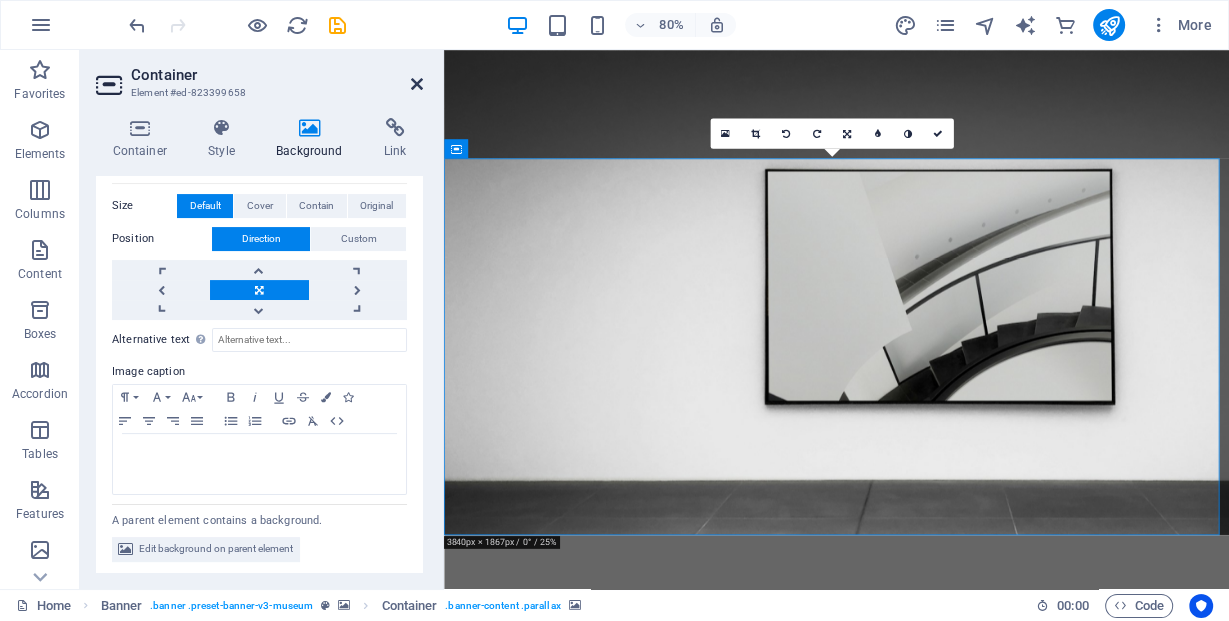 click at bounding box center [417, 84] 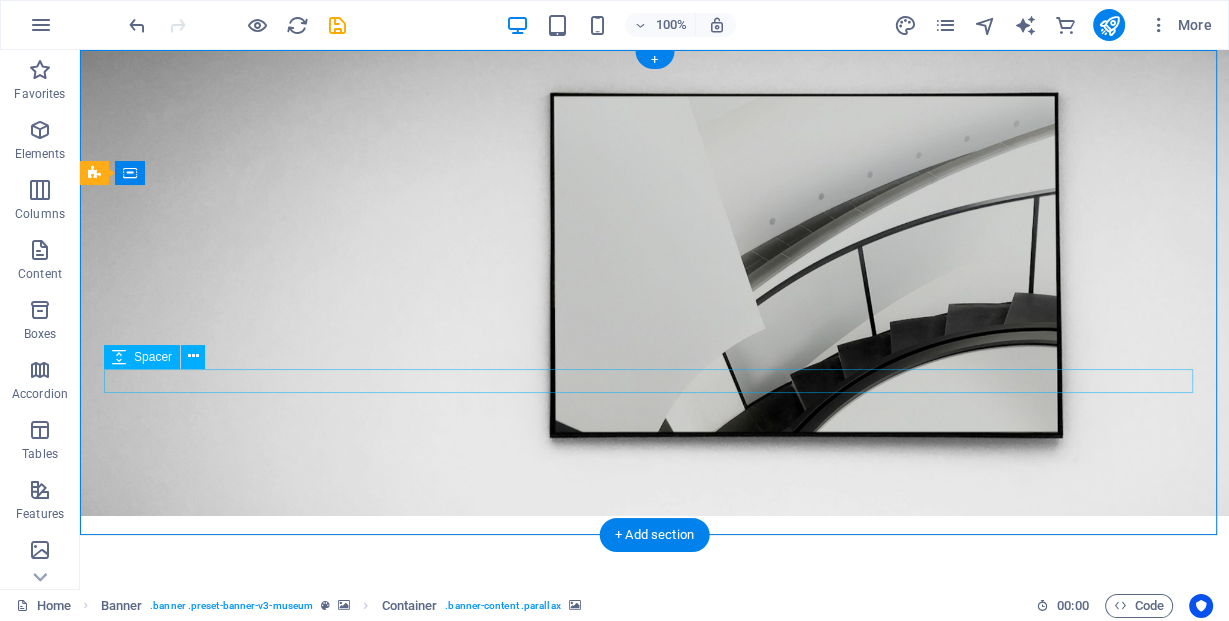 scroll, scrollTop: 0, scrollLeft: 0, axis: both 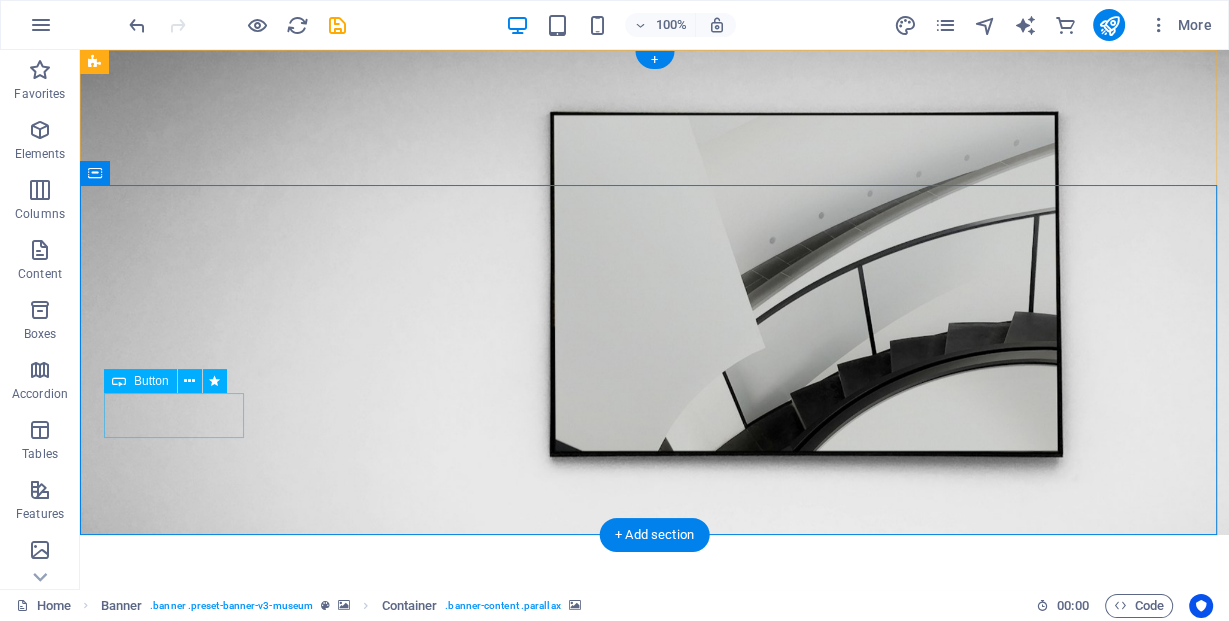 click on "Explore" at bounding box center [654, 1310] 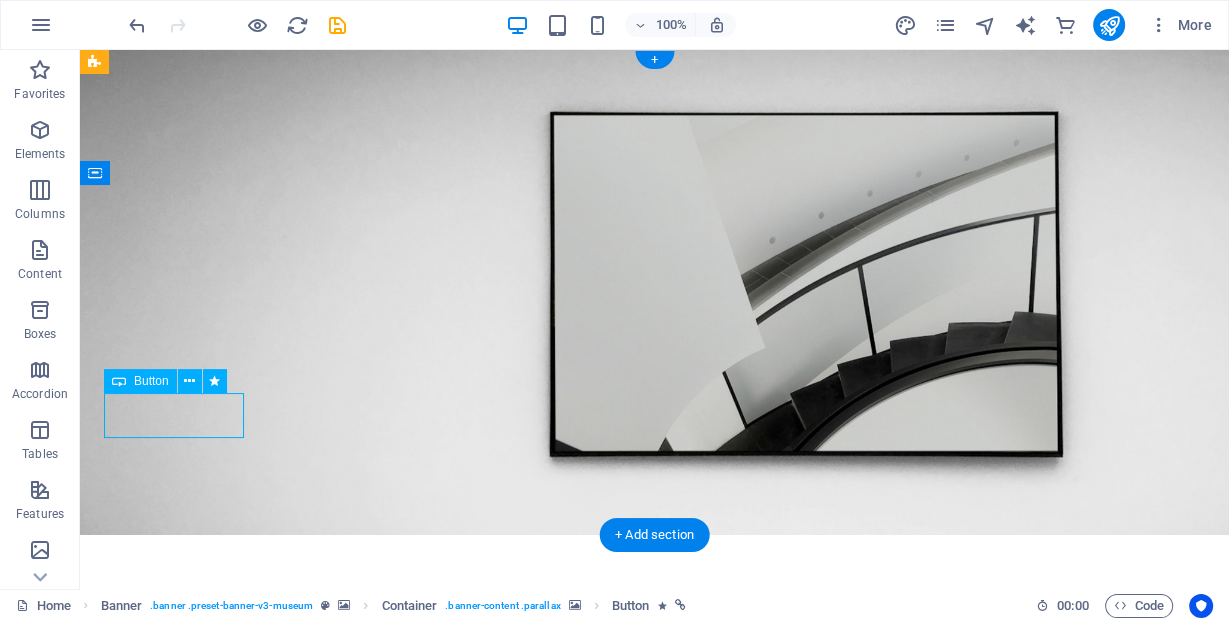 click on "Explore" at bounding box center [654, 1310] 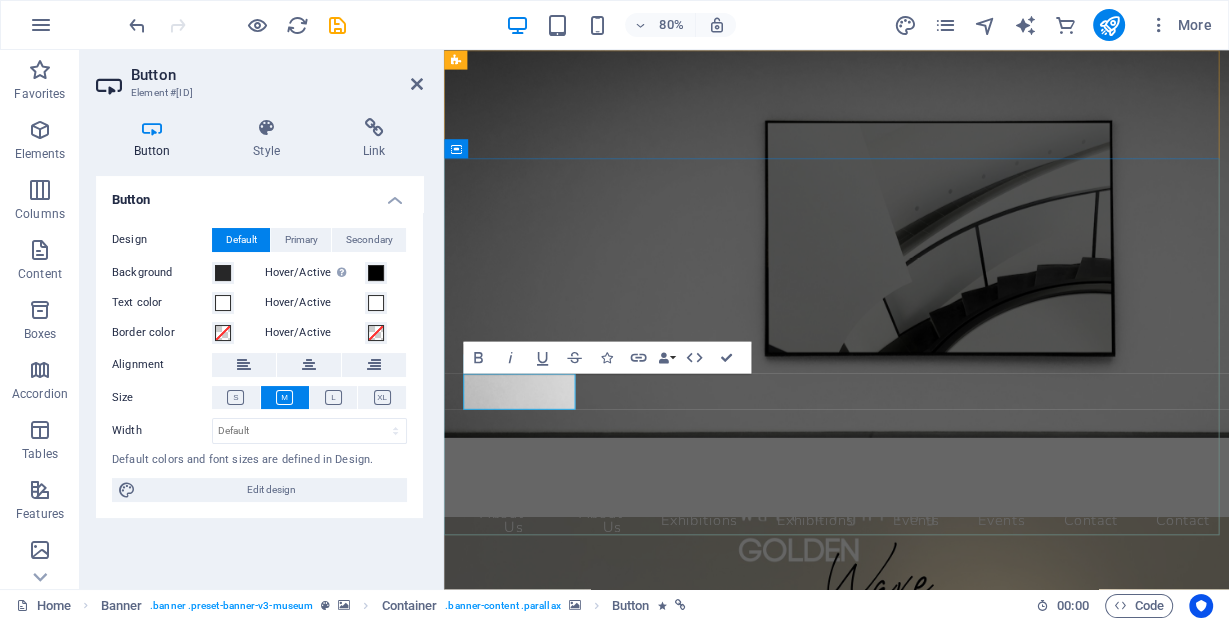 click on "Explore" at bounding box center [539, 1328] 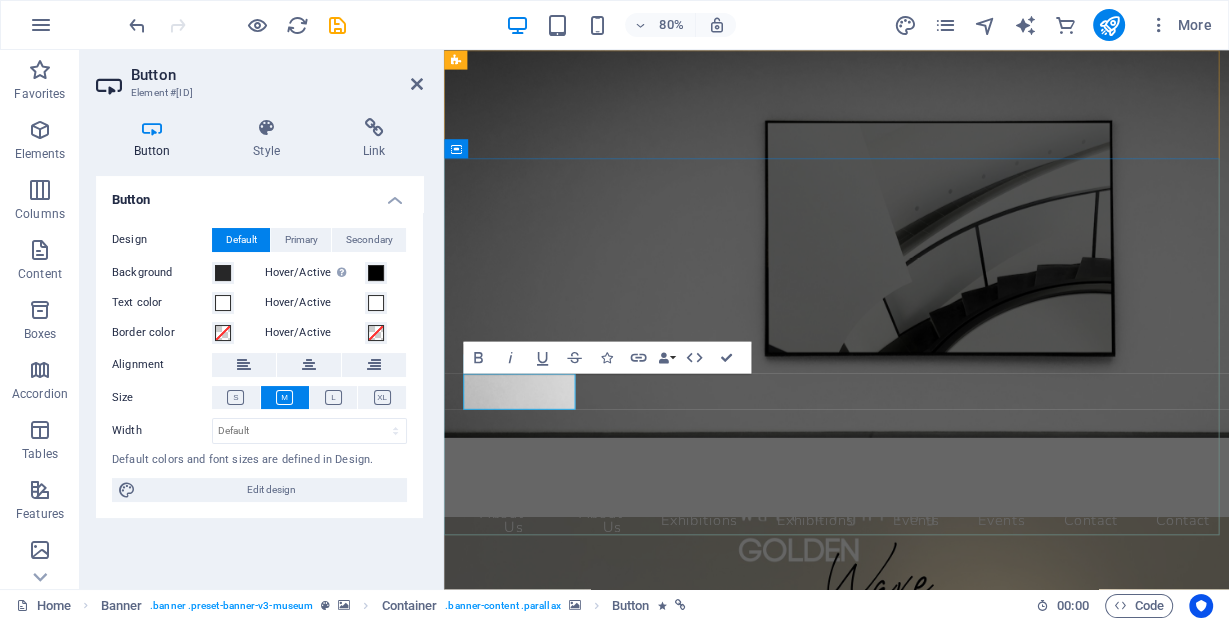 click on "Explore" at bounding box center (539, 1328) 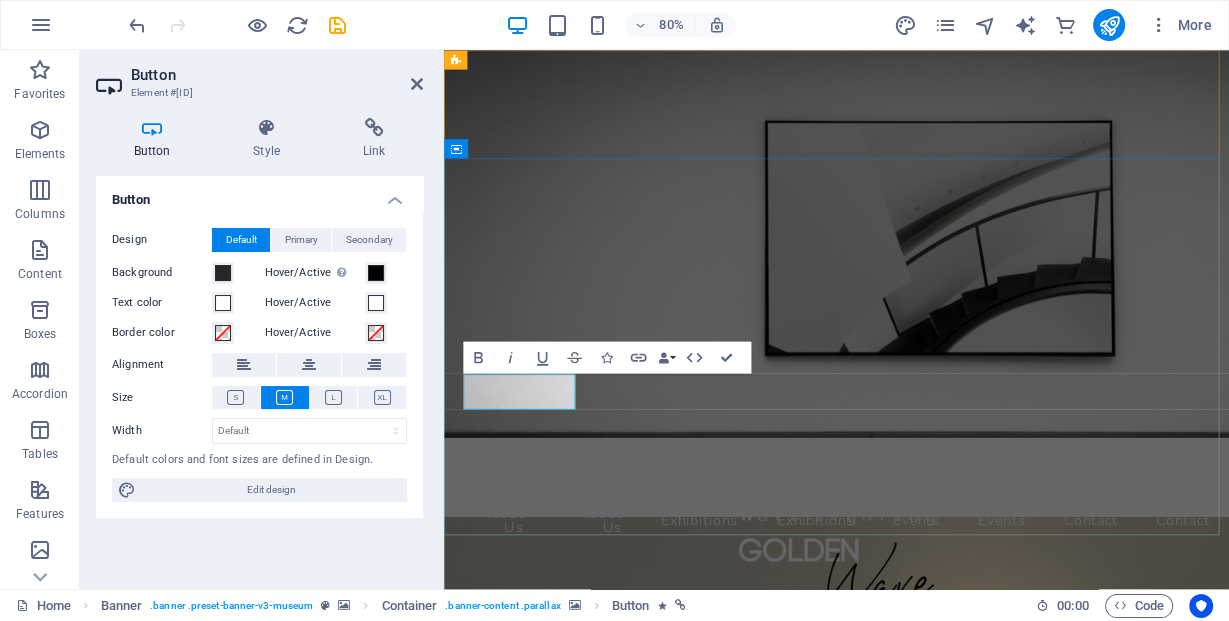 click on "Explore" at bounding box center (539, 1328) 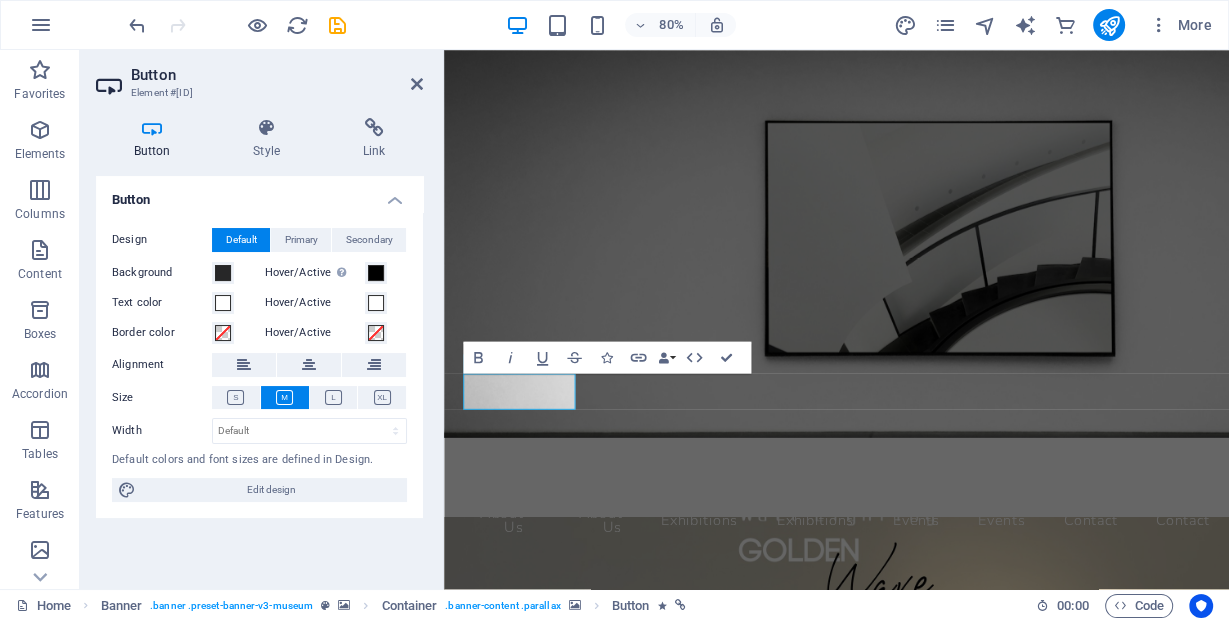 click at bounding box center (152, 128) 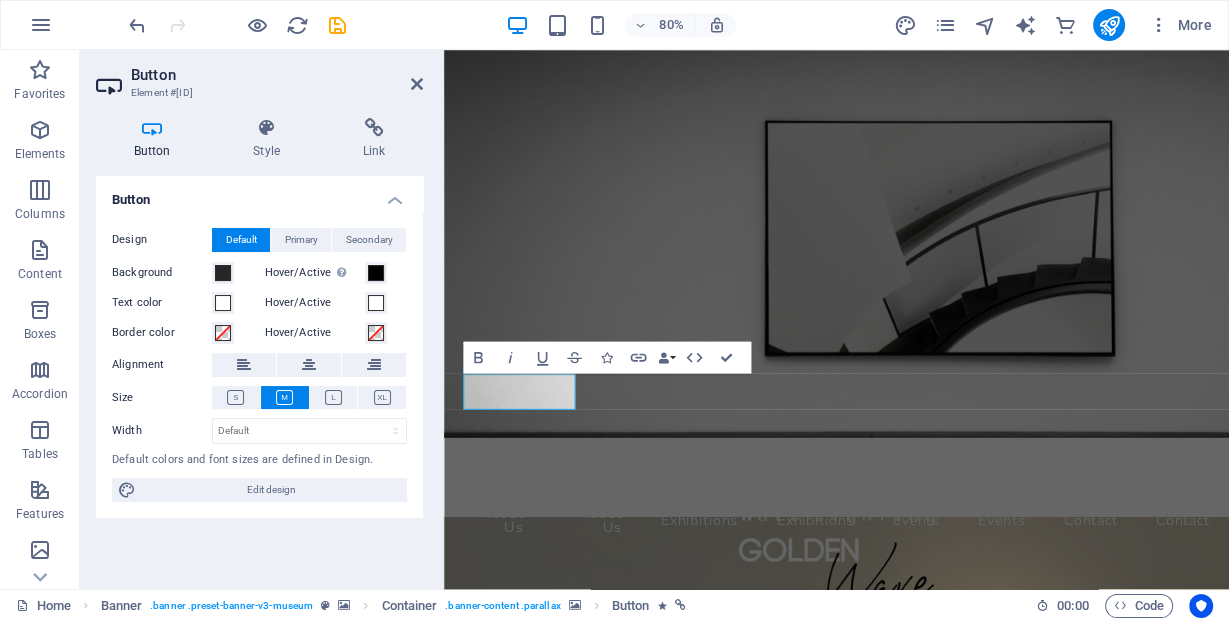 click at bounding box center (152, 128) 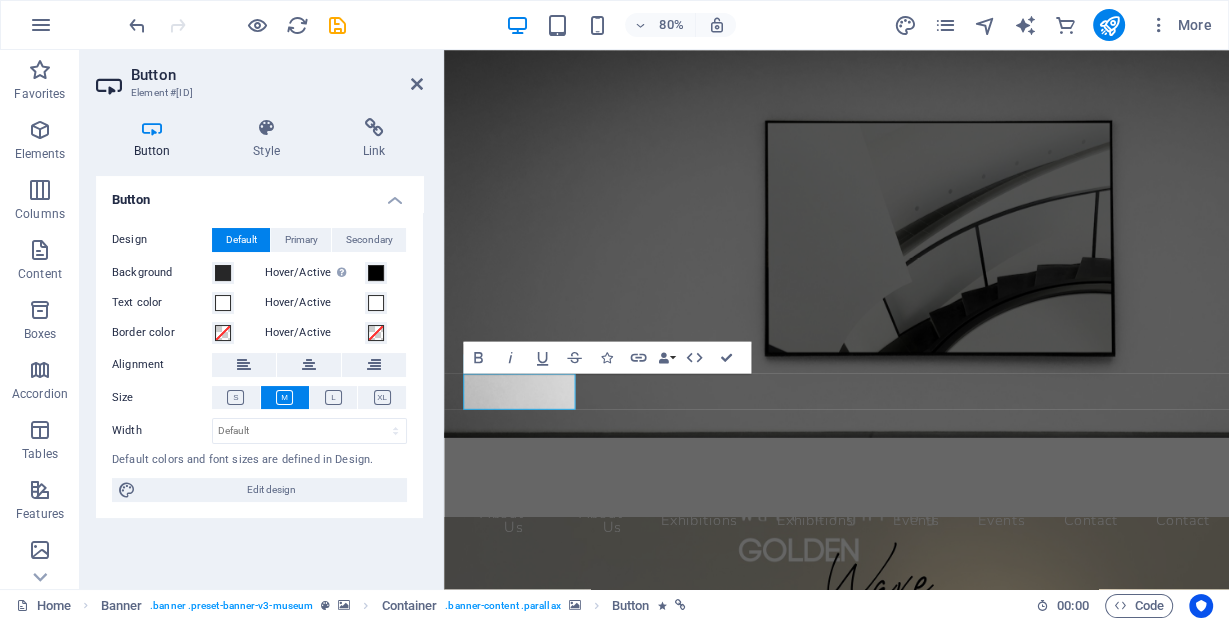 click at bounding box center [934, 847] 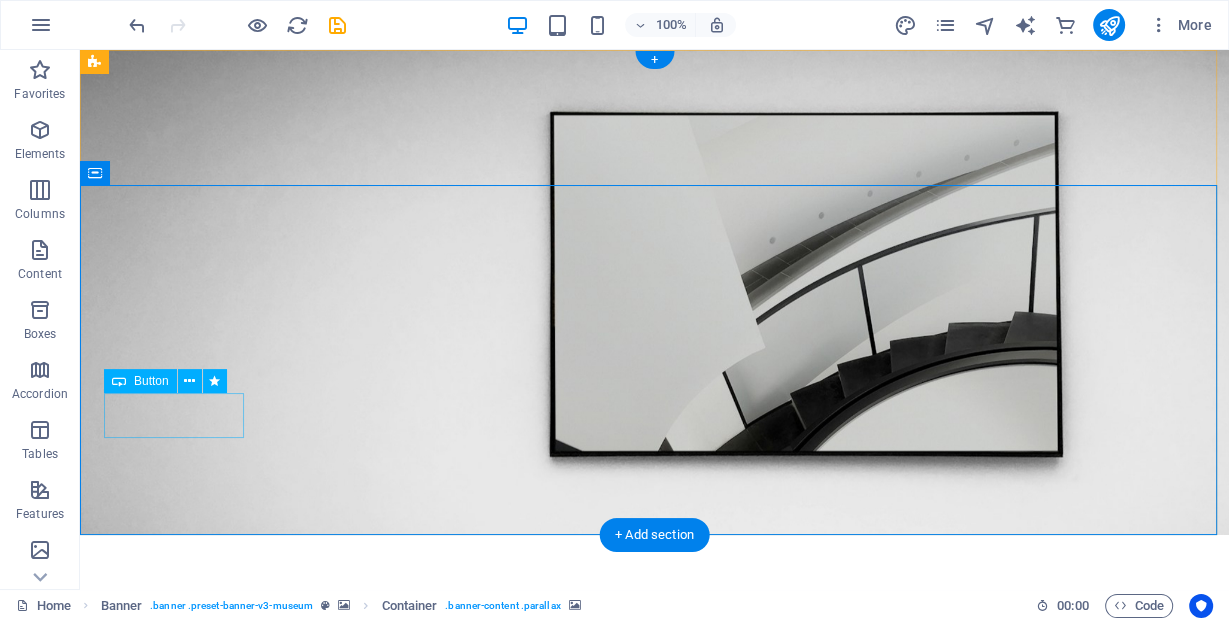 click on "Explore" at bounding box center (654, 1310) 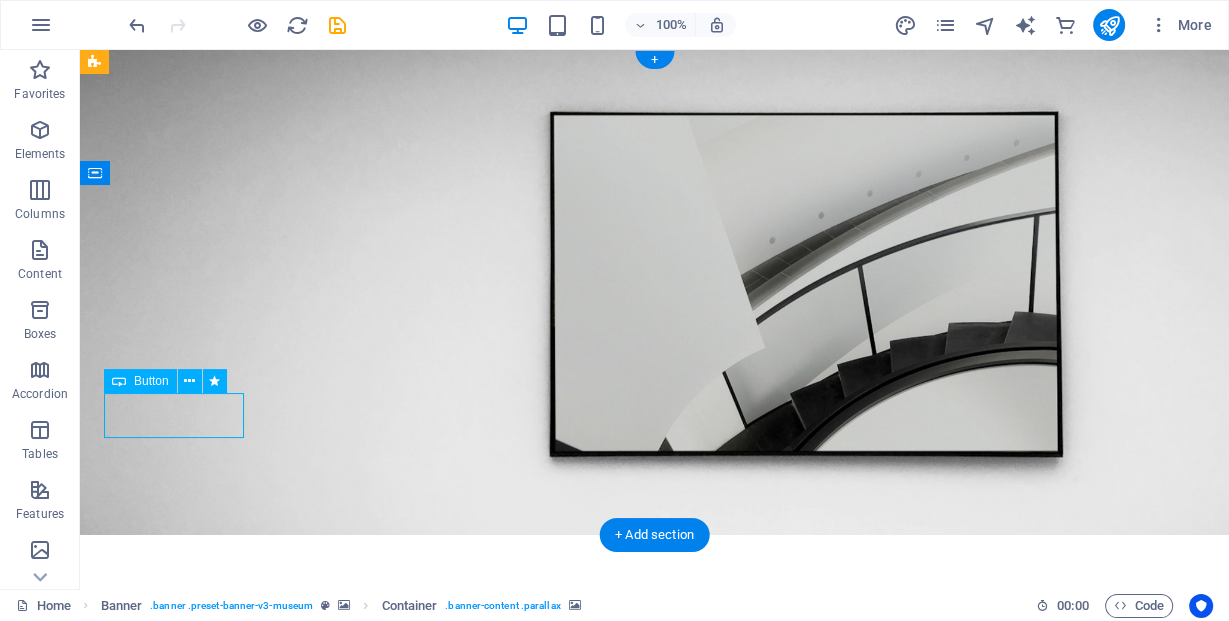 click on "Explore" at bounding box center [654, 1310] 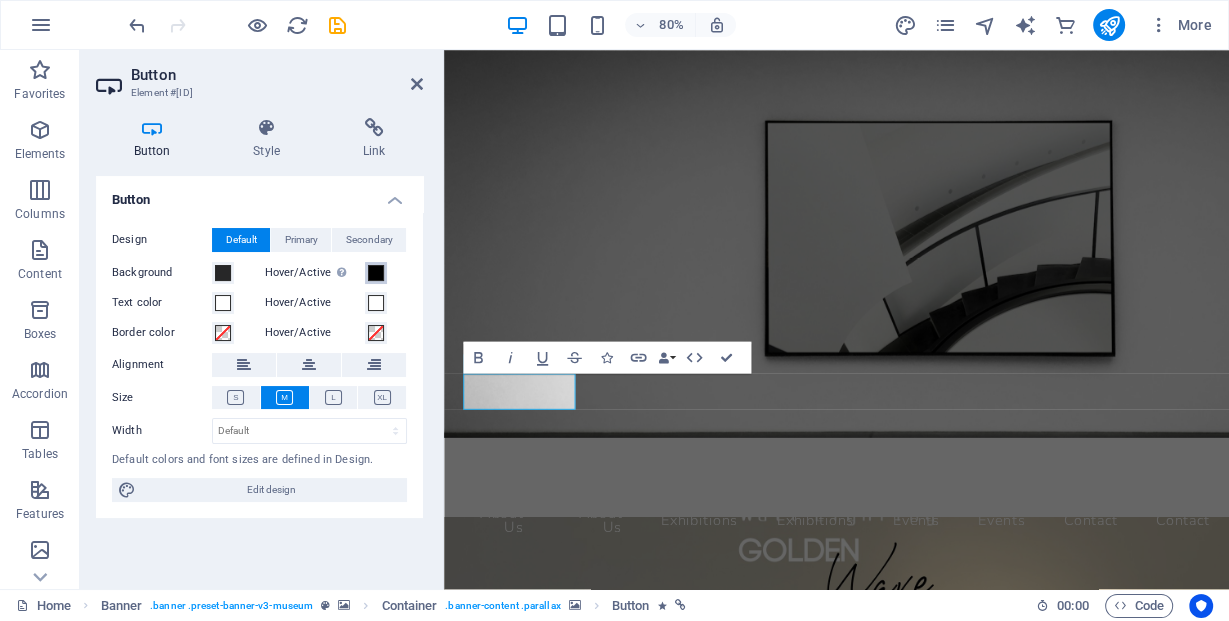 click at bounding box center (376, 273) 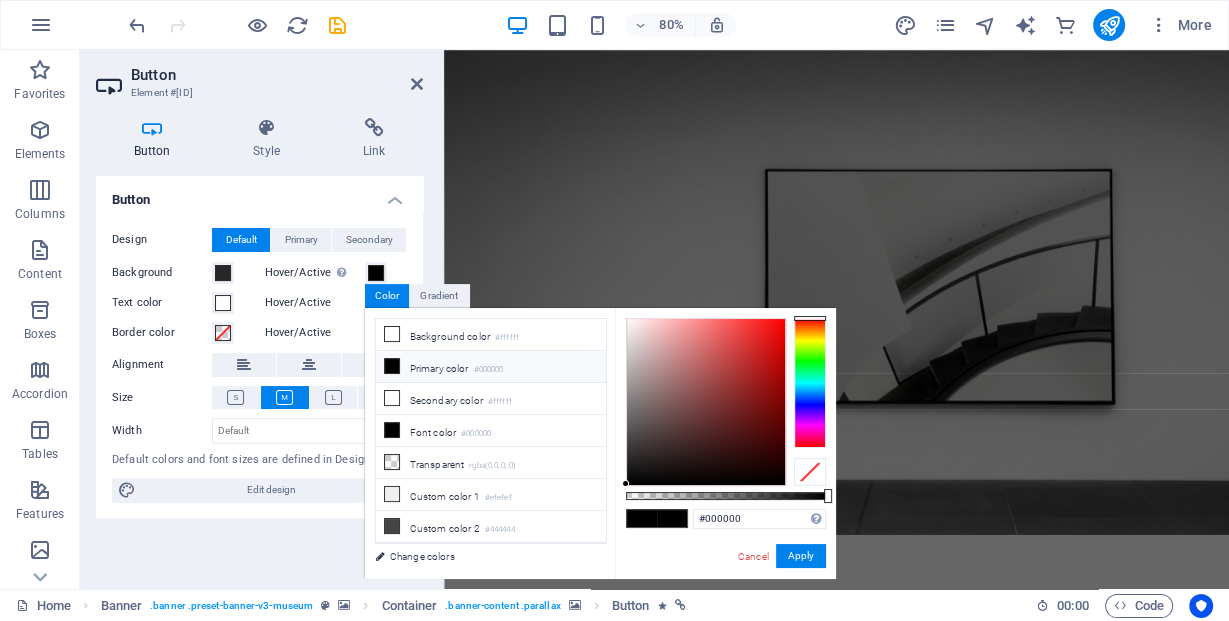 drag, startPoint x: 821, startPoint y: 489, endPoint x: 688, endPoint y: 492, distance: 133.03383 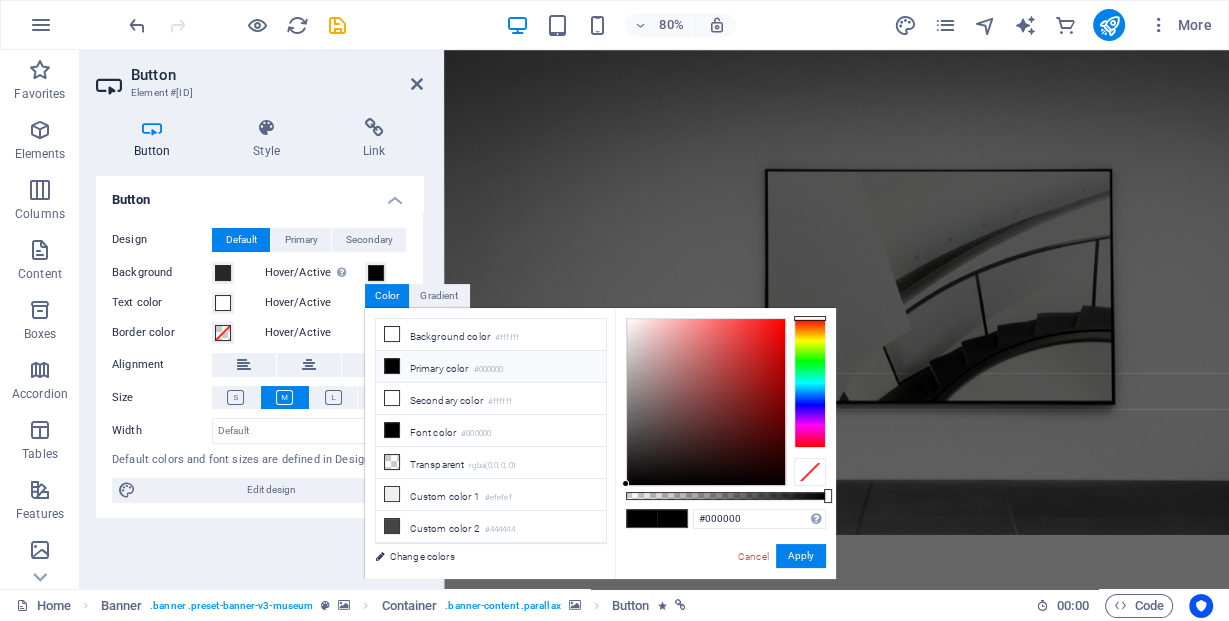 click on "#000000 Supported formats #0852ed rgb(8, 82, 237) rgba(8, 82, 237, 90%) hsv(221,97,93) hsl(221, 93%, 48%) Cancel Apply" at bounding box center (725, 588) 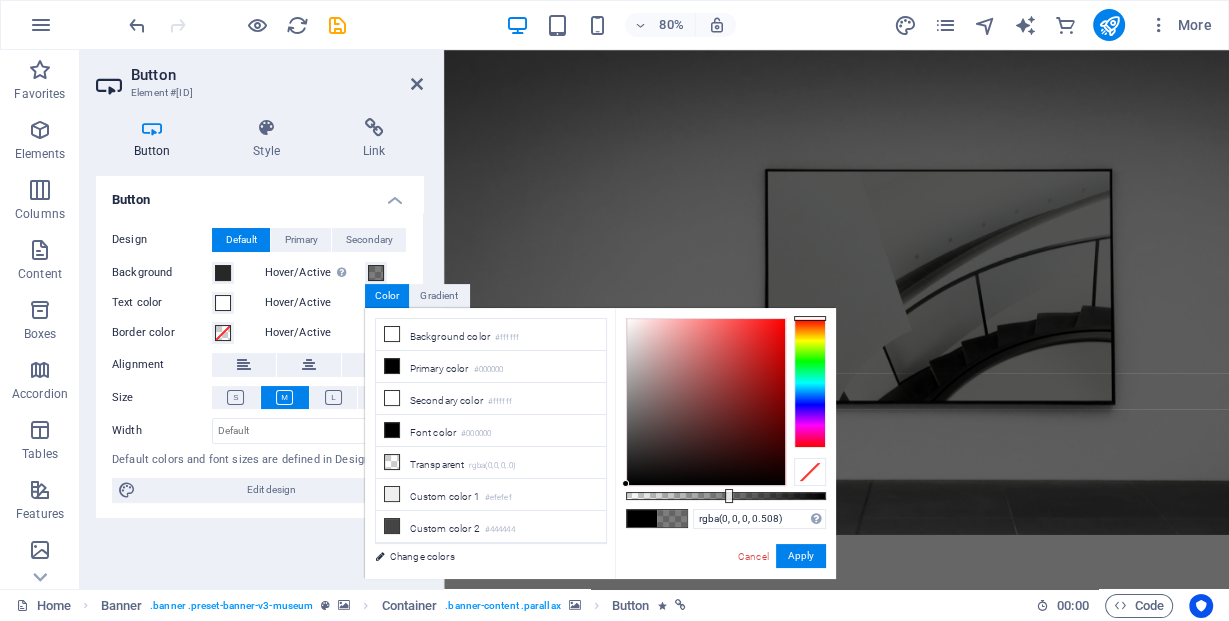 drag, startPoint x: 823, startPoint y: 498, endPoint x: 727, endPoint y: 501, distance: 96.04687 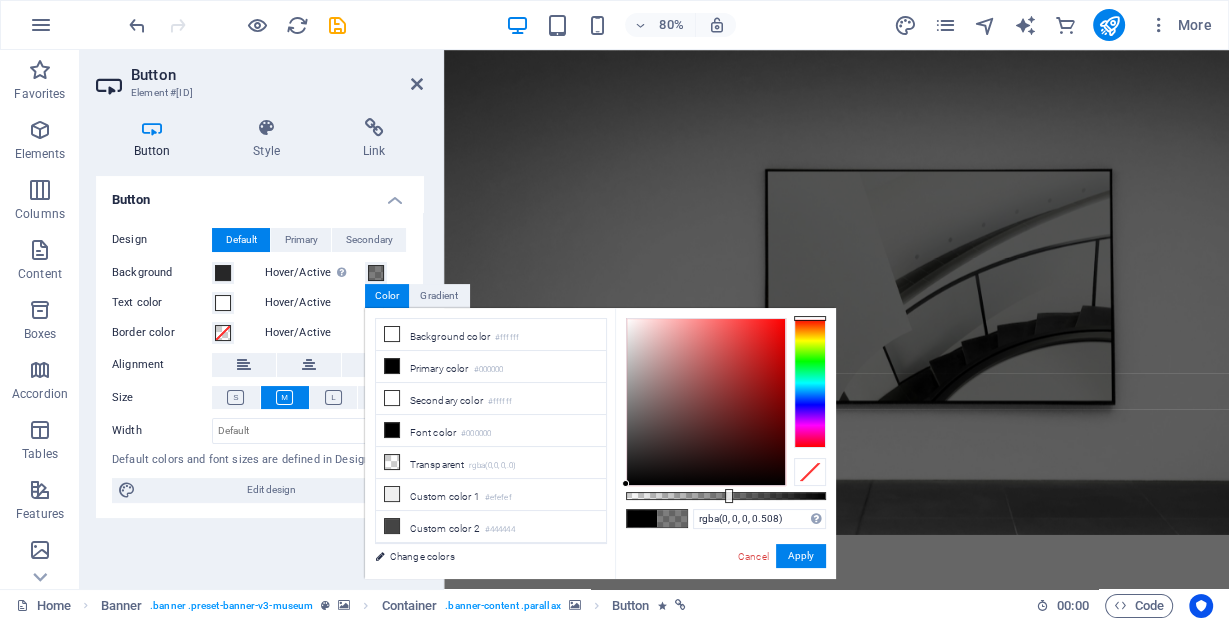 click at bounding box center [729, 496] 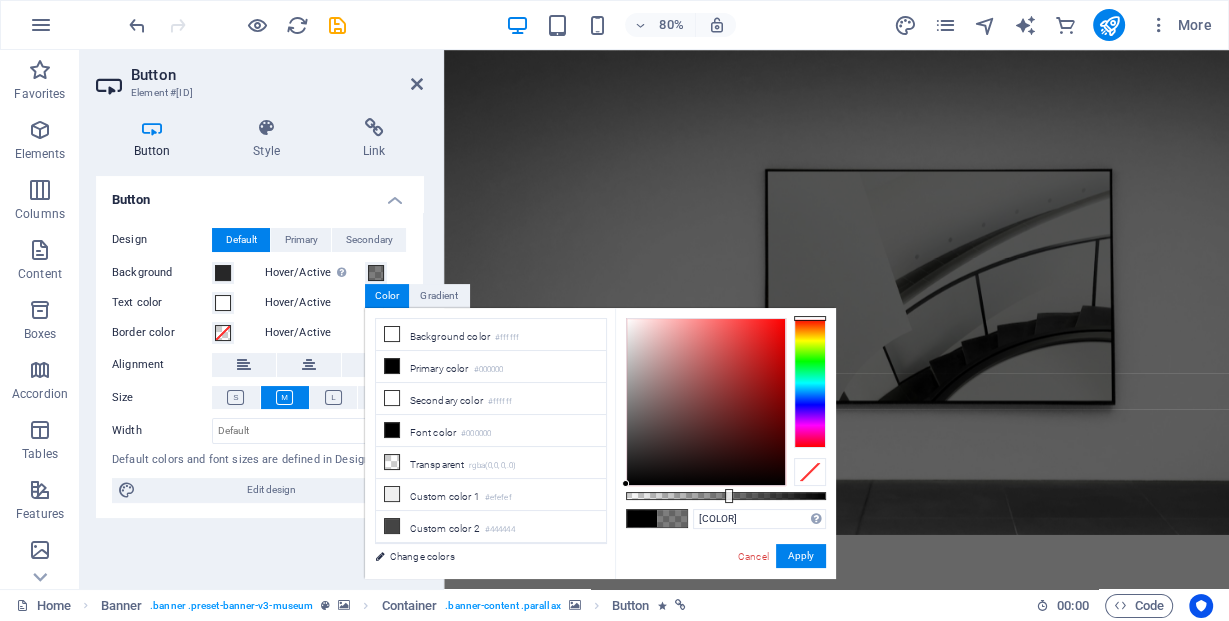click at bounding box center [706, 402] 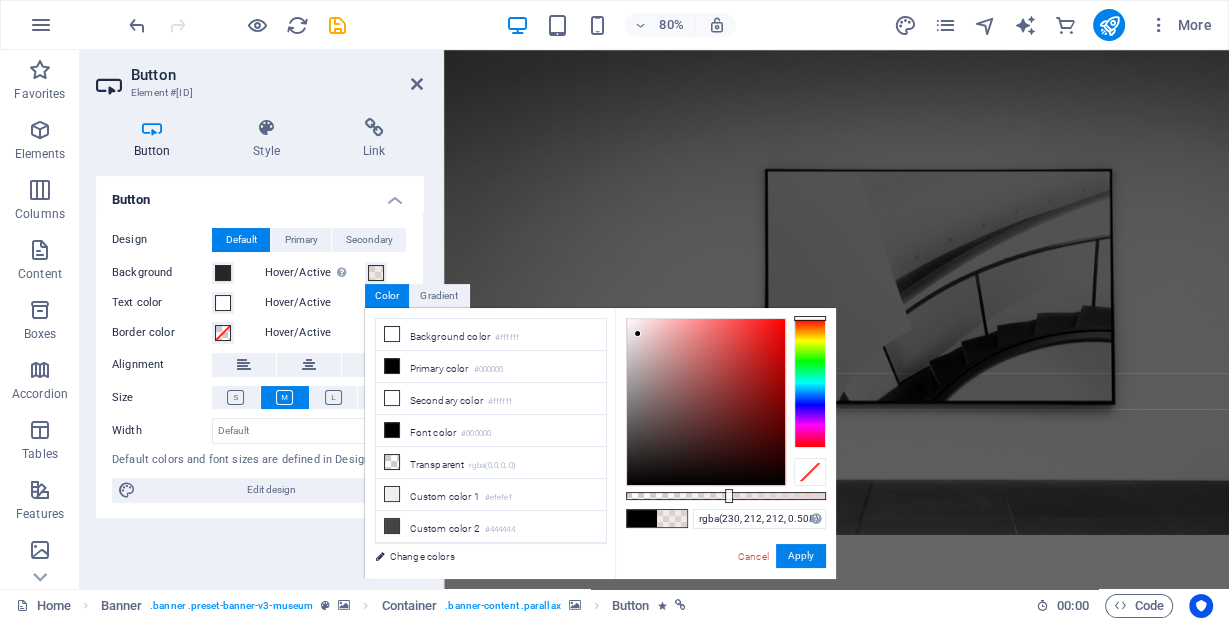 click at bounding box center (706, 402) 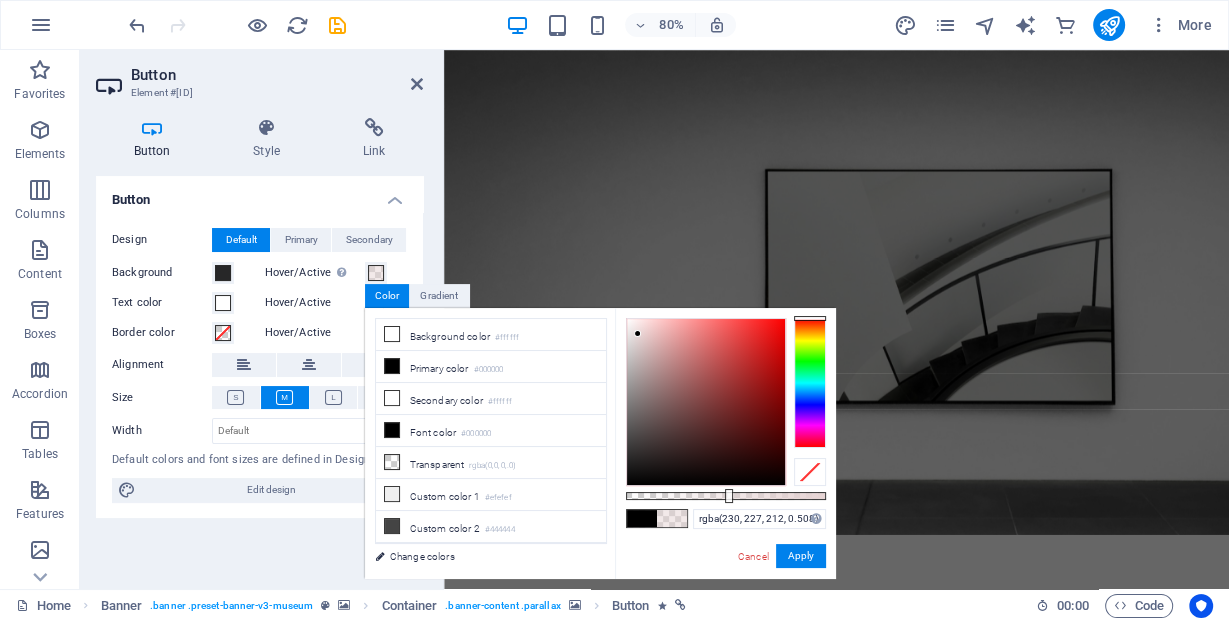 click at bounding box center [810, 383] 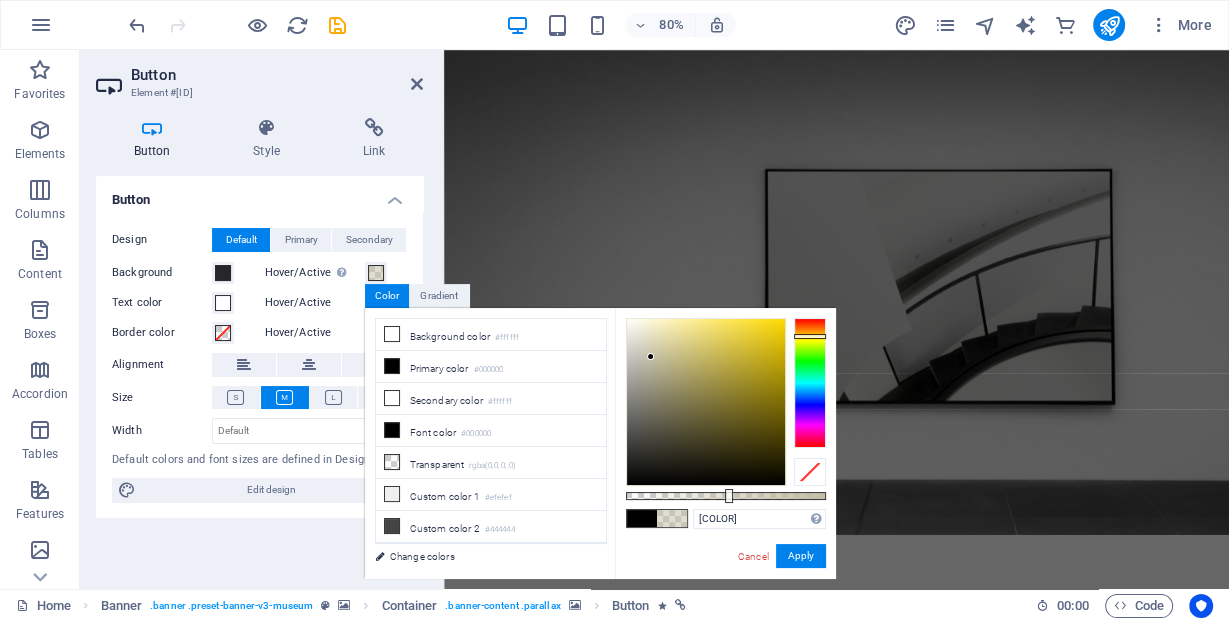 click at bounding box center [706, 402] 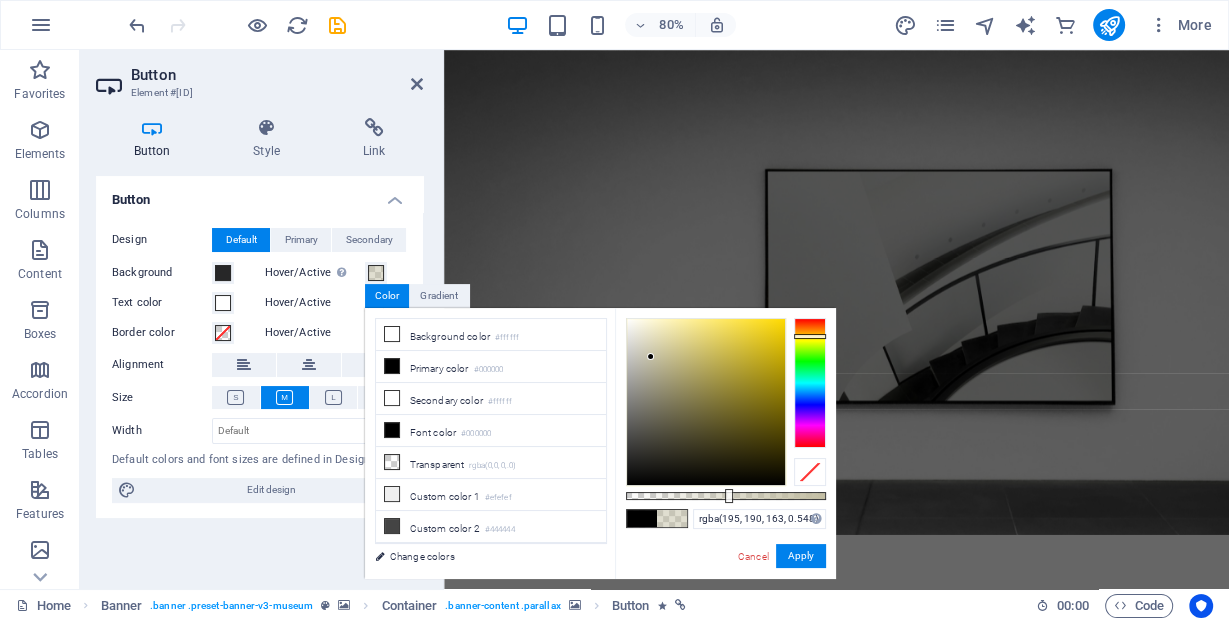 type on "rgba(195, 190, 163, 0.558)" 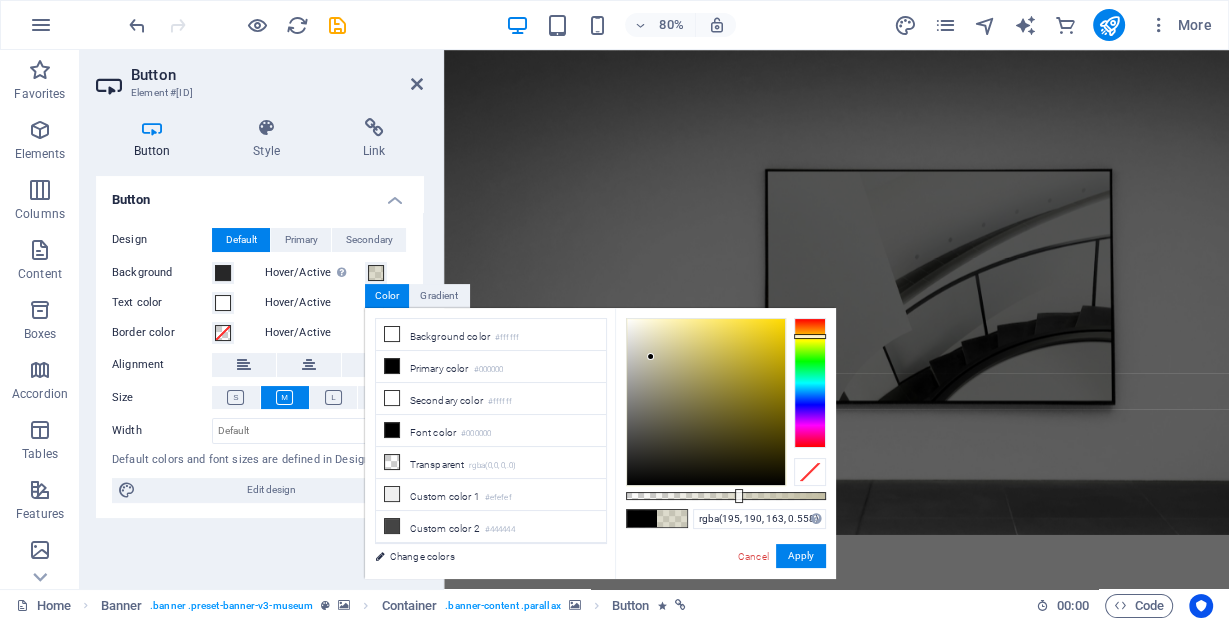 drag, startPoint x: 727, startPoint y: 496, endPoint x: 737, endPoint y: 497, distance: 10.049875 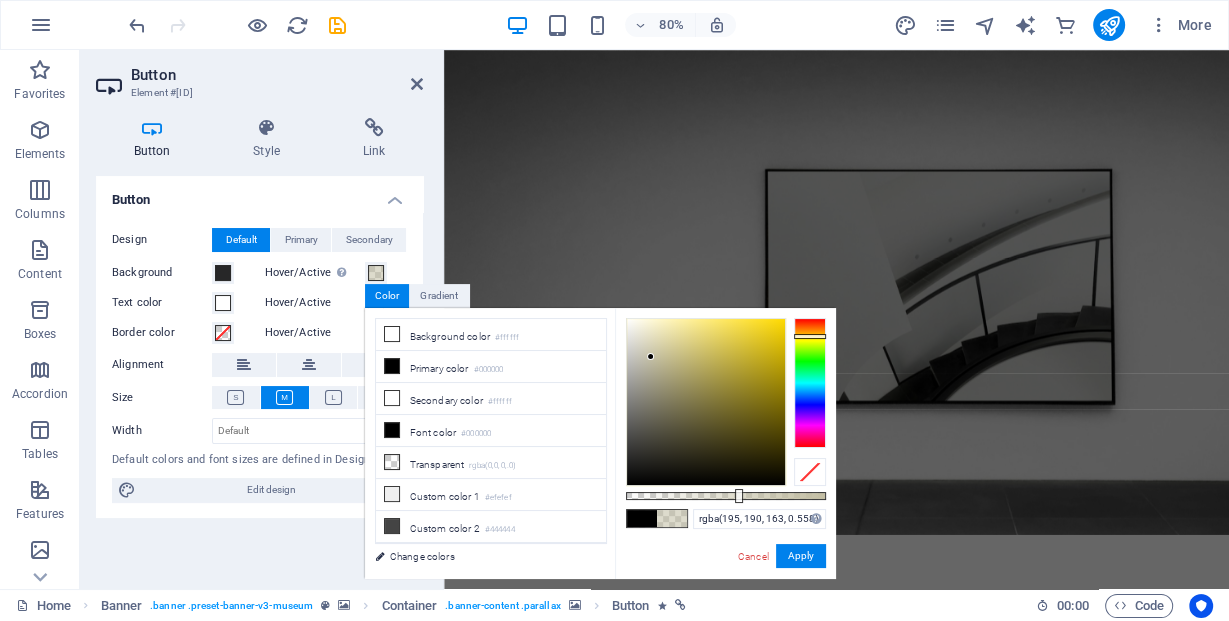click at bounding box center (739, 496) 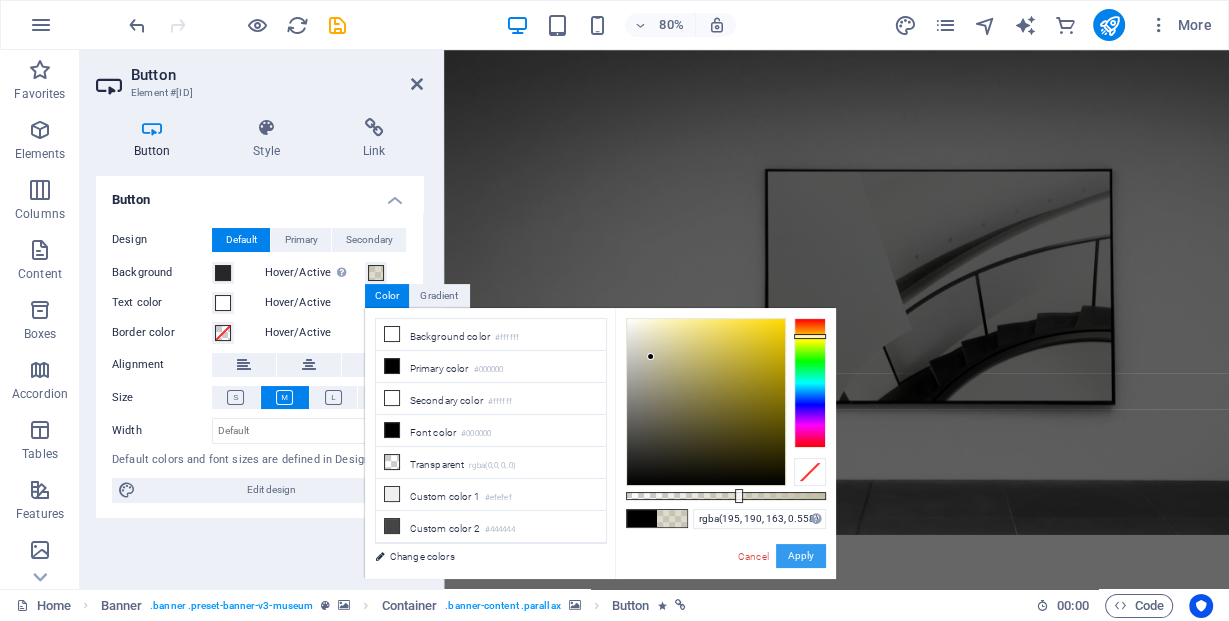 click on "Apply" at bounding box center [801, 556] 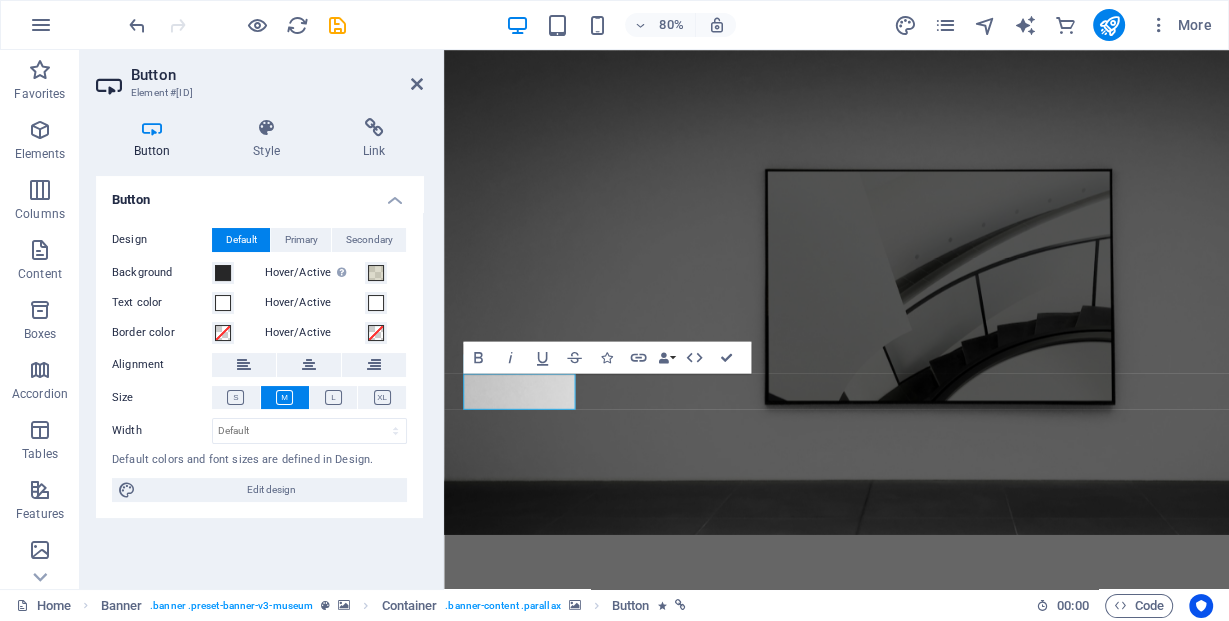 click at bounding box center [934, 1031] 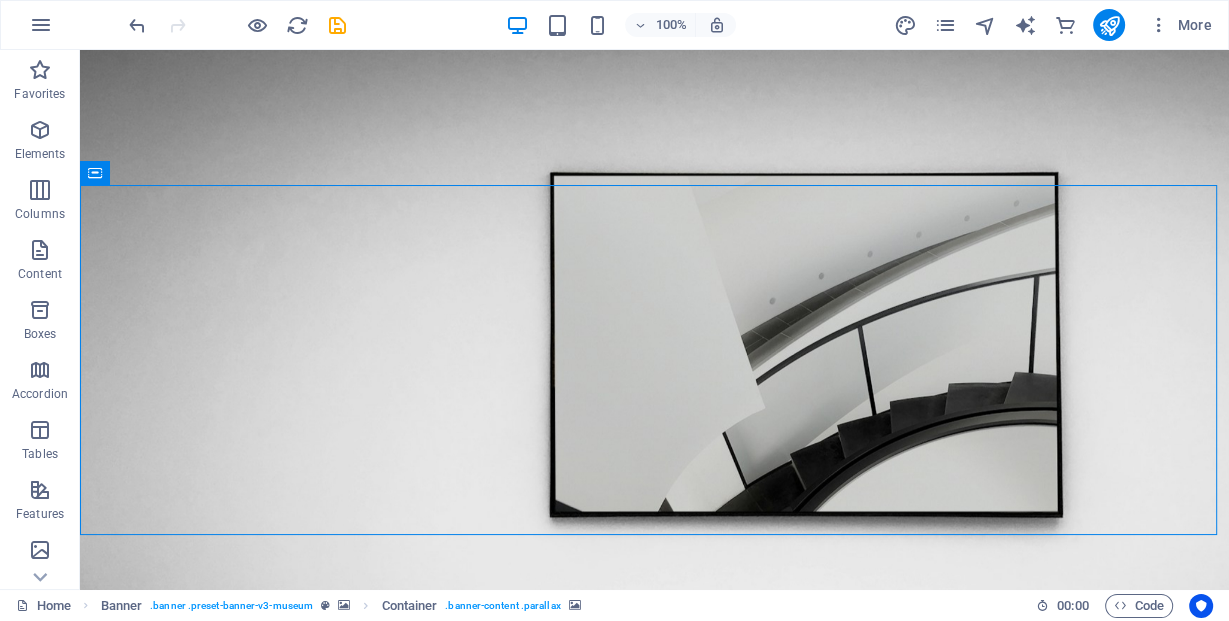 click at bounding box center (654, 1013) 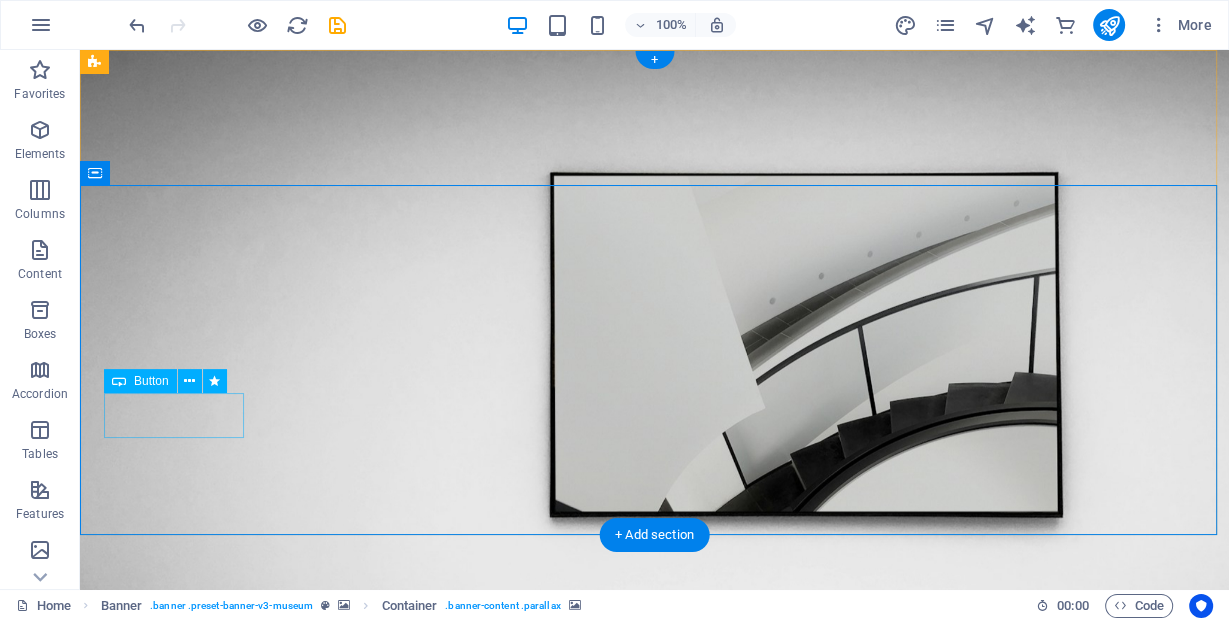 click on "Explore" at bounding box center [654, 1557] 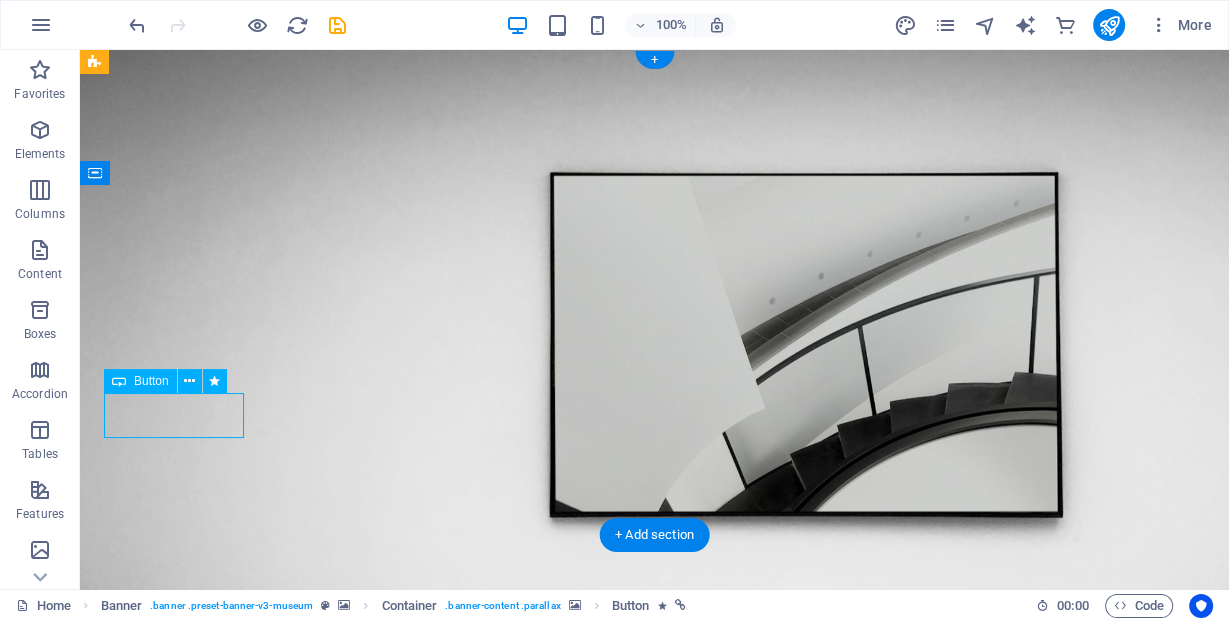 click on "Explore" at bounding box center (654, 1557) 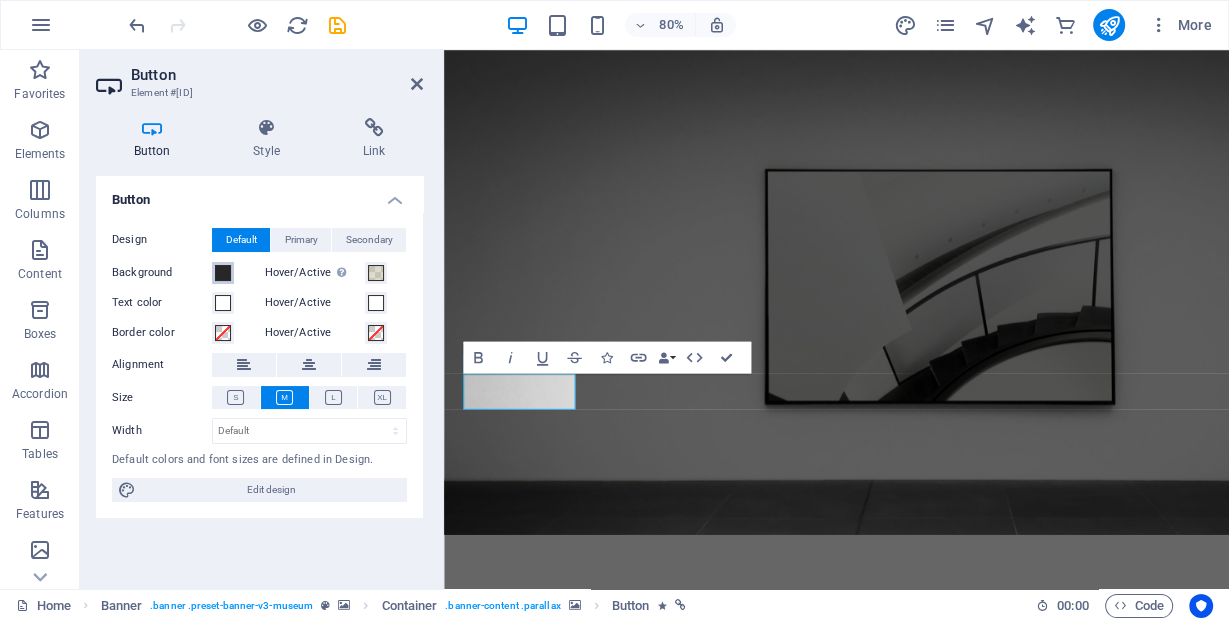 click at bounding box center (223, 273) 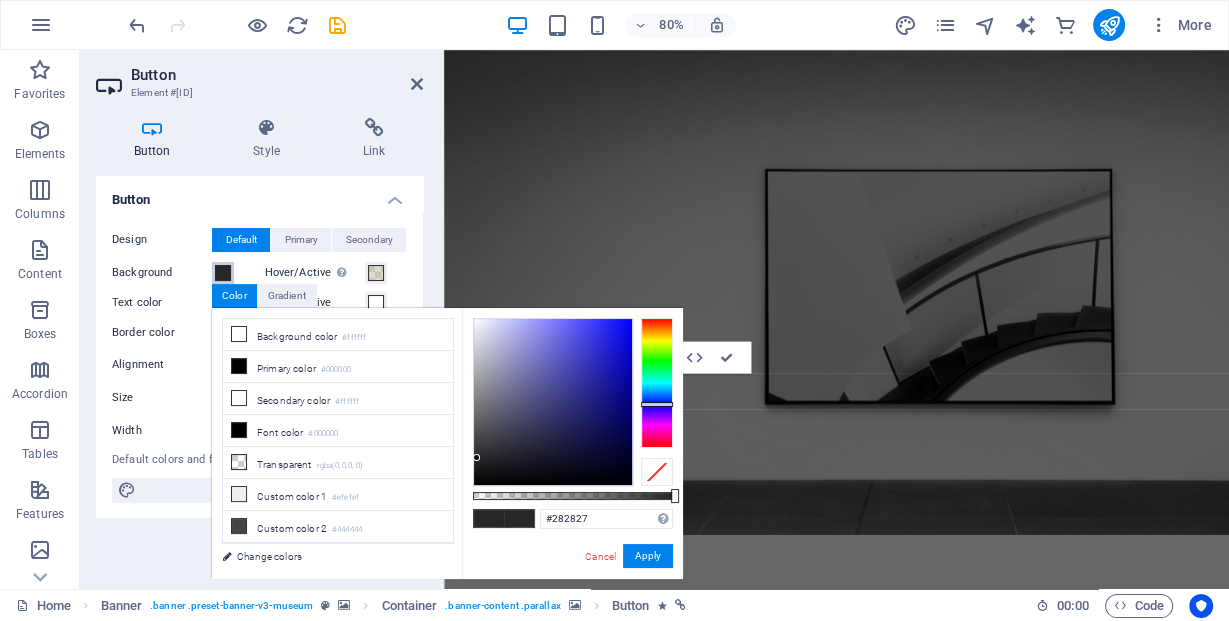 click at bounding box center (657, 383) 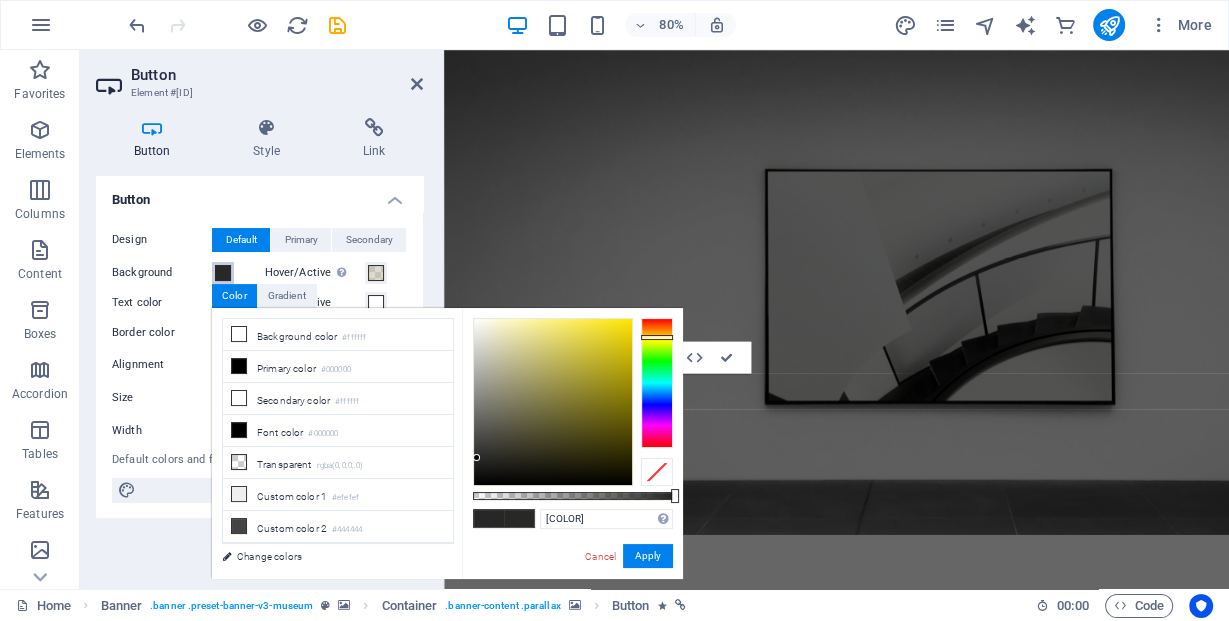 click at bounding box center (553, 402) 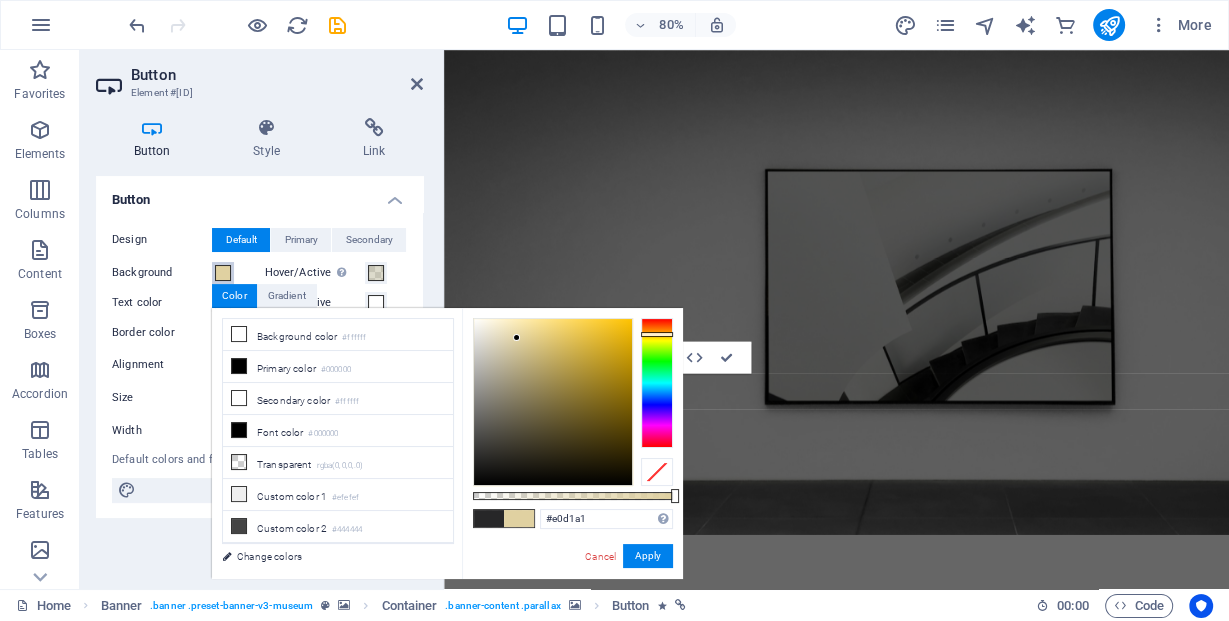click at bounding box center (657, 383) 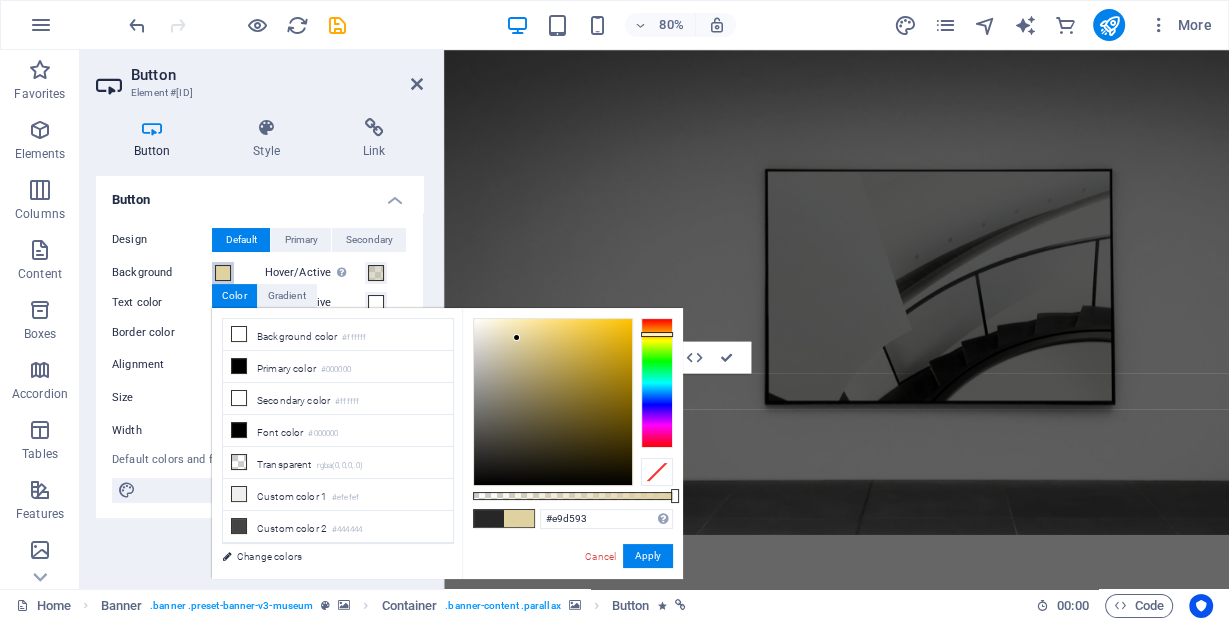 click at bounding box center [553, 402] 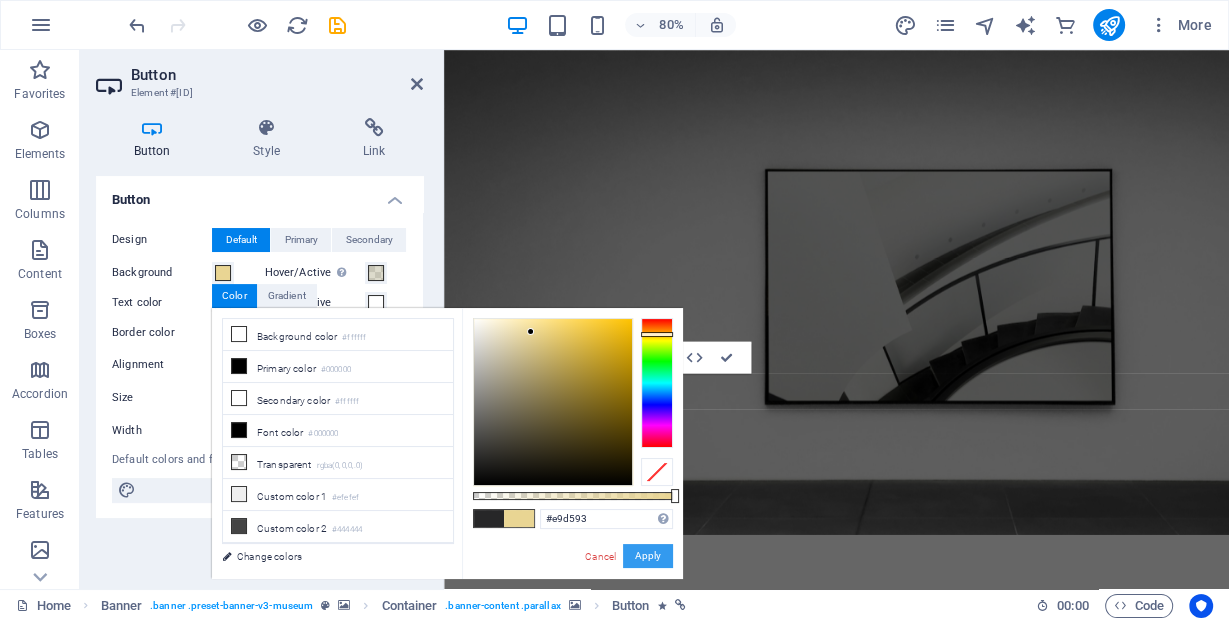 click on "Apply" at bounding box center (648, 556) 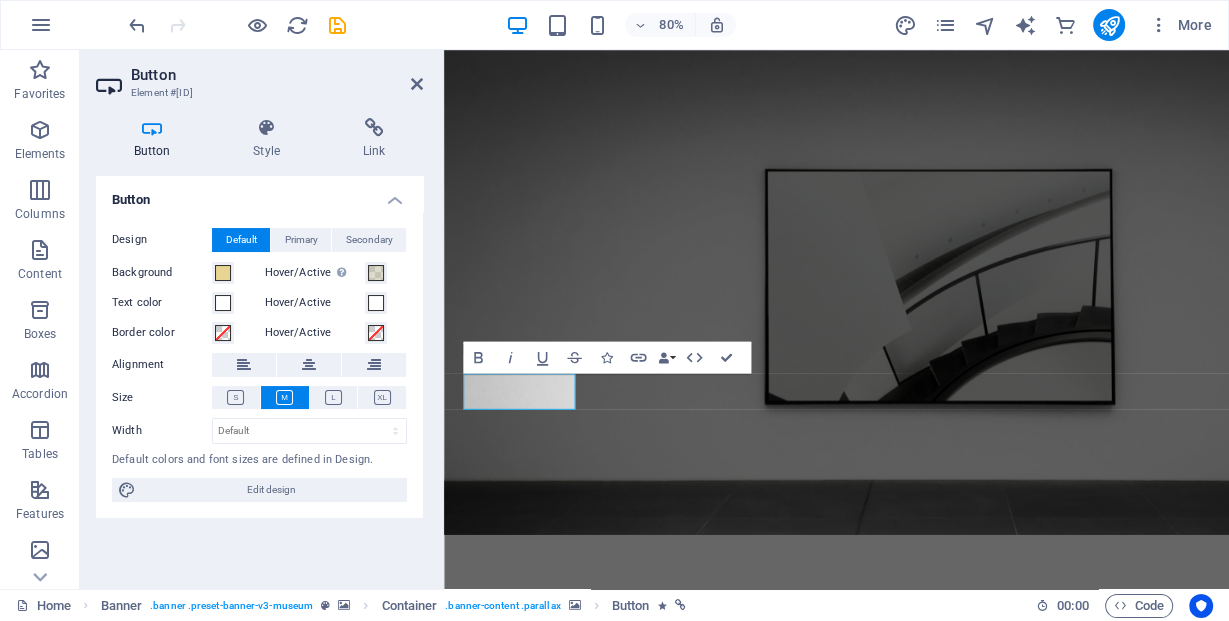 click at bounding box center (934, 1031) 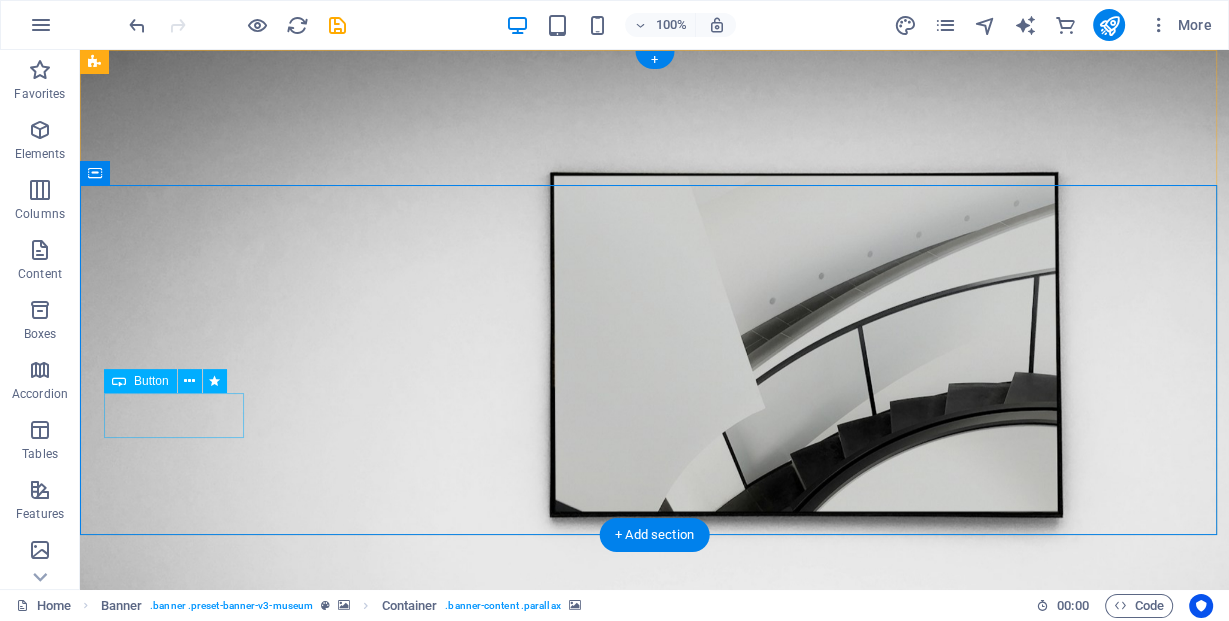 click on "Explore" at bounding box center (654, 1557) 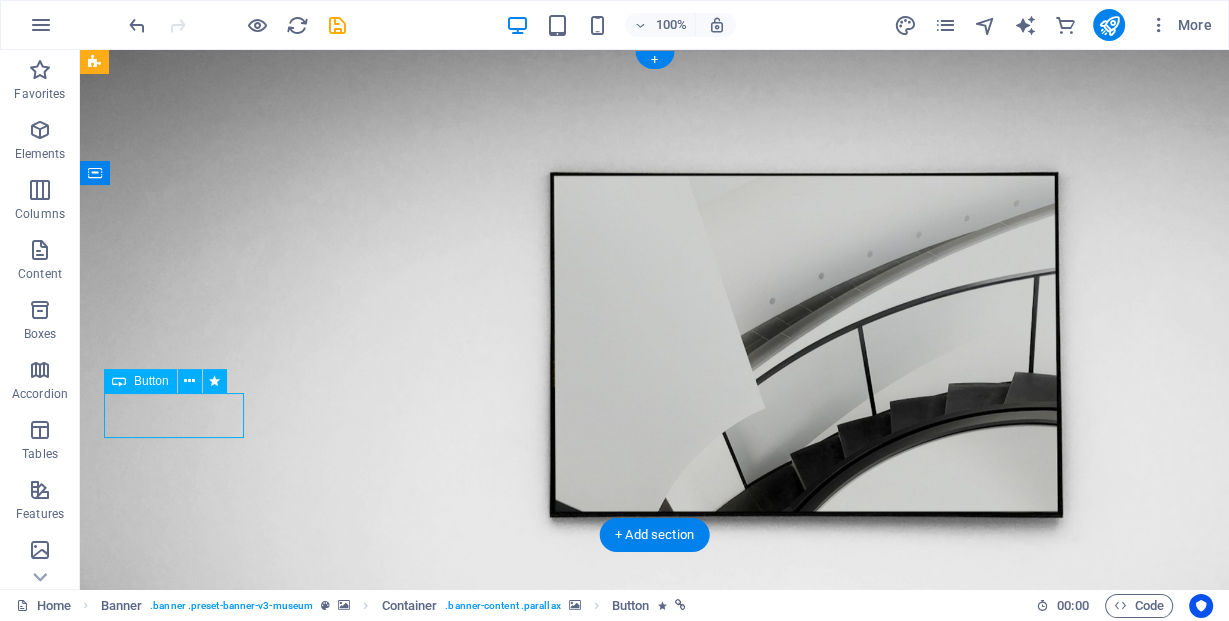 click on "Explore" at bounding box center (654, 1557) 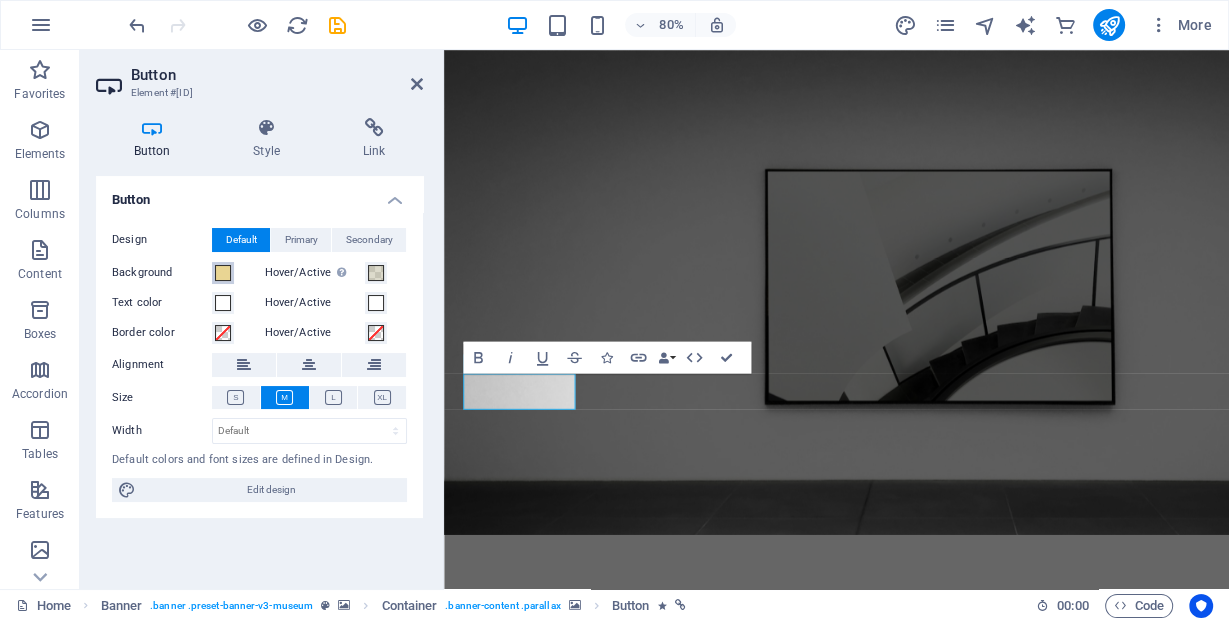 click at bounding box center (223, 273) 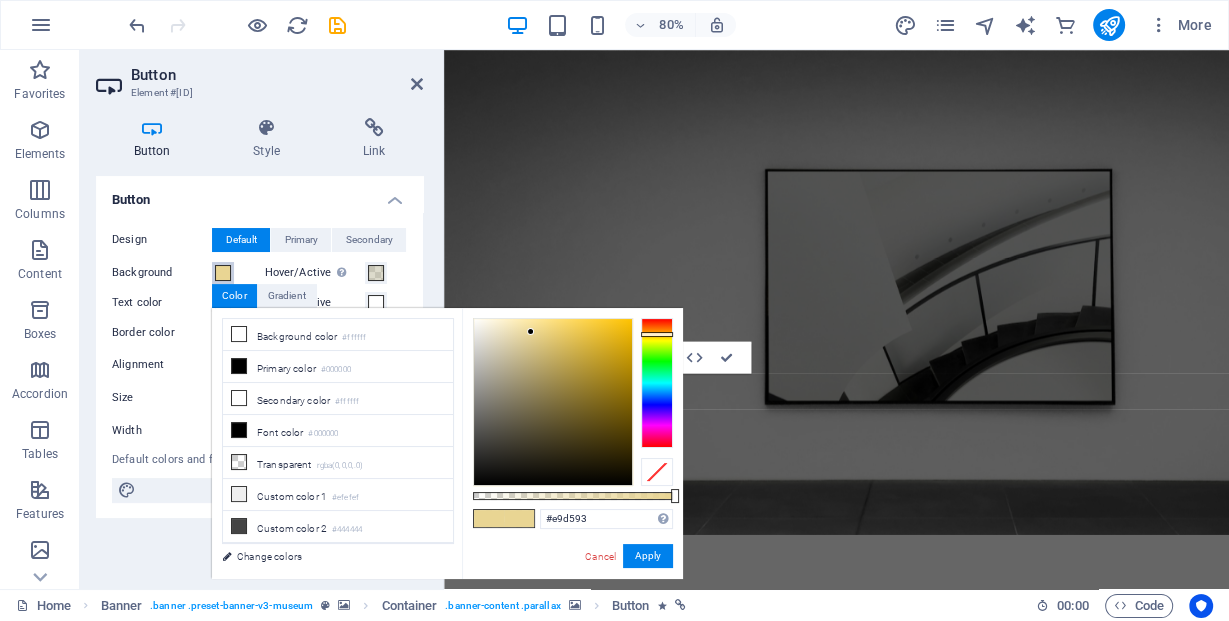 click at bounding box center [223, 273] 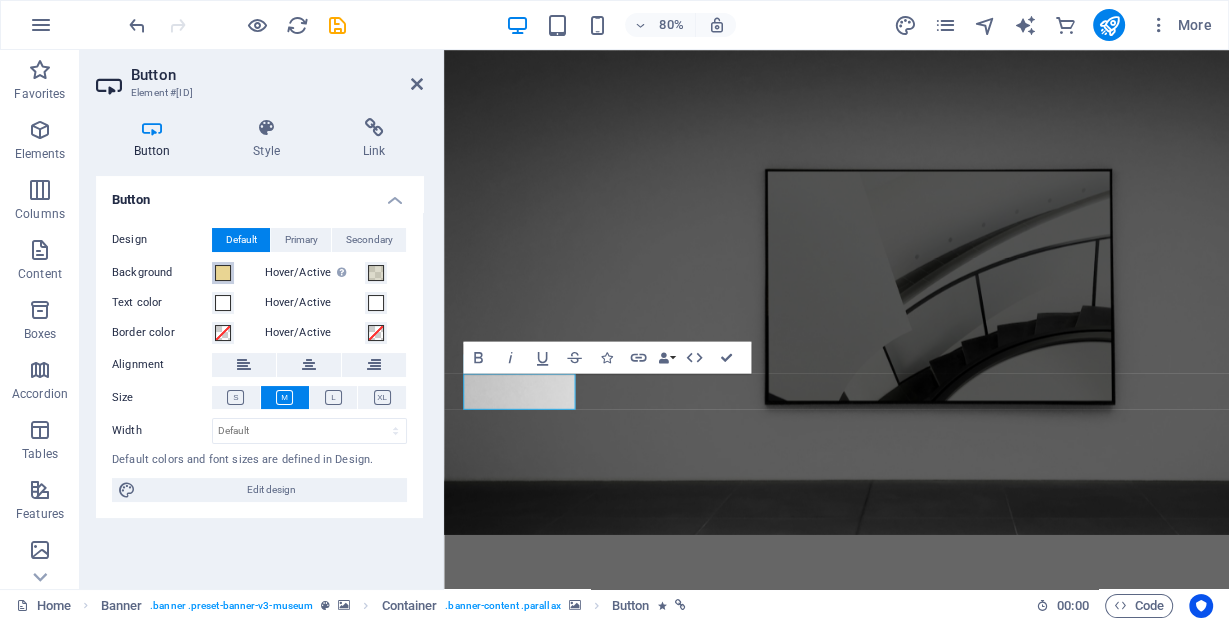 click at bounding box center (223, 273) 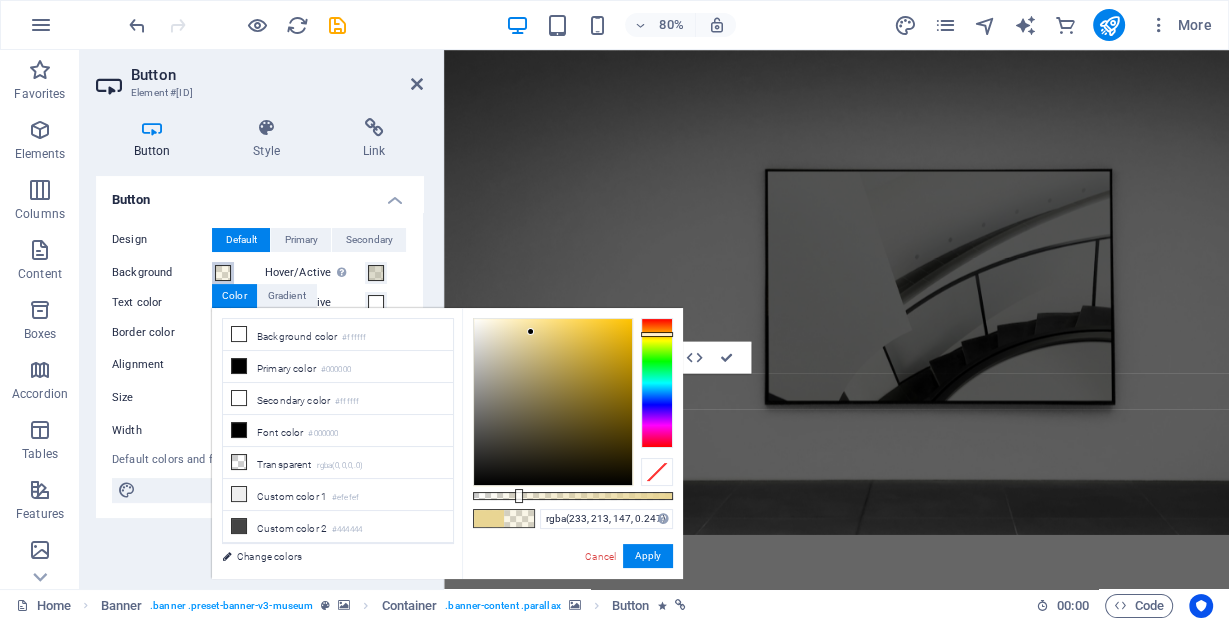 type on "[COLOR]" 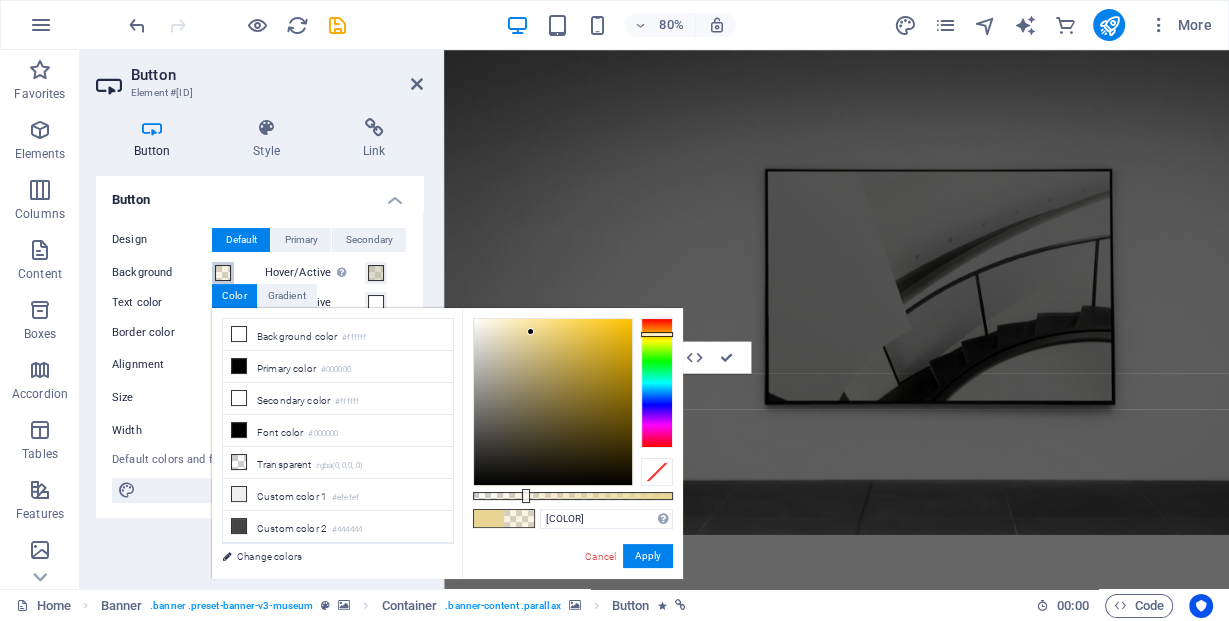 drag, startPoint x: 670, startPoint y: 495, endPoint x: 524, endPoint y: 496, distance: 146.00342 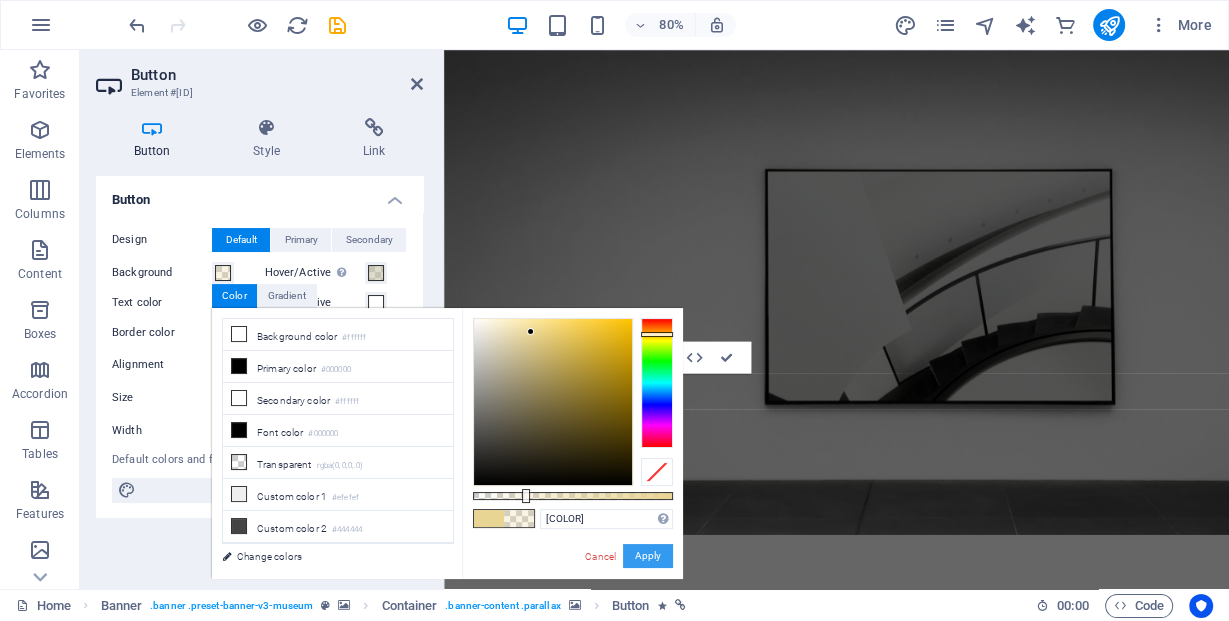 drag, startPoint x: 656, startPoint y: 553, endPoint x: 265, endPoint y: 628, distance: 398.1281 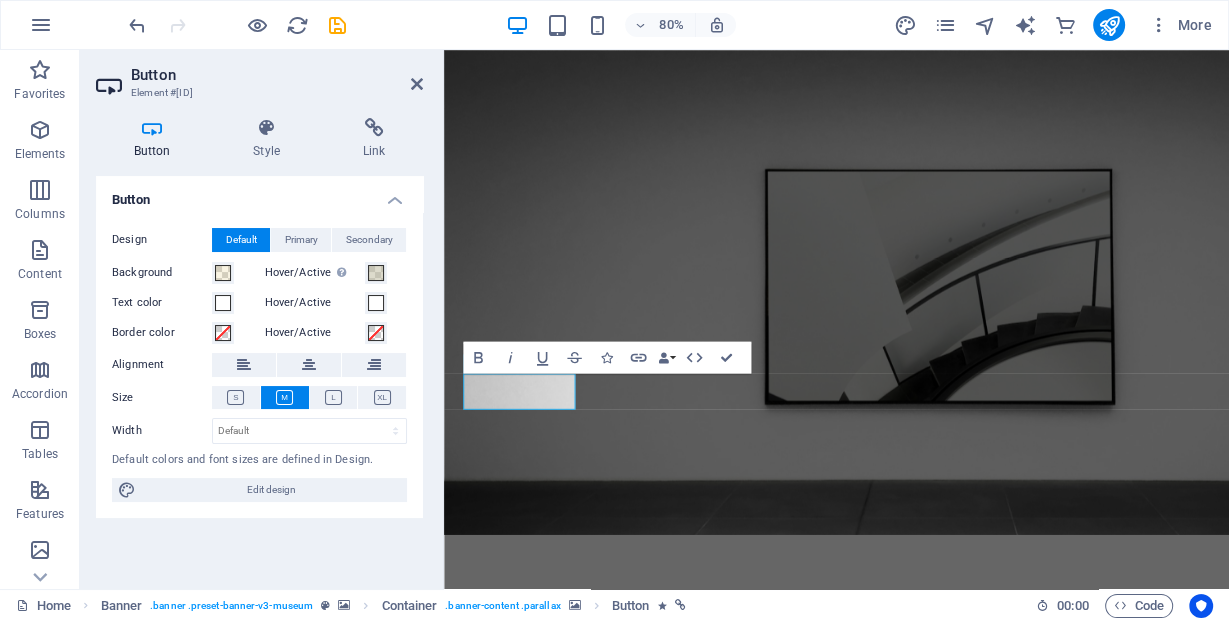 click at bounding box center (934, 1031) 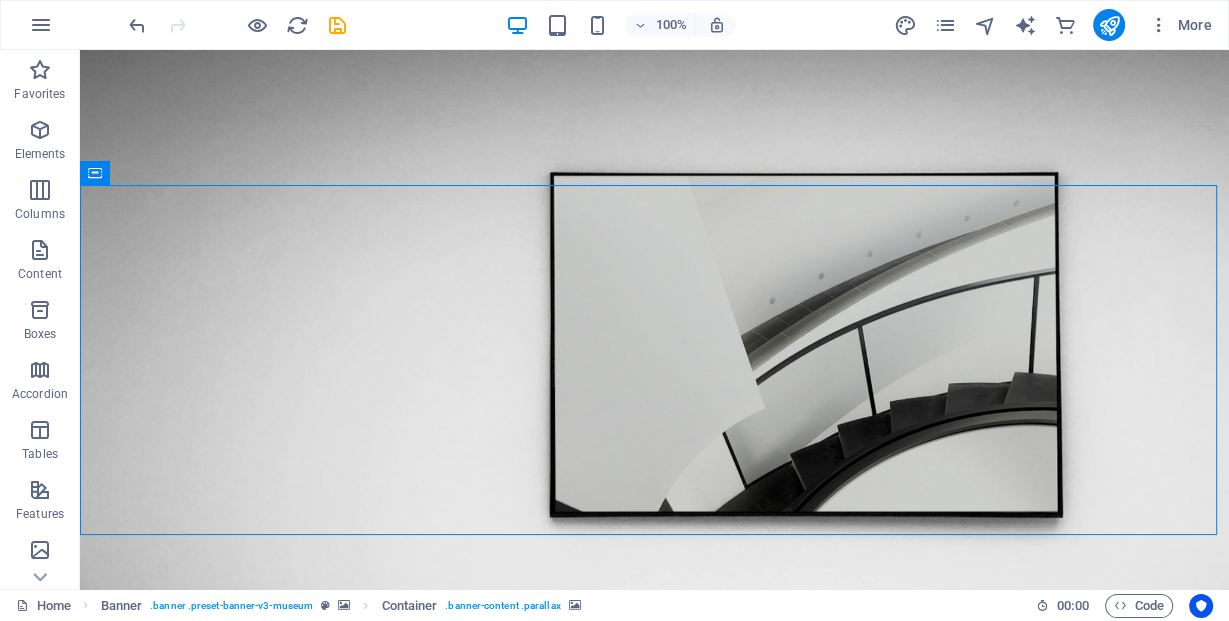 click at bounding box center (654, 1013) 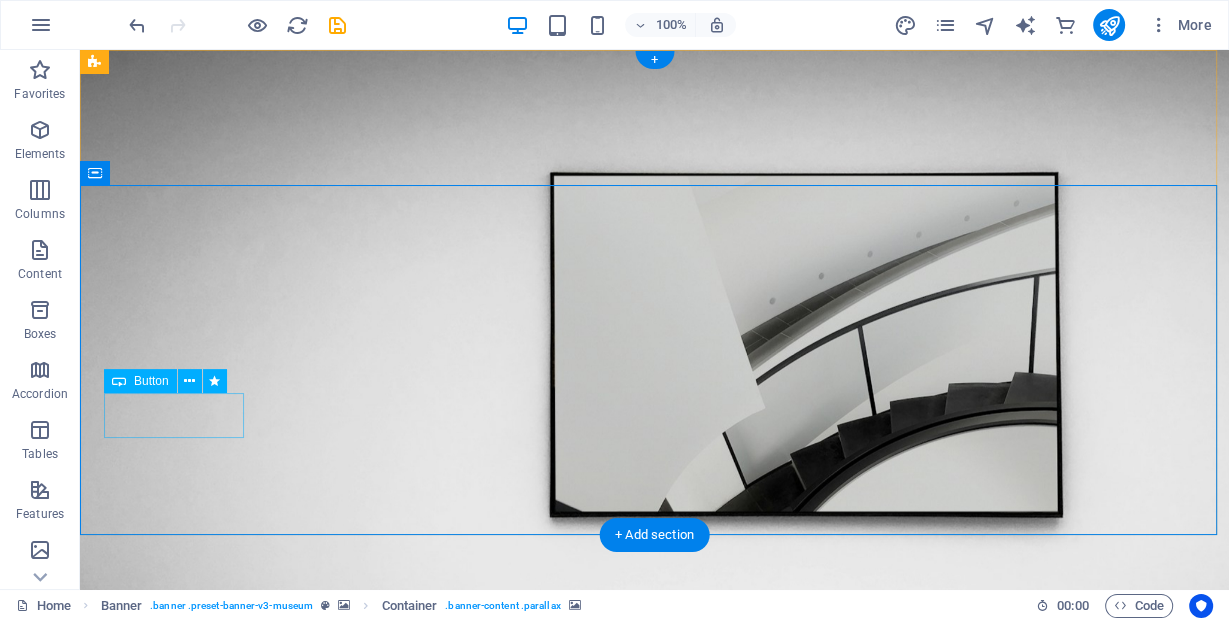 click on "Explore" at bounding box center (654, 1557) 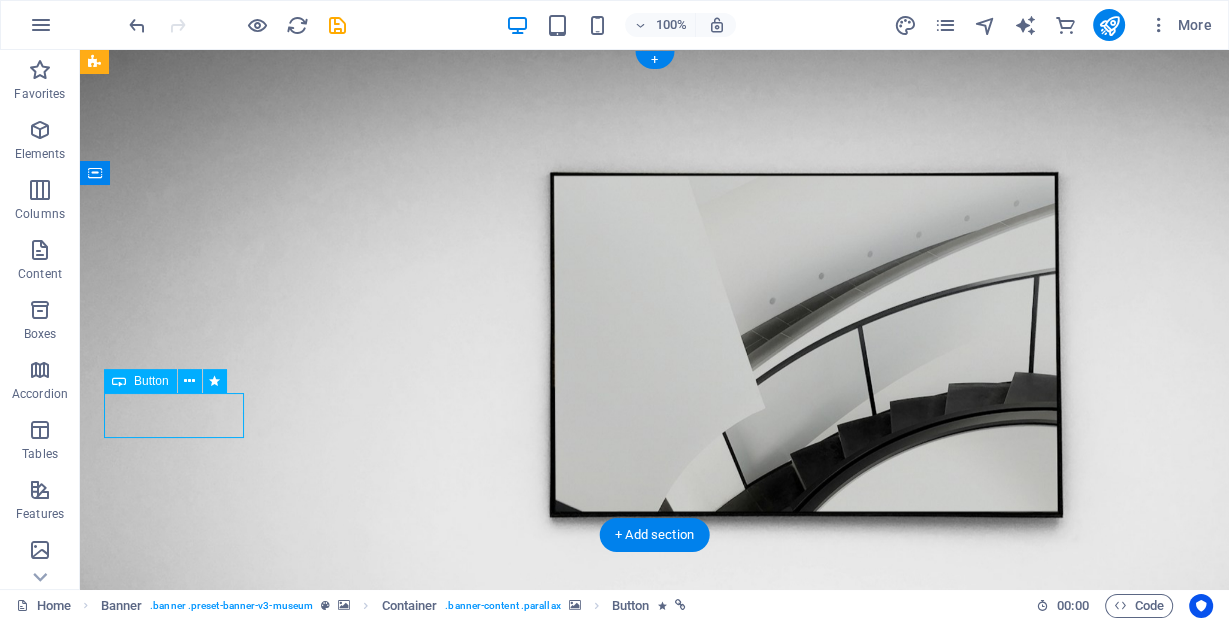 click on "Explore" at bounding box center [654, 1557] 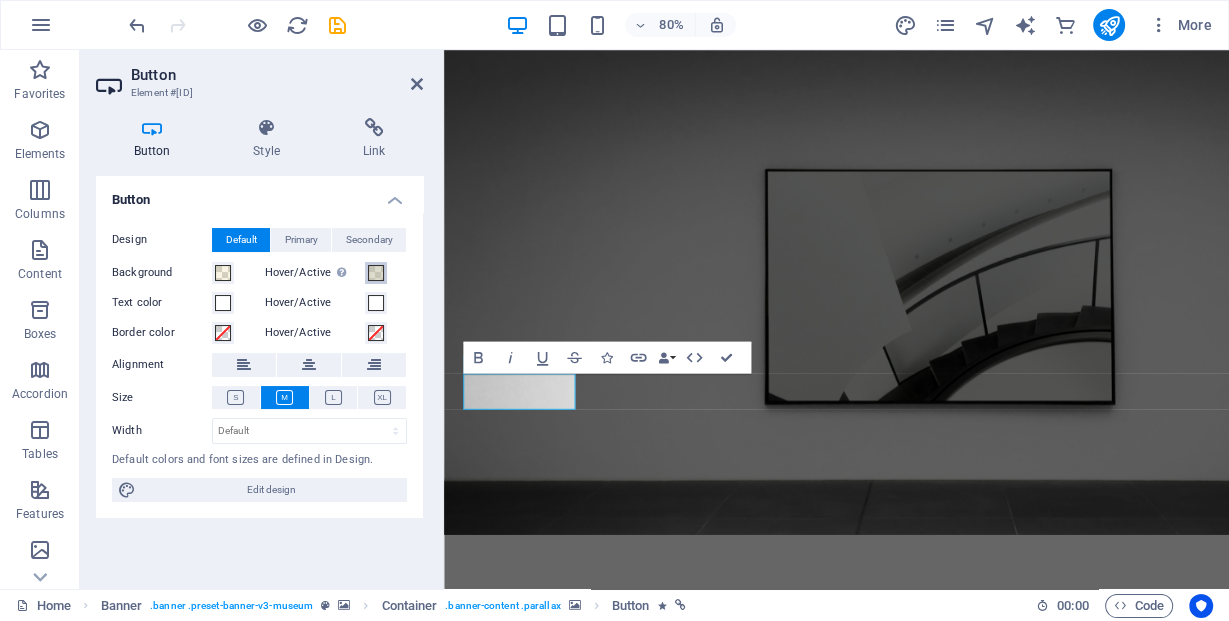 click at bounding box center [376, 273] 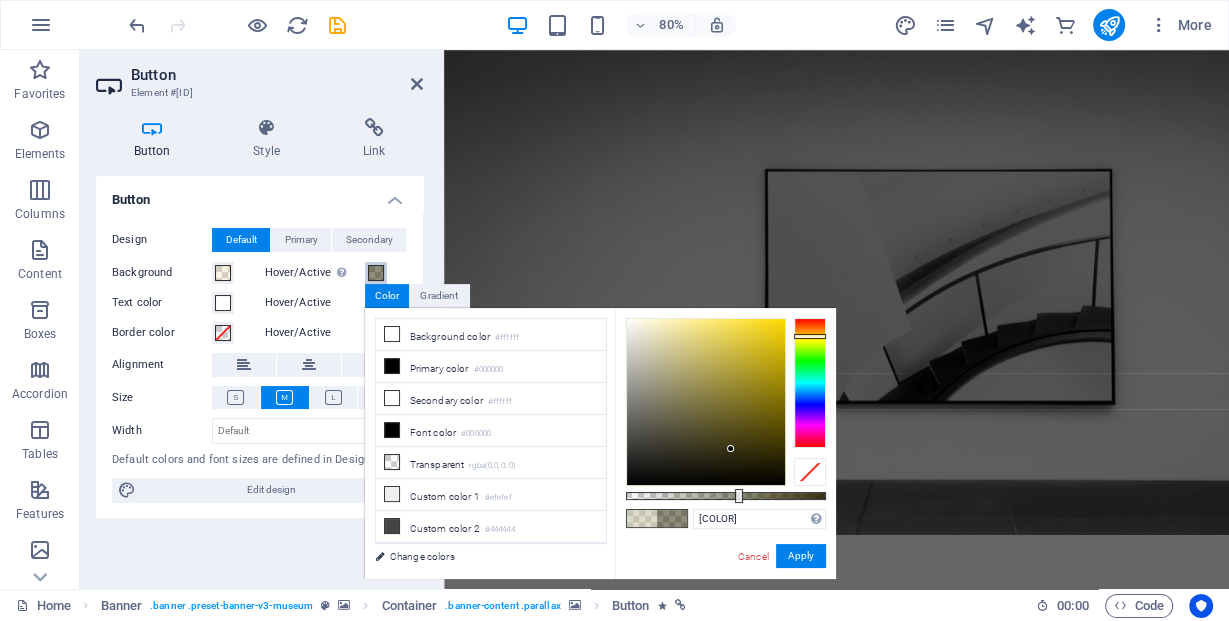 type on "rgba(46, 44, 28, 0.558)" 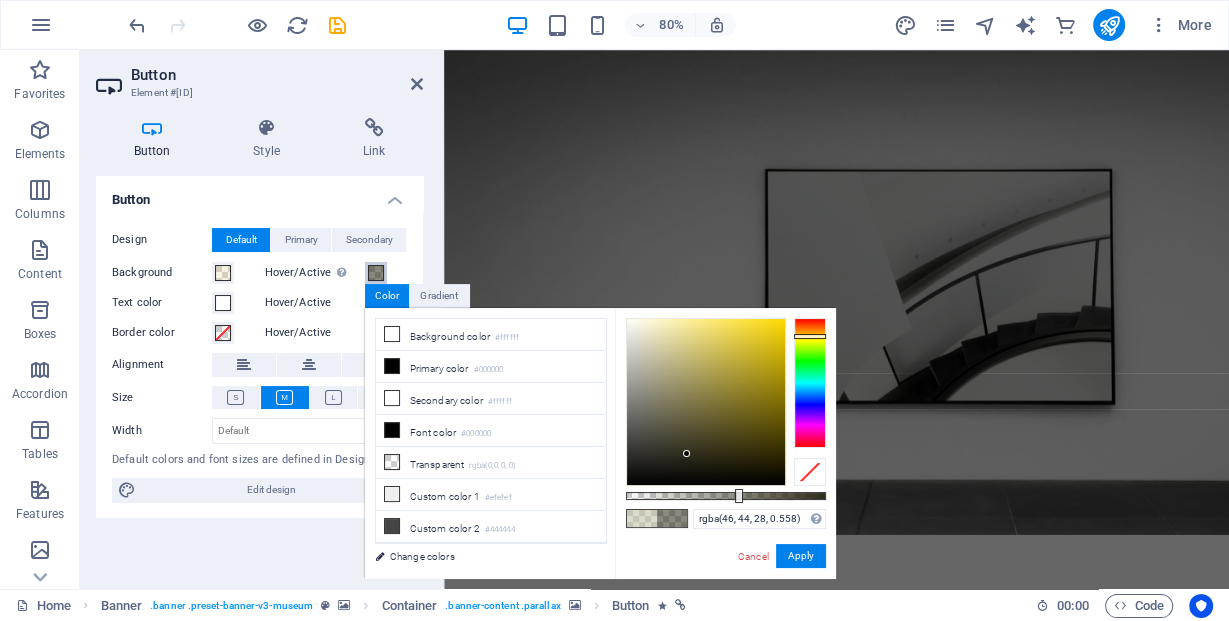 drag, startPoint x: 648, startPoint y: 356, endPoint x: 687, endPoint y: 454, distance: 105.47511 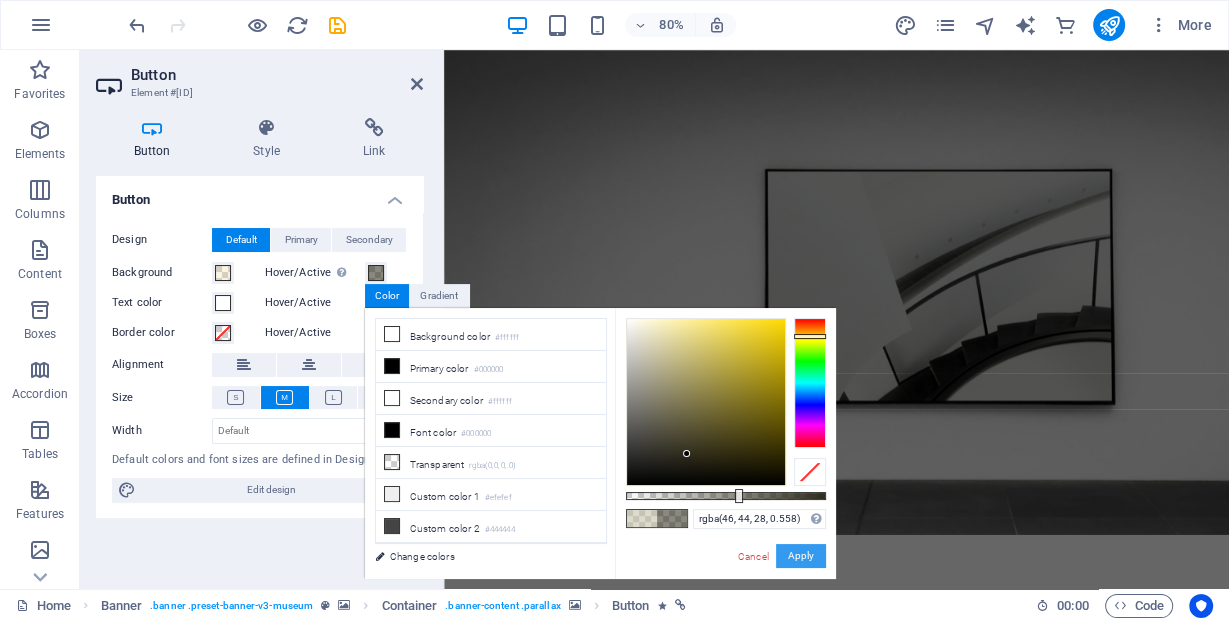 click on "Apply" at bounding box center [801, 556] 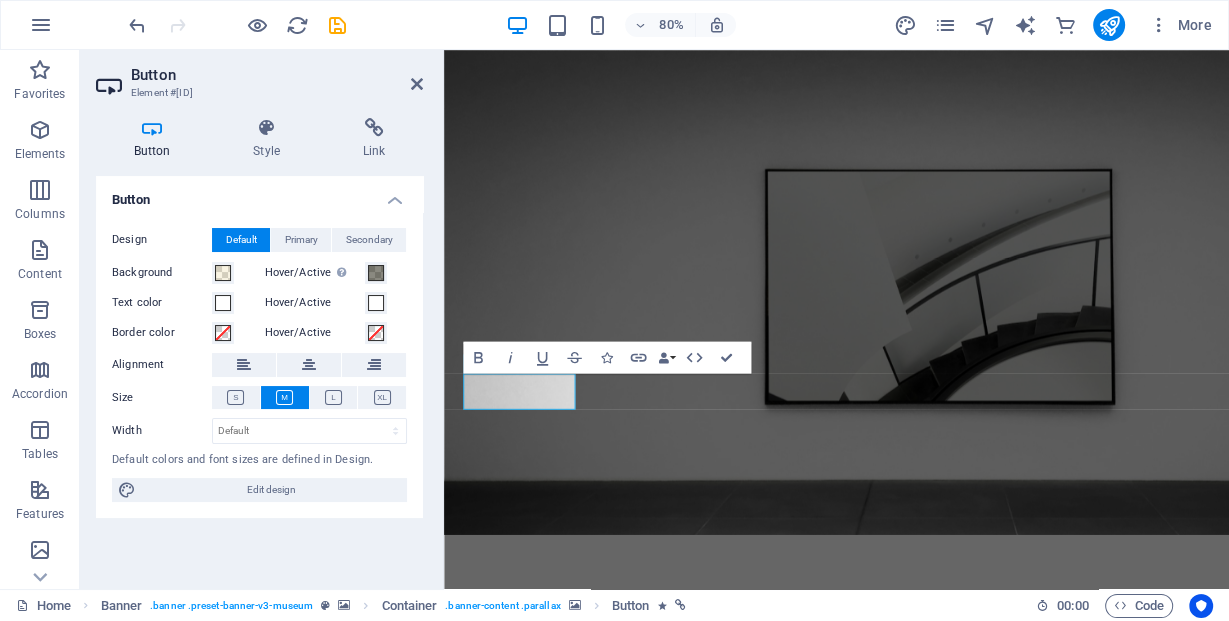 click at bounding box center [934, 1031] 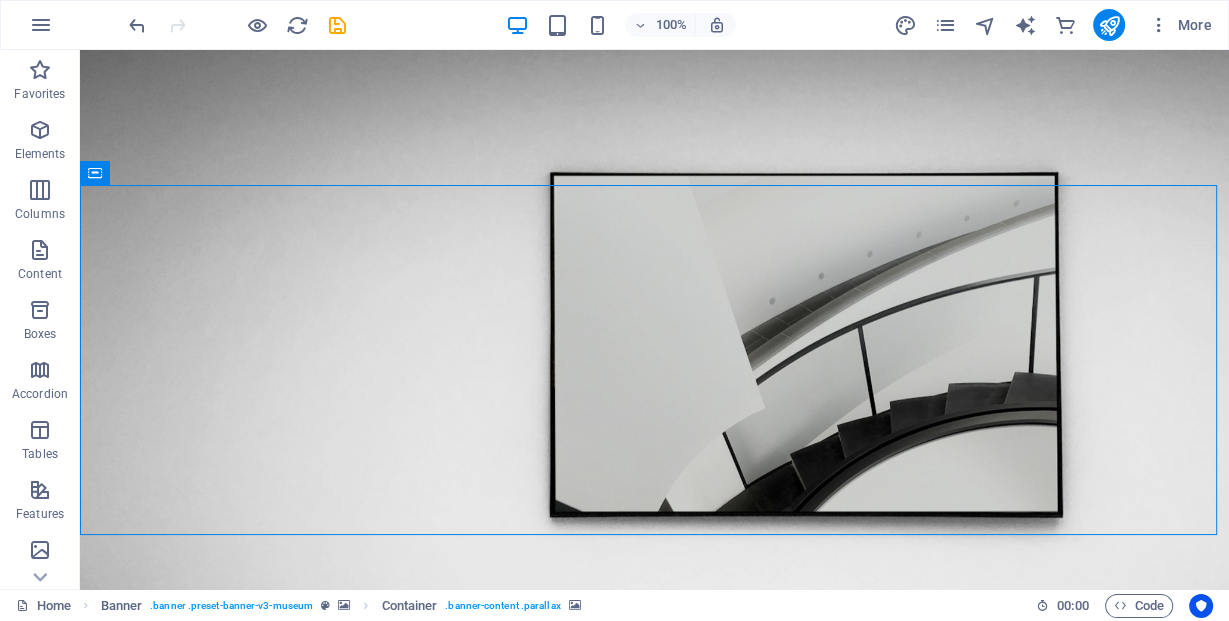 click at bounding box center [654, 1013] 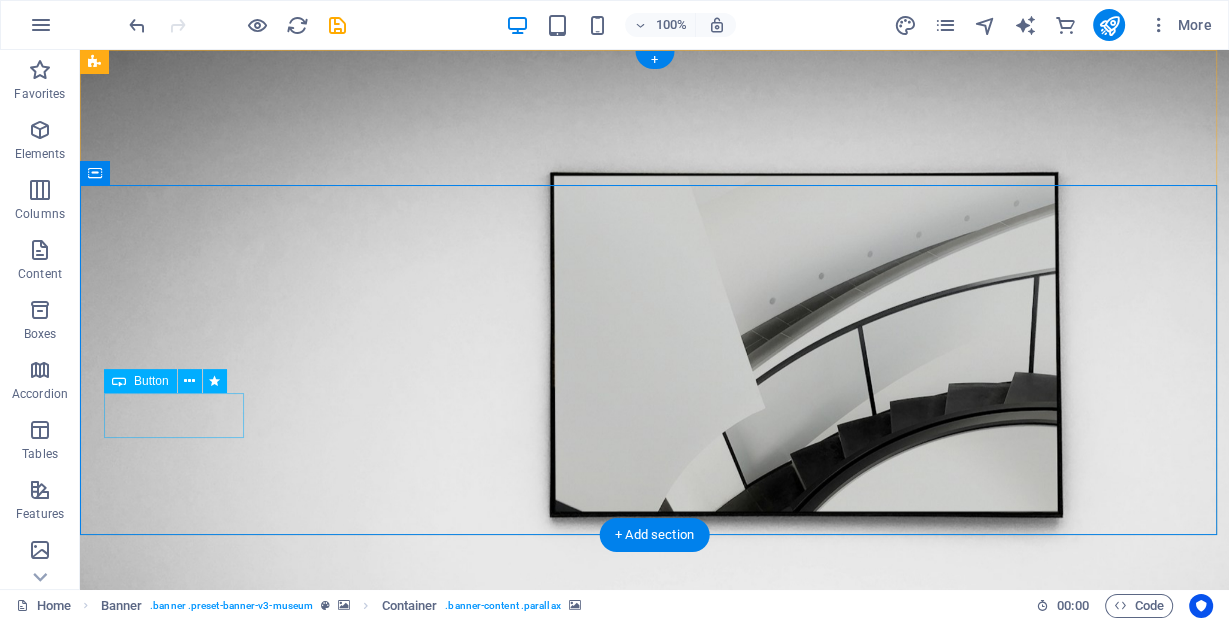 click on "Explore" at bounding box center (654, 1557) 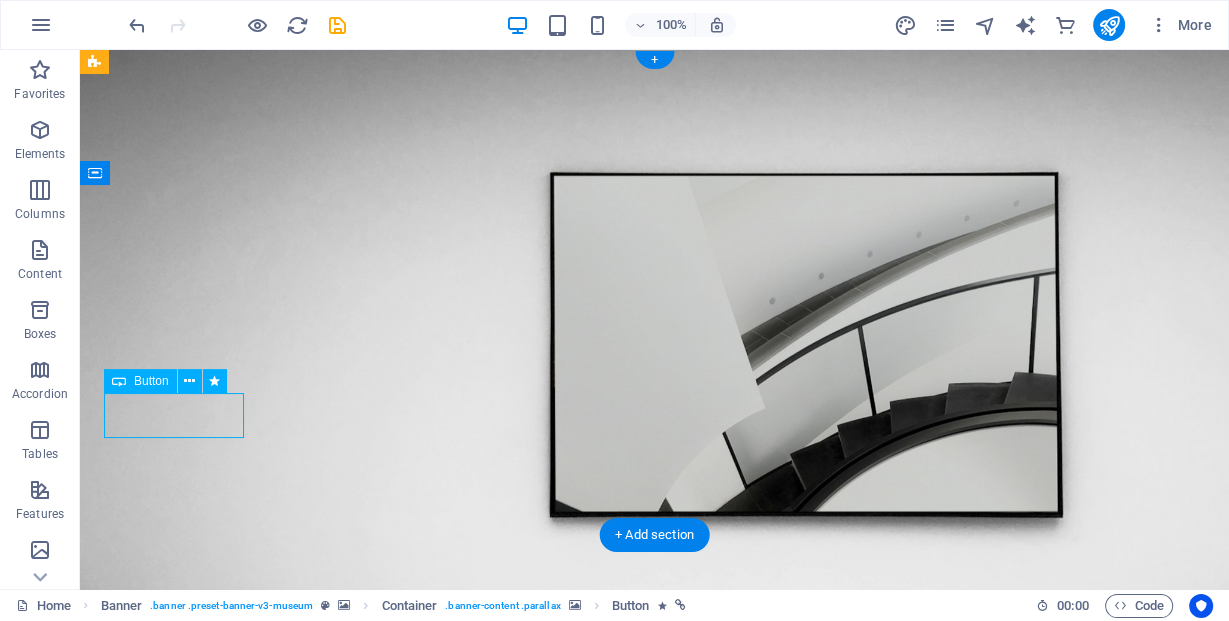 click on "Explore" at bounding box center (654, 1557) 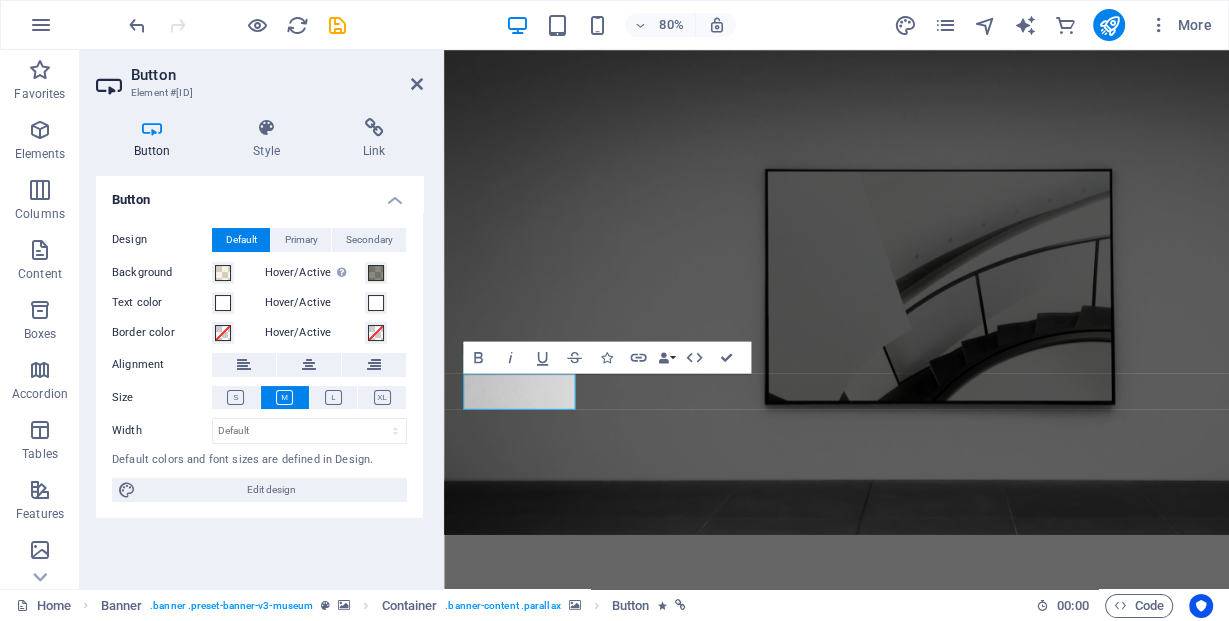 click on "Button" at bounding box center [156, 139] 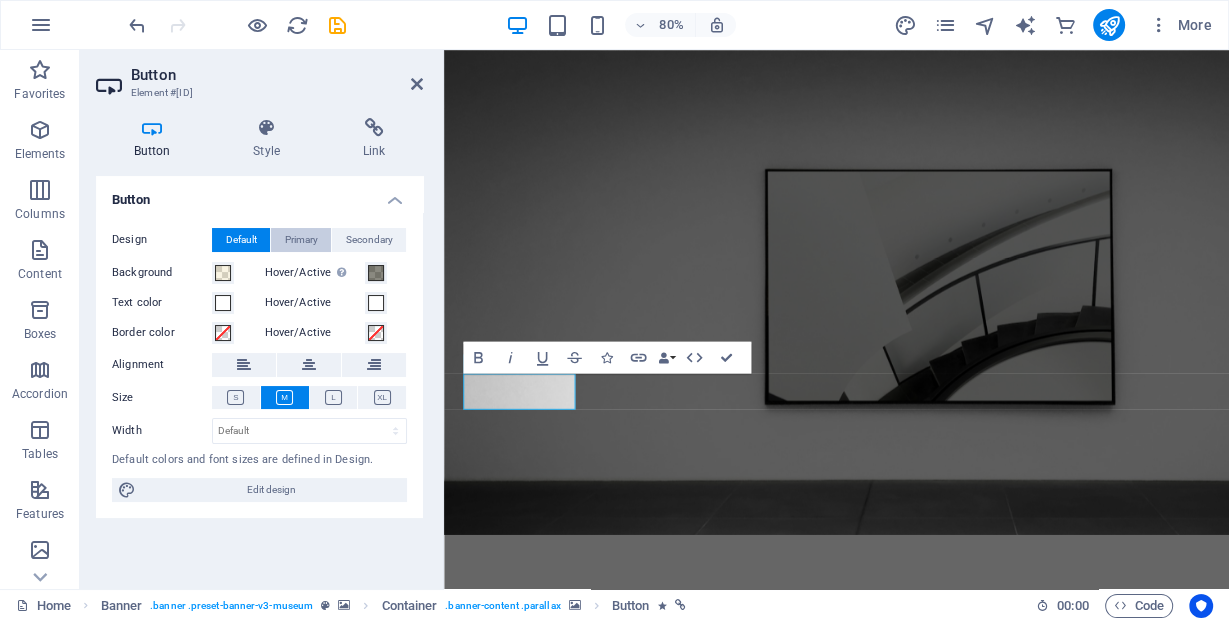click on "Primary" at bounding box center [301, 240] 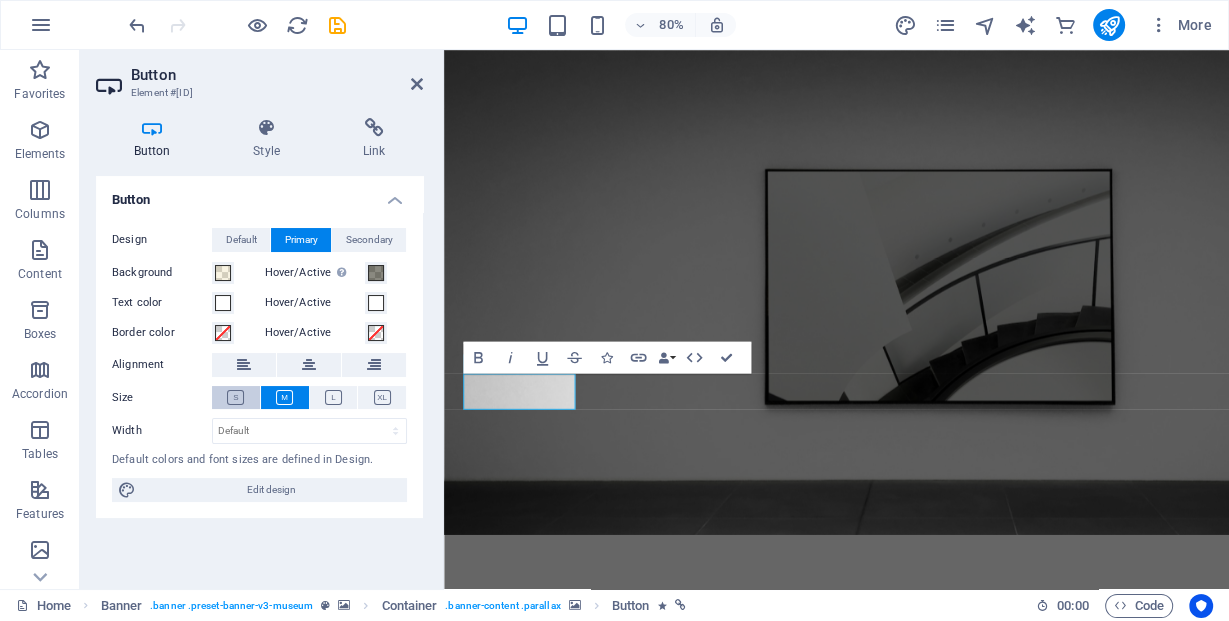 click at bounding box center (235, 397) 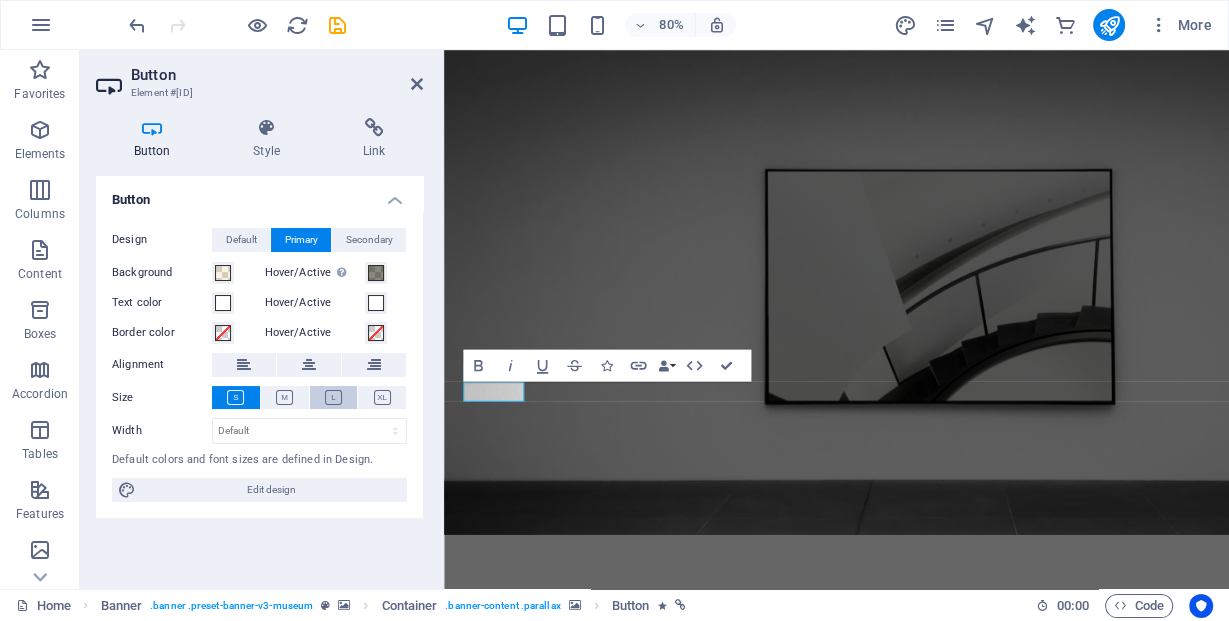 click at bounding box center [333, 397] 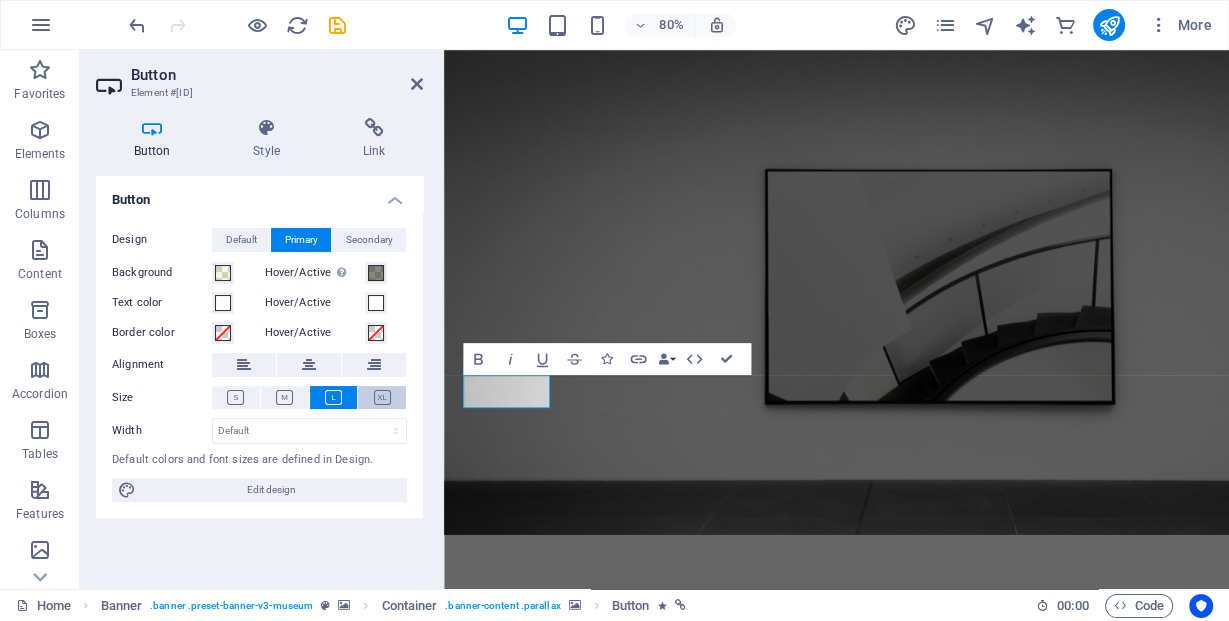 click at bounding box center (382, 397) 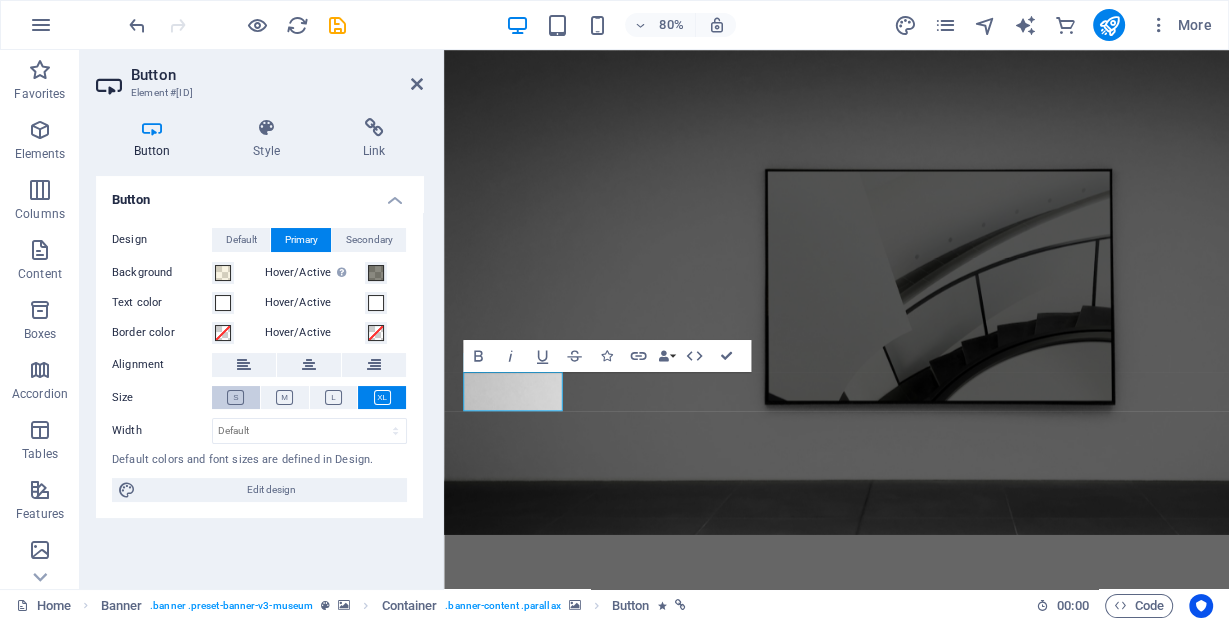 click at bounding box center [236, 397] 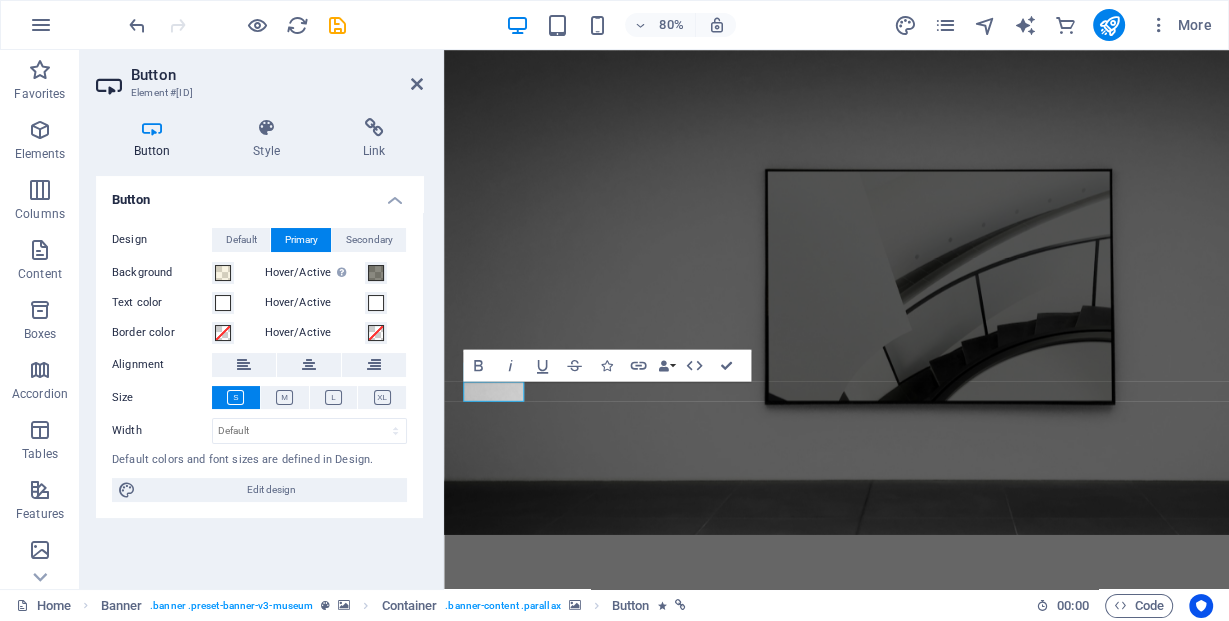 click at bounding box center [934, 1031] 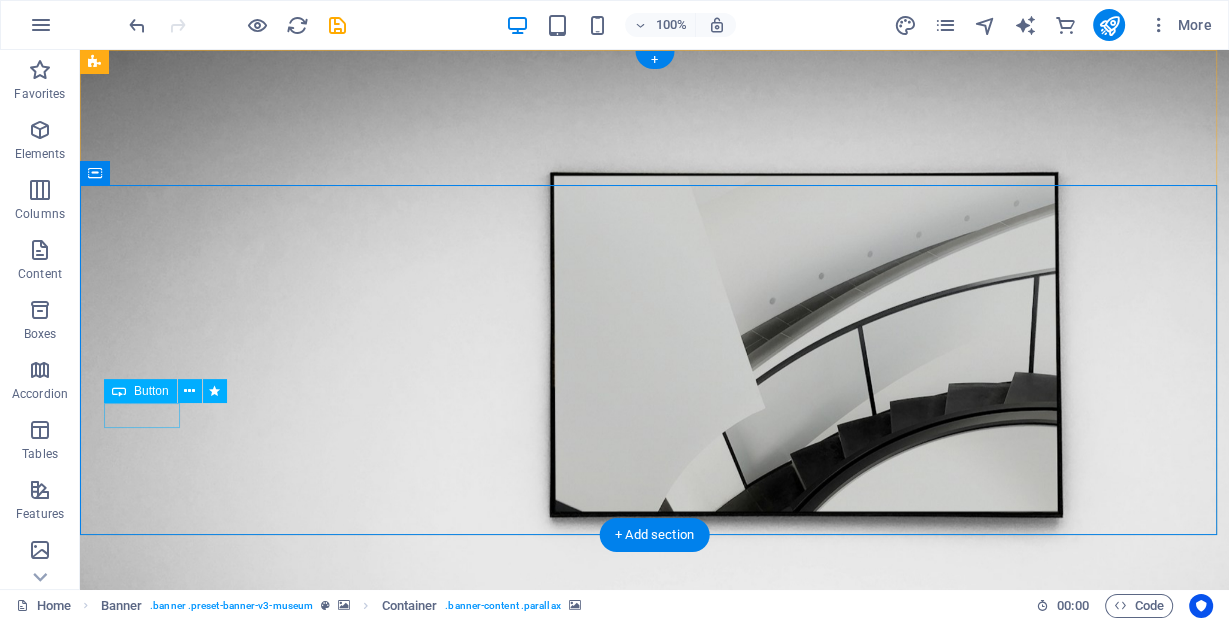 click on "Explore" at bounding box center [654, 1547] 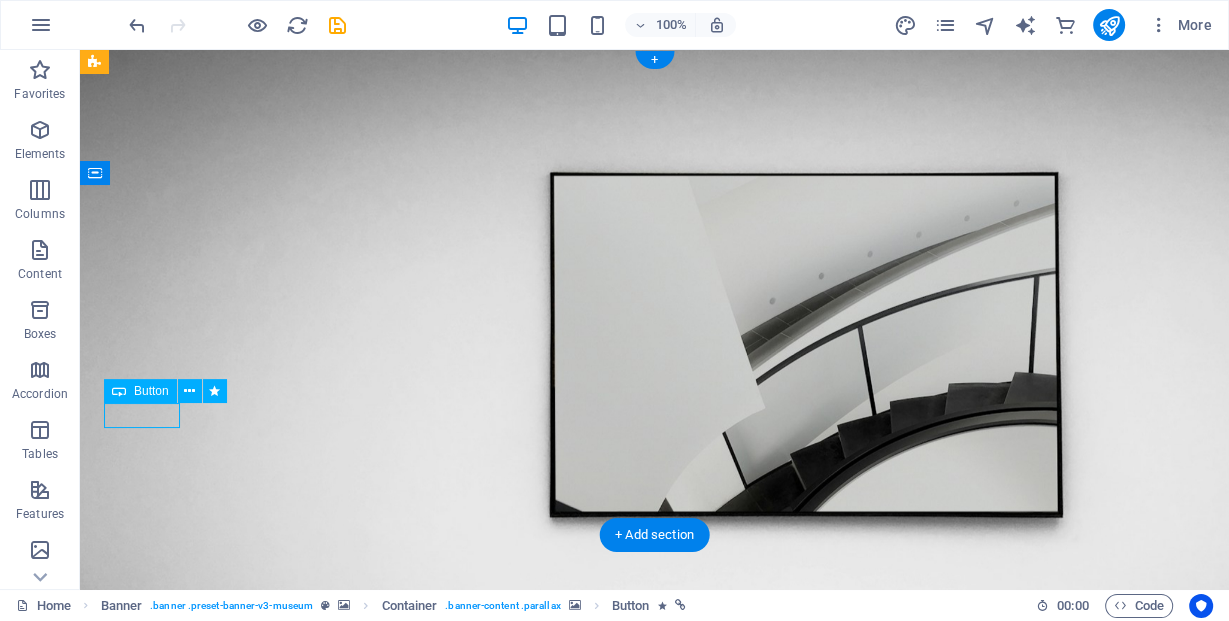 click on "Explore" at bounding box center [654, 1547] 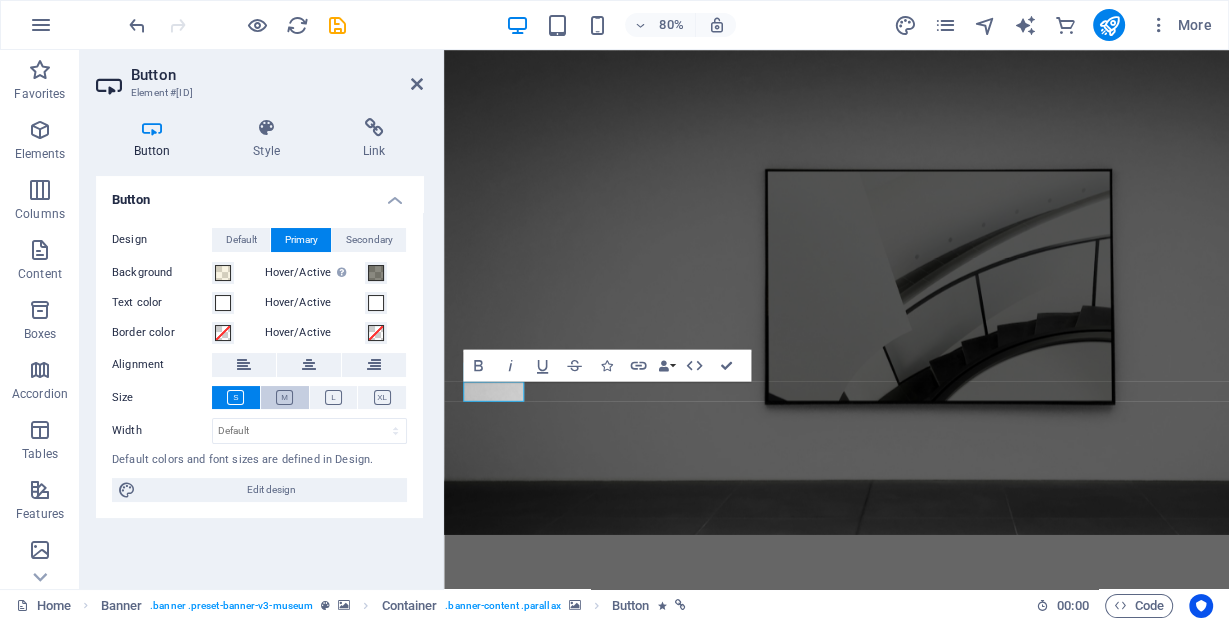 click at bounding box center [284, 397] 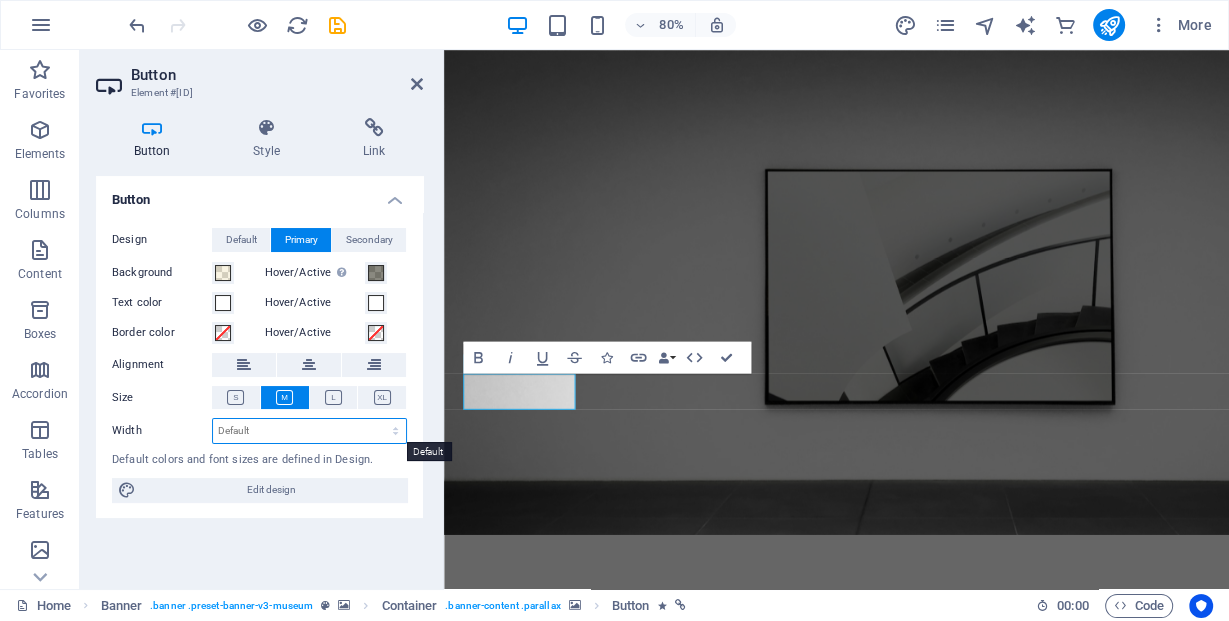 click on "Default px rem % em vh vw" at bounding box center (309, 431) 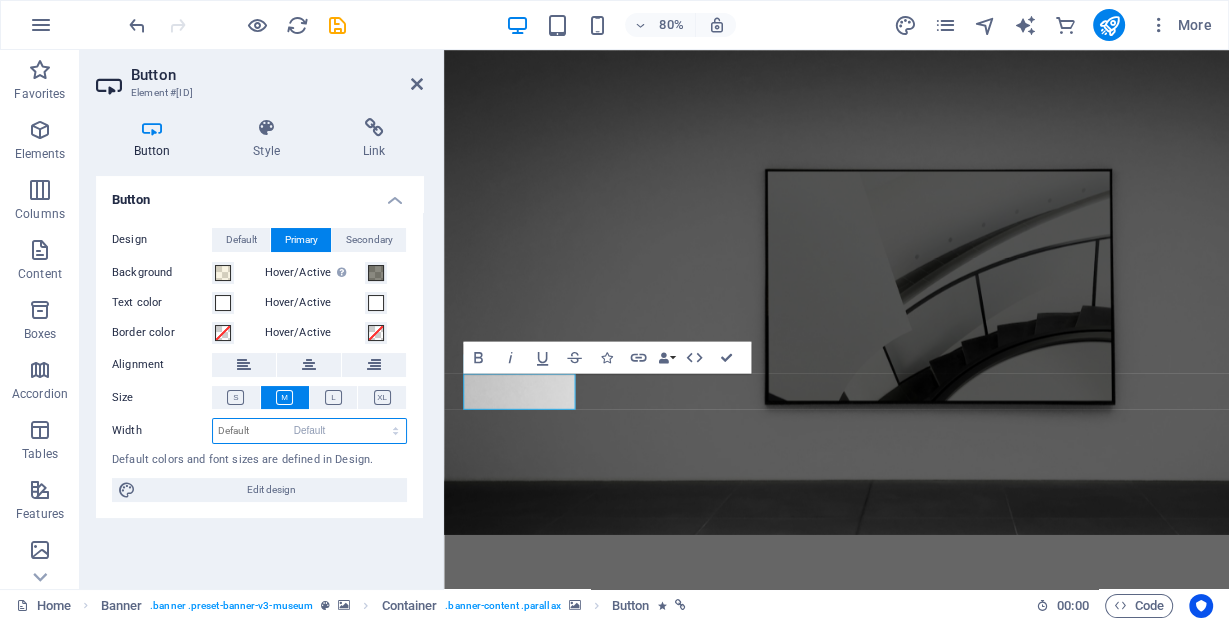 click on "Default px rem % em vh vw" at bounding box center [309, 431] 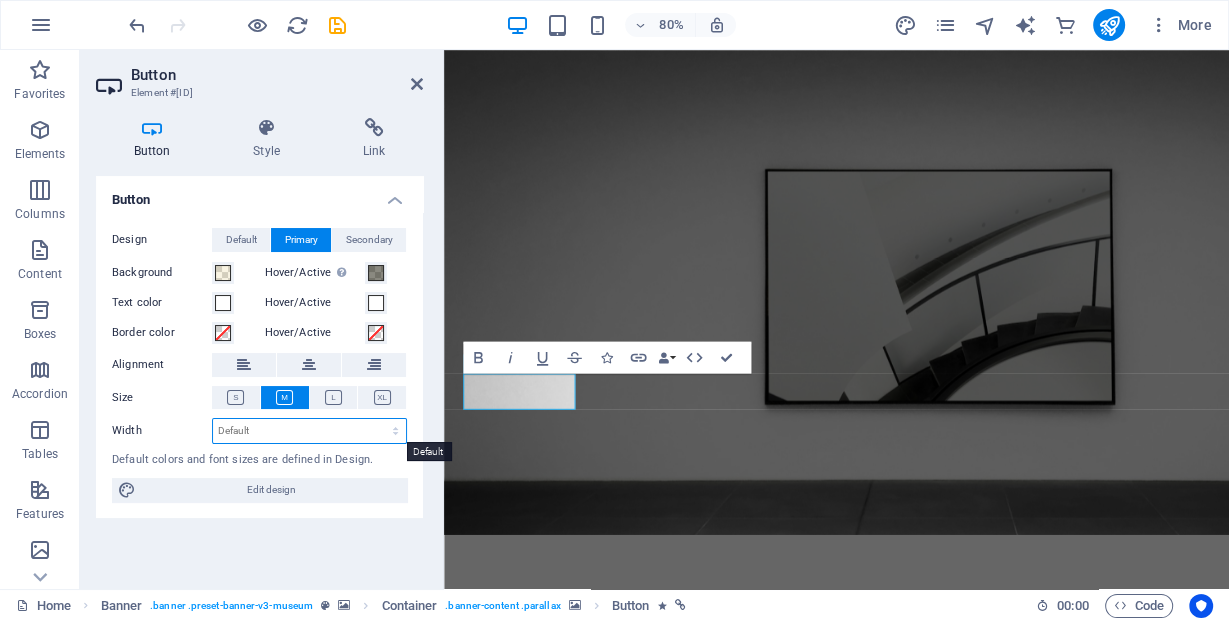 click on "Default px rem % em vh vw" at bounding box center (309, 431) 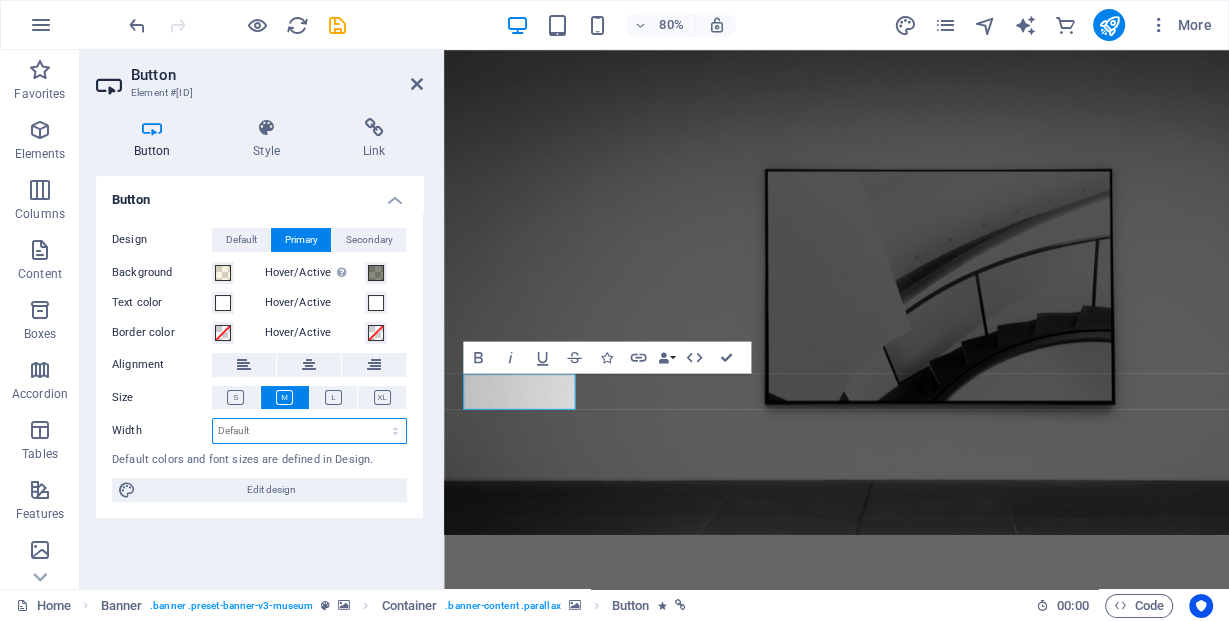 select on "px" 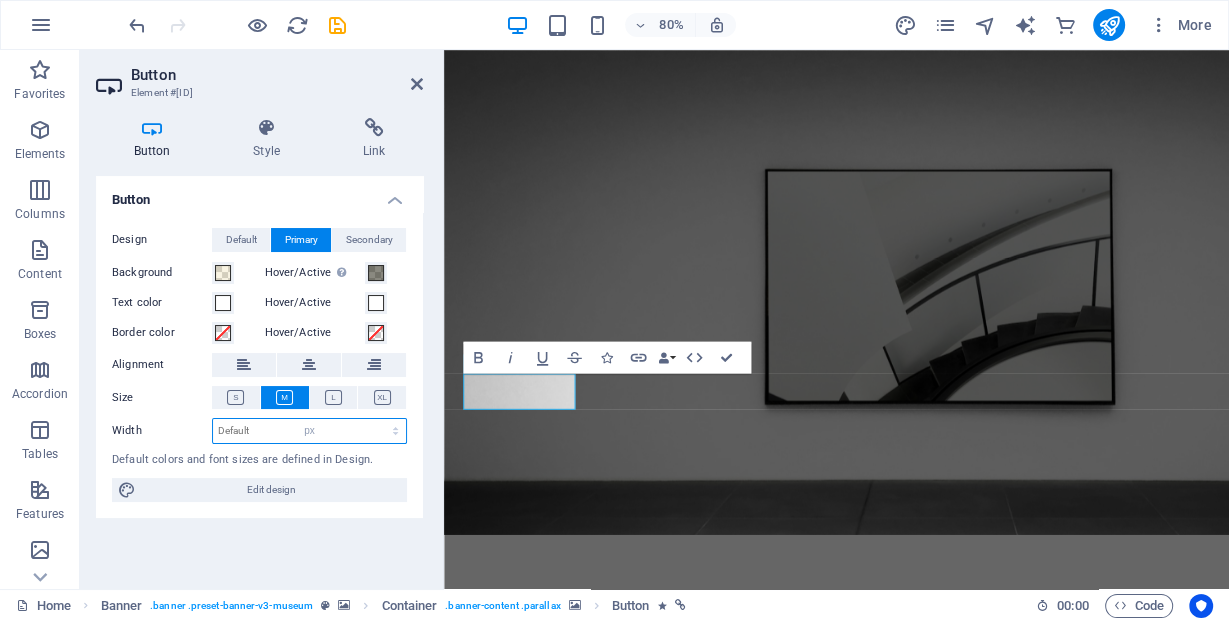 click on "Default px rem % em vh vw" at bounding box center [309, 431] 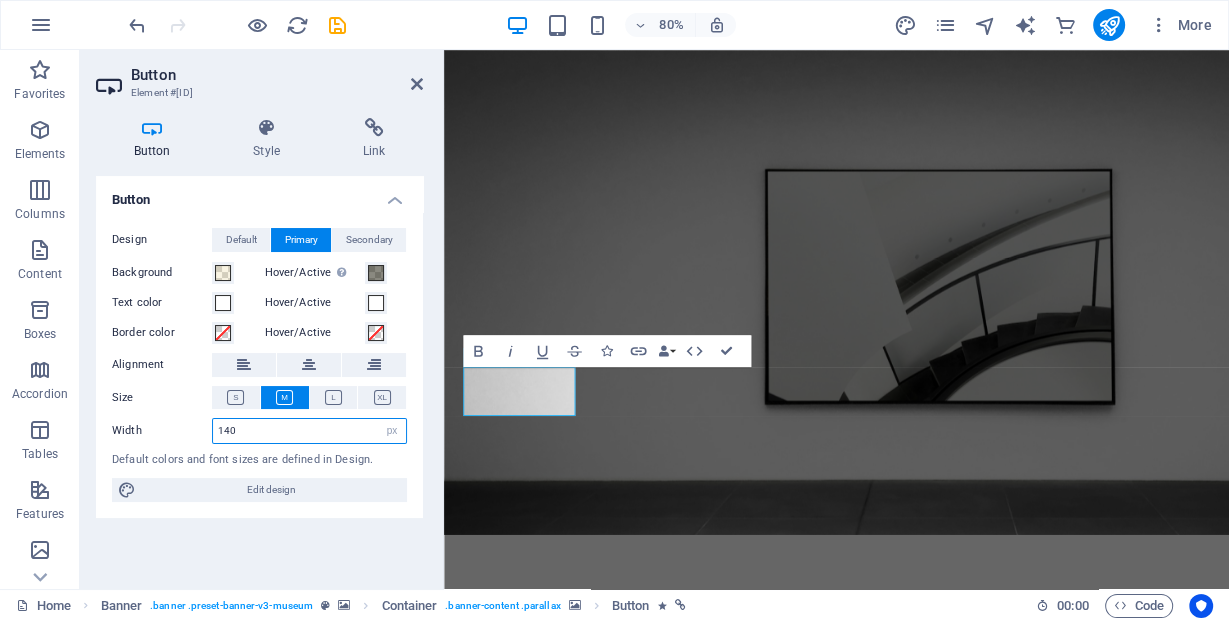 click on "140" at bounding box center (309, 431) 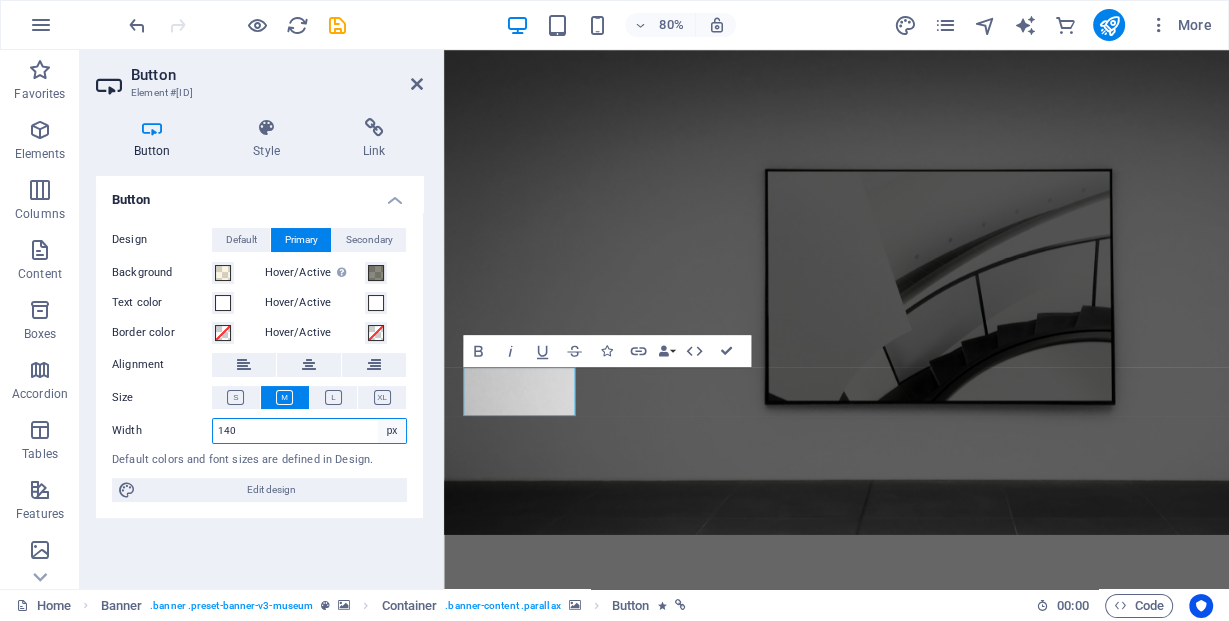 click on "Default px rem % em vh vw" at bounding box center (392, 431) 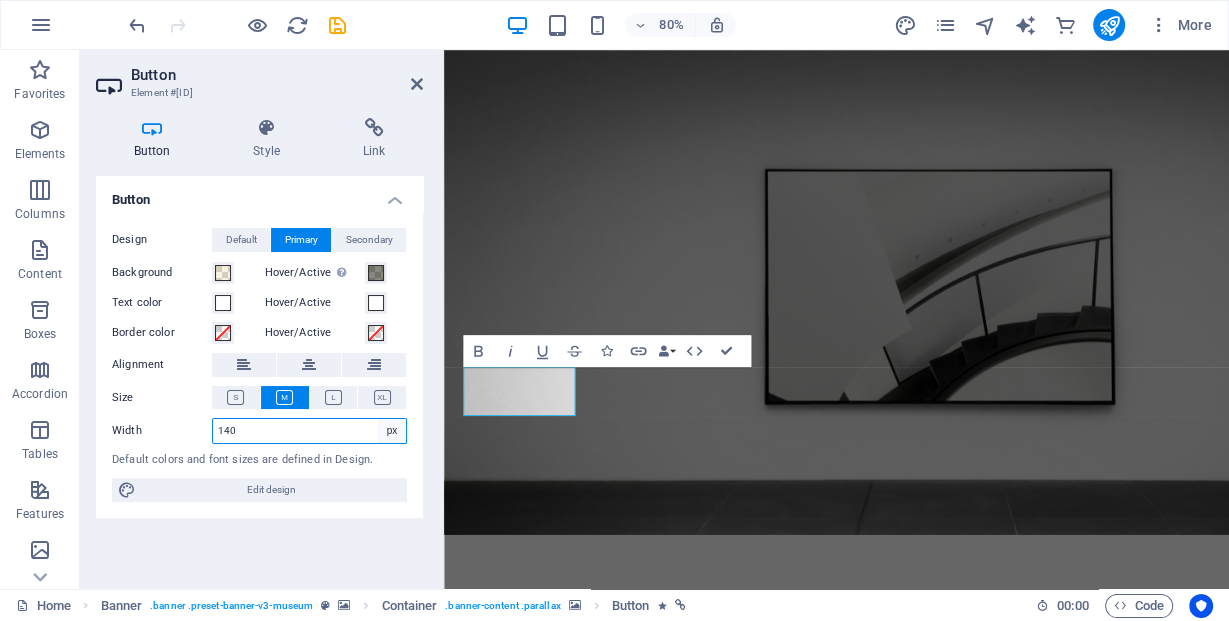 select on "rem" 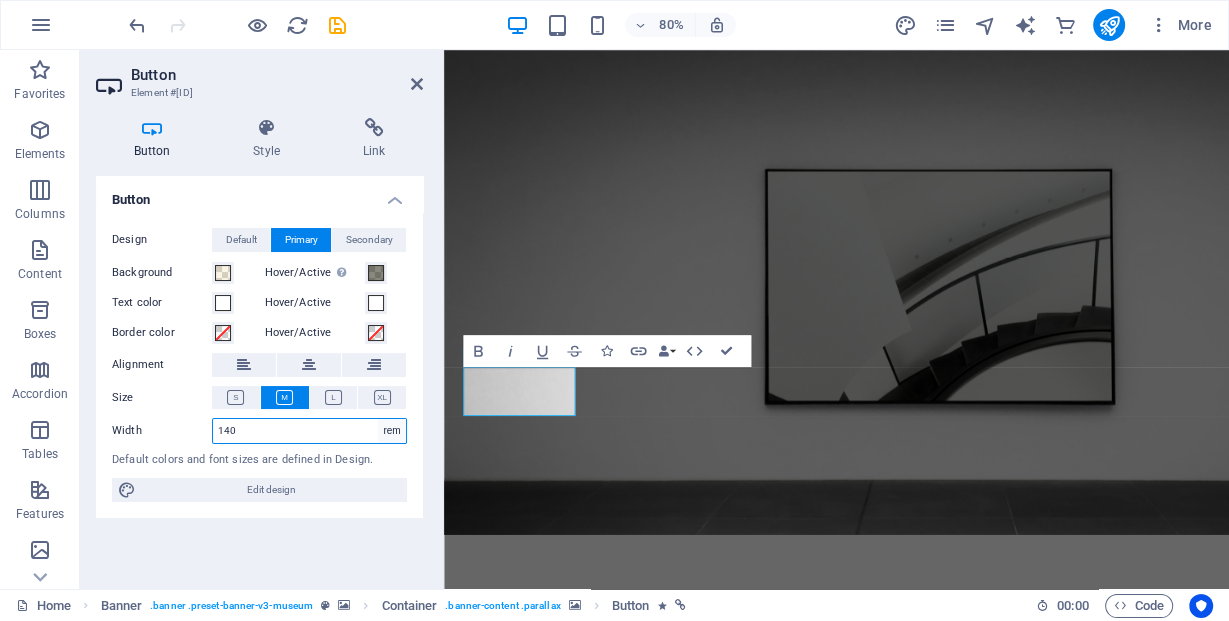 click on "Default px rem % em vh vw" at bounding box center (392, 431) 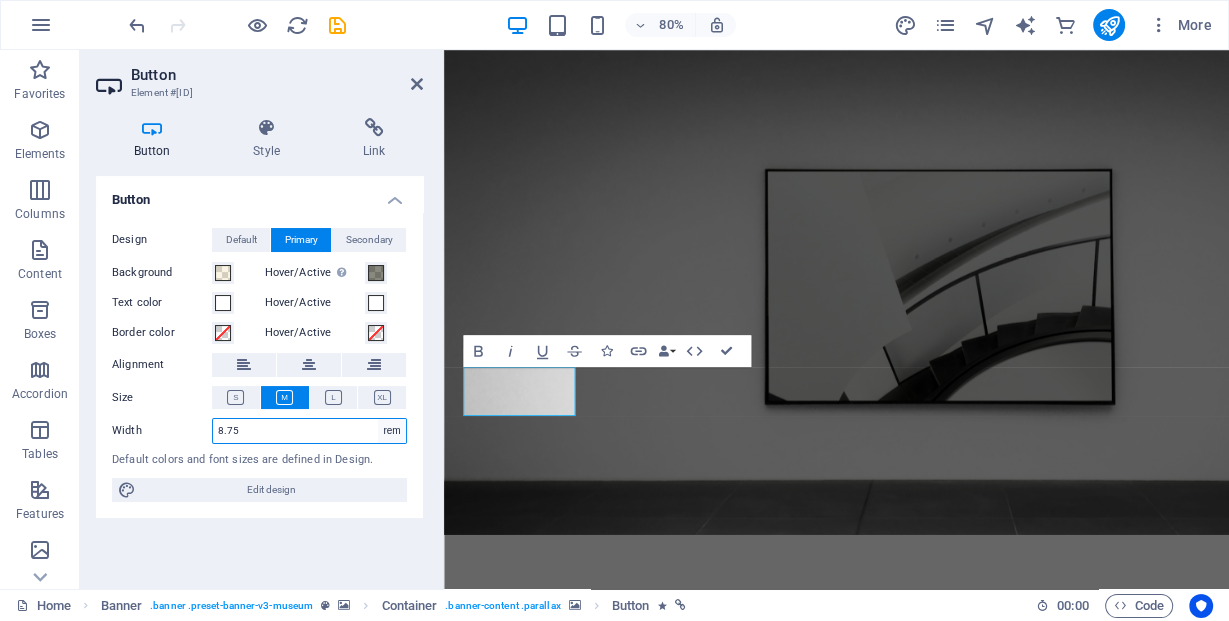 click on "Default px rem % em vh vw" at bounding box center [392, 431] 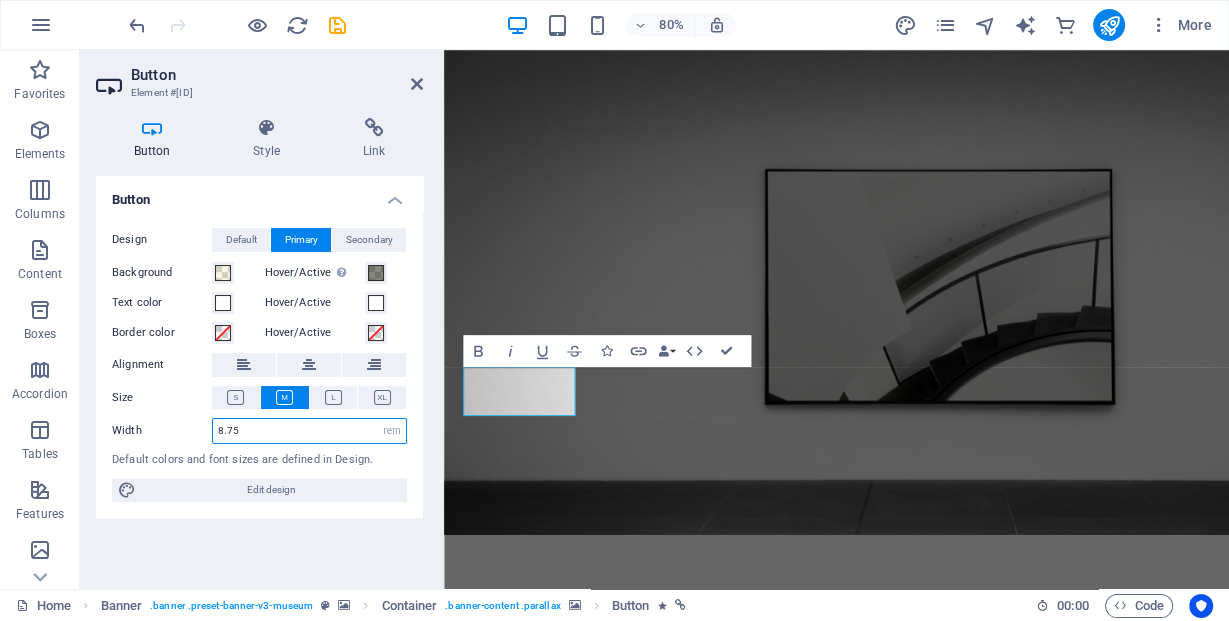 select on "default" 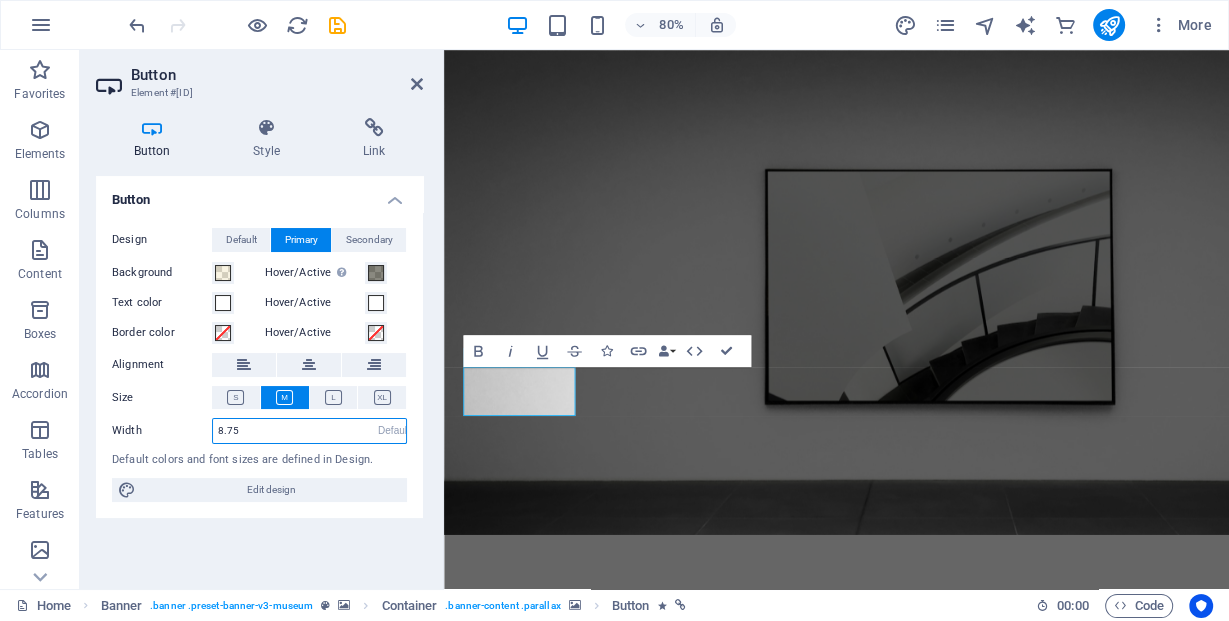 click on "Default px rem % em vh vw" at bounding box center (392, 431) 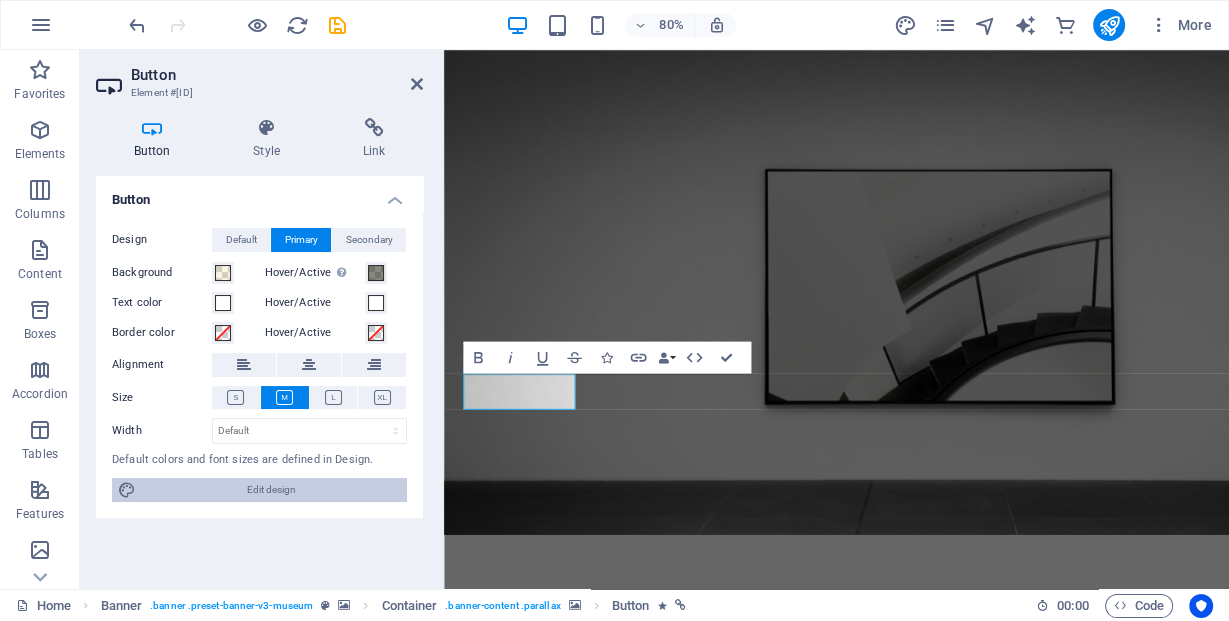 click on "Edit design" at bounding box center [271, 490] 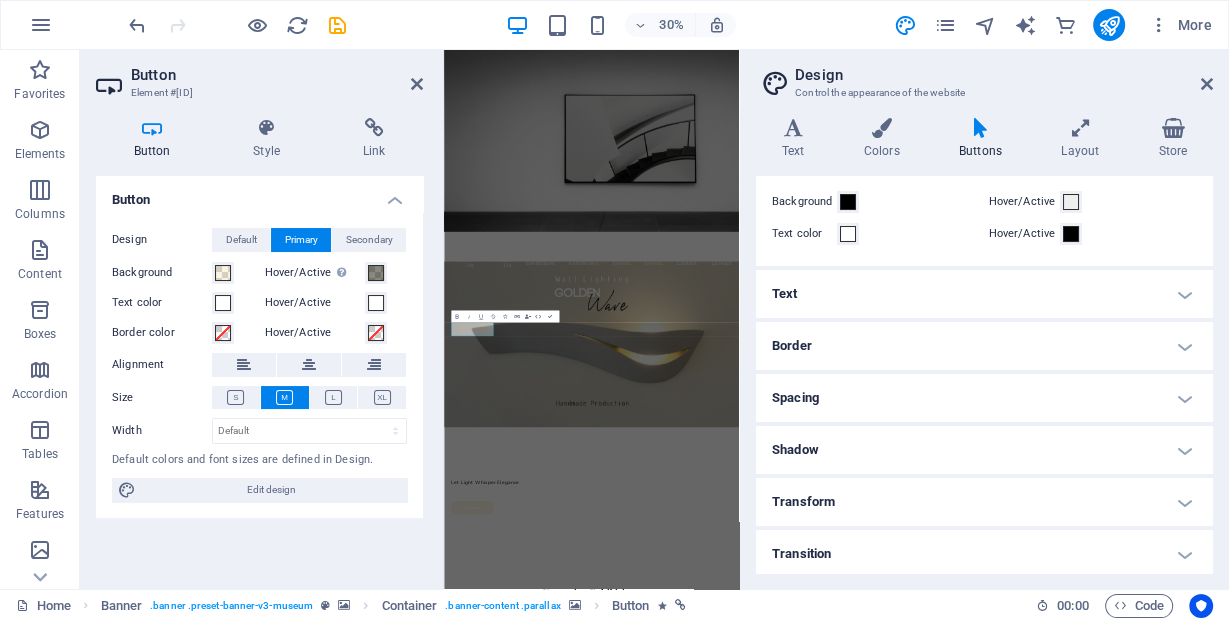 scroll, scrollTop: 75, scrollLeft: 0, axis: vertical 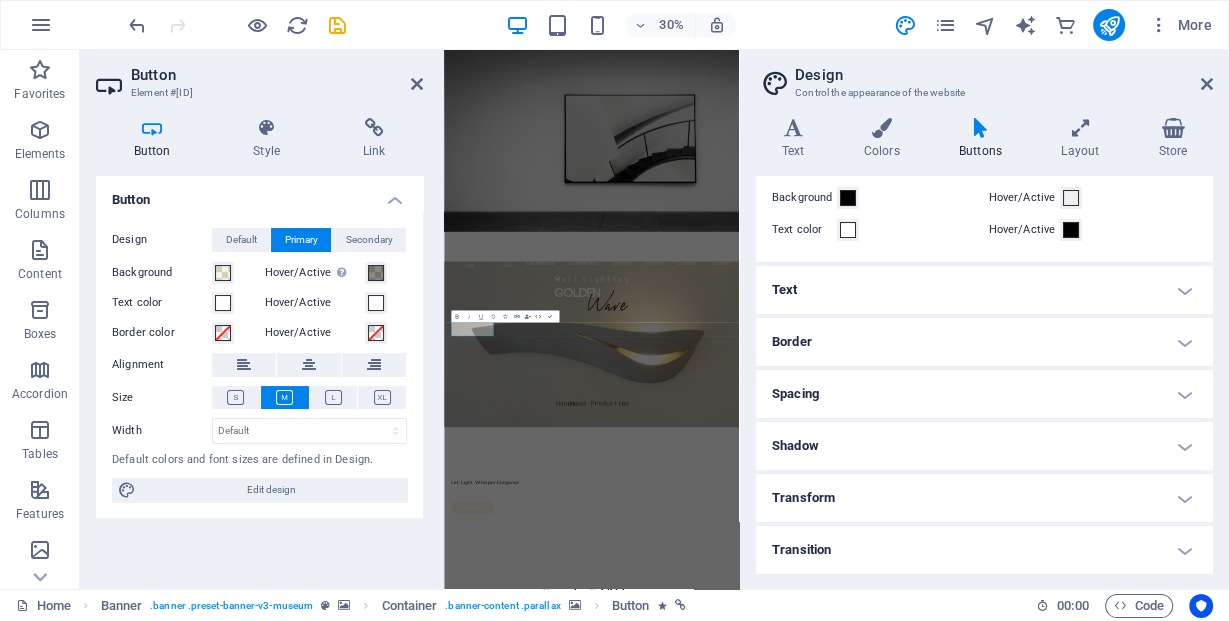 click on "Text" at bounding box center (984, 290) 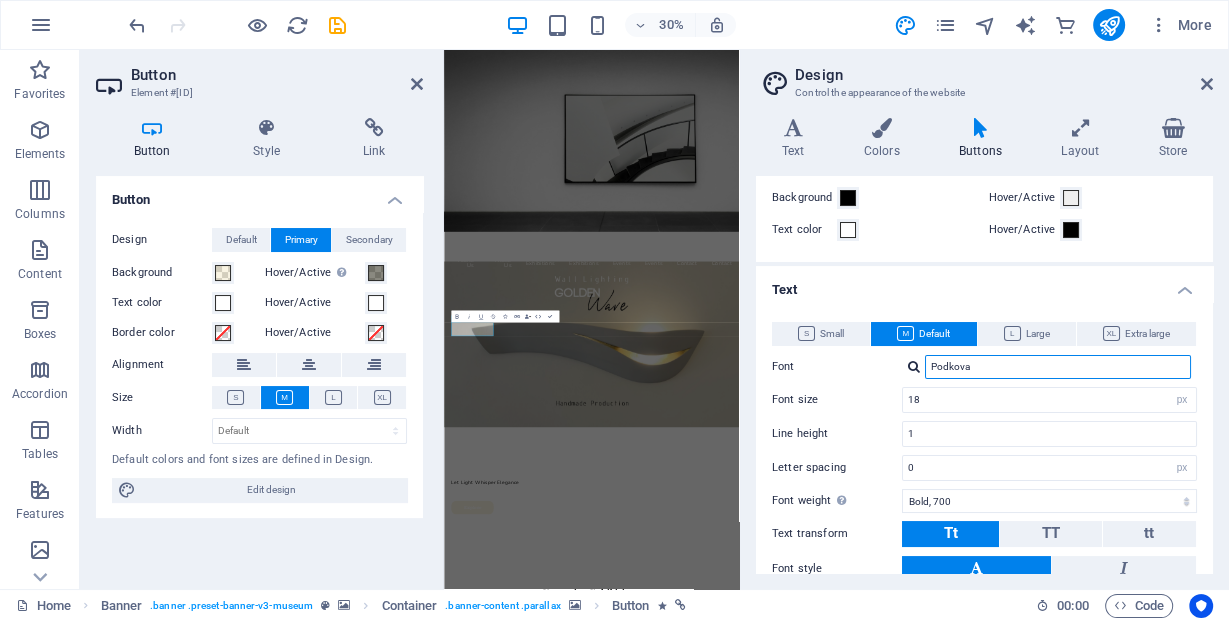 click on "Font Podkova" at bounding box center (984, 367) 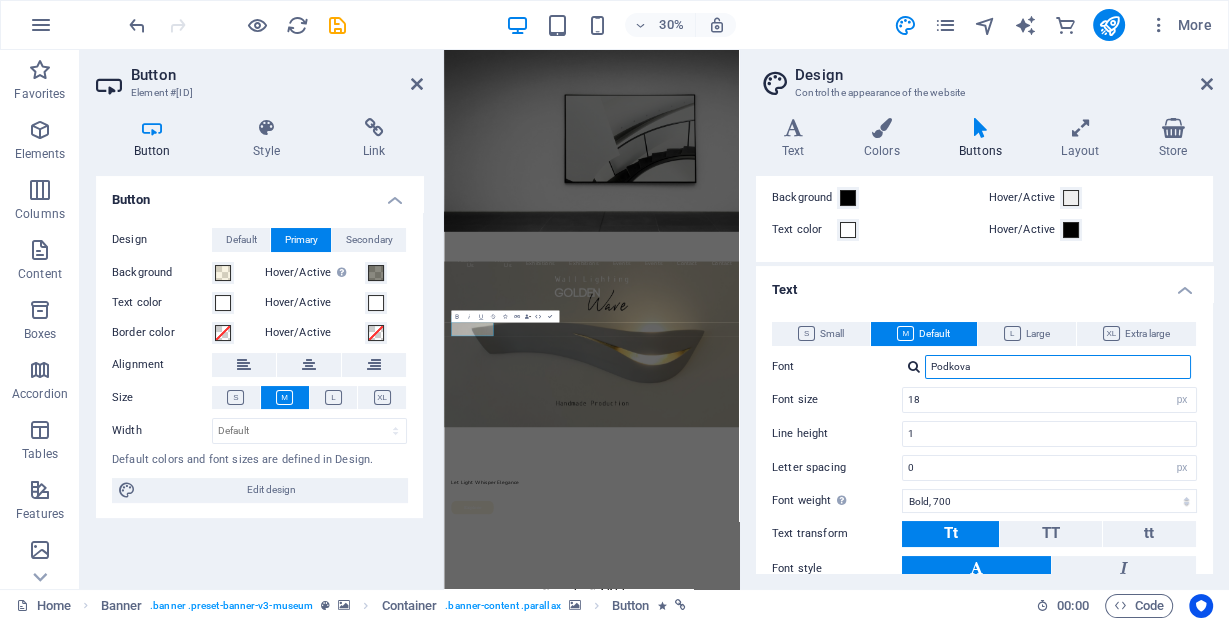 paste on "Let Light Whisper Elegance" 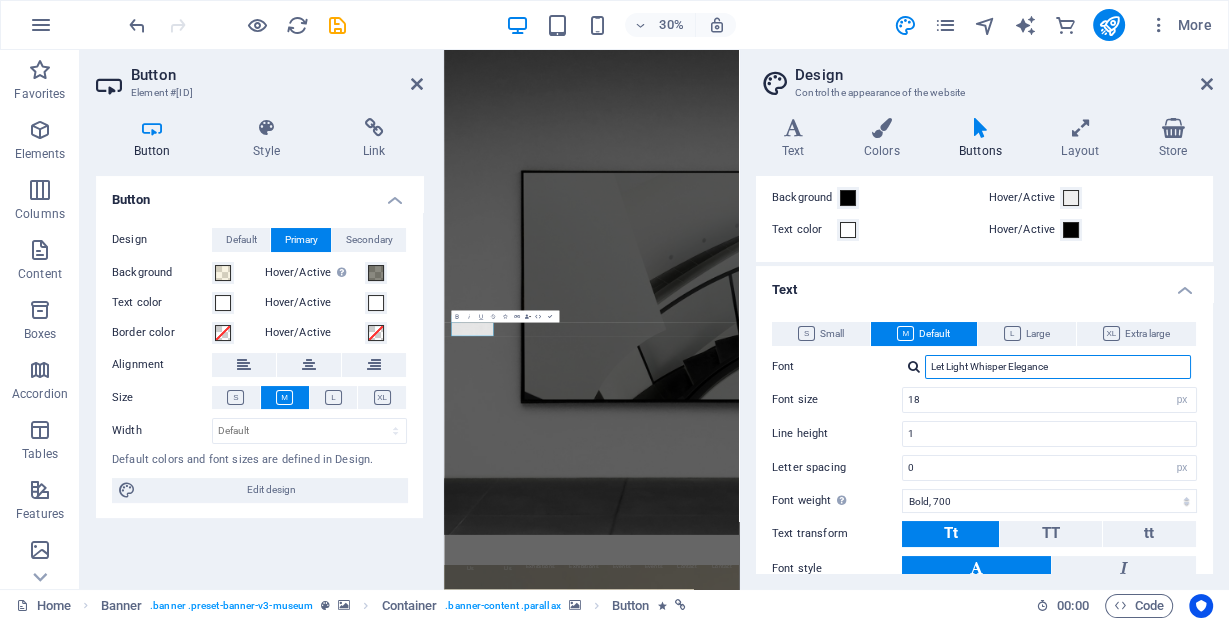 type on "16" 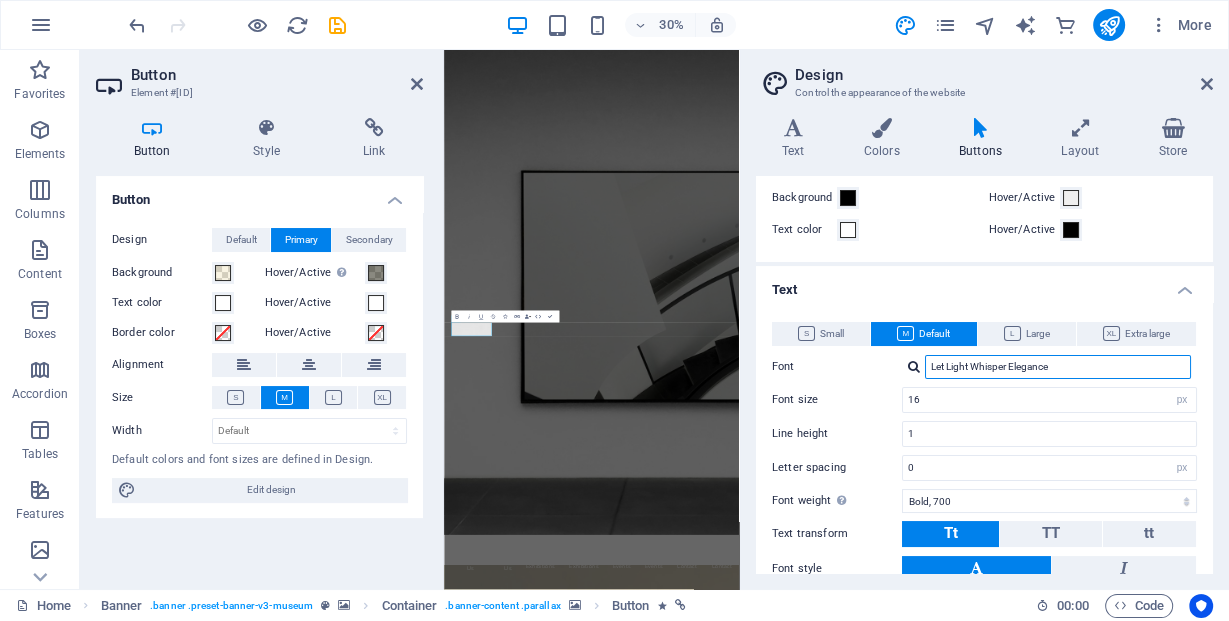 drag, startPoint x: 970, startPoint y: 366, endPoint x: 863, endPoint y: 350, distance: 108.18965 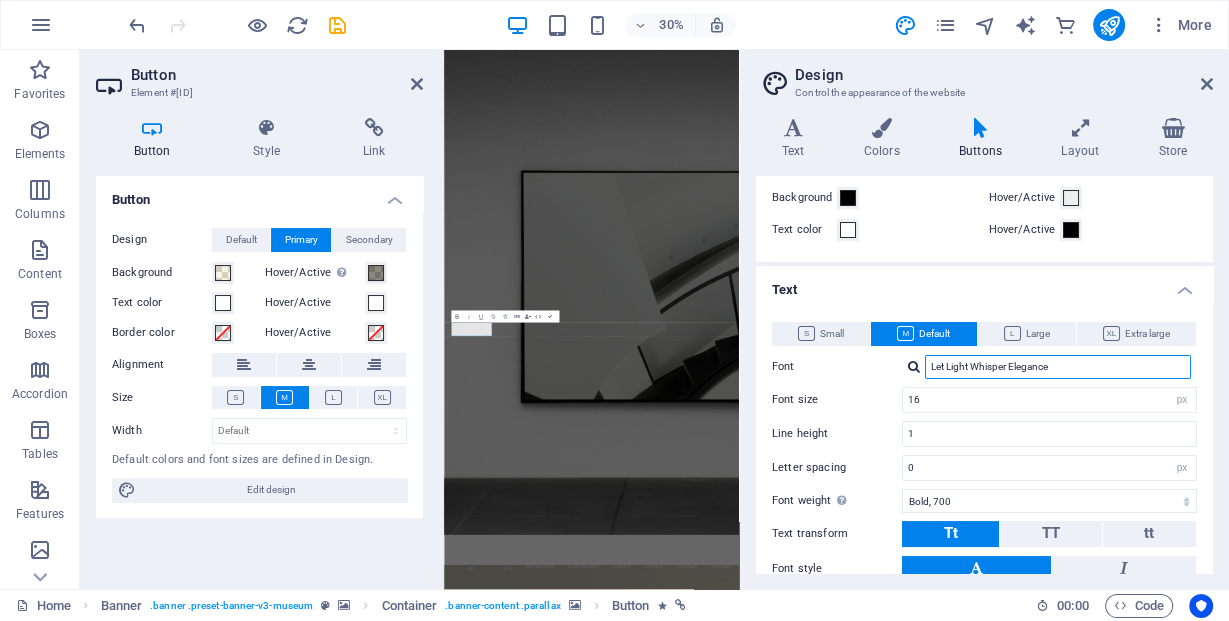 click on "Font Podkova 16 rem px" at bounding box center [984, 452] 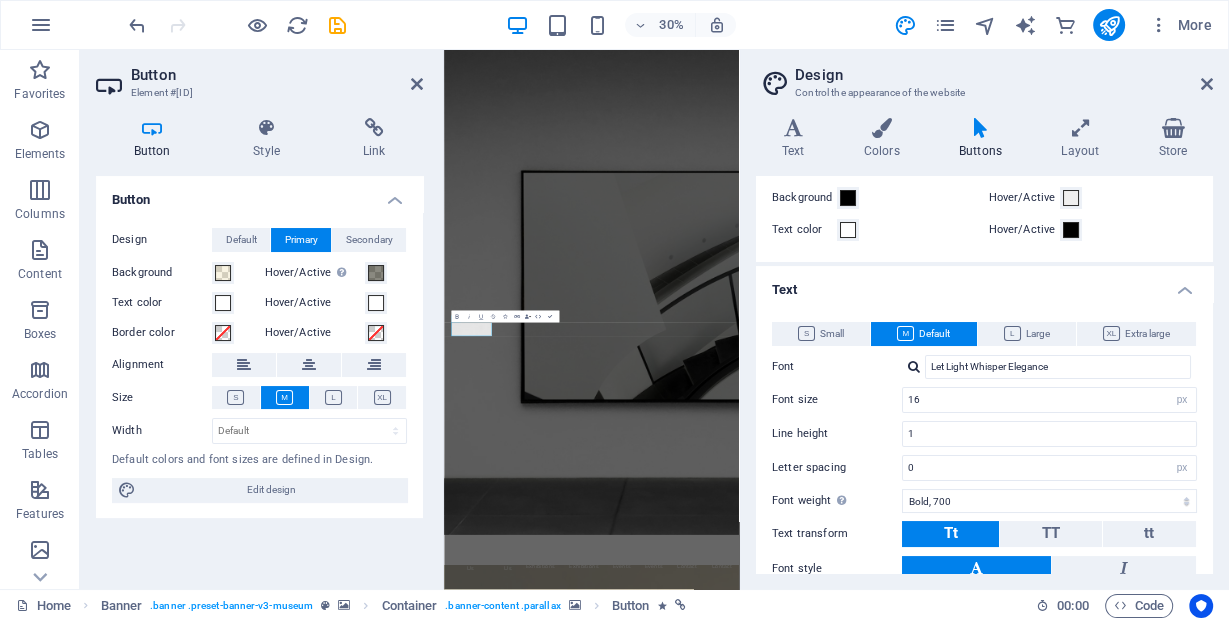 click at bounding box center [914, 366] 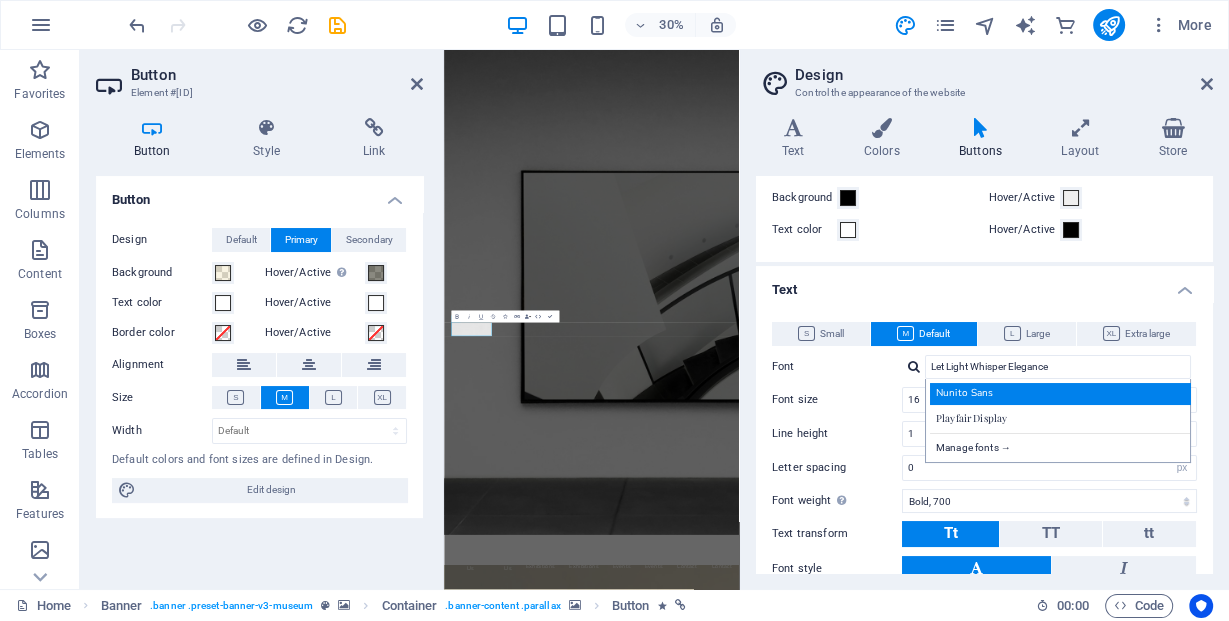 click on "Nunito Sans" at bounding box center [1062, 393] 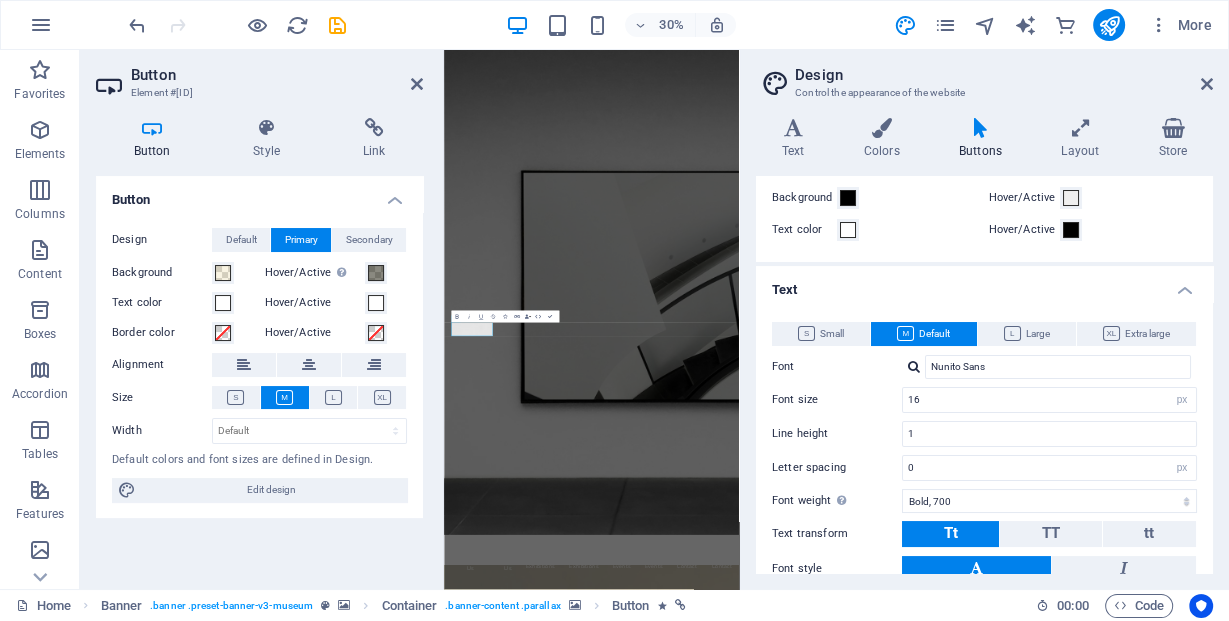 click at bounding box center (914, 366) 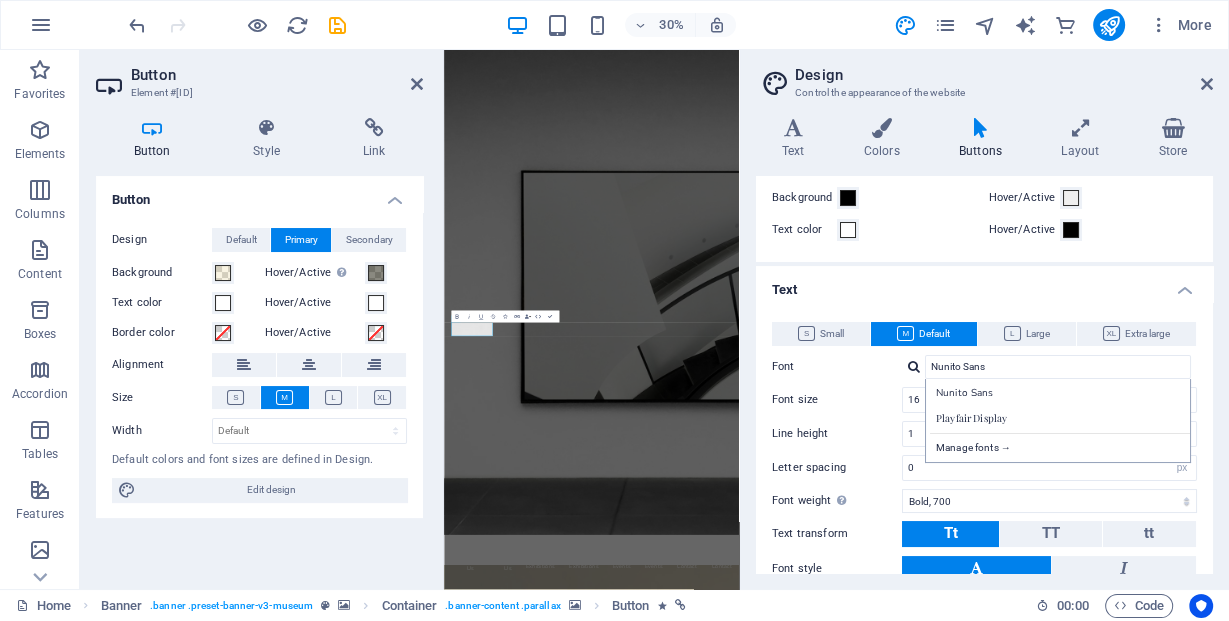 click at bounding box center [914, 366] 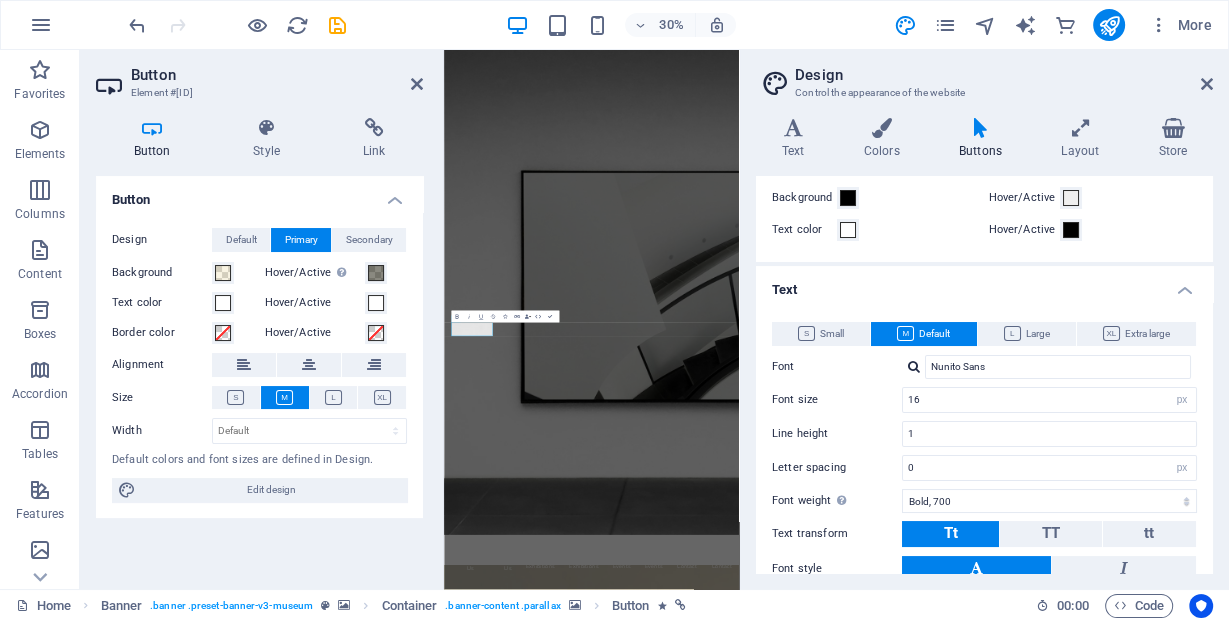 click at bounding box center (914, 366) 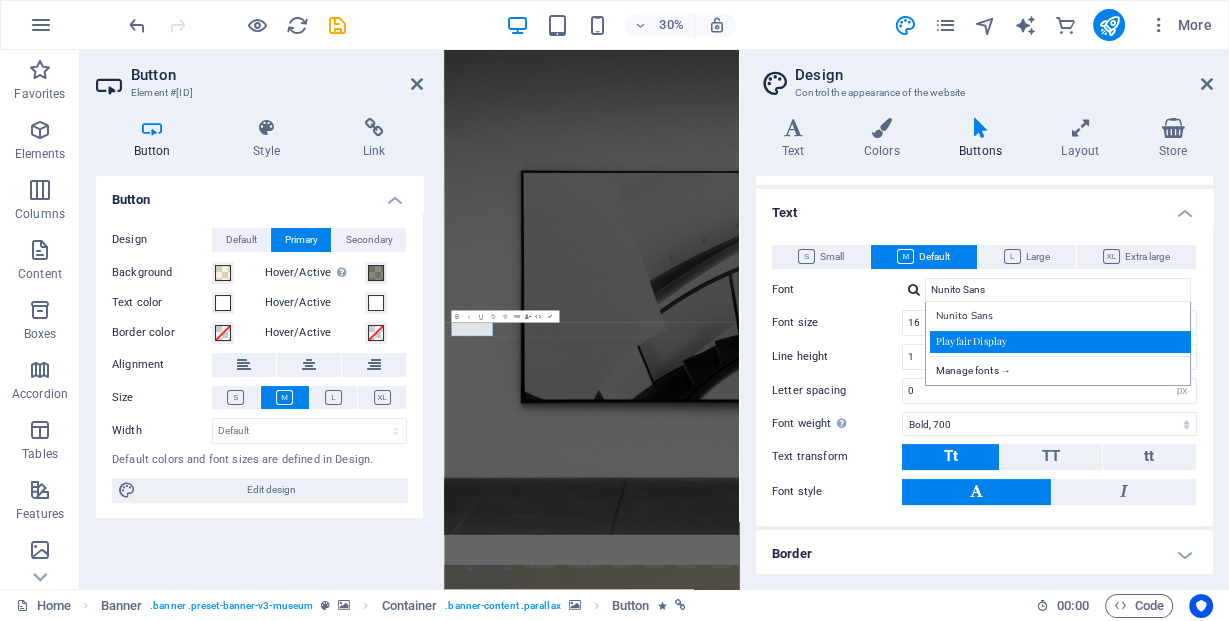 scroll, scrollTop: 155, scrollLeft: 0, axis: vertical 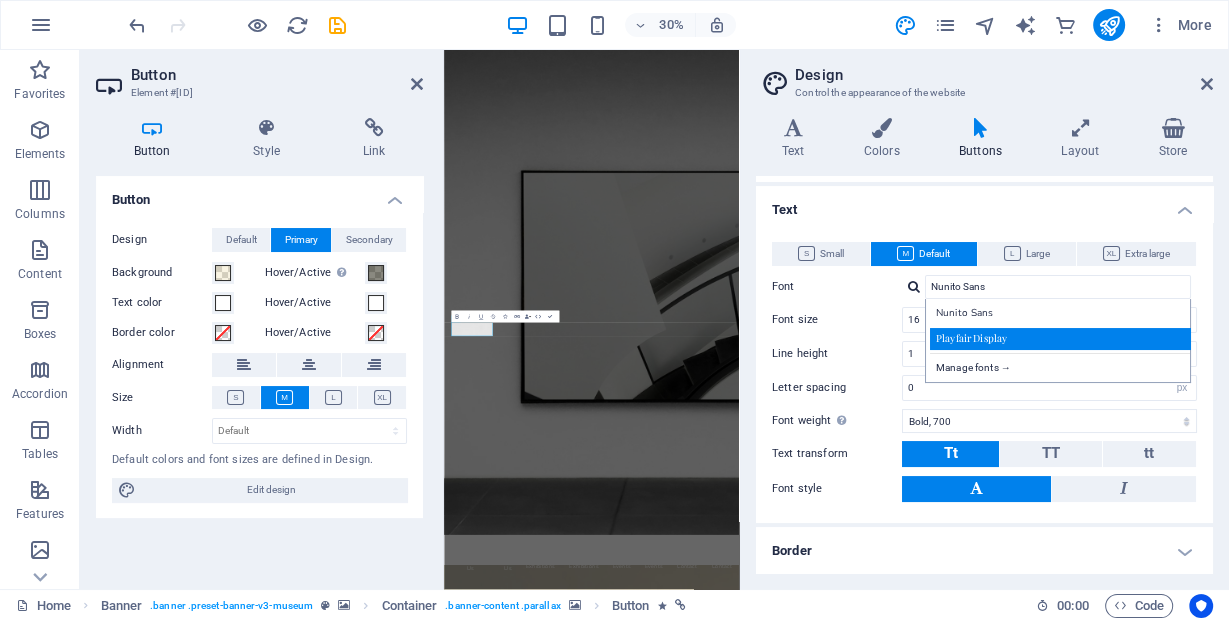 click on "Playfair Display" at bounding box center (1062, 338) 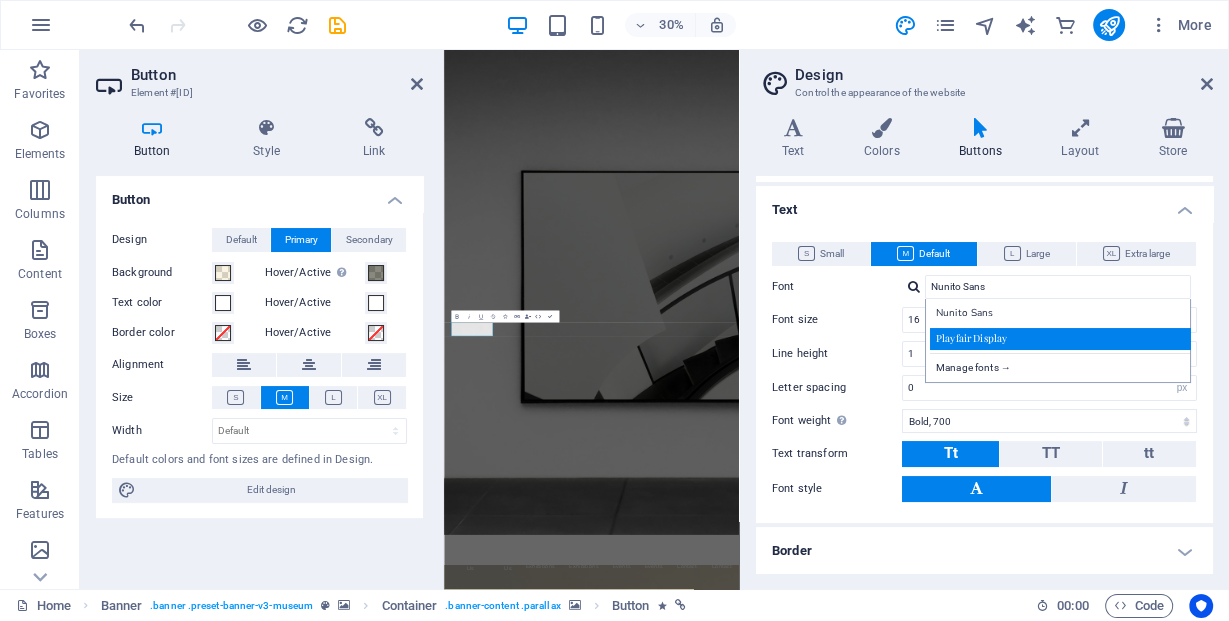 type on "Playfair Display" 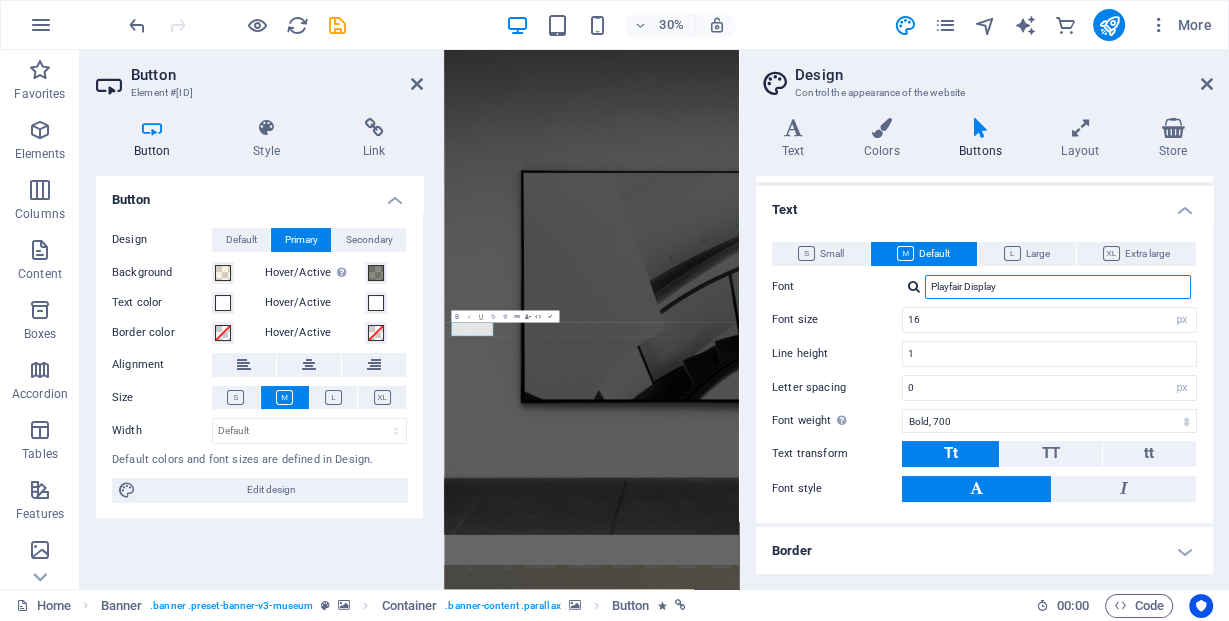 click on "Playfair Display" at bounding box center [1058, 287] 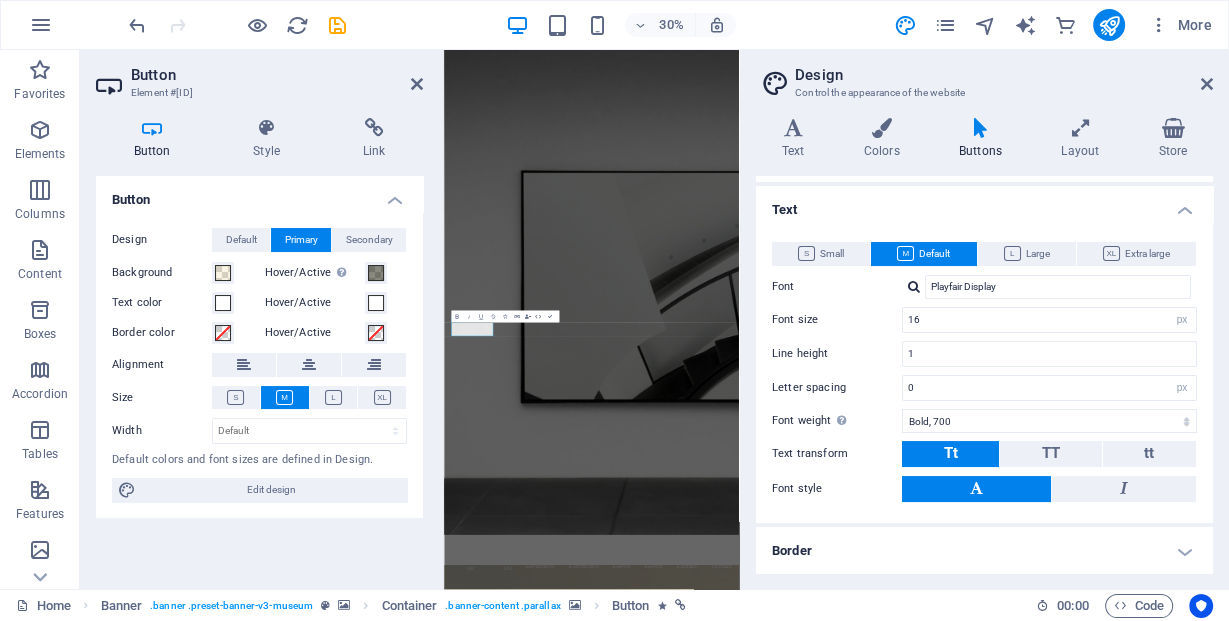 click on "Border" at bounding box center (984, 551) 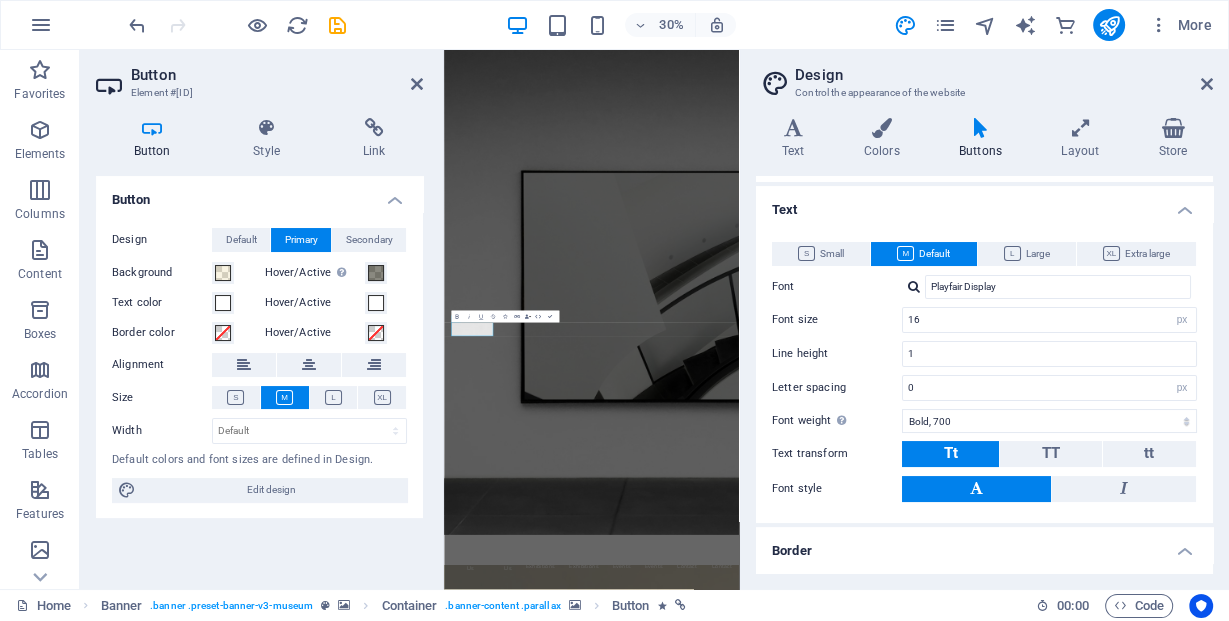 click on "Font Nunito Sans Manage fonts →" at bounding box center [984, 319] 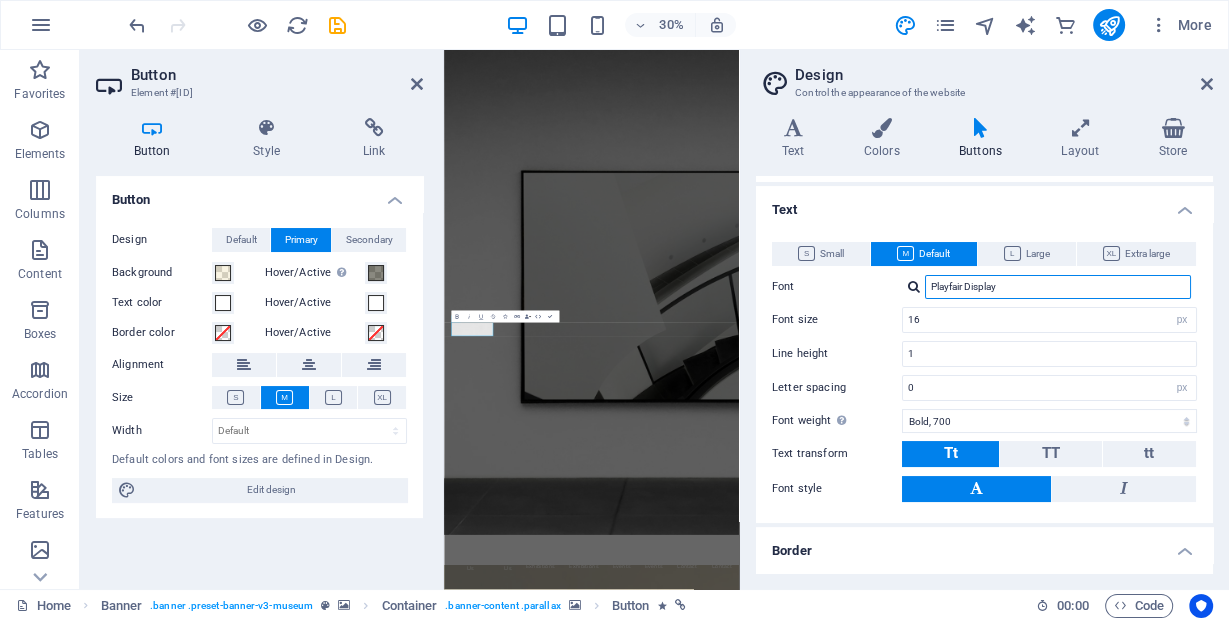 click on "Playfair Display" at bounding box center (1058, 287) 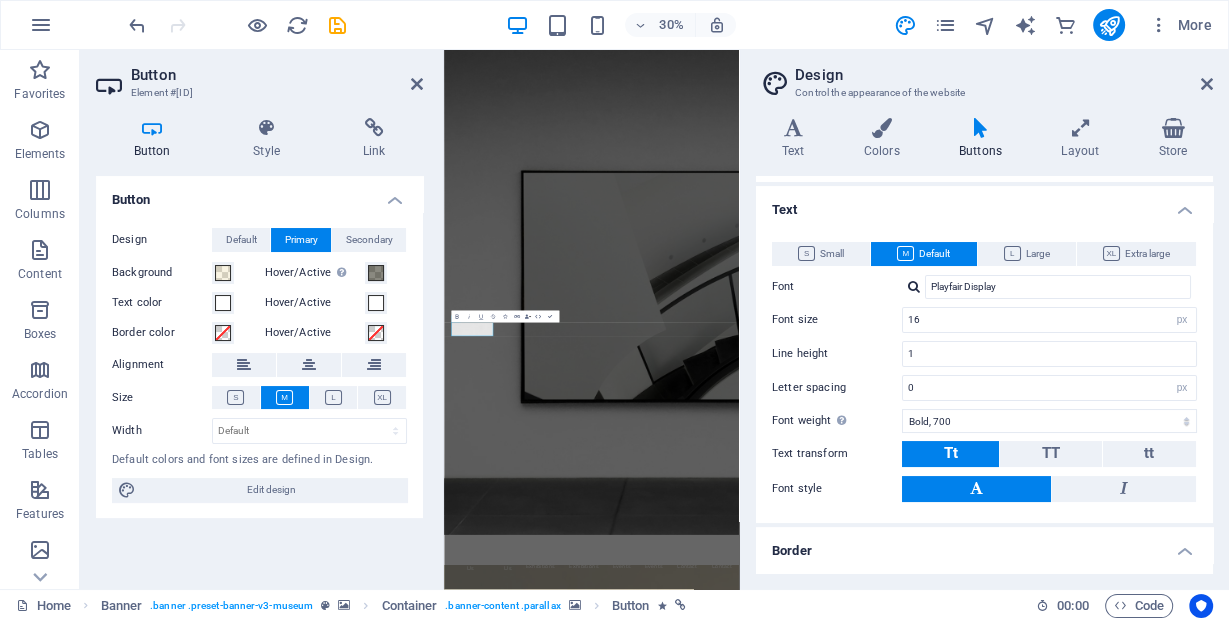 click at bounding box center (914, 286) 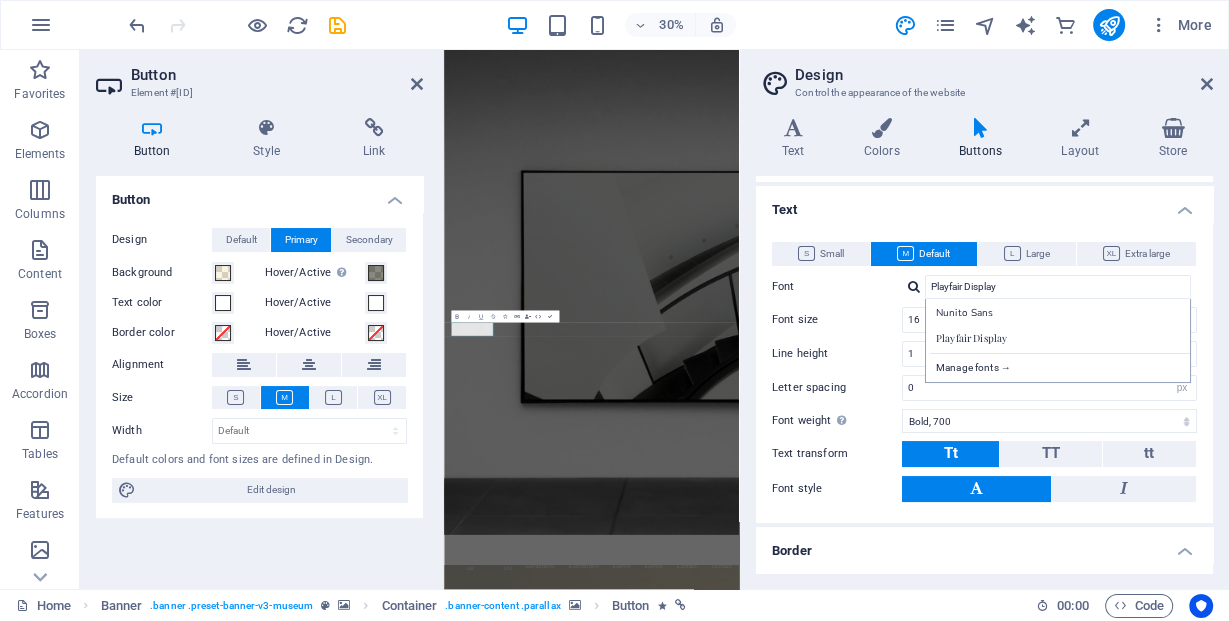 click at bounding box center (914, 286) 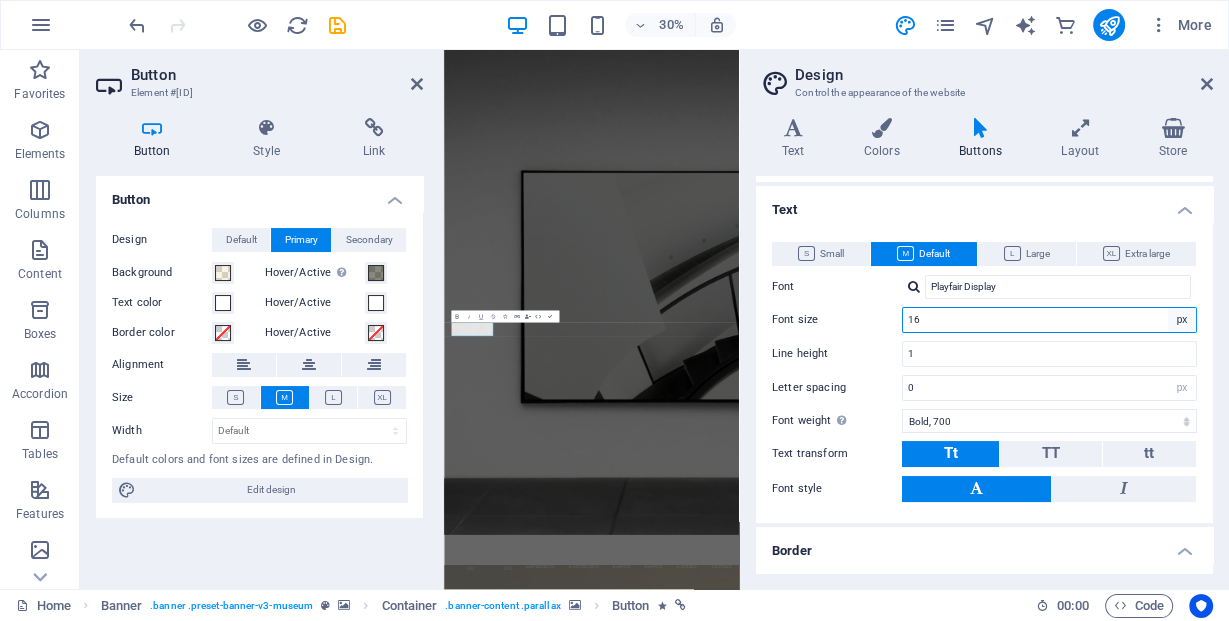 click on "rem px em %" at bounding box center [1182, 320] 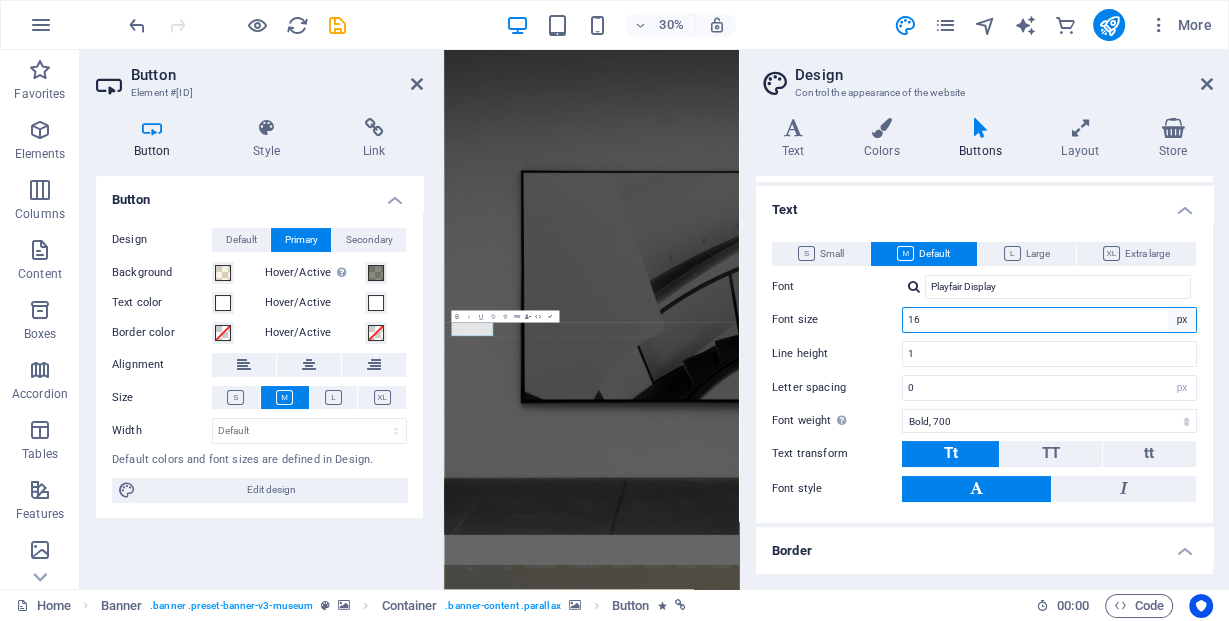 select on "em" 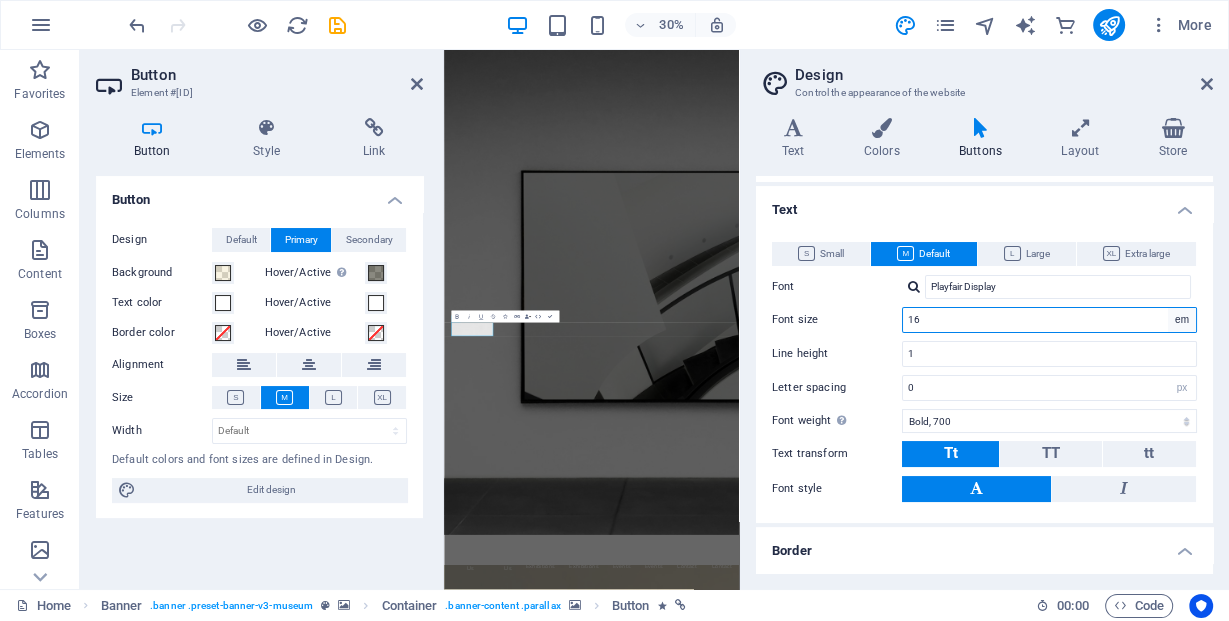 click on "rem px em %" at bounding box center (1182, 320) 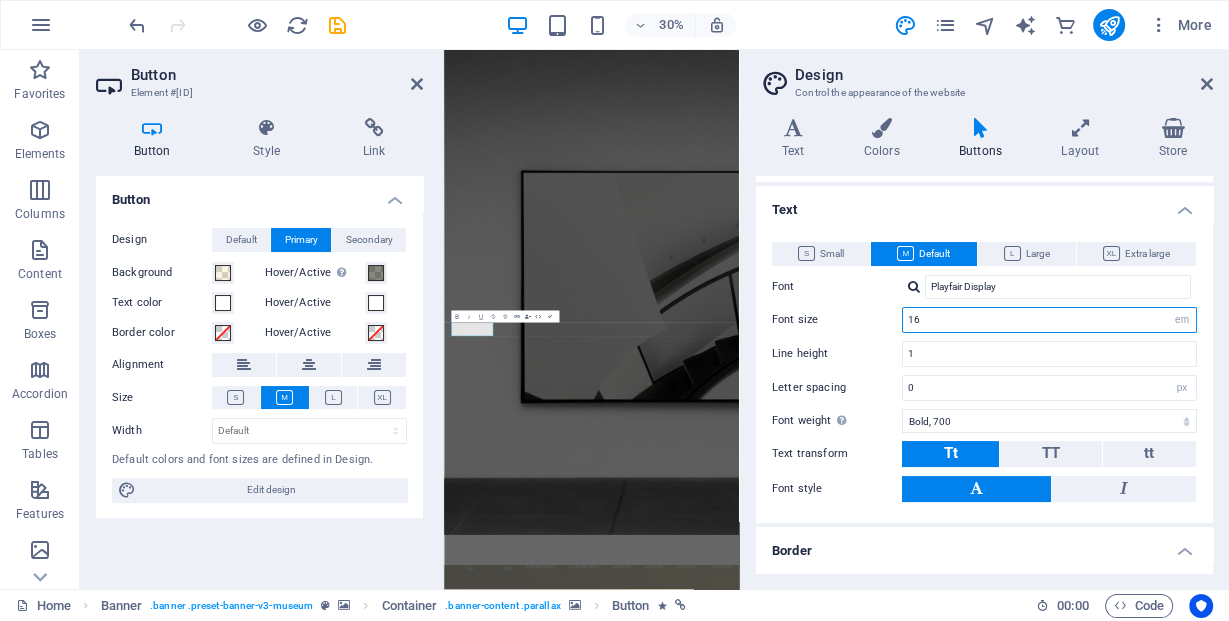 type on "1" 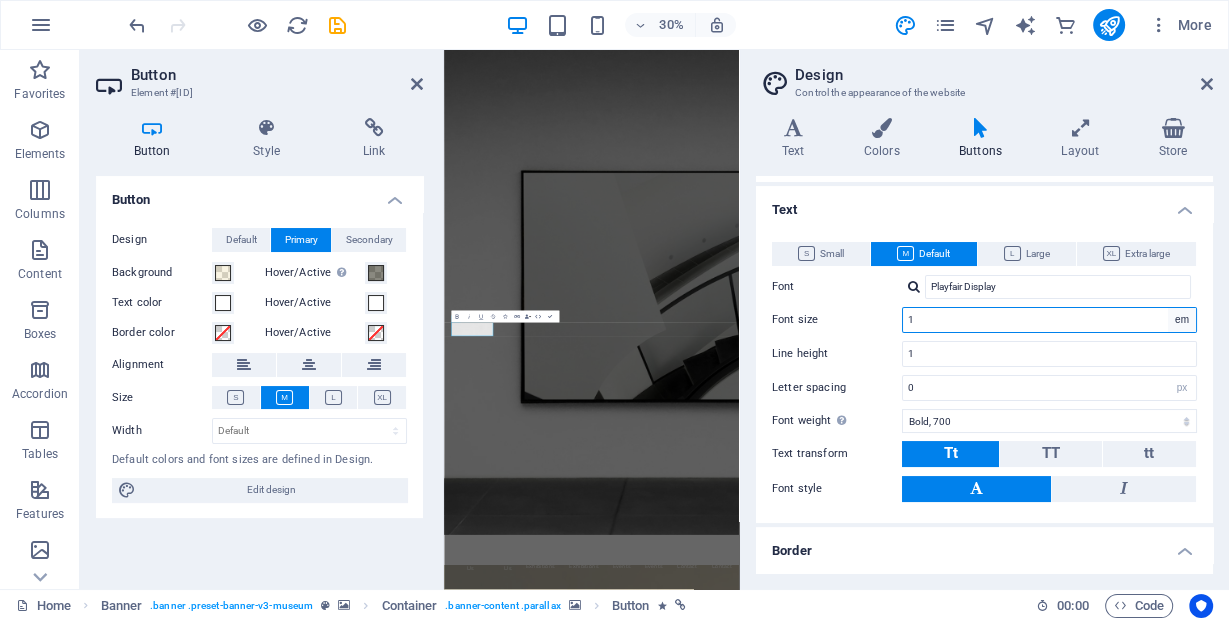 click on "rem px em %" at bounding box center (1182, 320) 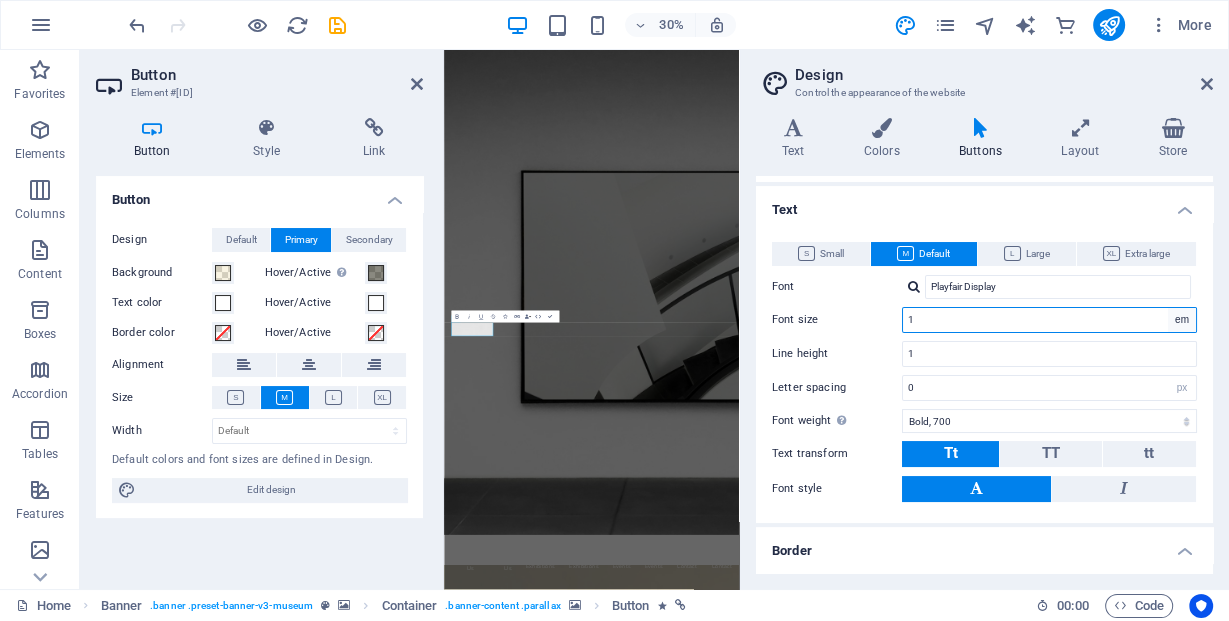 select on "px" 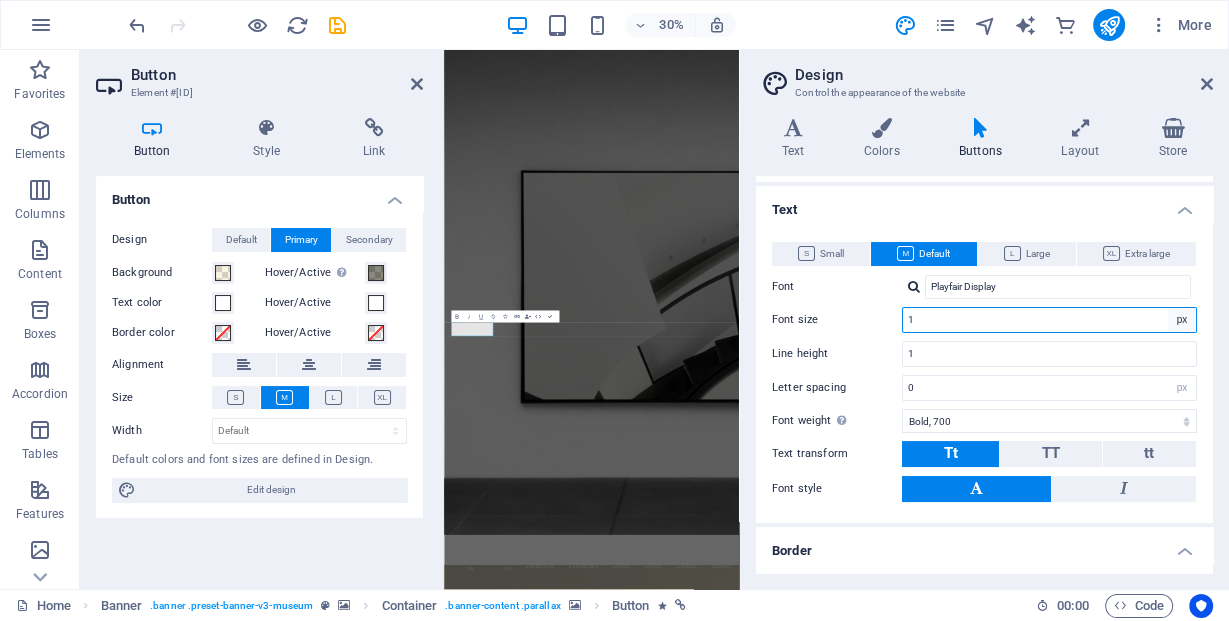 click on "rem px em %" at bounding box center (1182, 320) 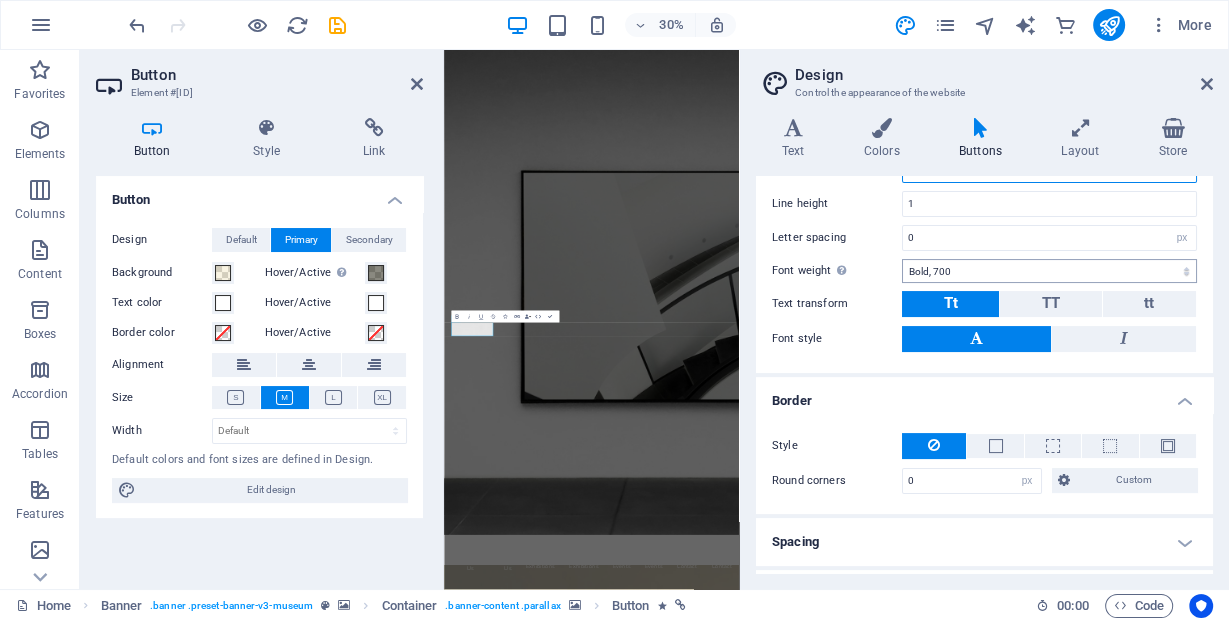 scroll, scrollTop: 315, scrollLeft: 0, axis: vertical 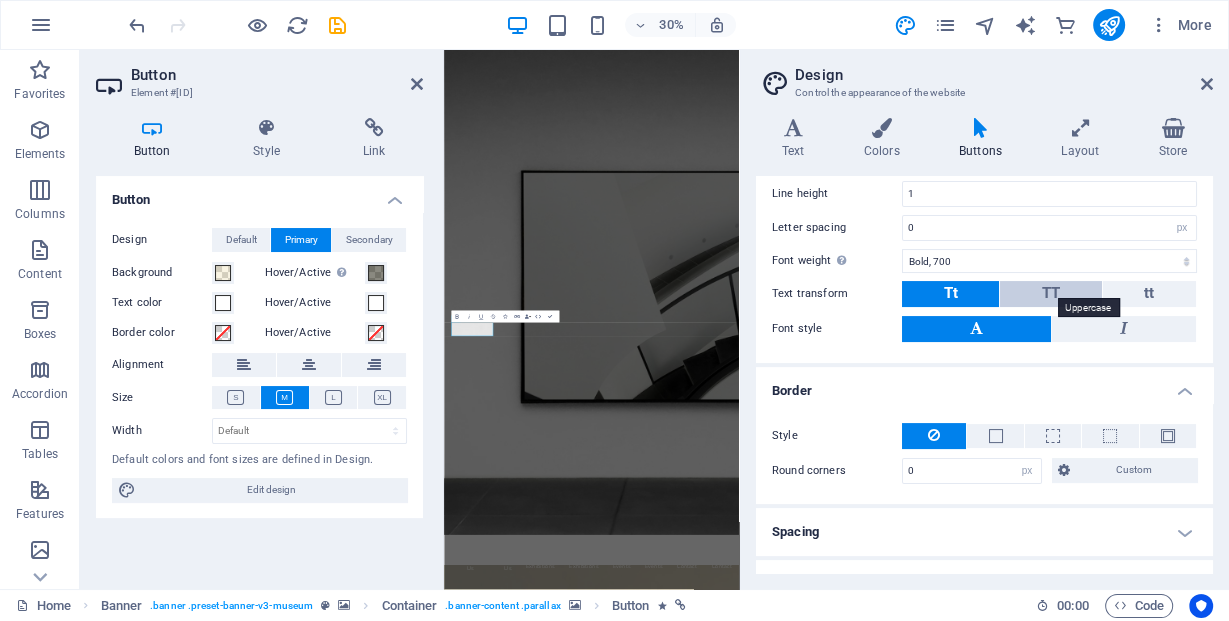 click on "TT" at bounding box center [1051, 293] 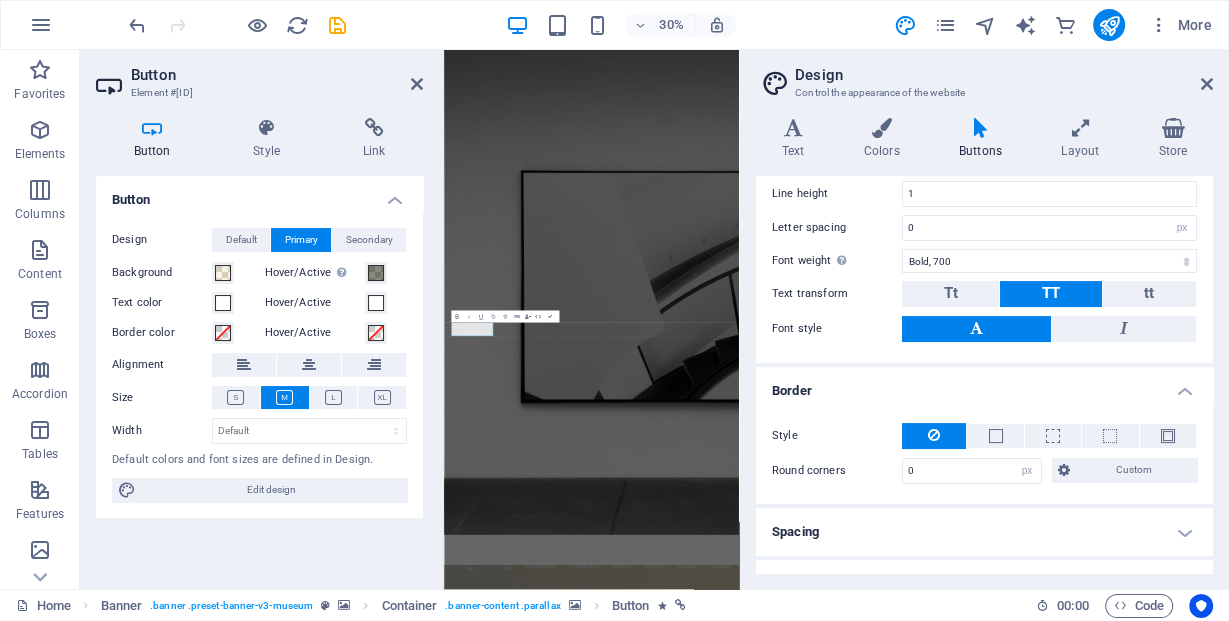 click on "TT" at bounding box center [1051, 293] 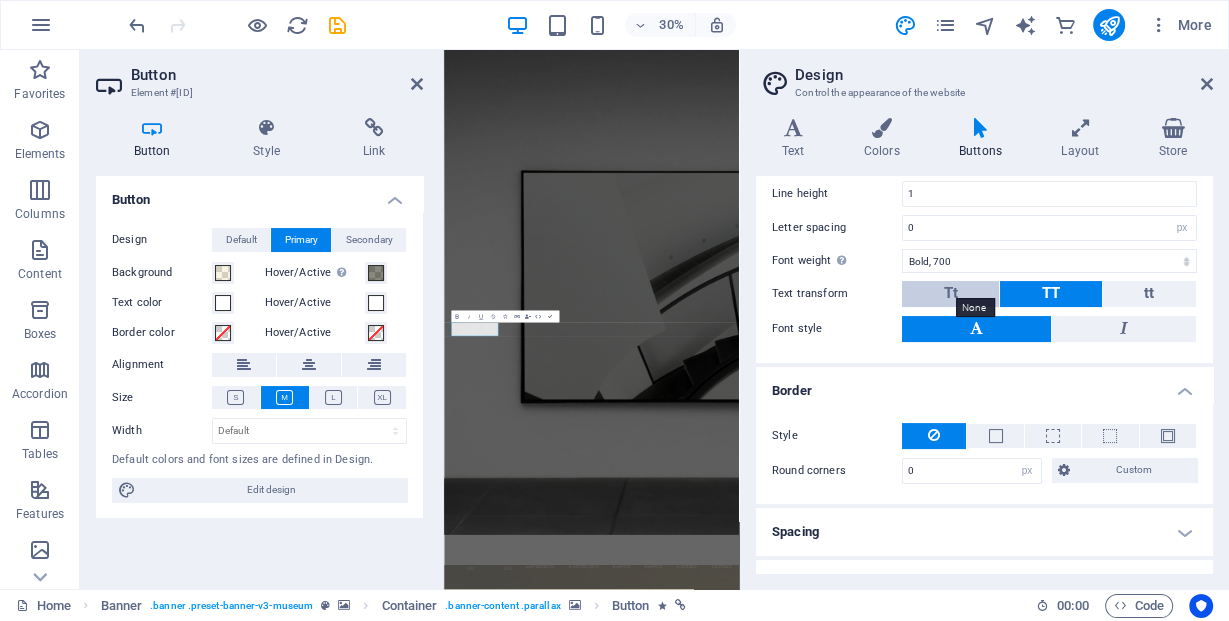 click on "Tt" at bounding box center (951, 293) 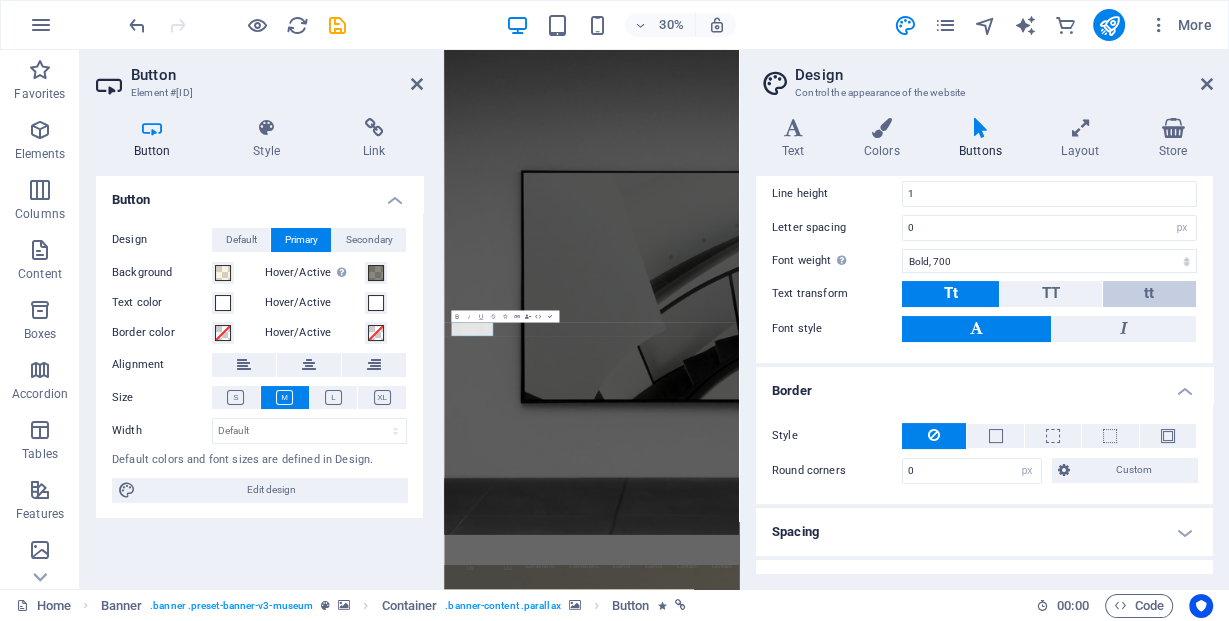 click on "tt" at bounding box center (1149, 294) 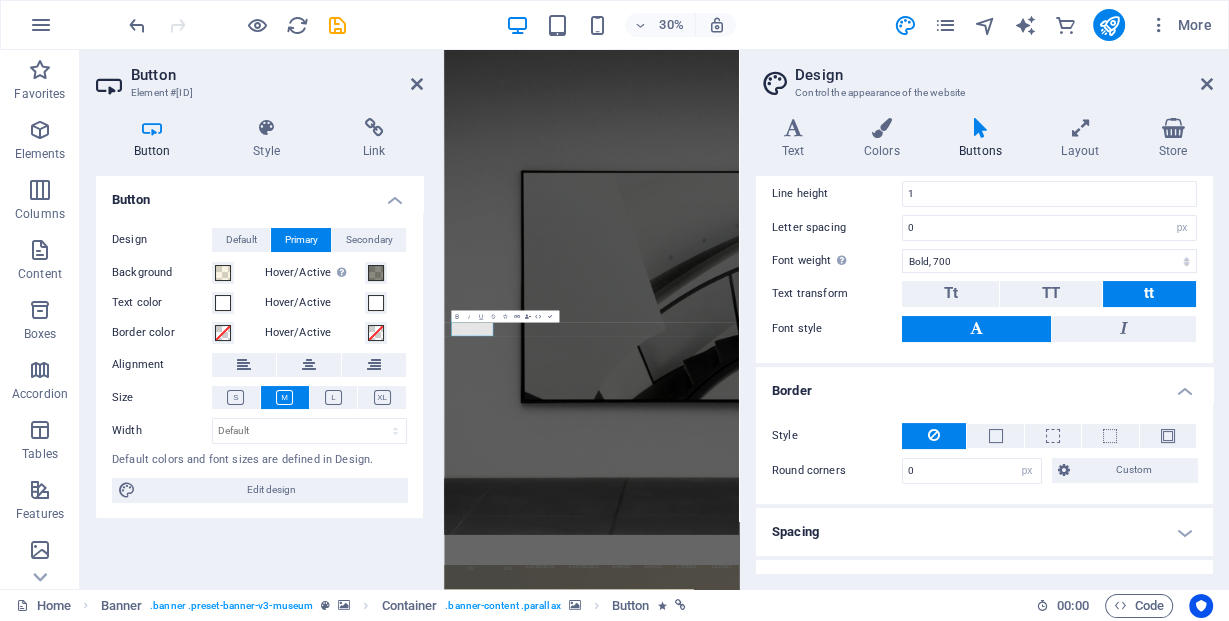 click on "tt" at bounding box center [1149, 294] 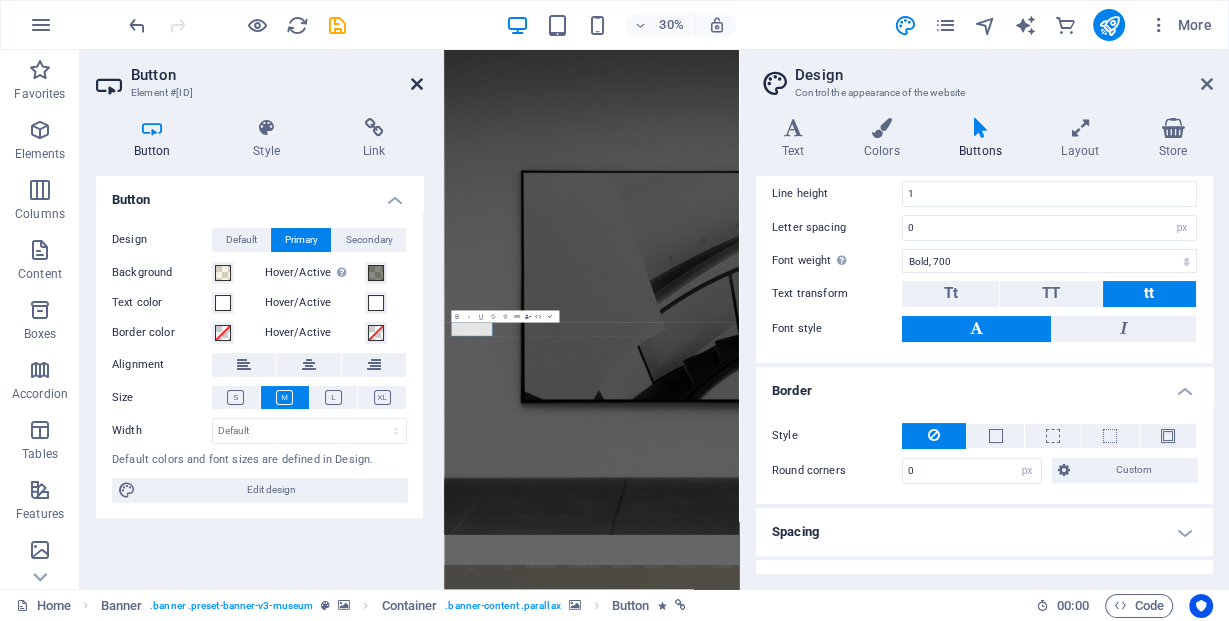 click at bounding box center [417, 84] 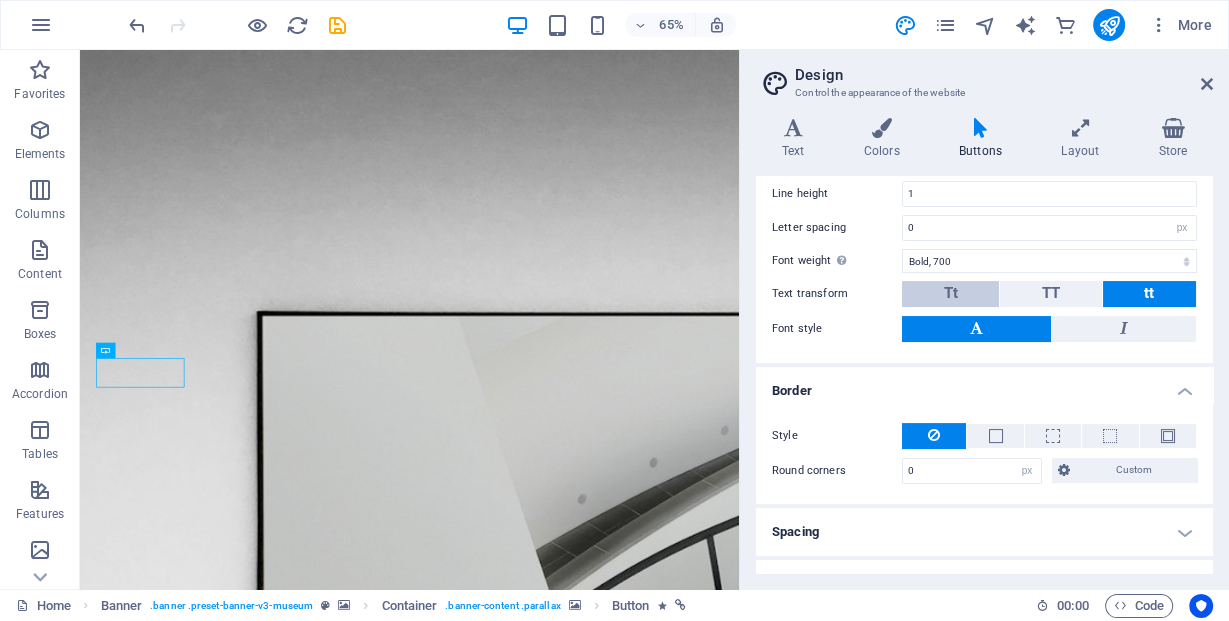 click on "Tt" at bounding box center (950, 294) 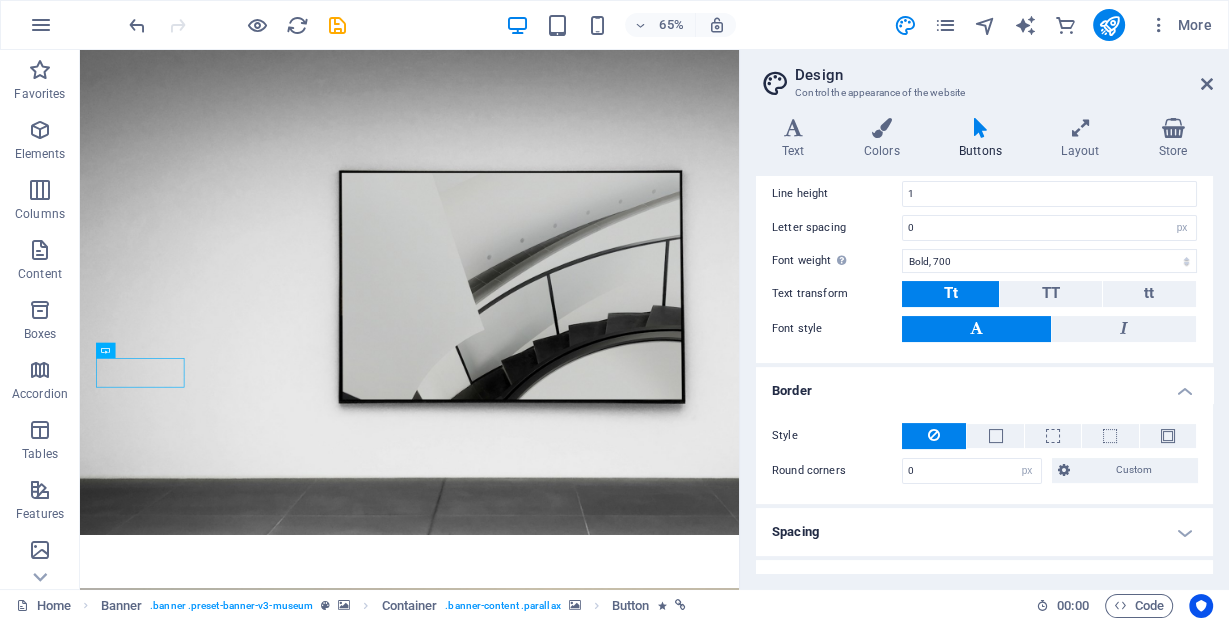 click on "Tt" at bounding box center (950, 294) 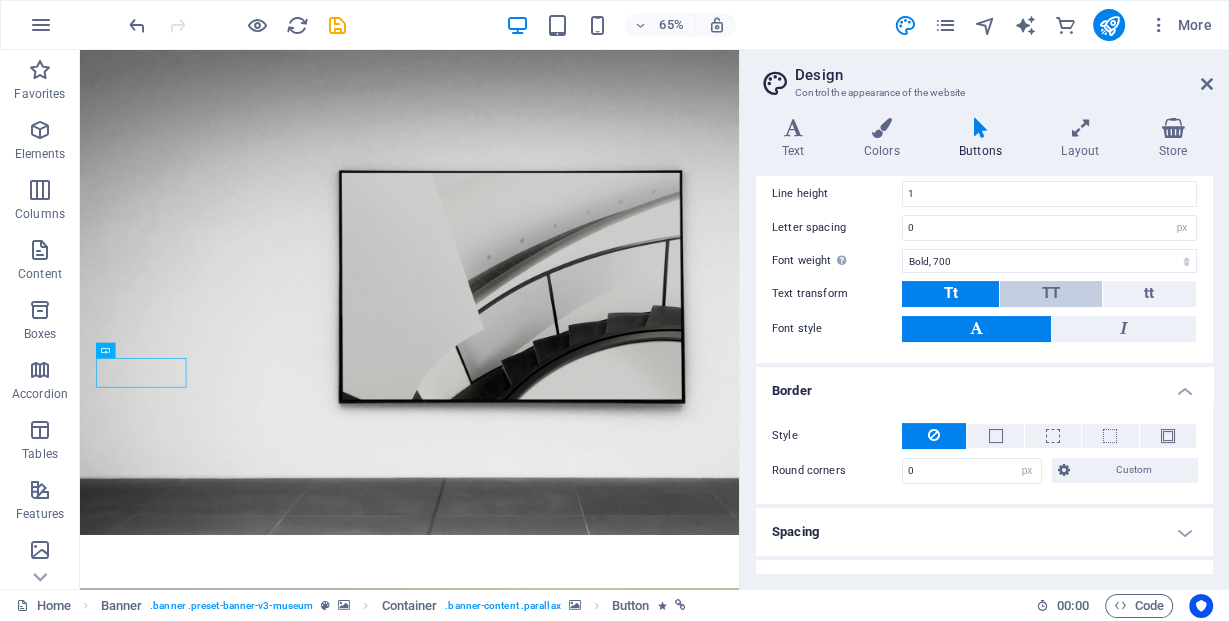 click on "TT" at bounding box center (1051, 294) 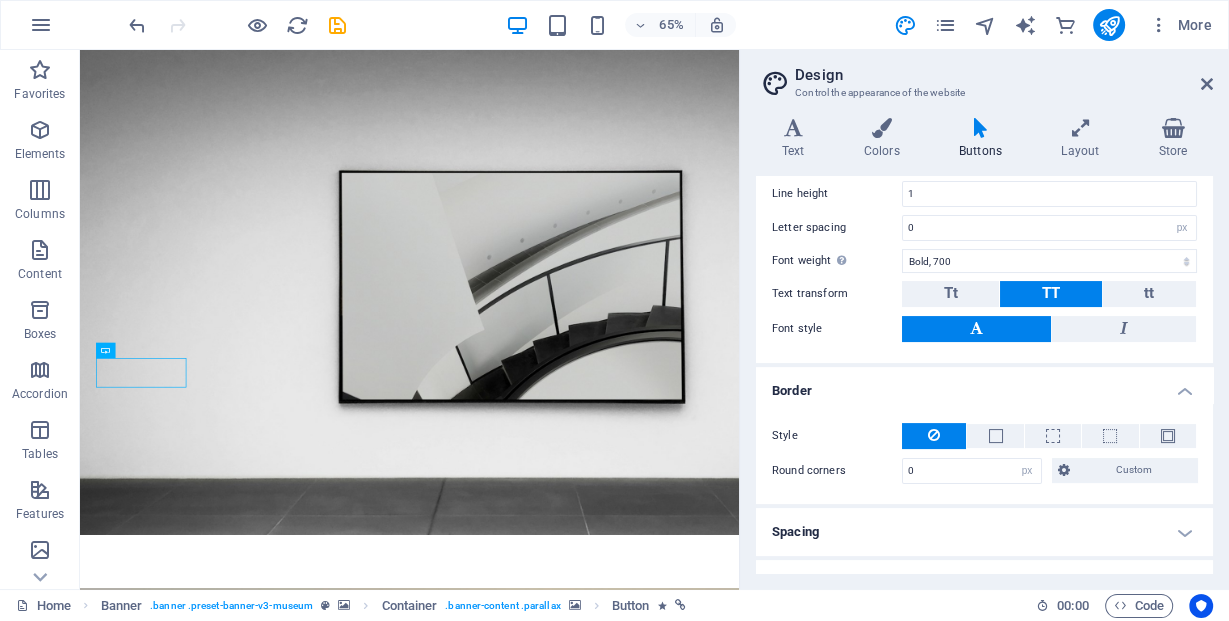 click on "TT" at bounding box center [1051, 294] 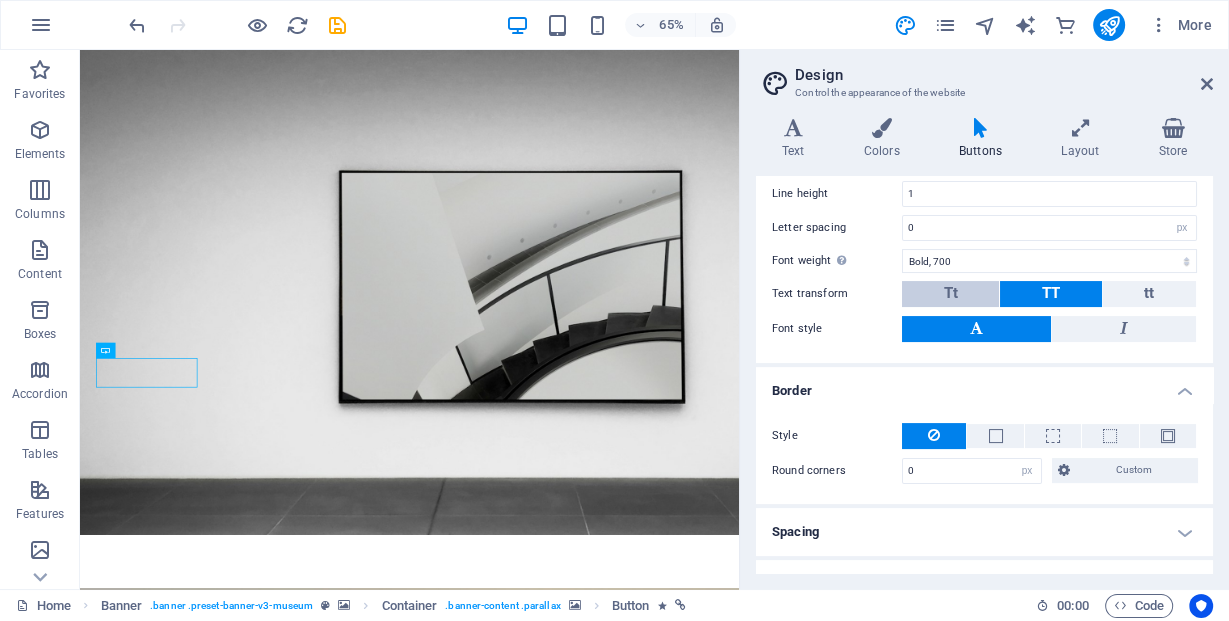 click on "Tt" at bounding box center (950, 294) 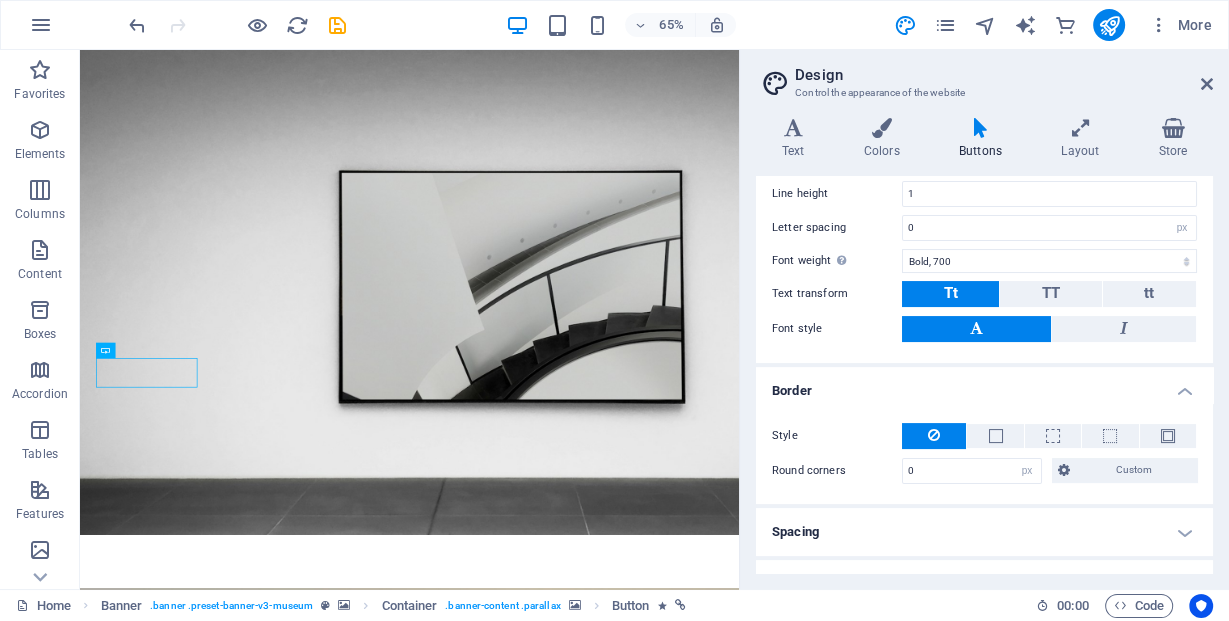 click on "Tt" at bounding box center (950, 294) 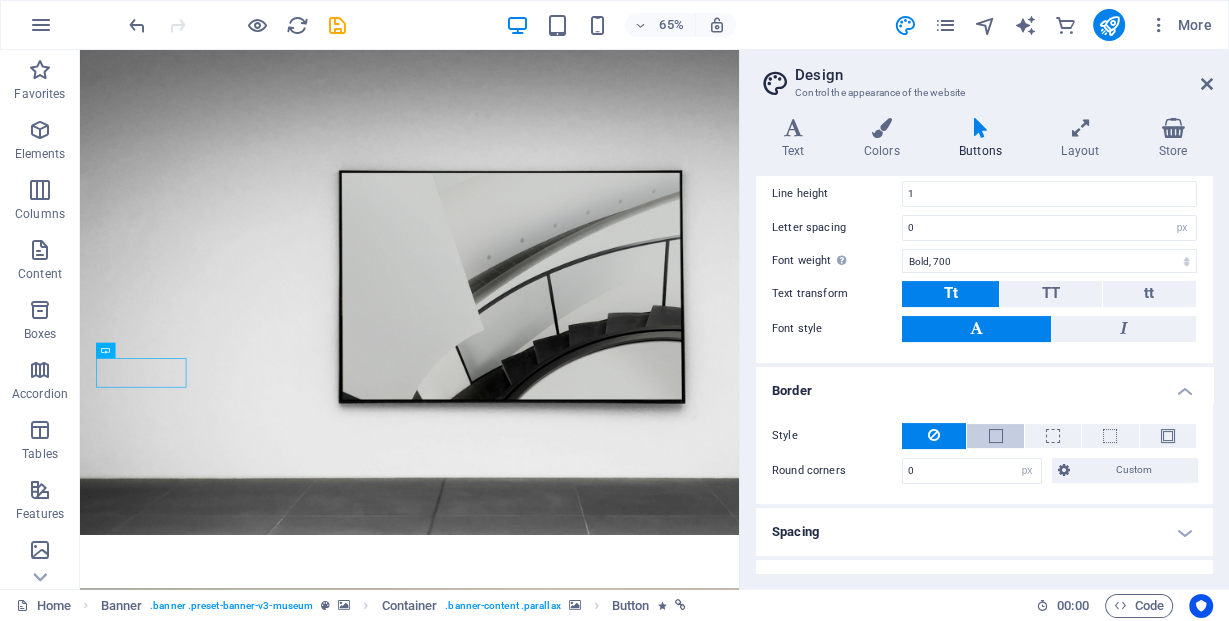 click at bounding box center (995, 436) 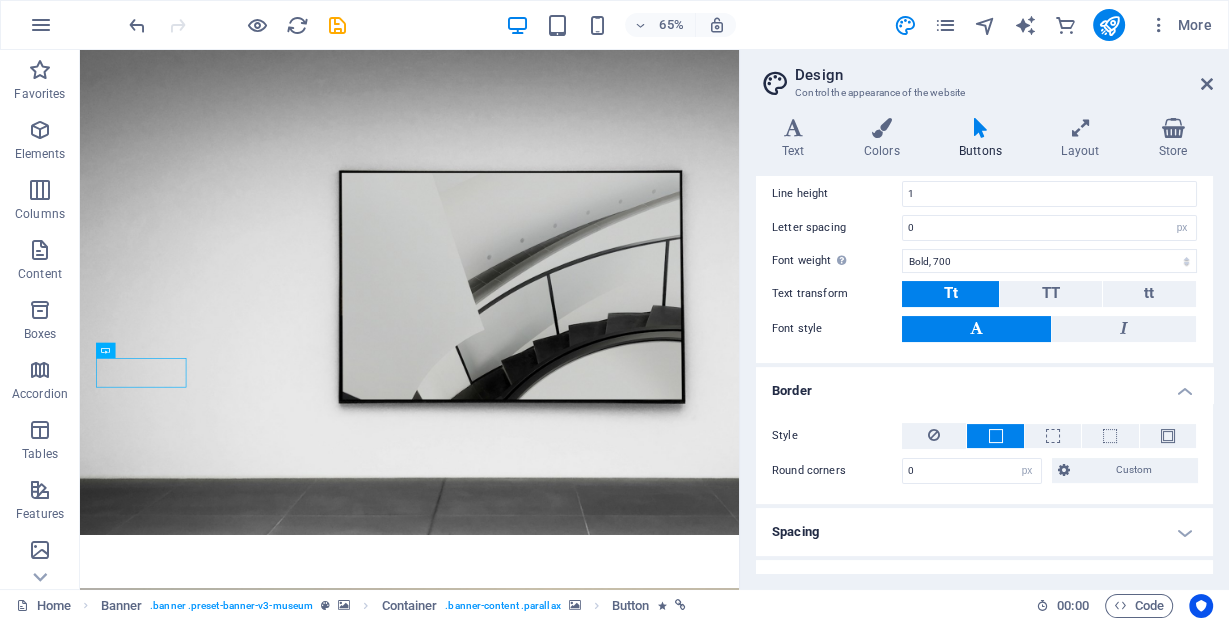 click at bounding box center (995, 436) 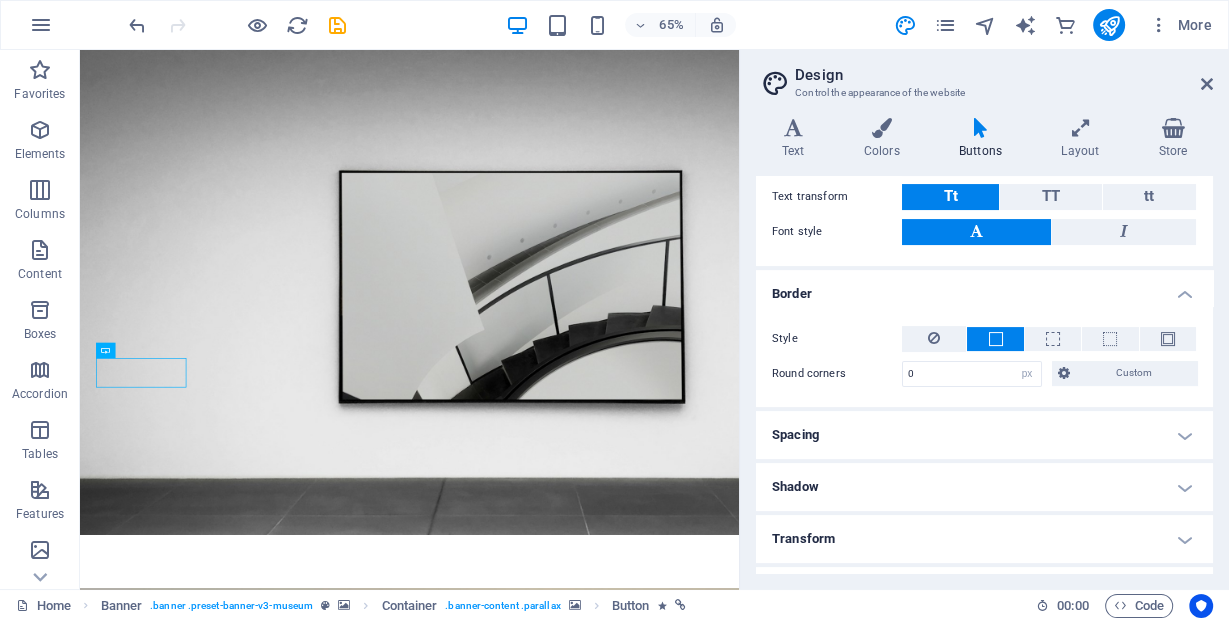 scroll, scrollTop: 448, scrollLeft: 0, axis: vertical 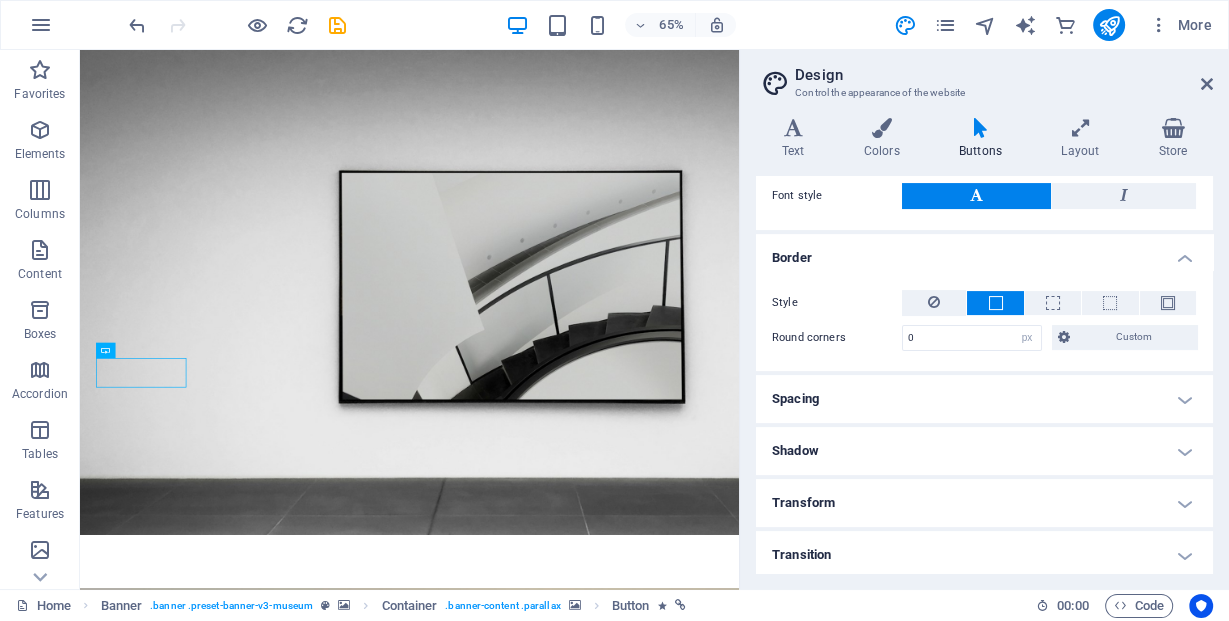 click on "Spacing" at bounding box center (984, 399) 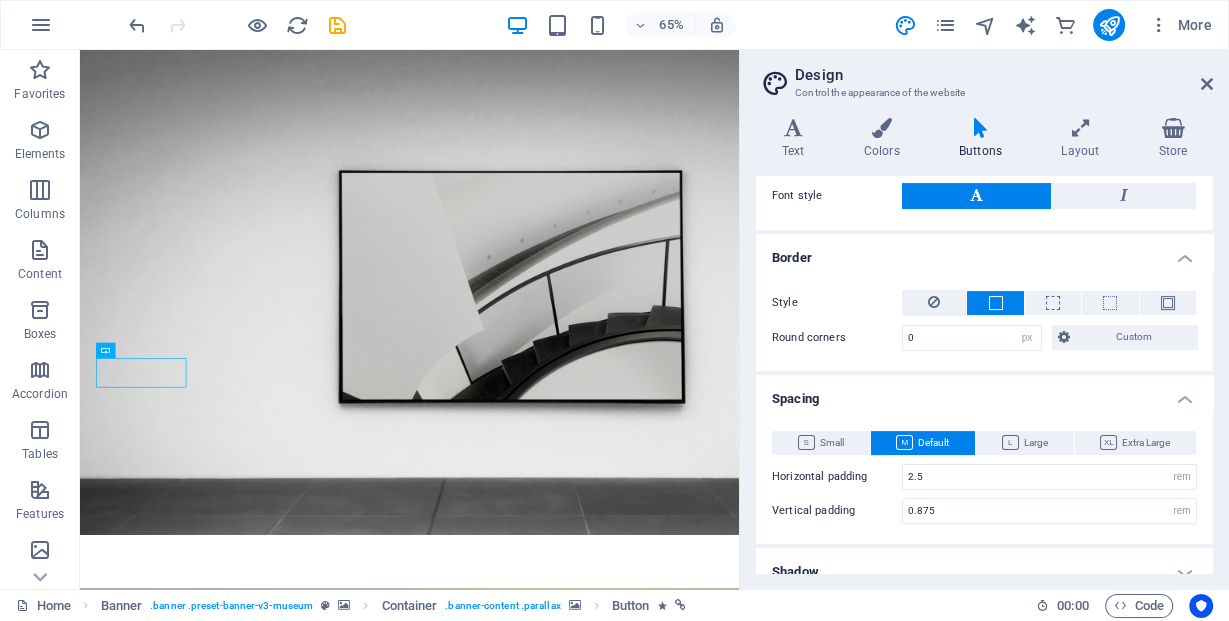 click at bounding box center (996, 303) 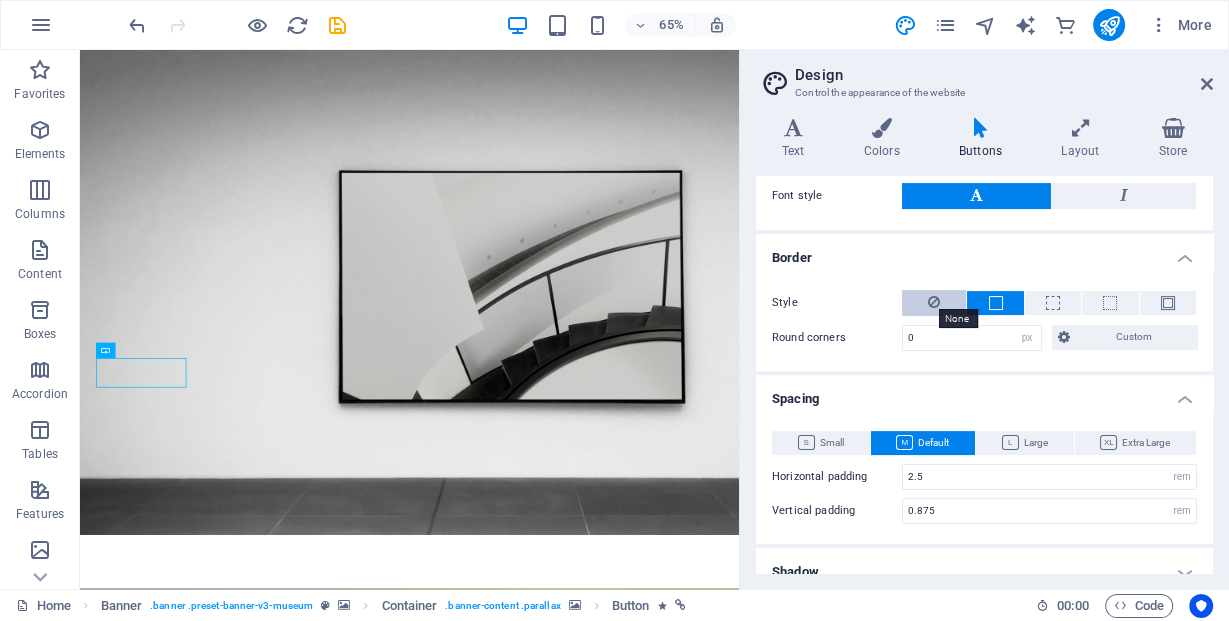 click at bounding box center [934, 302] 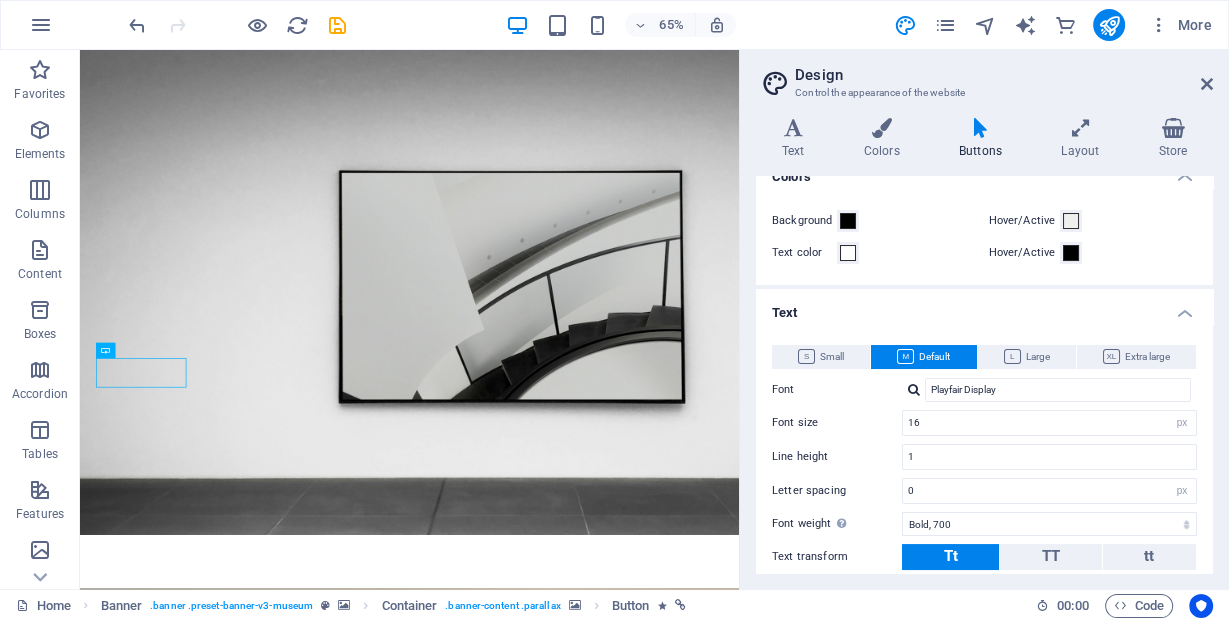 scroll, scrollTop: 0, scrollLeft: 0, axis: both 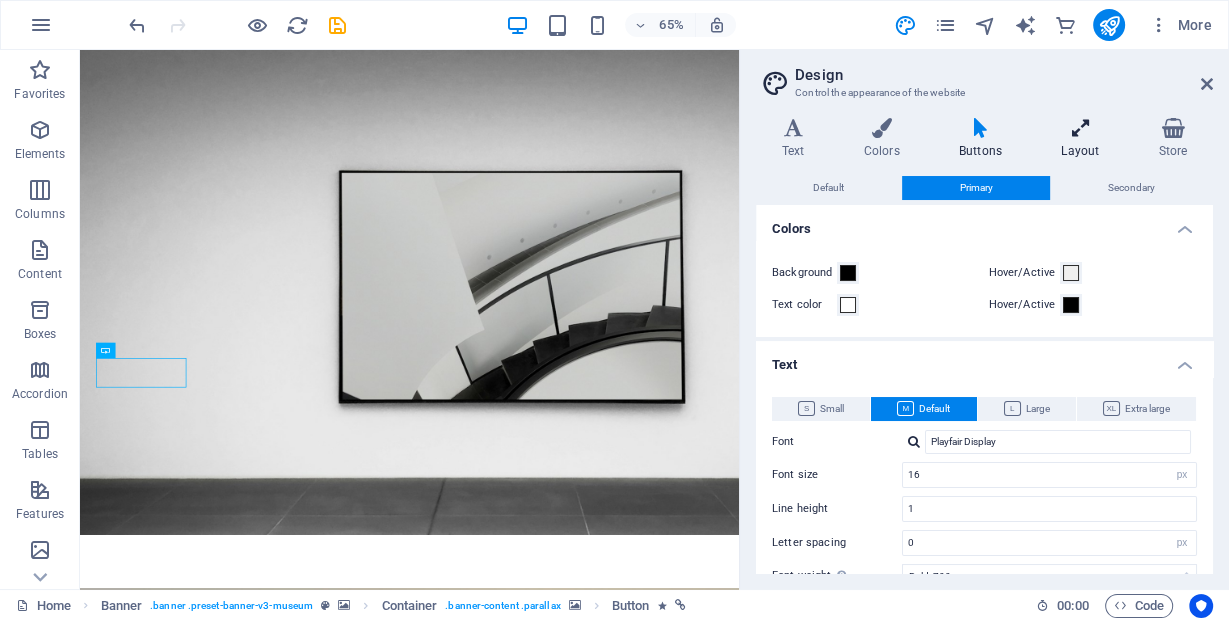 click on "Layout" at bounding box center (1084, 139) 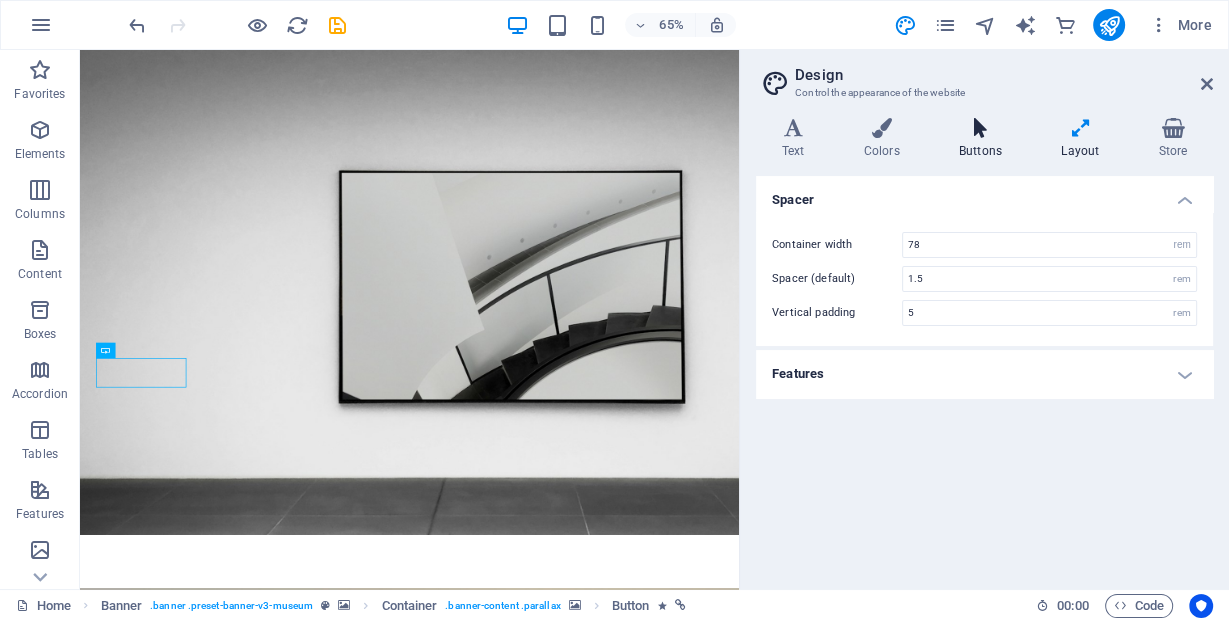 click on "Buttons" at bounding box center (984, 139) 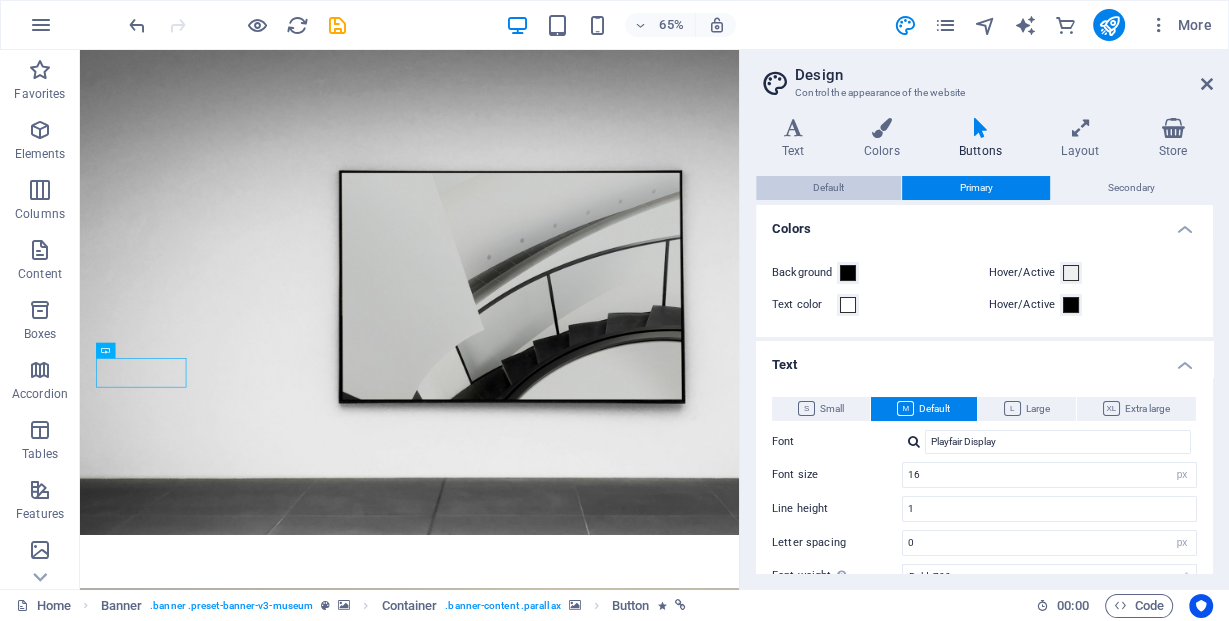 click on "Default" at bounding box center [828, 188] 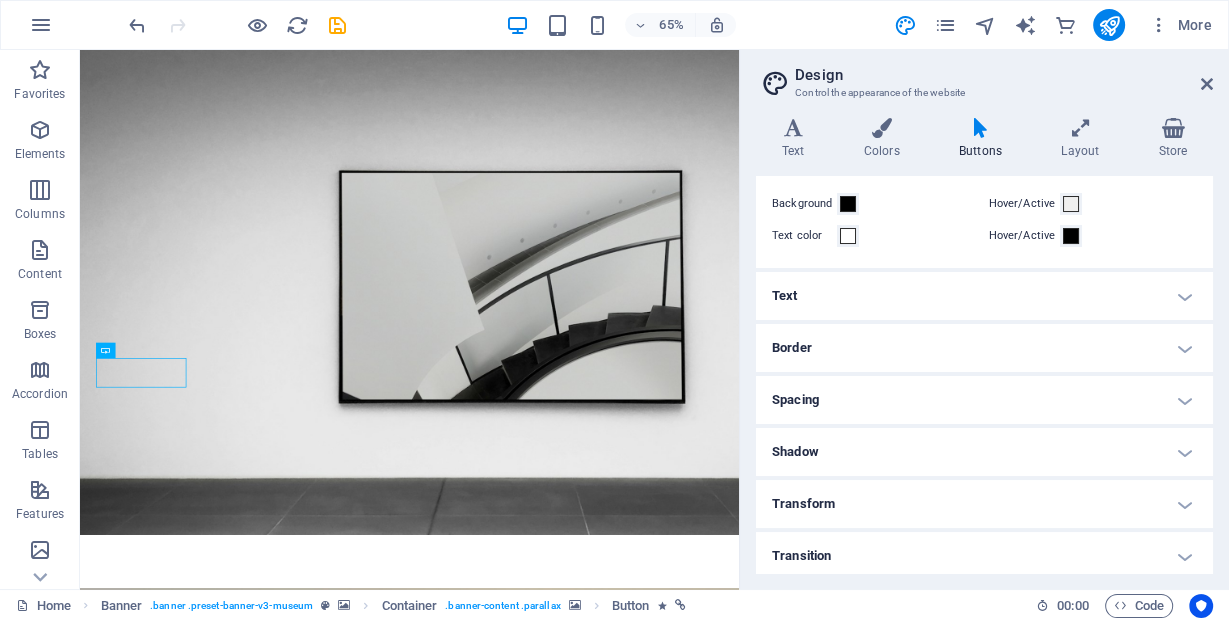 scroll, scrollTop: 75, scrollLeft: 0, axis: vertical 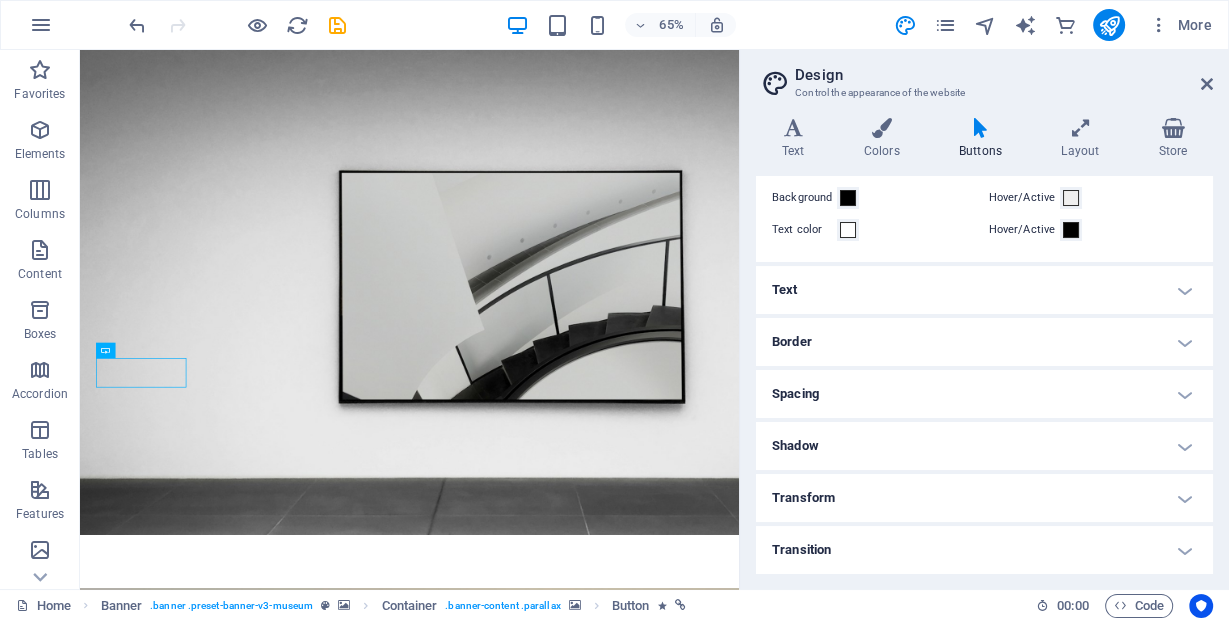 click on "Transform" at bounding box center [984, 498] 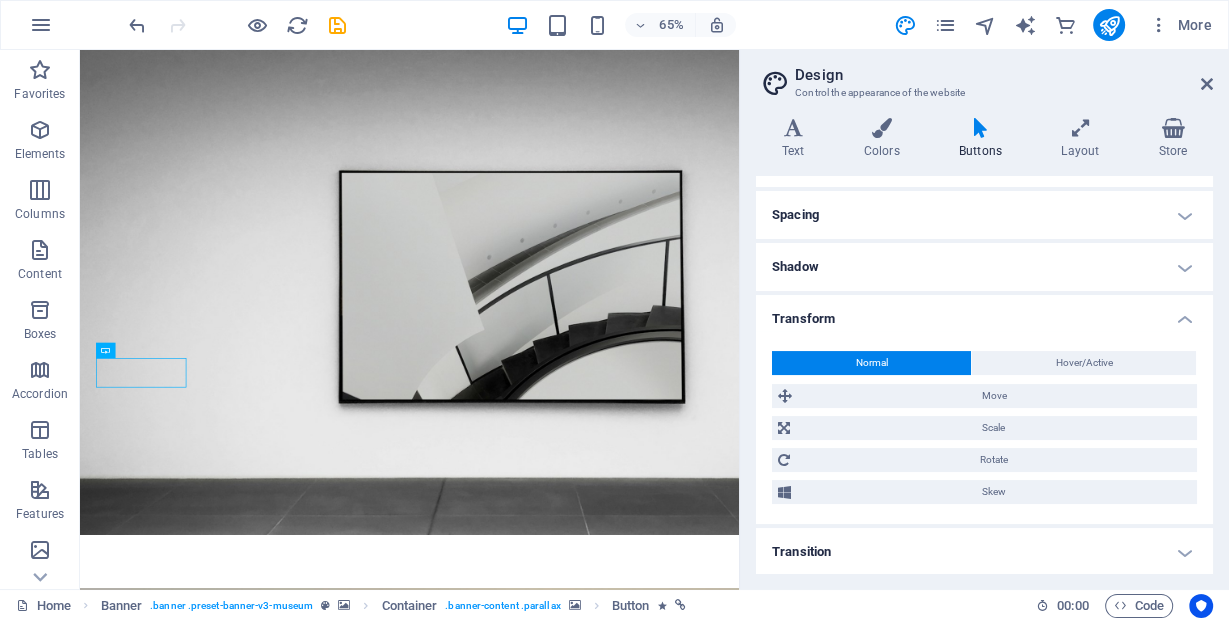 scroll, scrollTop: 256, scrollLeft: 0, axis: vertical 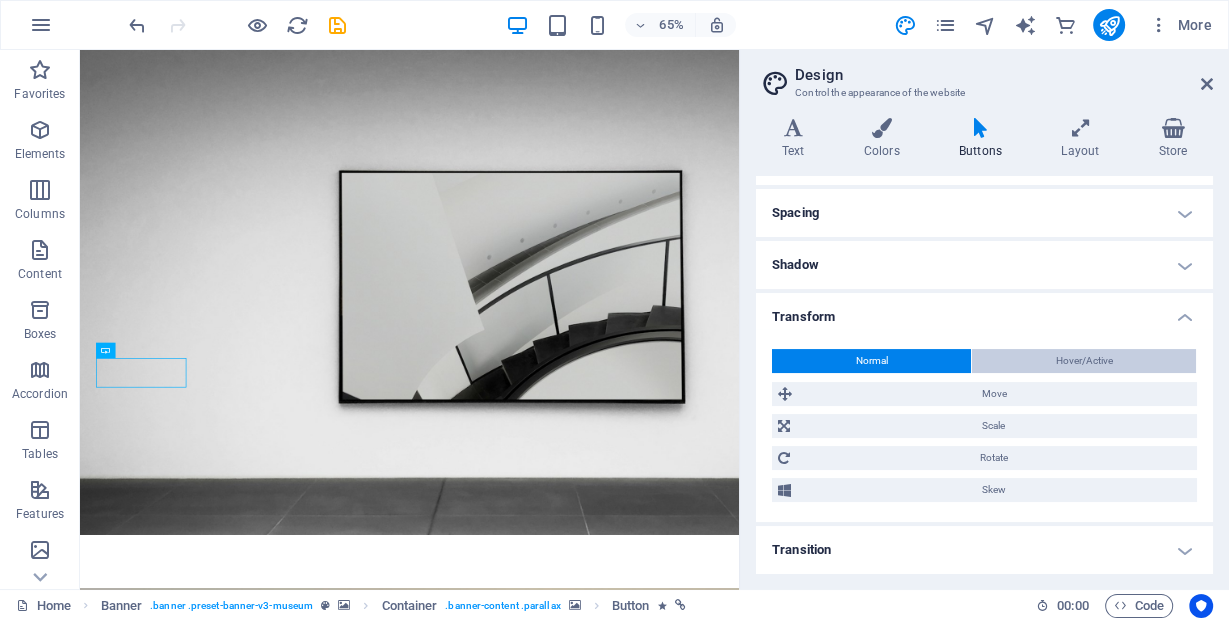 click on "Hover/Active" at bounding box center (1084, 361) 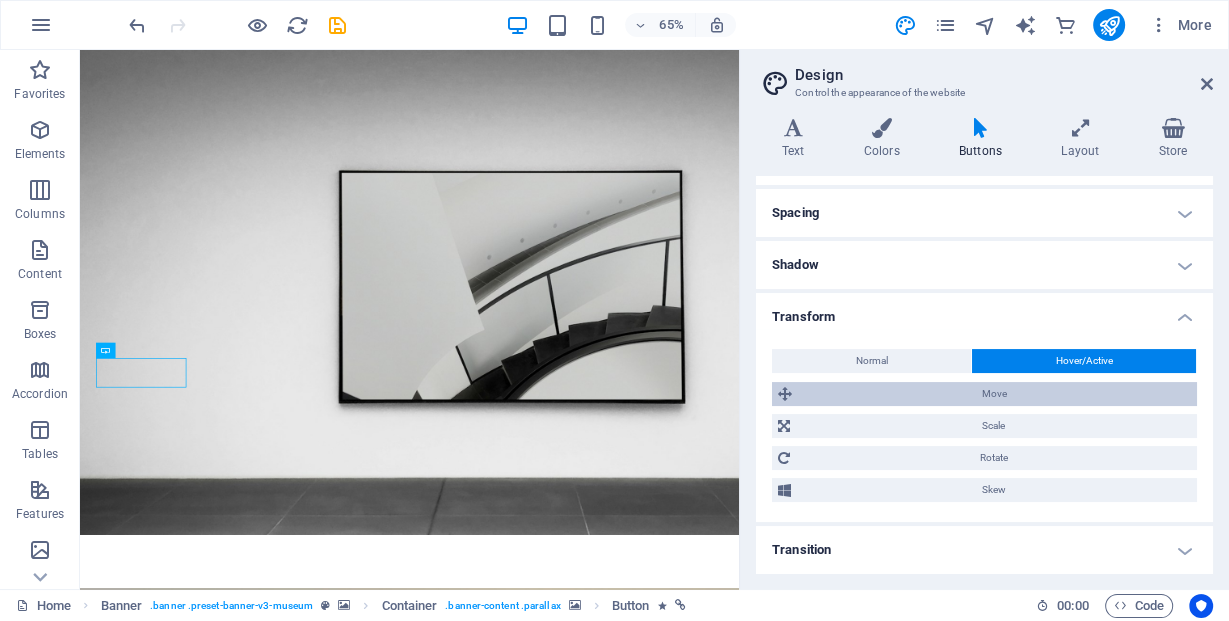 click on "Move" at bounding box center [994, 394] 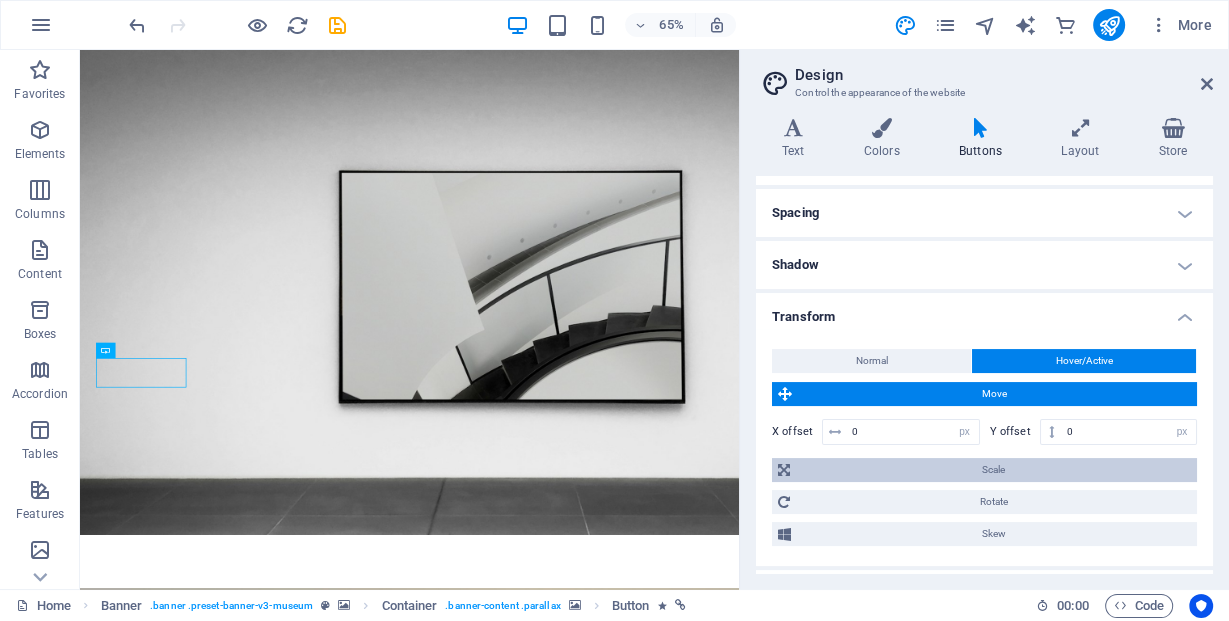 click on "Scale" at bounding box center [993, 470] 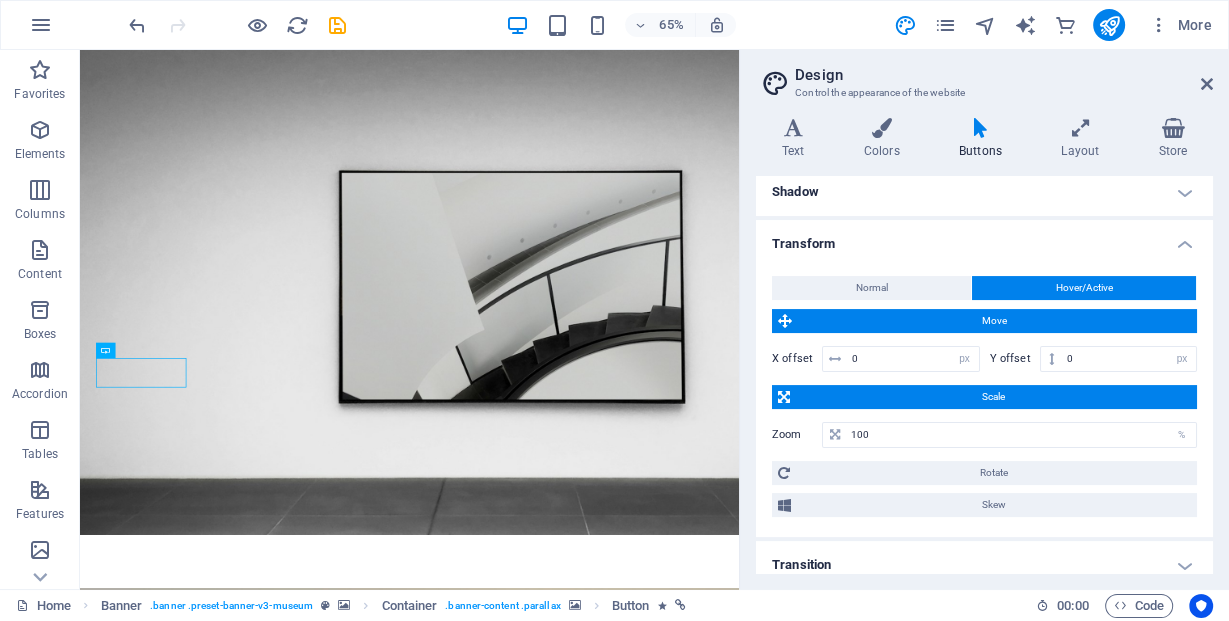 scroll, scrollTop: 343, scrollLeft: 0, axis: vertical 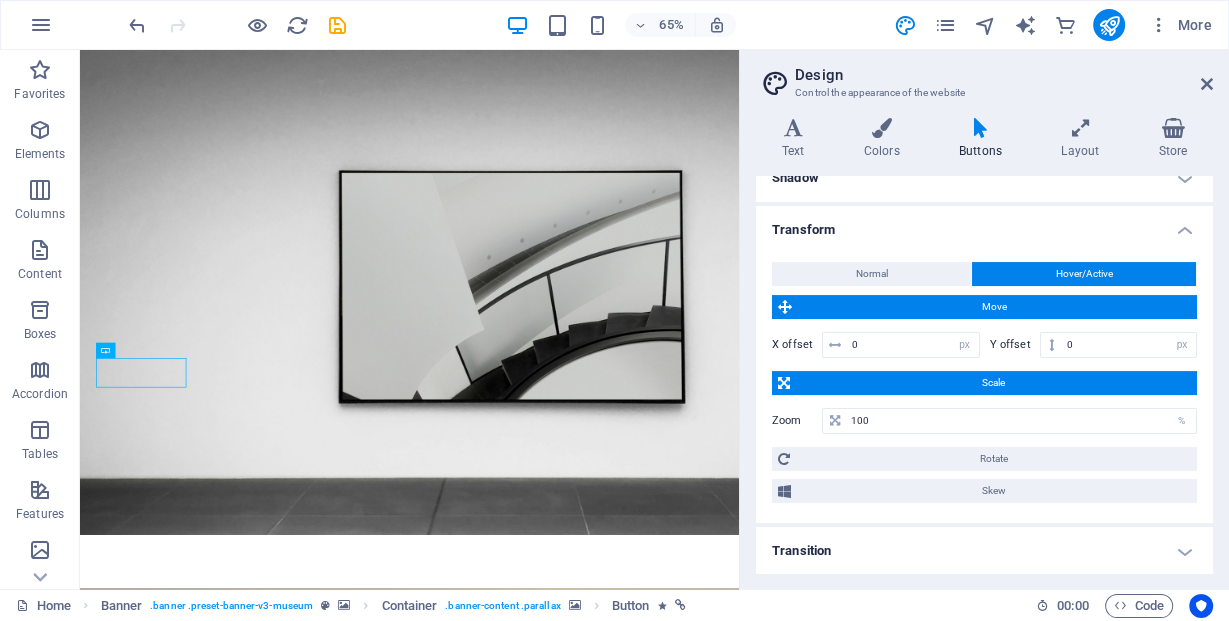 click on "Scale" at bounding box center (993, 383) 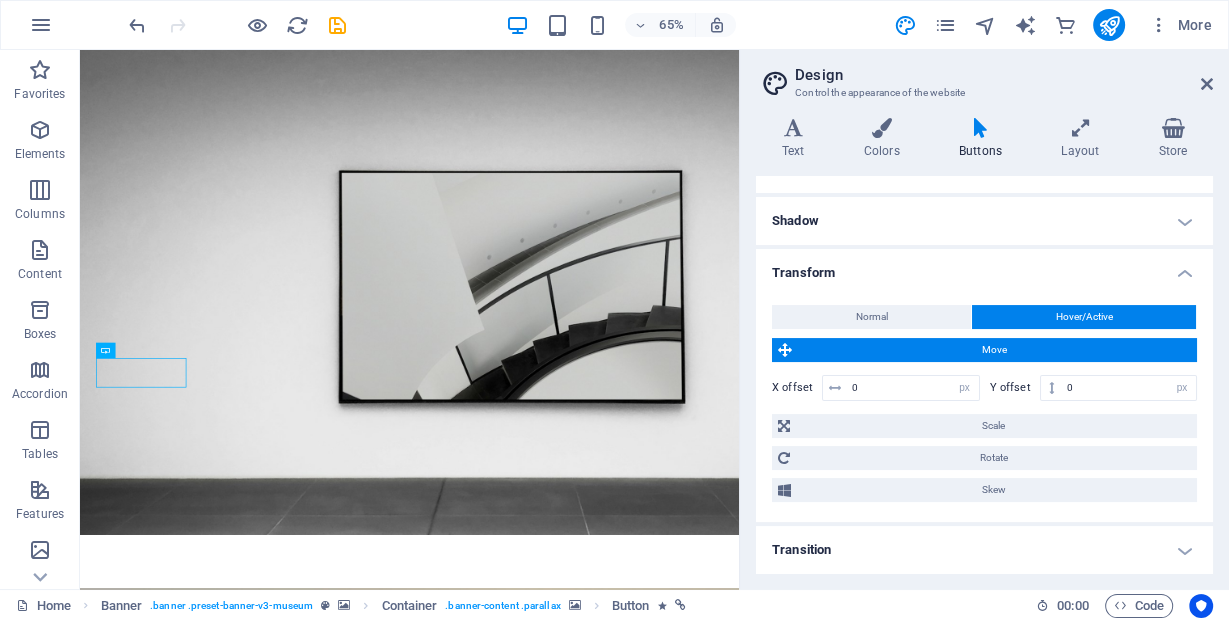 click on "Move" at bounding box center (994, 350) 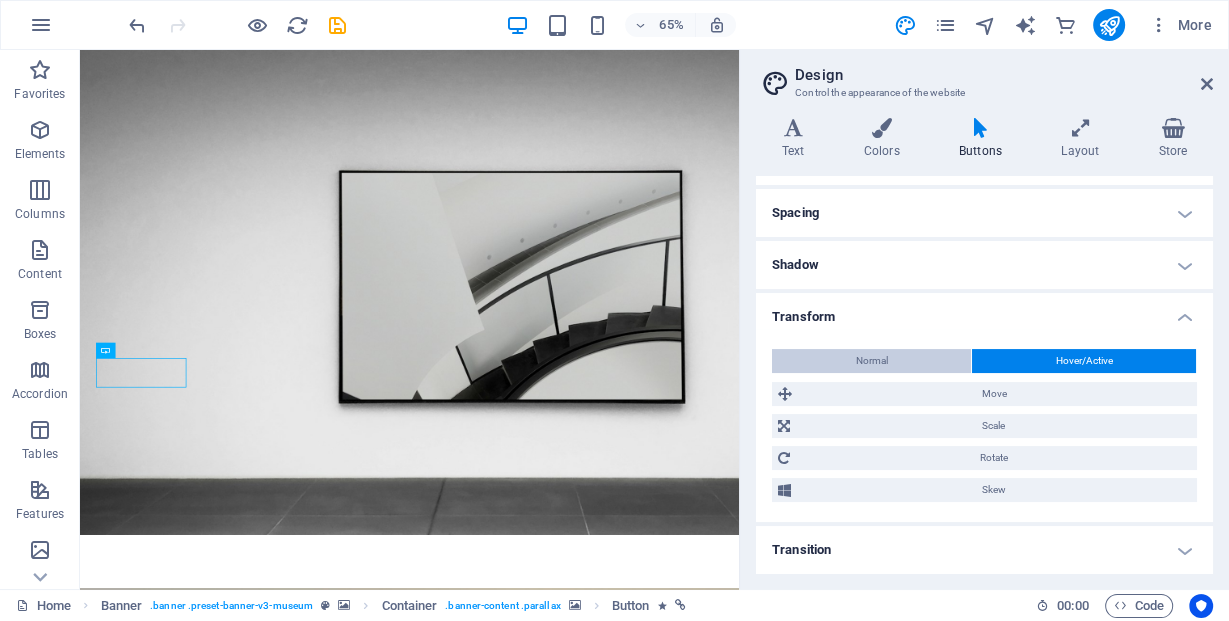 click on "Normal" at bounding box center (871, 361) 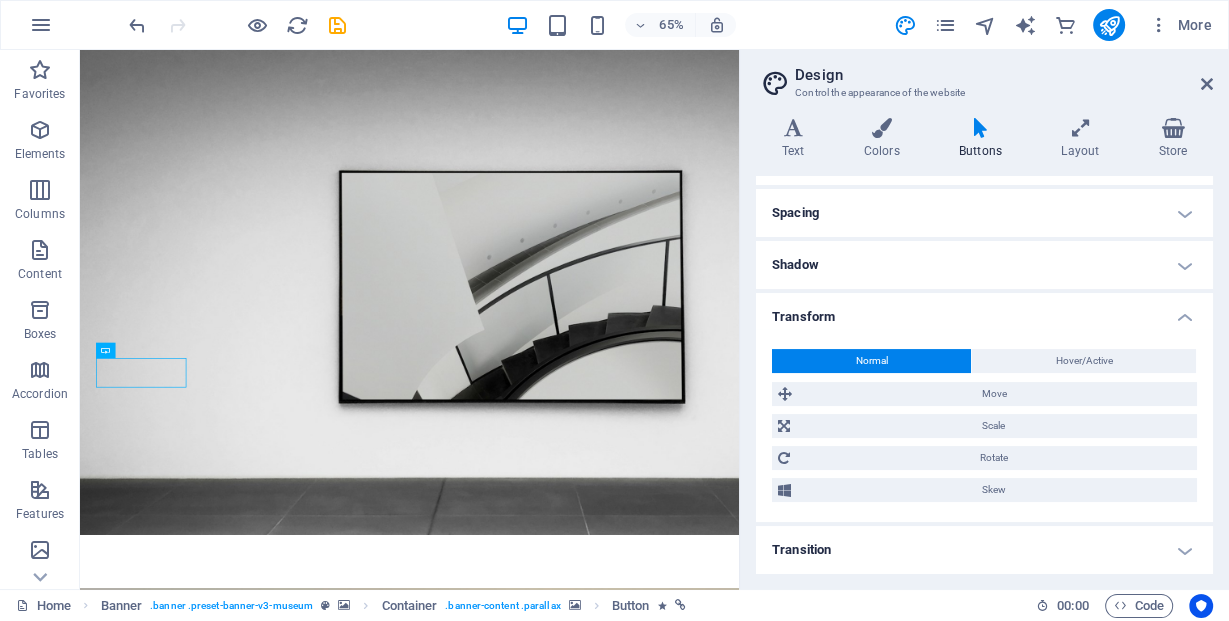 click on "Transition" at bounding box center (984, 550) 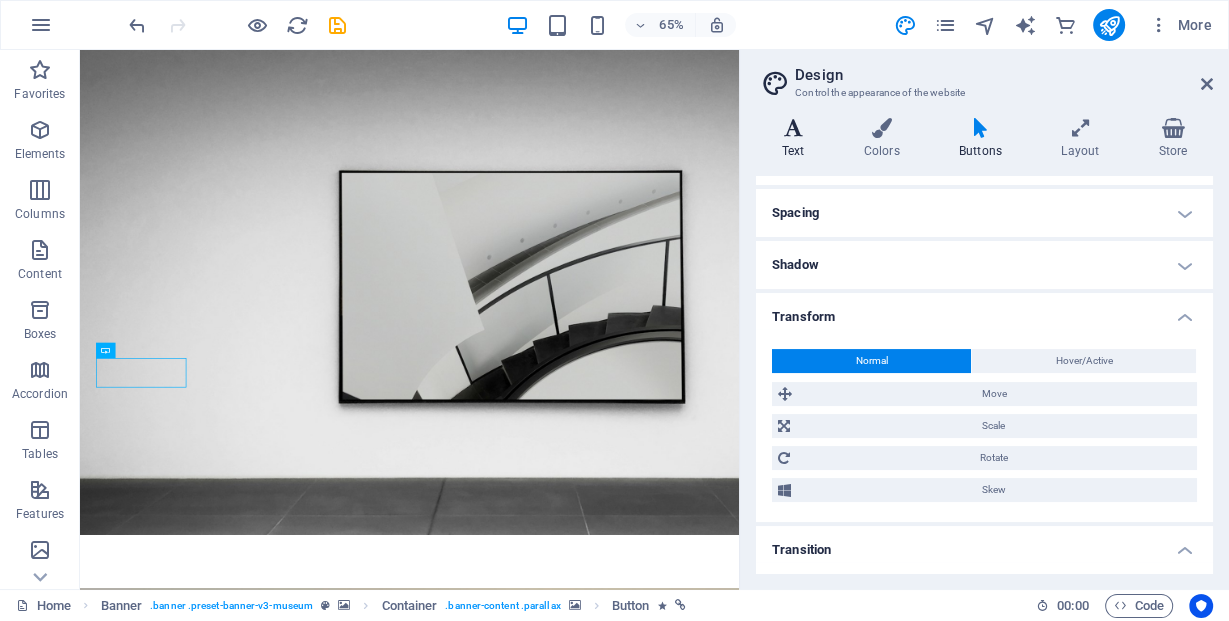 click on "Text" at bounding box center [797, 139] 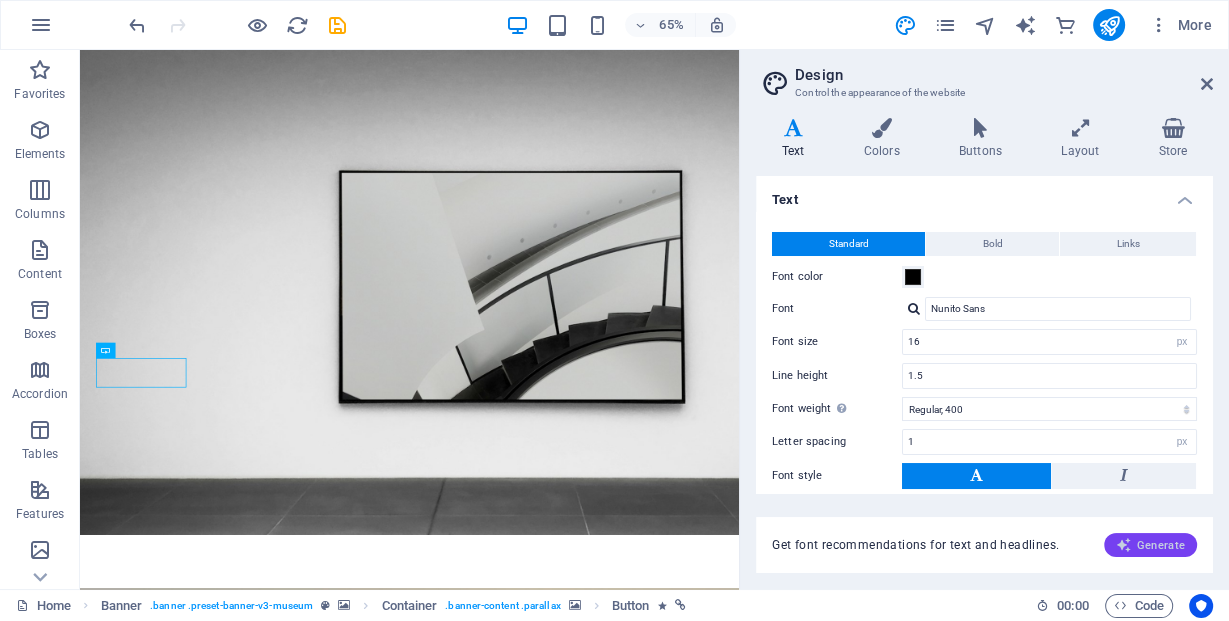 click on "Generate" at bounding box center (1150, 545) 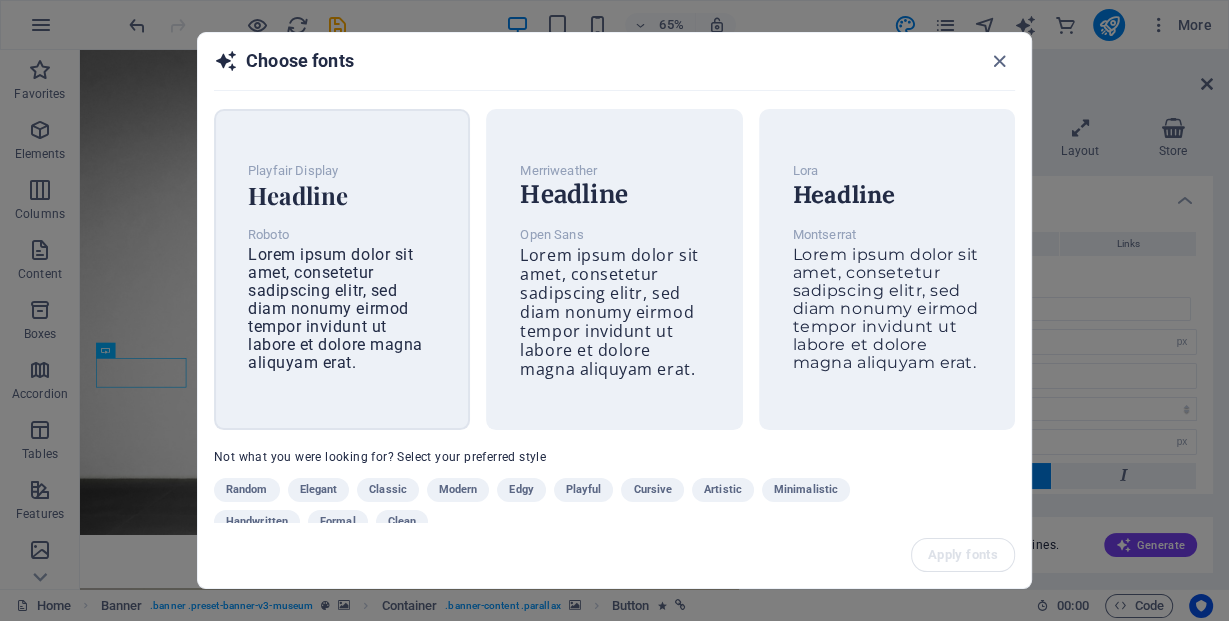 click on "Lorem ipsum dolor sit amet, consetetur sadipscing elitr, sed diam nonumy eirmod tempor invidunt ut labore et dolore magna aliquyam erat." at bounding box center [335, 308] 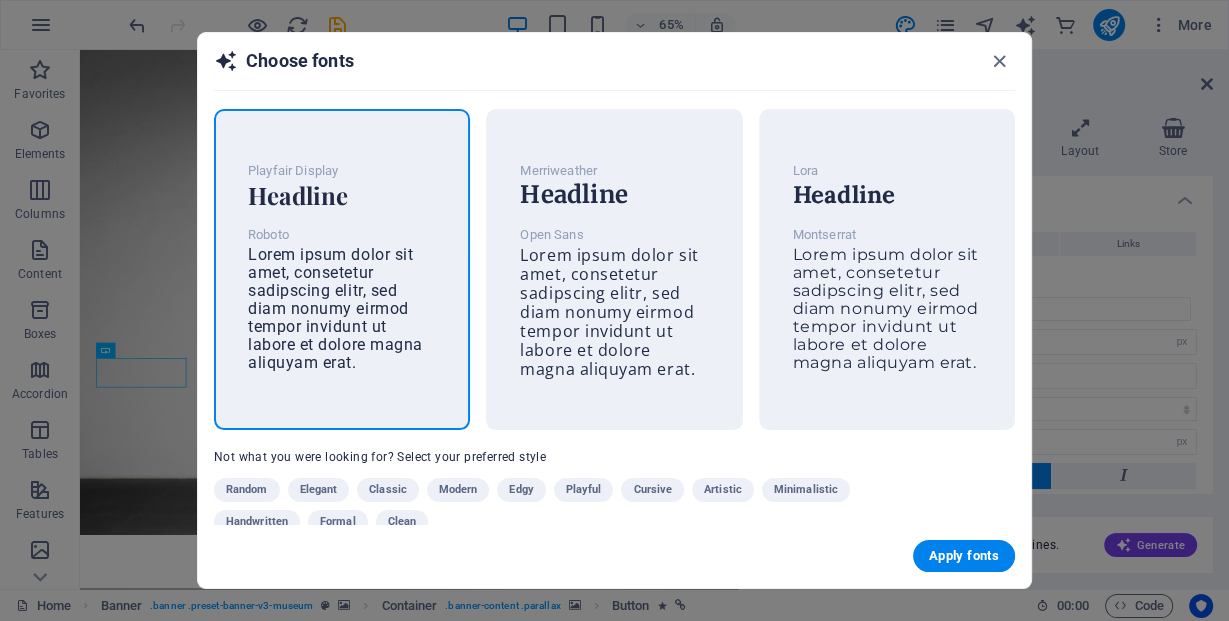 click on "Lorem ipsum dolor sit amet, consetetur sadipscing elitr, sed diam nonumy eirmod tempor invidunt ut labore et dolore magna aliquyam erat." at bounding box center [335, 308] 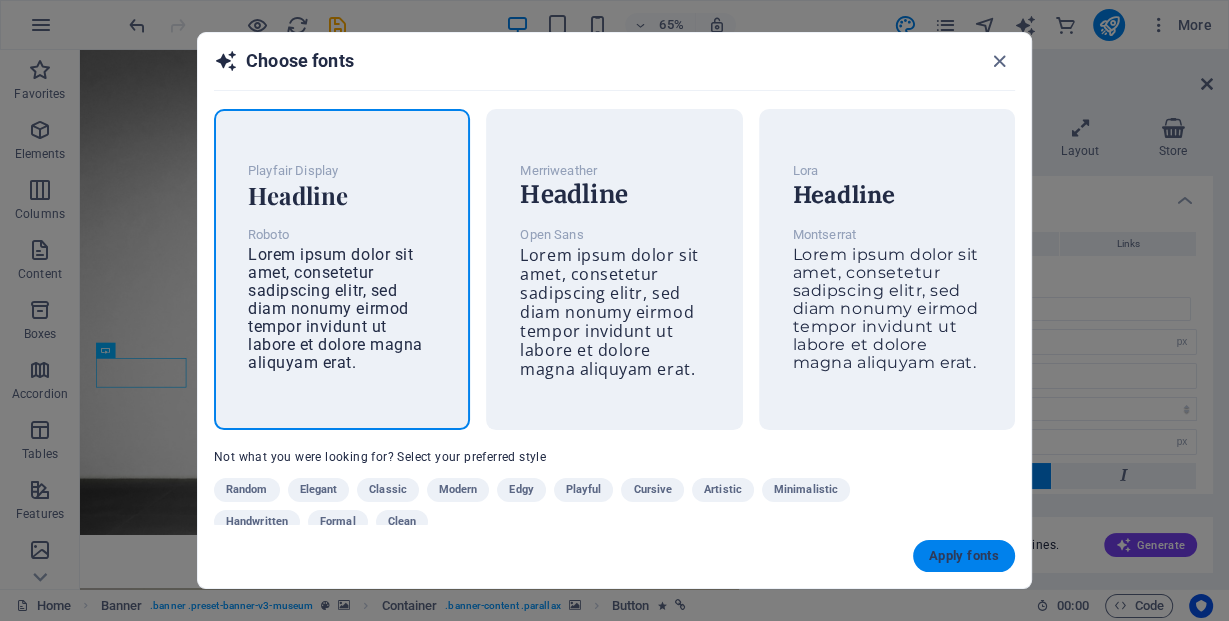click on "Apply fonts" at bounding box center (964, 556) 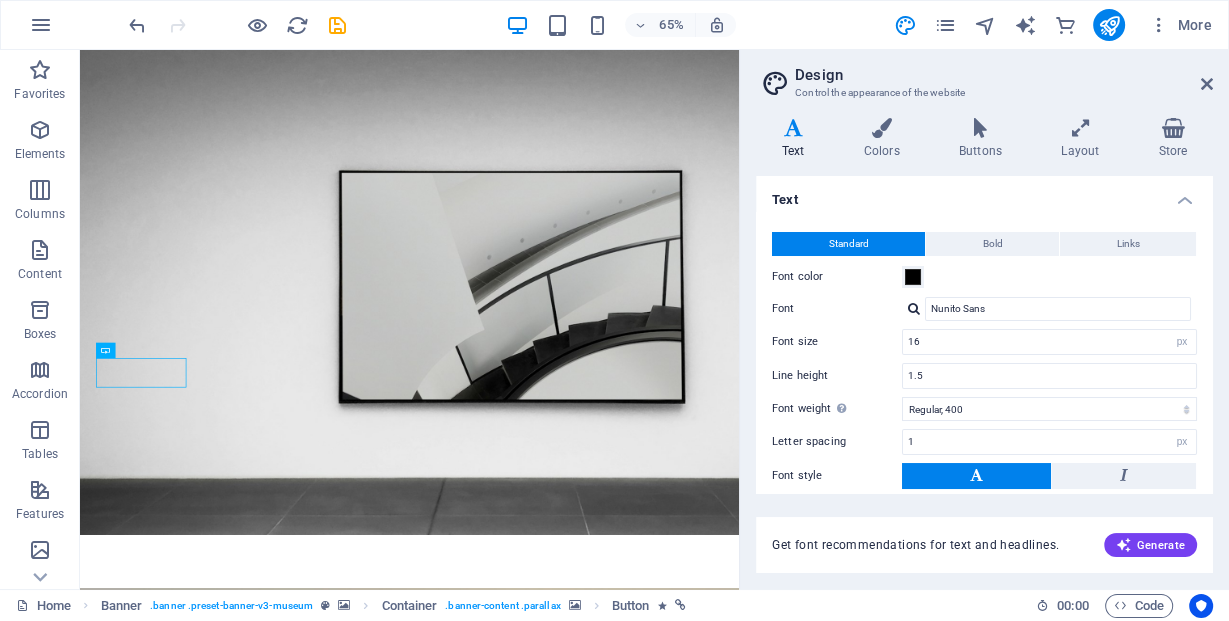 type on "Roboto" 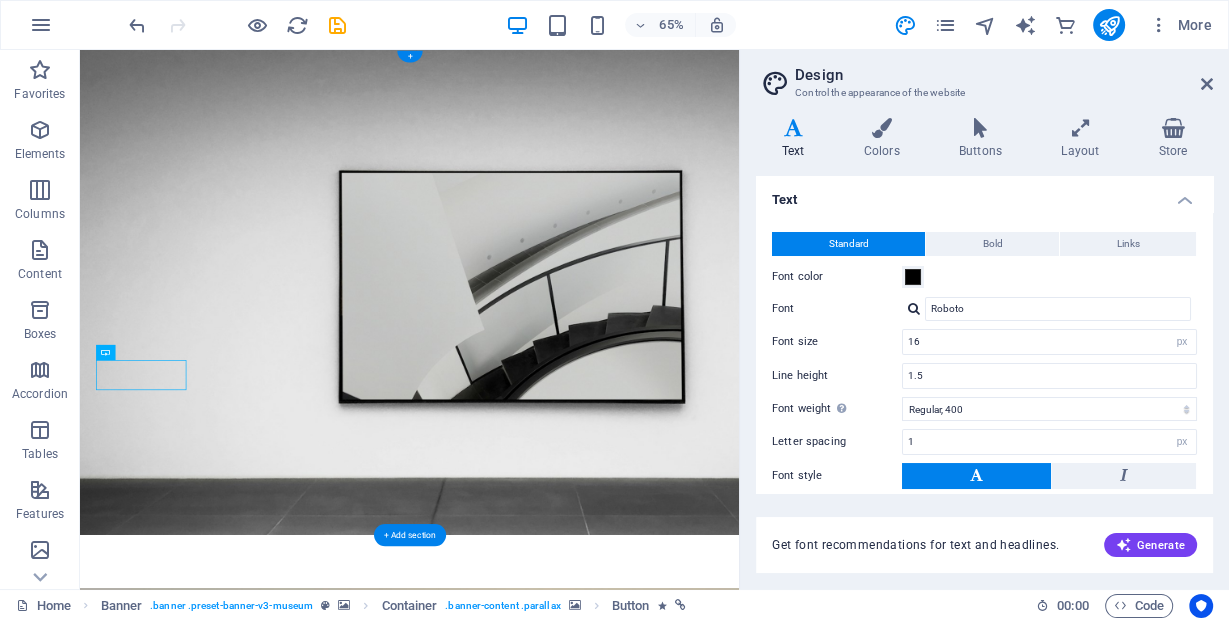click at bounding box center (587, 1226) 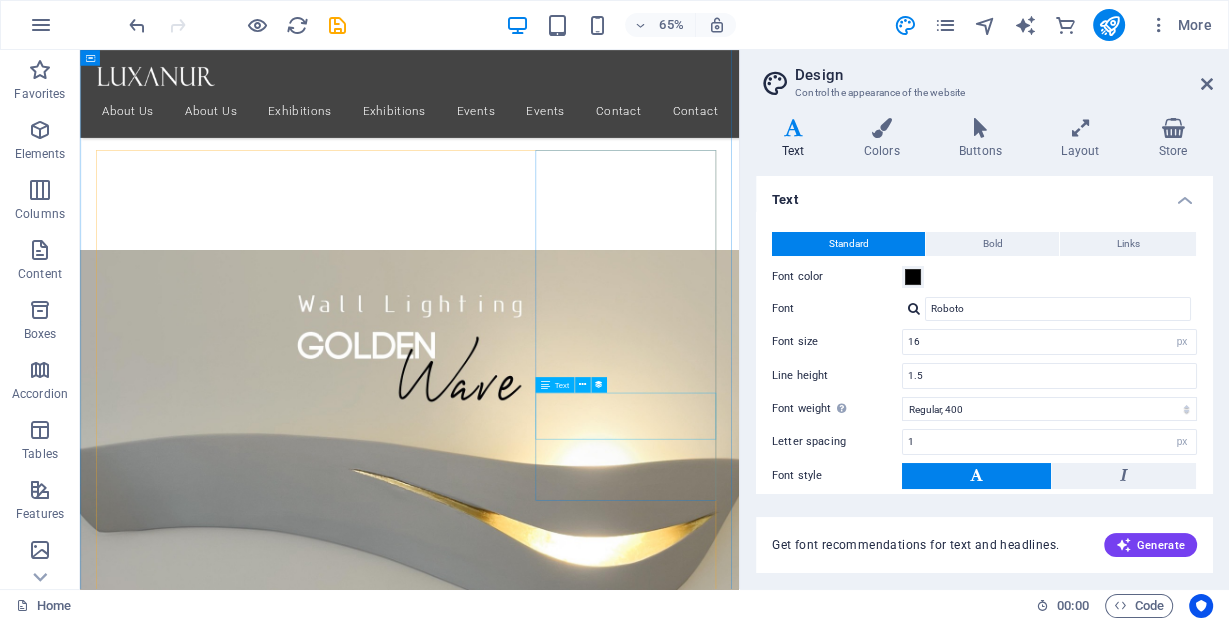 scroll, scrollTop: 880, scrollLeft: 0, axis: vertical 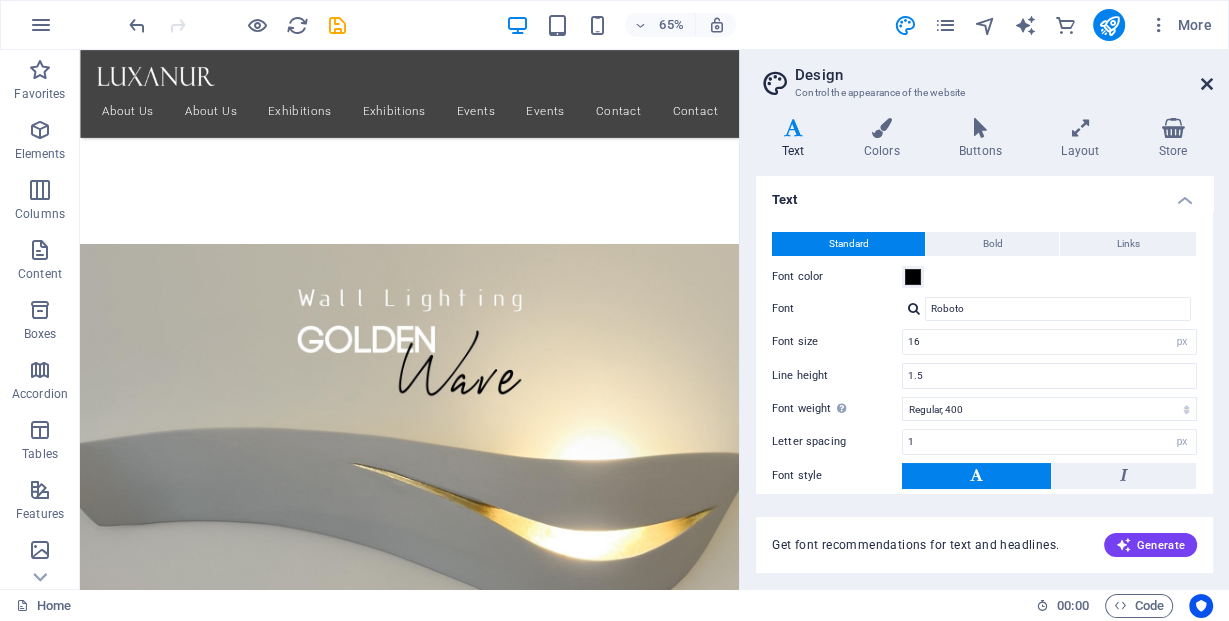 click at bounding box center [1207, 84] 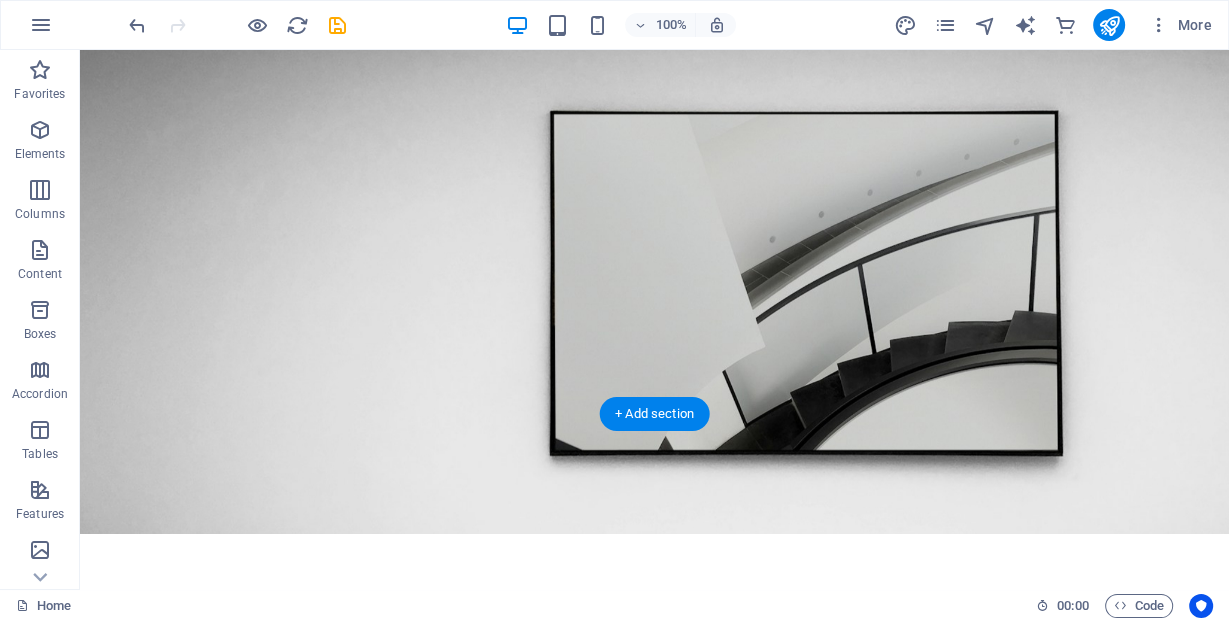 scroll, scrollTop: 0, scrollLeft: 0, axis: both 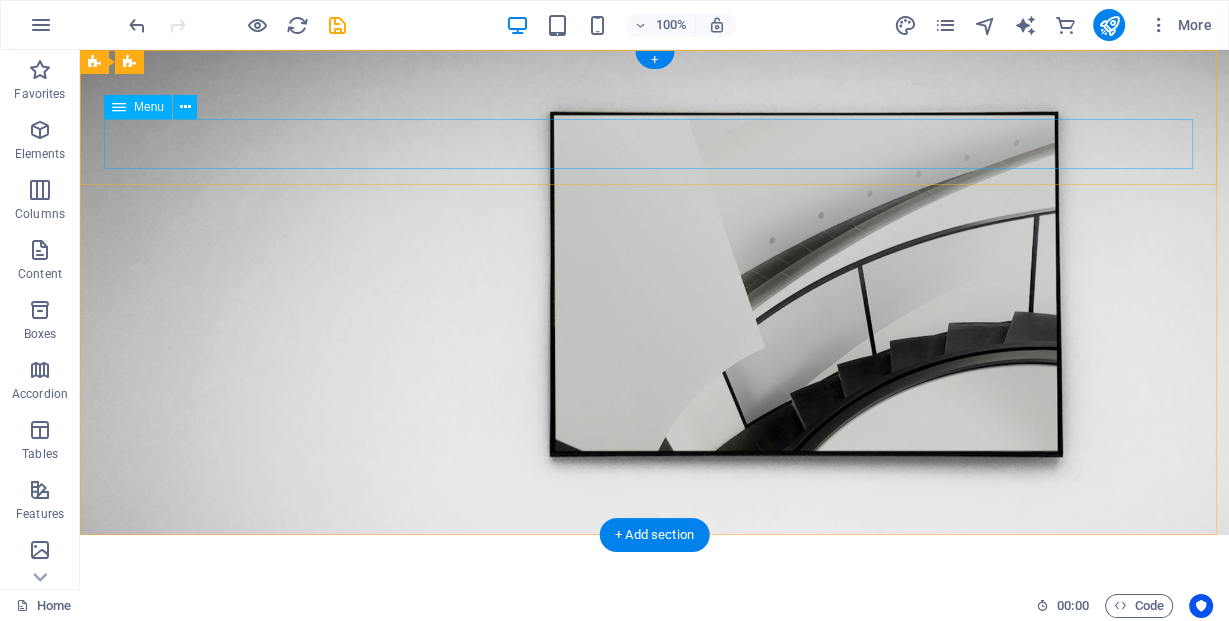 click on "About Us About Us Exhibitions Exhibitions Events Events Contact Contact" at bounding box center [654, 629] 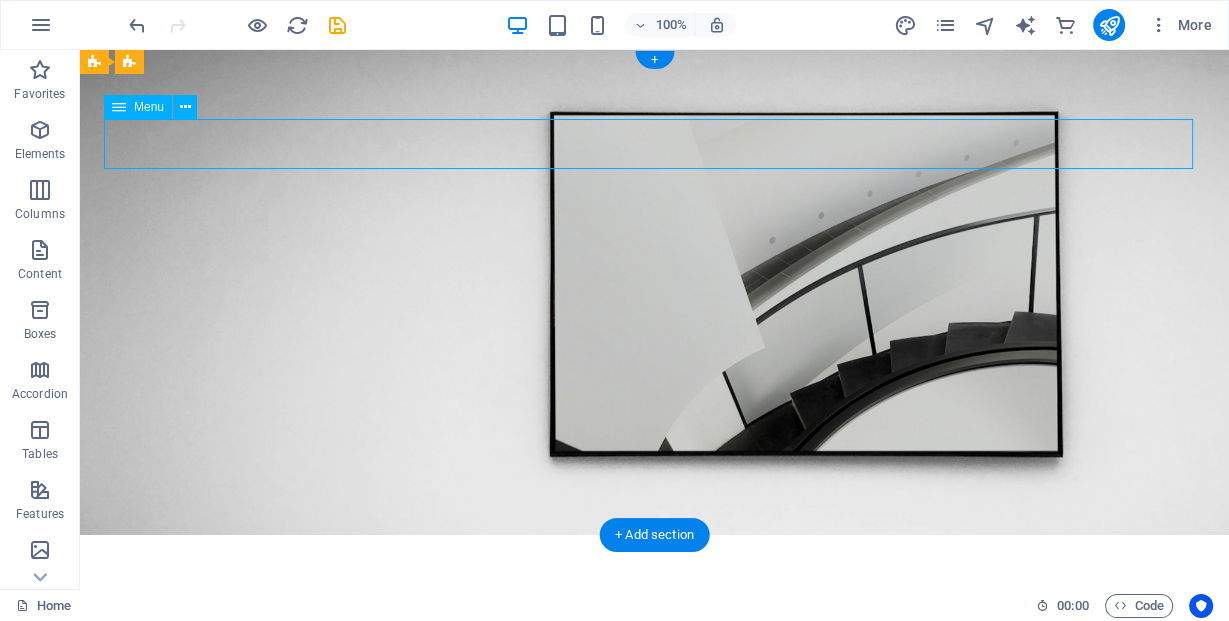 click on "About Us About Us Exhibitions Exhibitions Events Events Contact Contact" at bounding box center [654, 629] 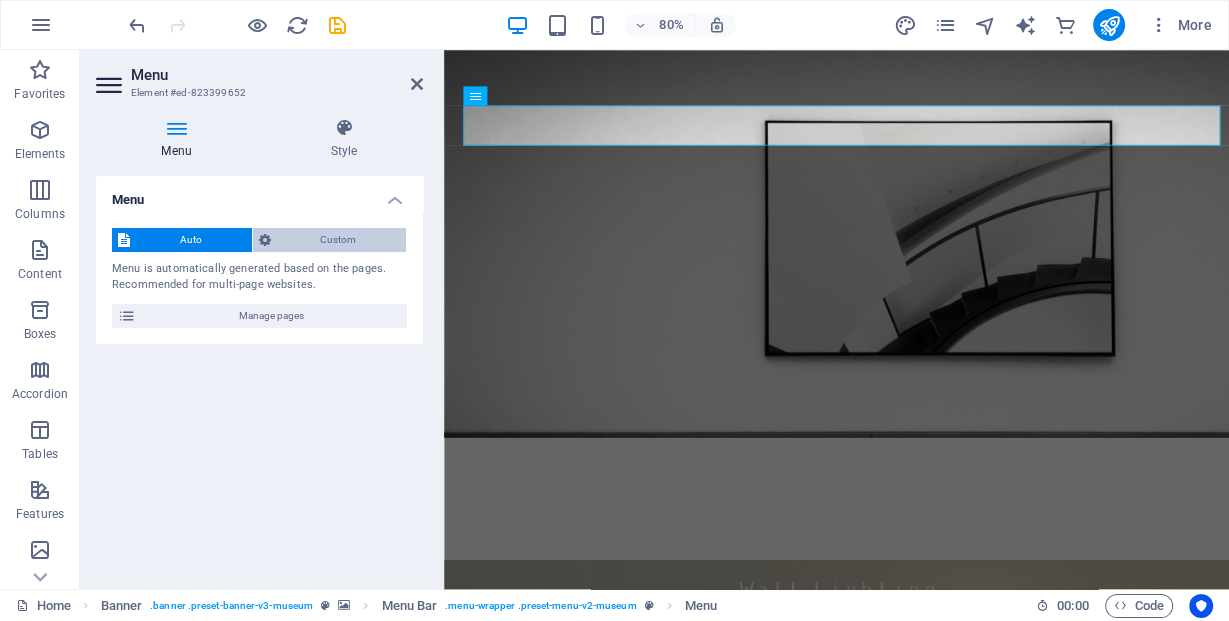 click on "Custom" at bounding box center [339, 240] 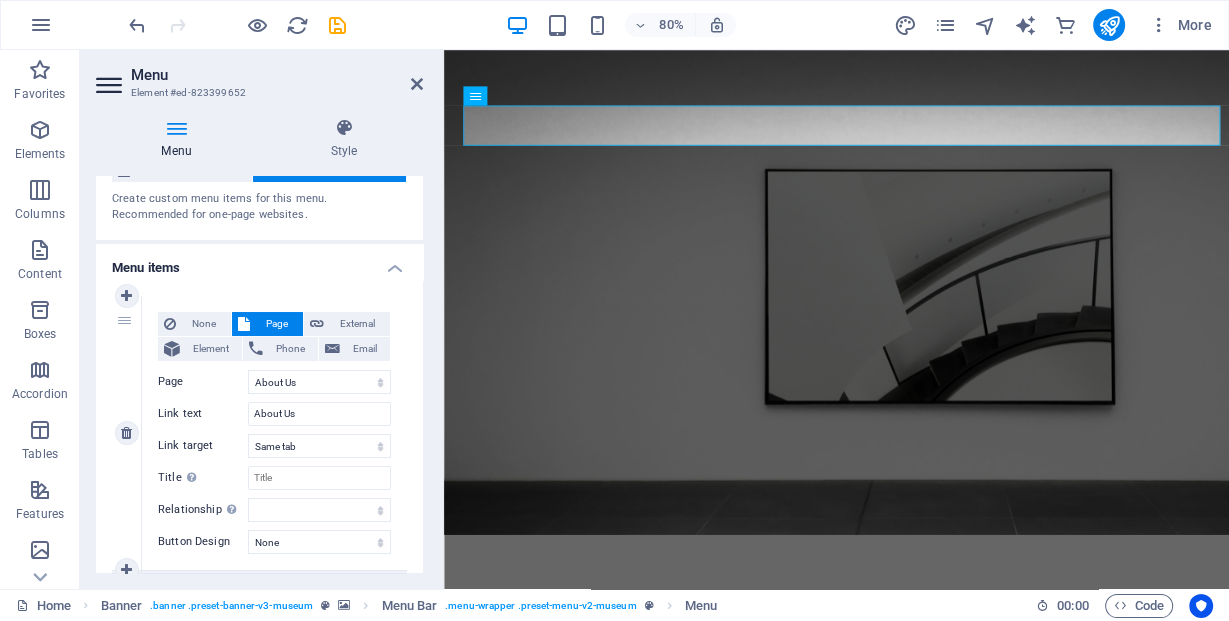 scroll, scrollTop: 0, scrollLeft: 0, axis: both 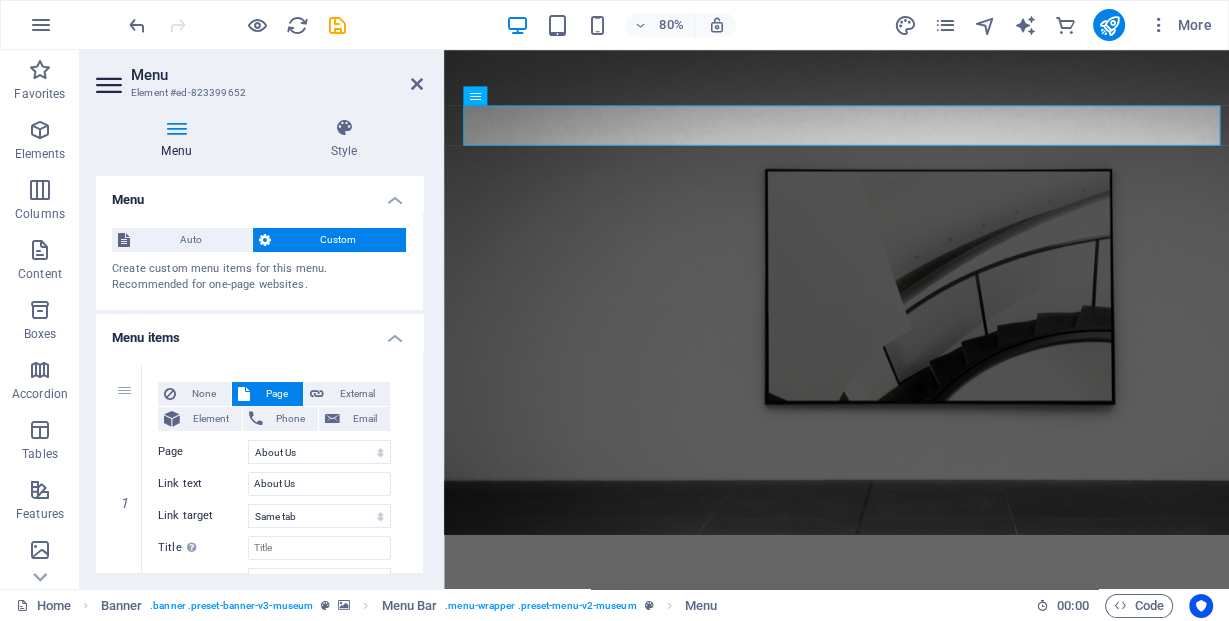 click at bounding box center (934, 1031) 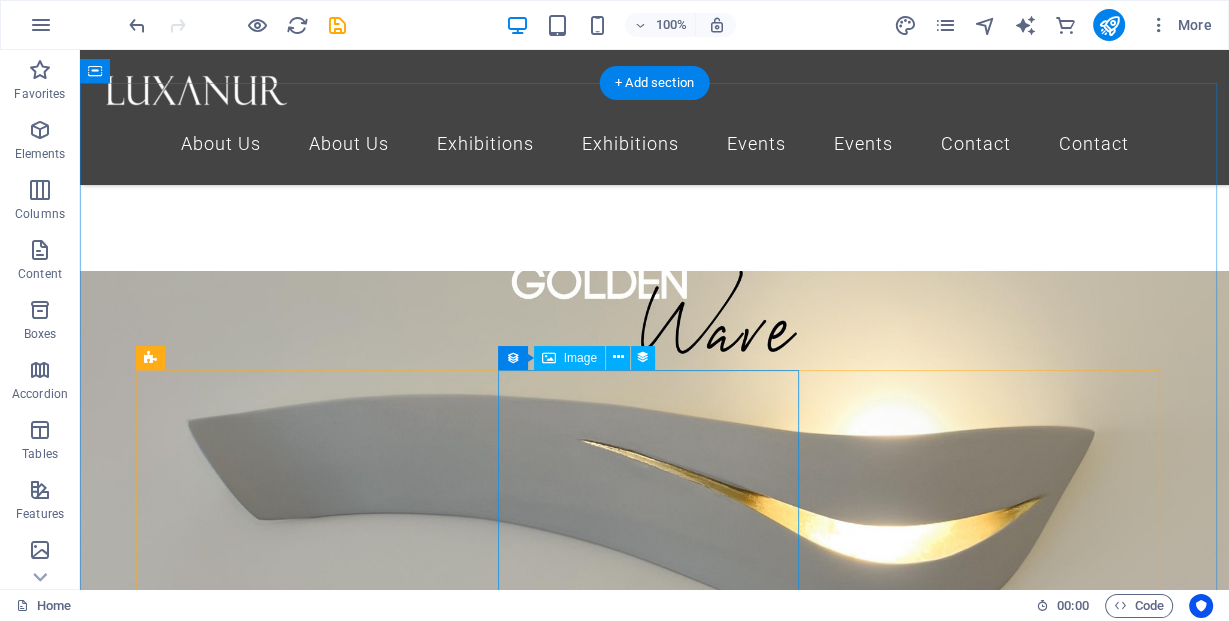 scroll, scrollTop: 560, scrollLeft: 0, axis: vertical 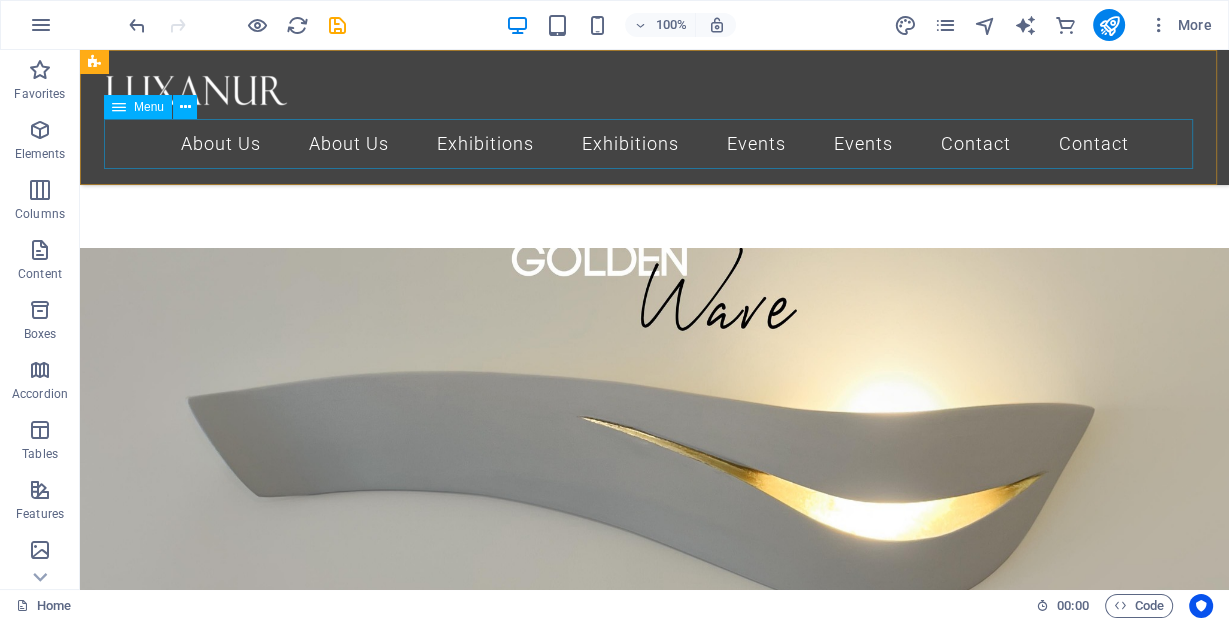 click on "About Us About Us Exhibitions Exhibitions Events Events Contact Contact" at bounding box center (654, 144) 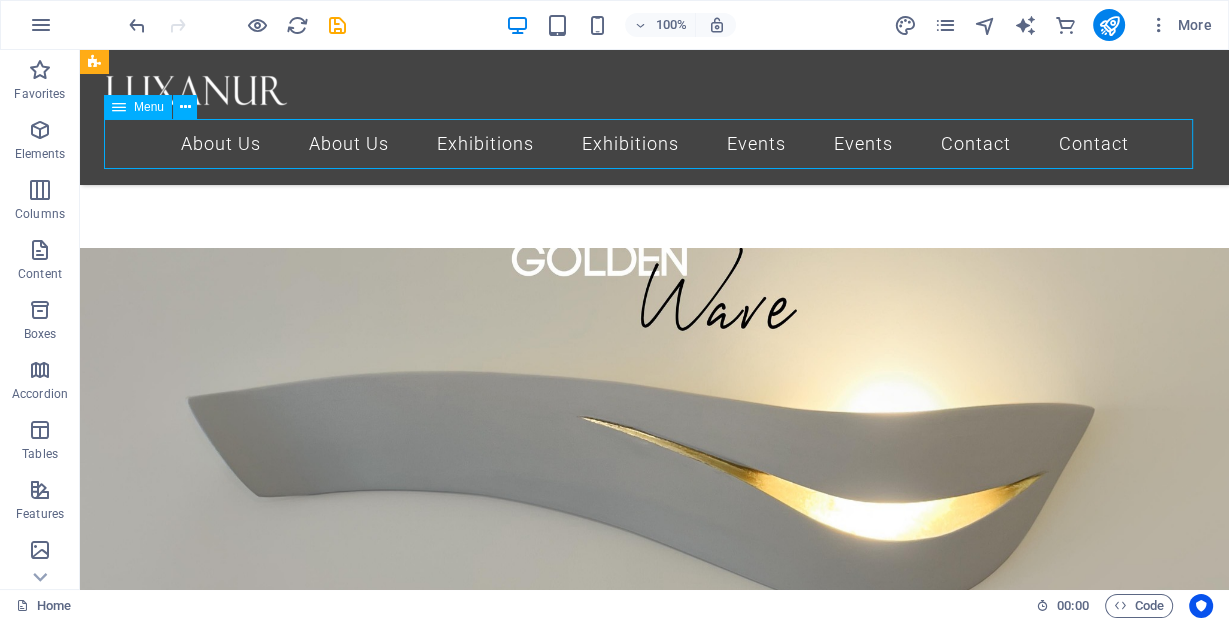 click on "About Us About Us Exhibitions Exhibitions Events Events Contact Contact" at bounding box center [654, 144] 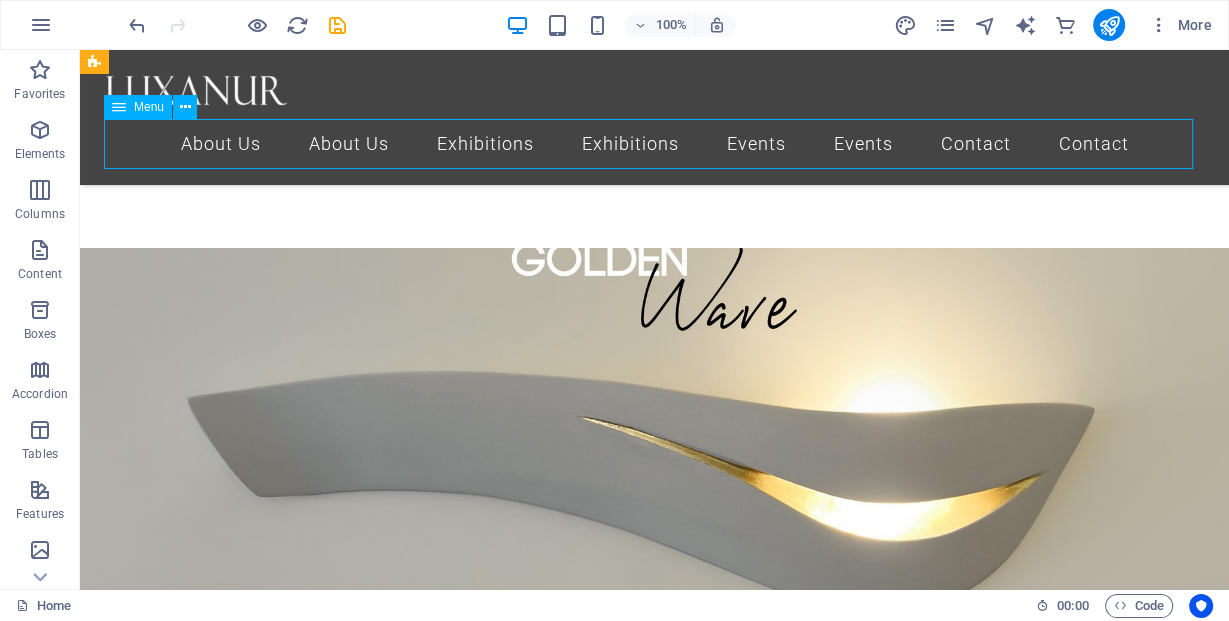 select on "2" 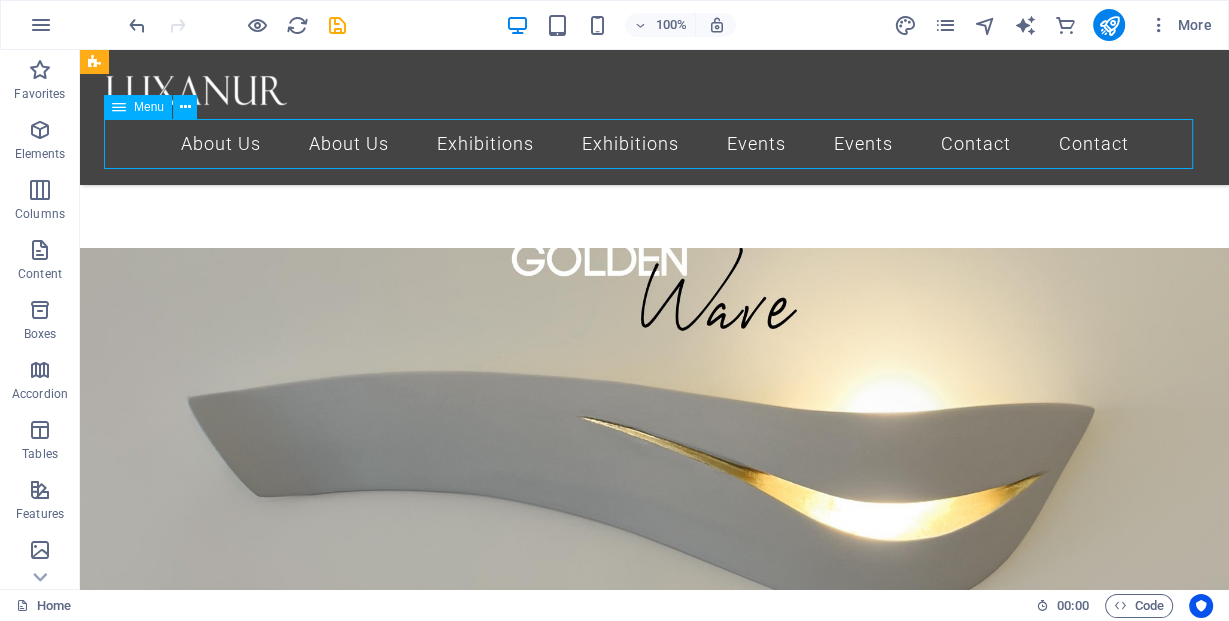 select on "4" 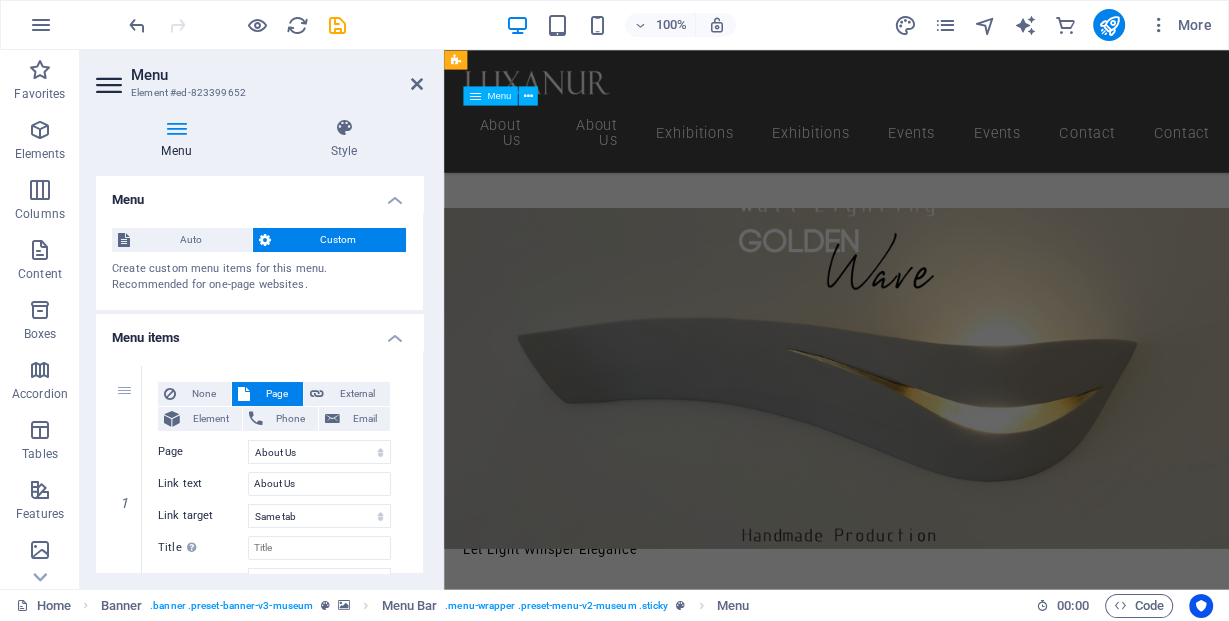scroll, scrollTop: 680, scrollLeft: 0, axis: vertical 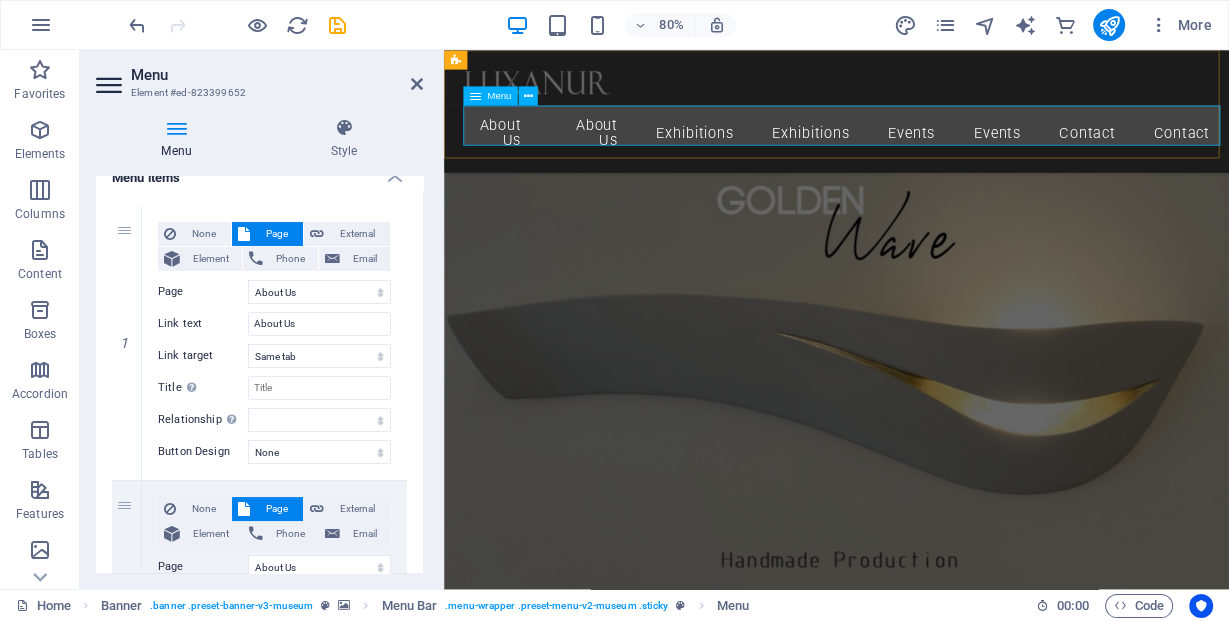 click on "About Us About Us Exhibitions Exhibitions Events Events Contact Contact" at bounding box center (934, 153) 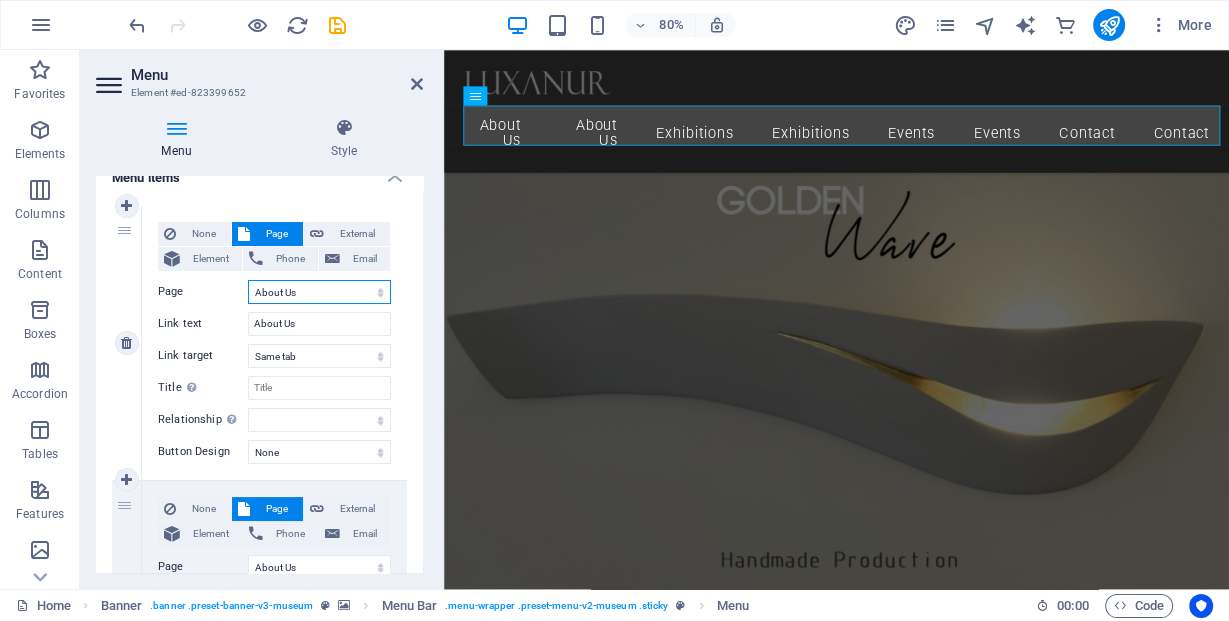 click on "Home Home About Us About Us Exhibitions Exhibitions Events Events Contact Contact Privacy Privacy Legal Notice Legal Notice" at bounding box center (319, 292) 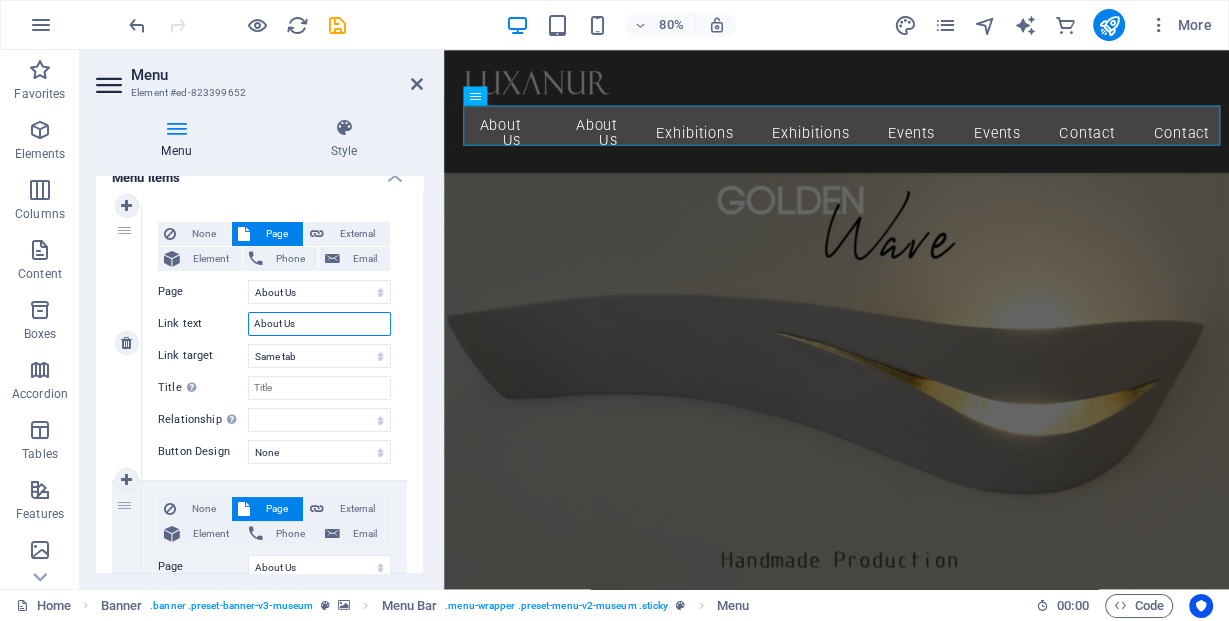 click on "About Us" at bounding box center (319, 324) 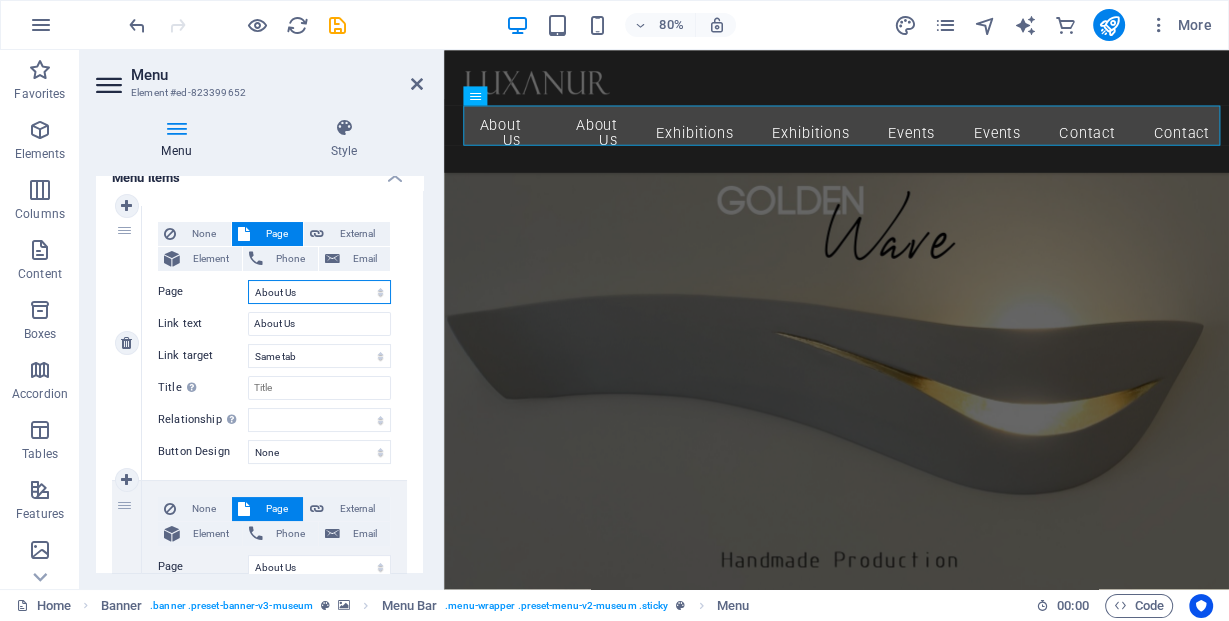 click on "Home Home About Us About Us Exhibitions Exhibitions Events Events Contact Contact Privacy Privacy Legal Notice Legal Notice" at bounding box center [319, 292] 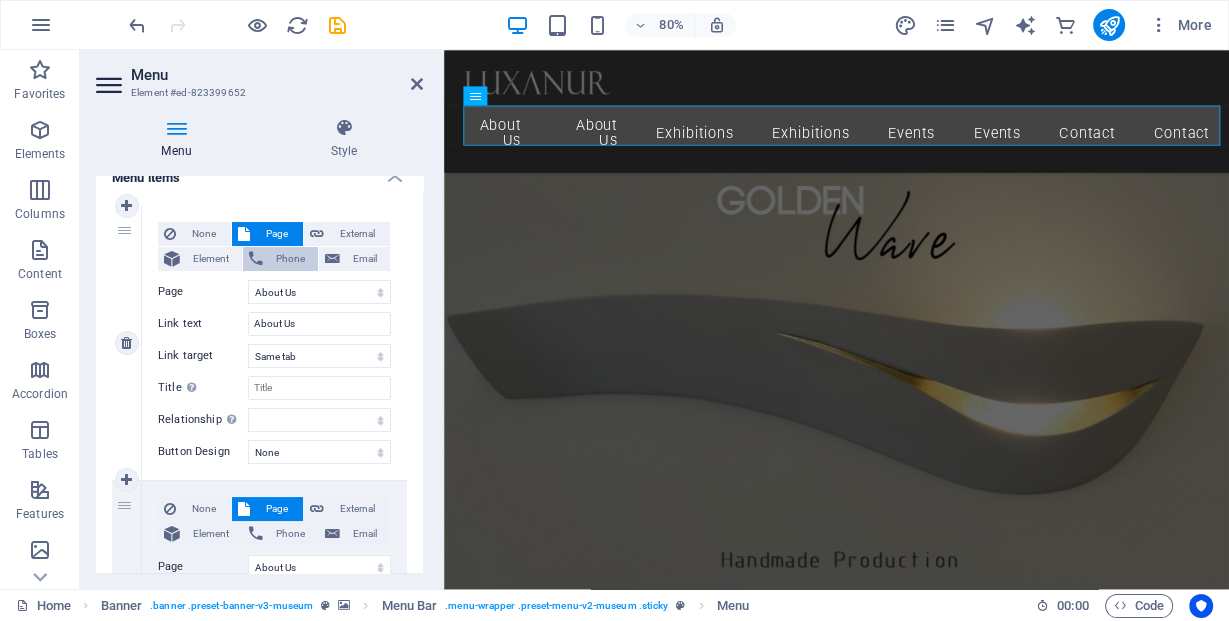 click on "Phone" at bounding box center [290, 259] 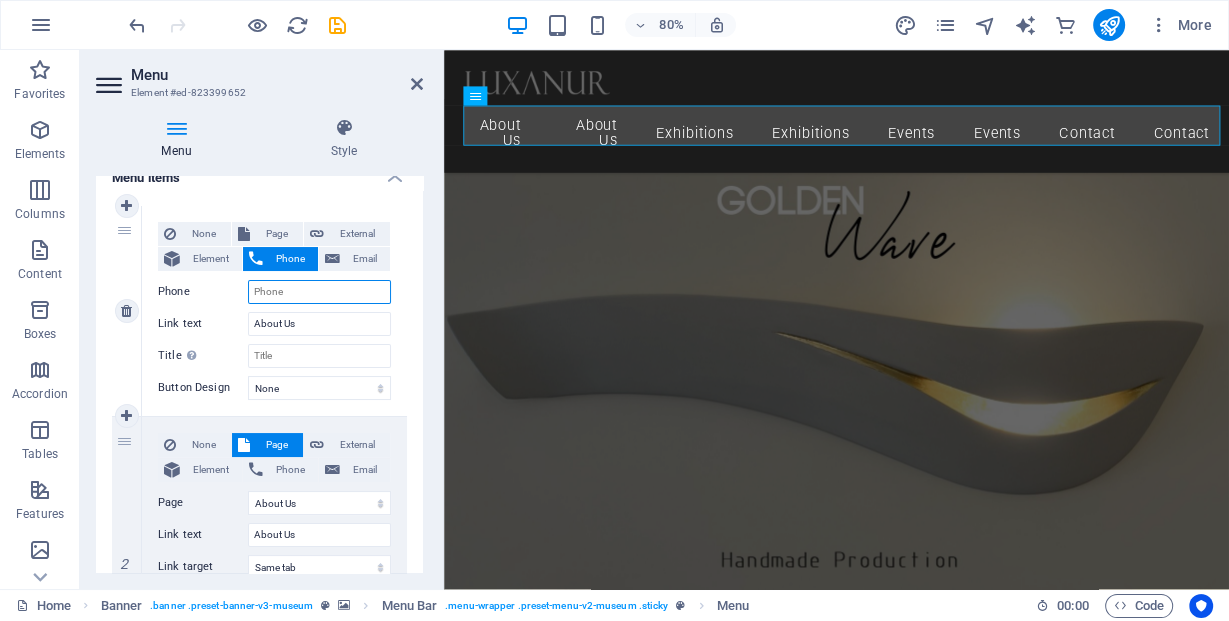 click on "Phone" at bounding box center [319, 292] 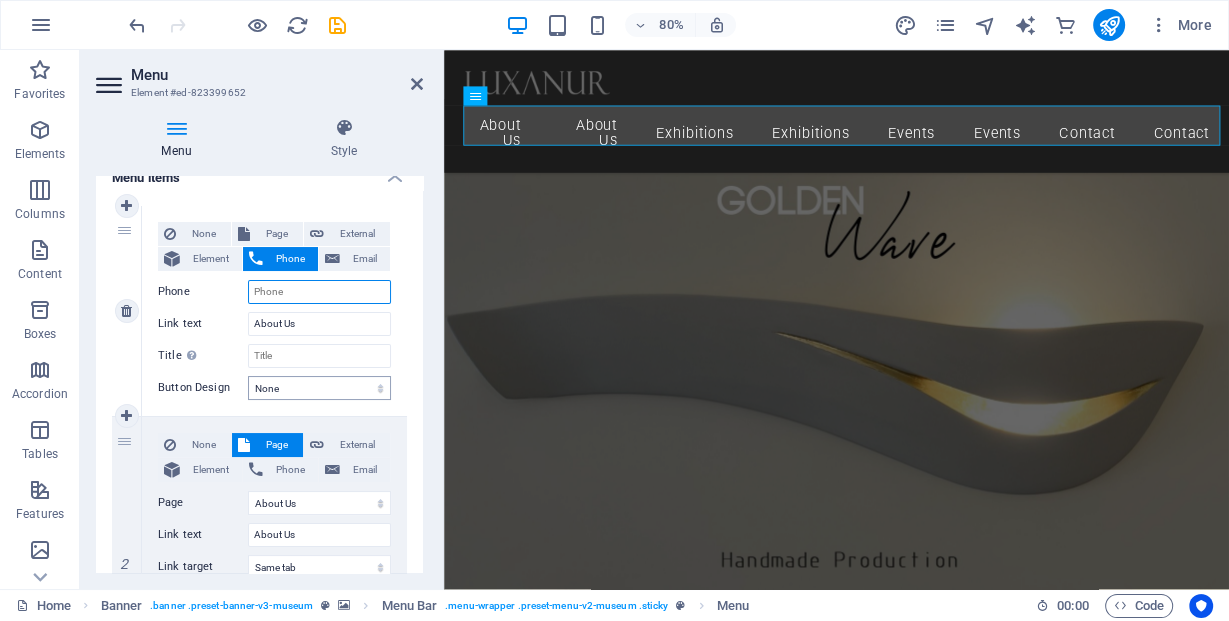 type on "all-products" 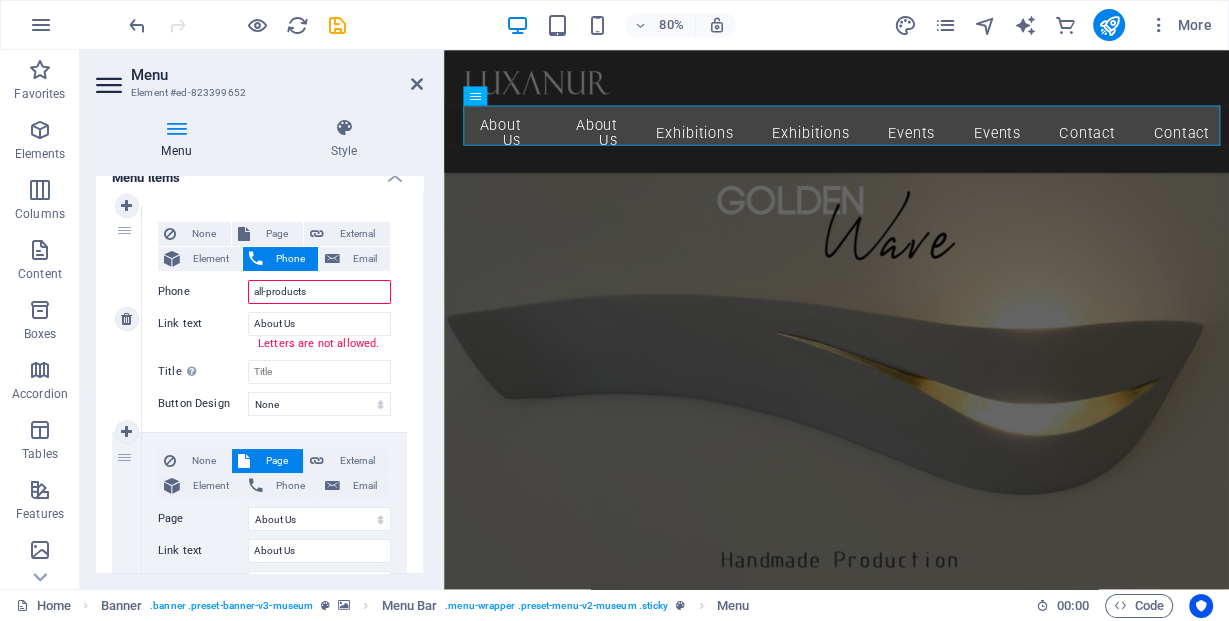 click on "all-products" at bounding box center (319, 292) 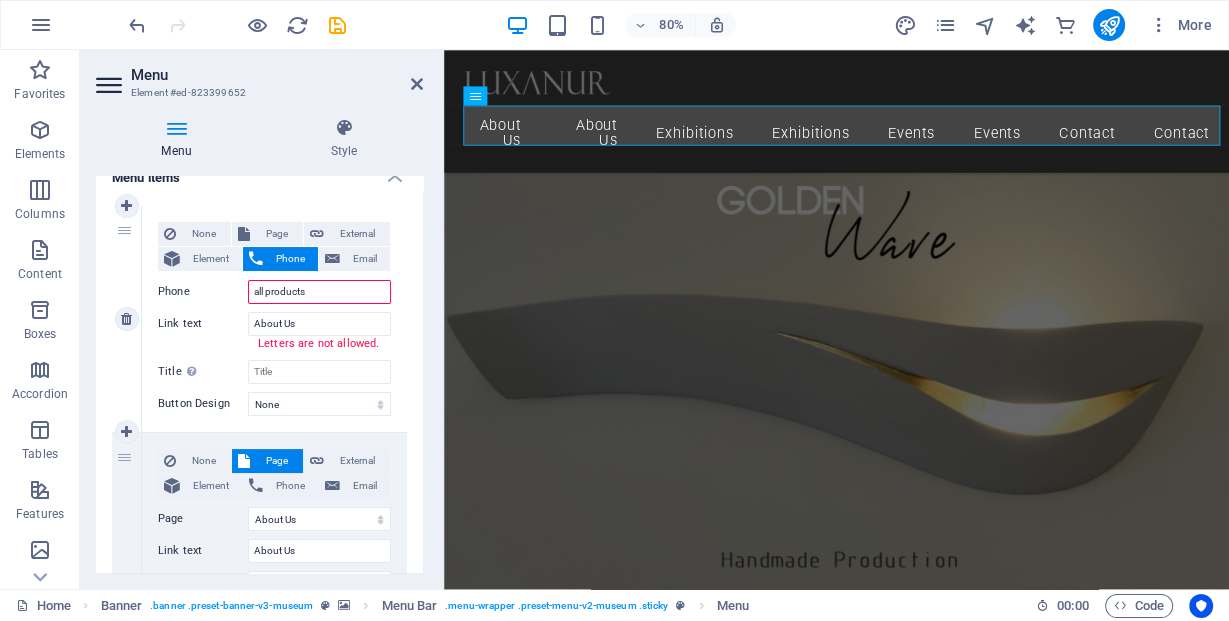 click on "all products" at bounding box center [319, 292] 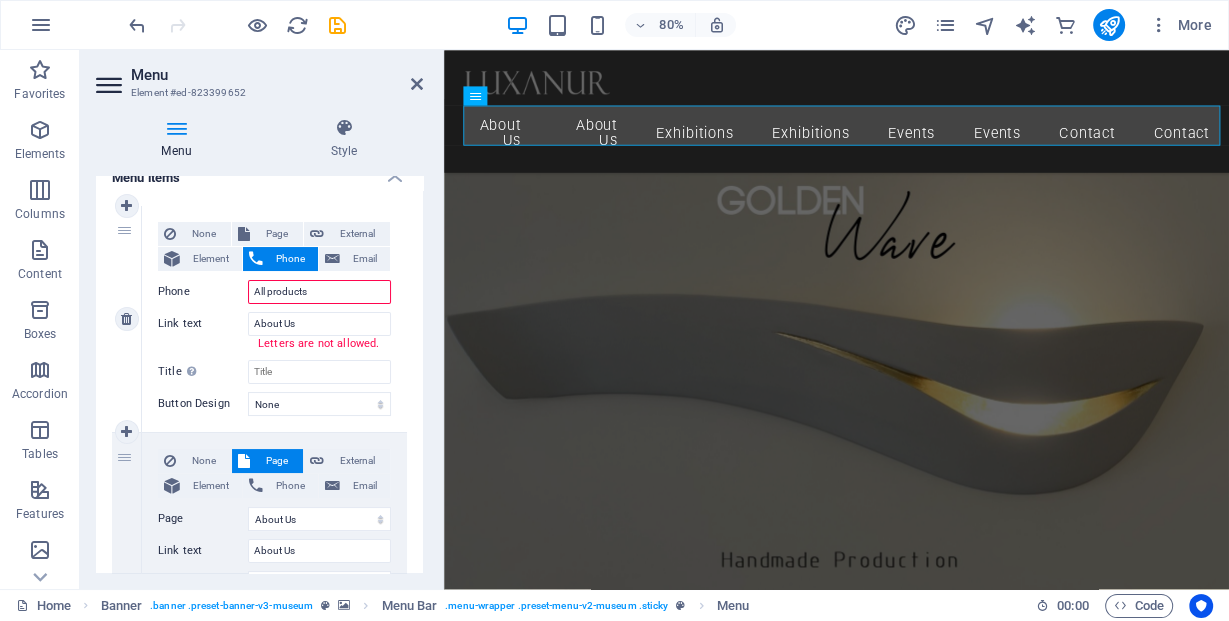 click on "All products" at bounding box center [319, 292] 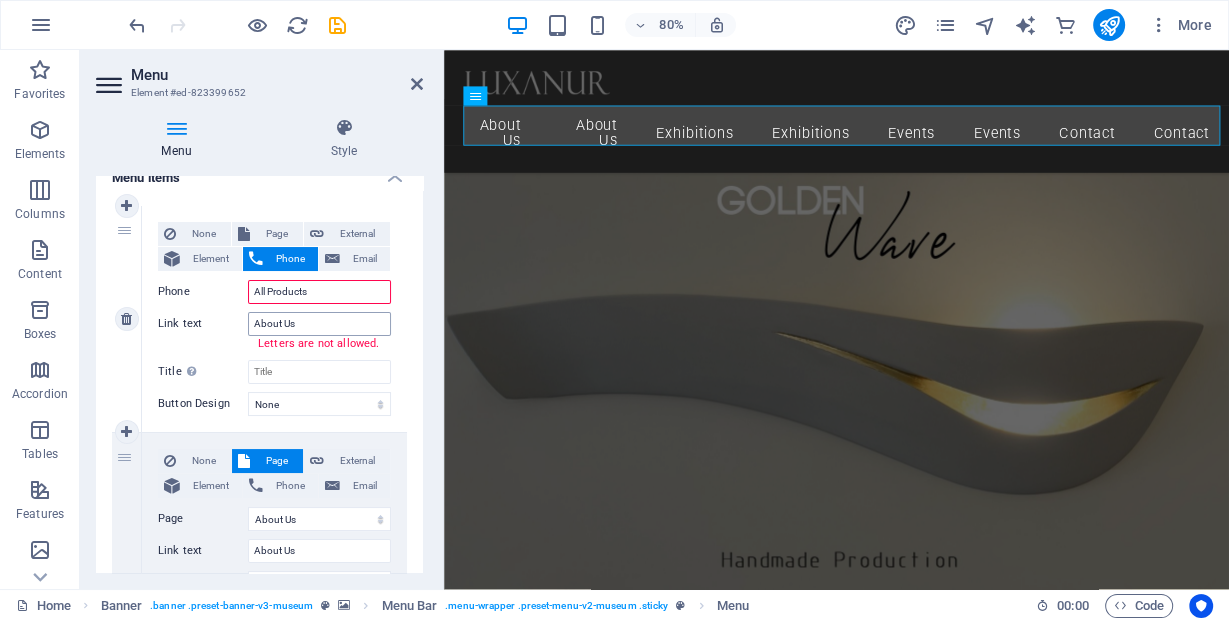 type on "All Products" 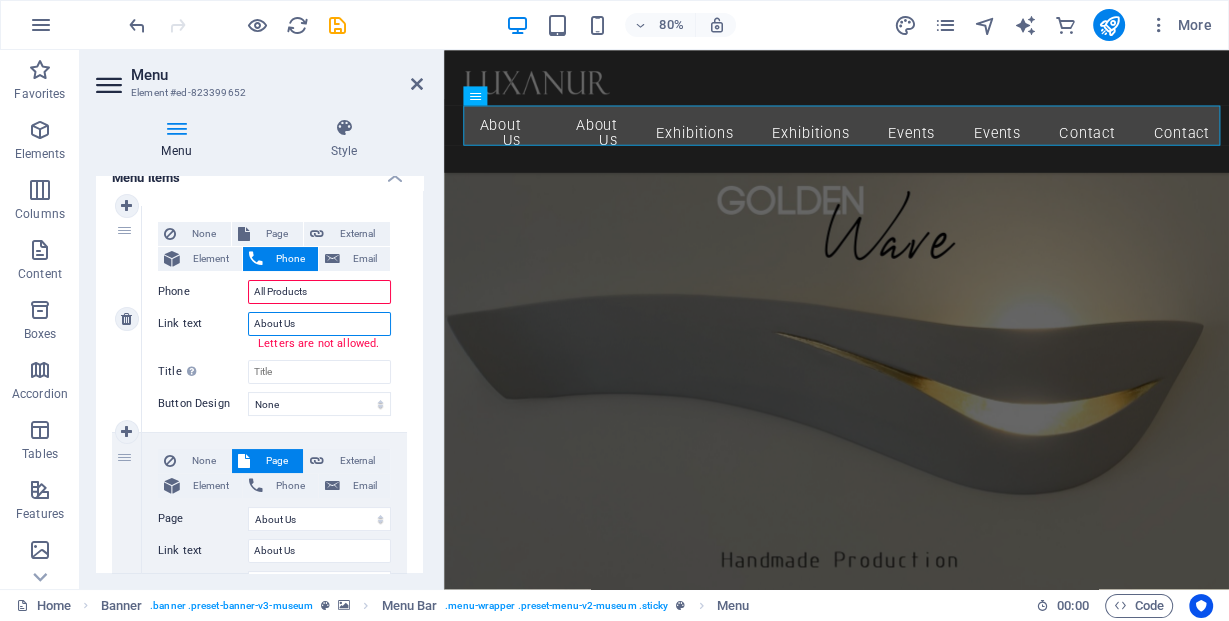 click on "About Us" at bounding box center [319, 324] 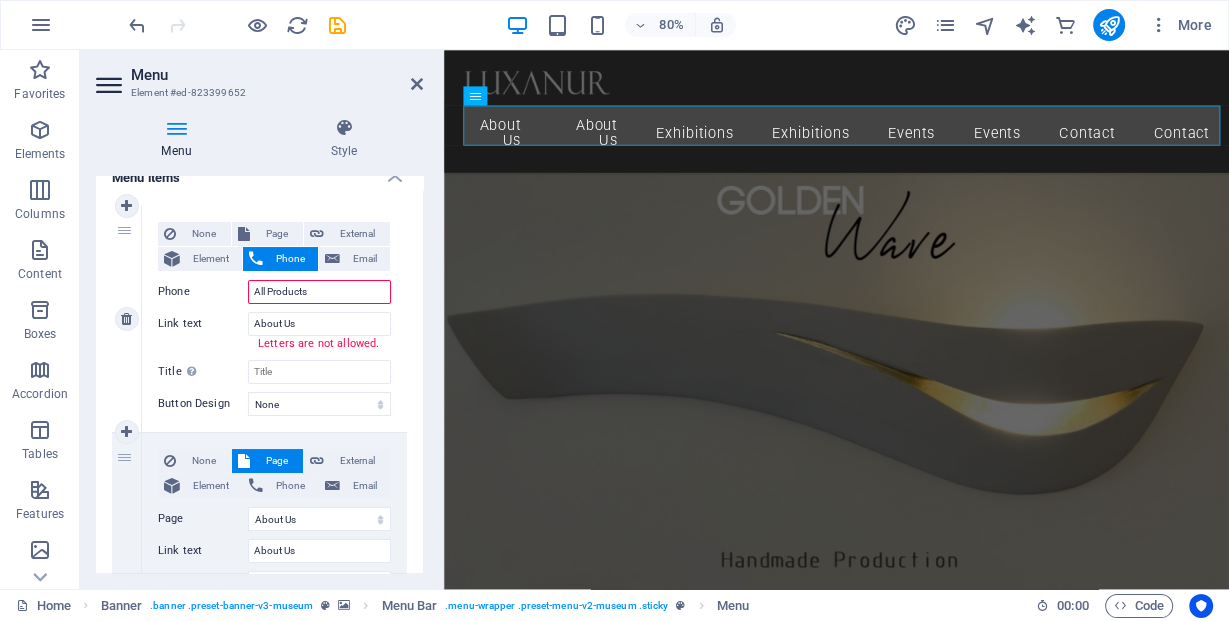 click on "Letters are not allowed." at bounding box center (374, 344) 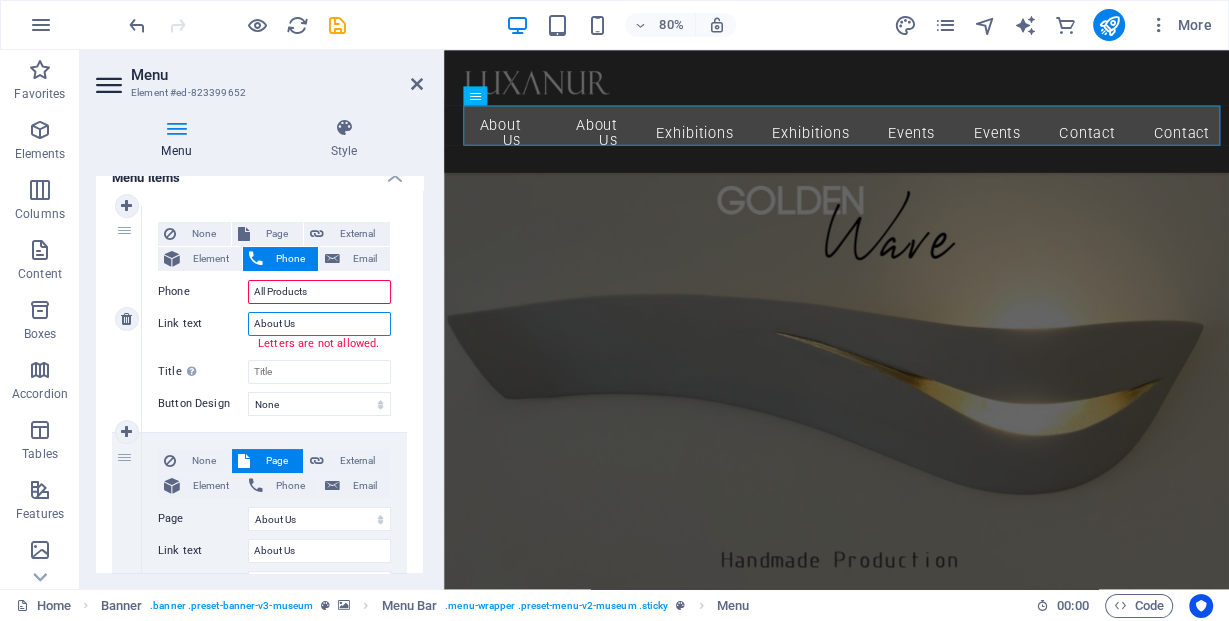 drag, startPoint x: 311, startPoint y: 324, endPoint x: 237, endPoint y: 315, distance: 74.54529 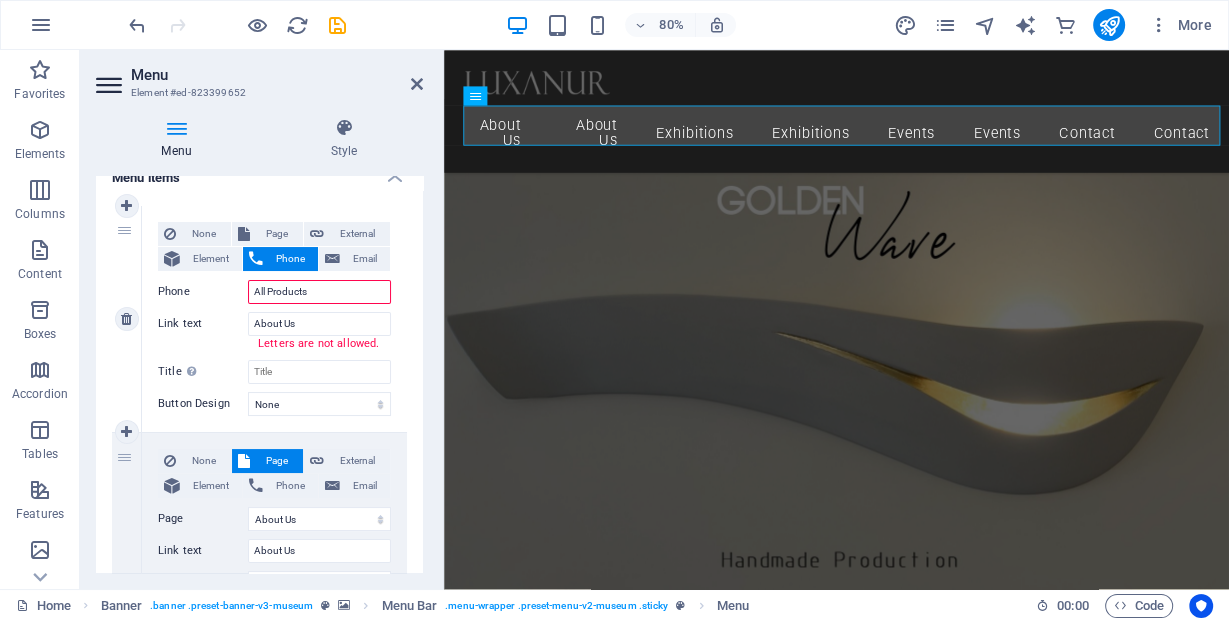 drag, startPoint x: 311, startPoint y: 293, endPoint x: 243, endPoint y: 289, distance: 68.117546 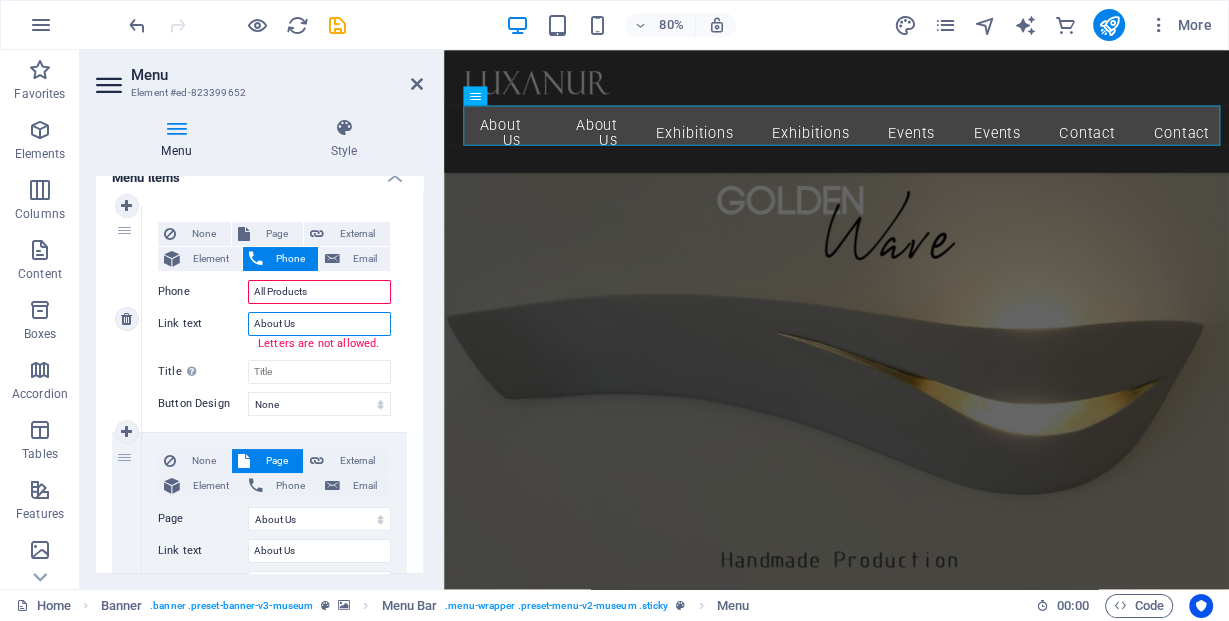 drag, startPoint x: 316, startPoint y: 325, endPoint x: 229, endPoint y: 320, distance: 87.14356 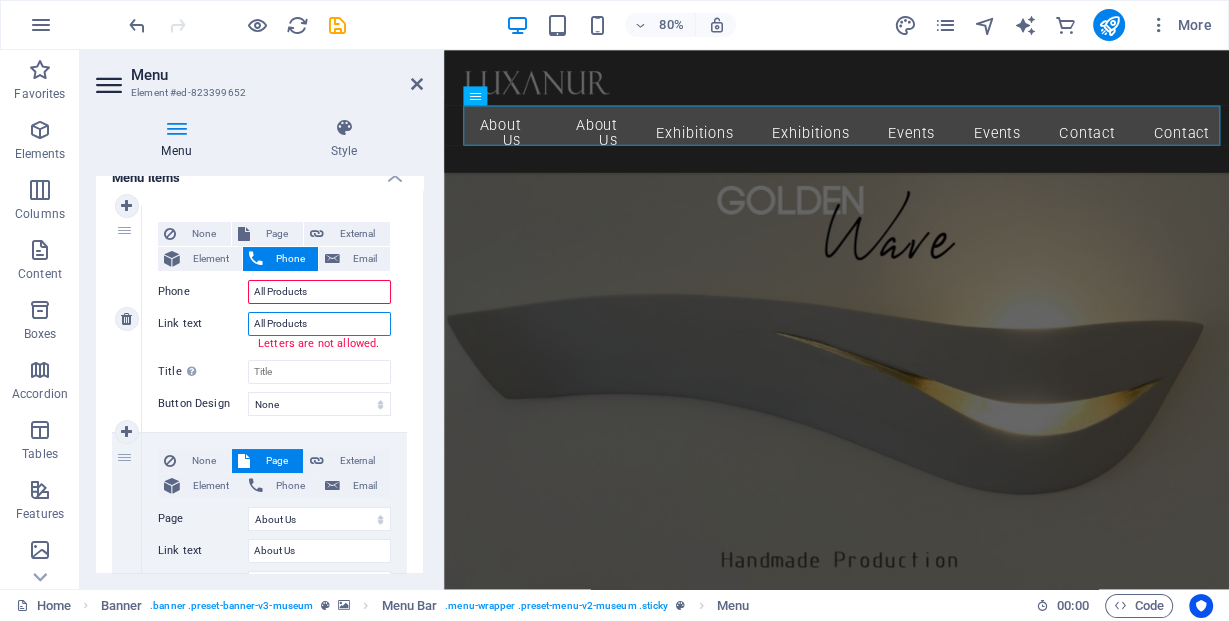 type 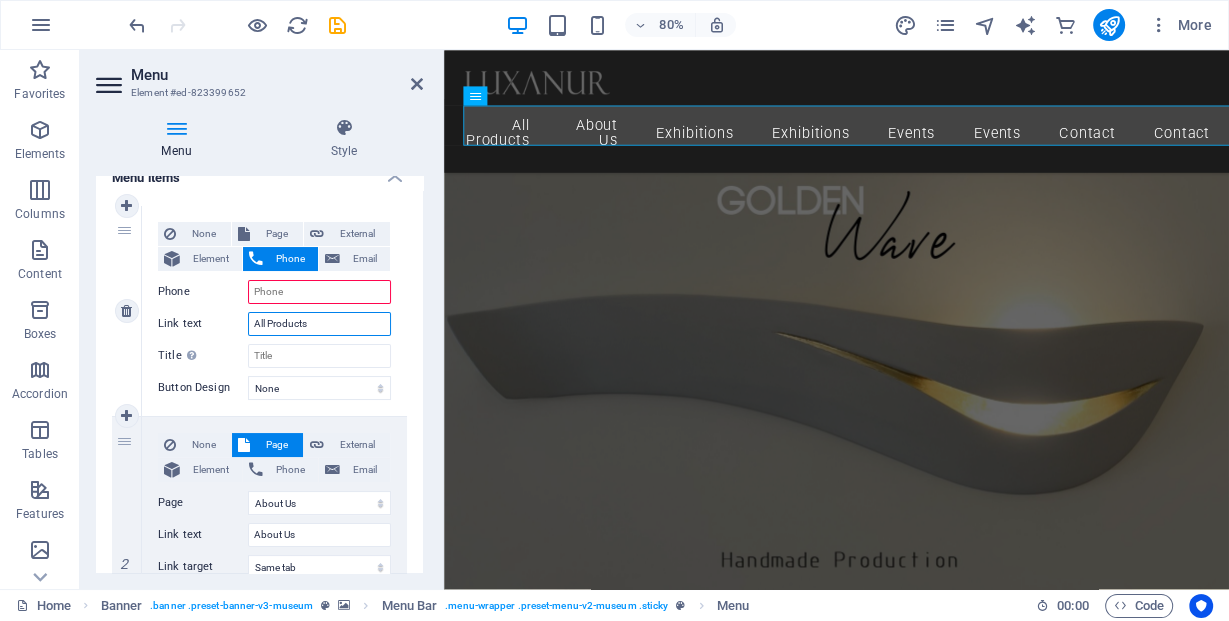 type on "All Products" 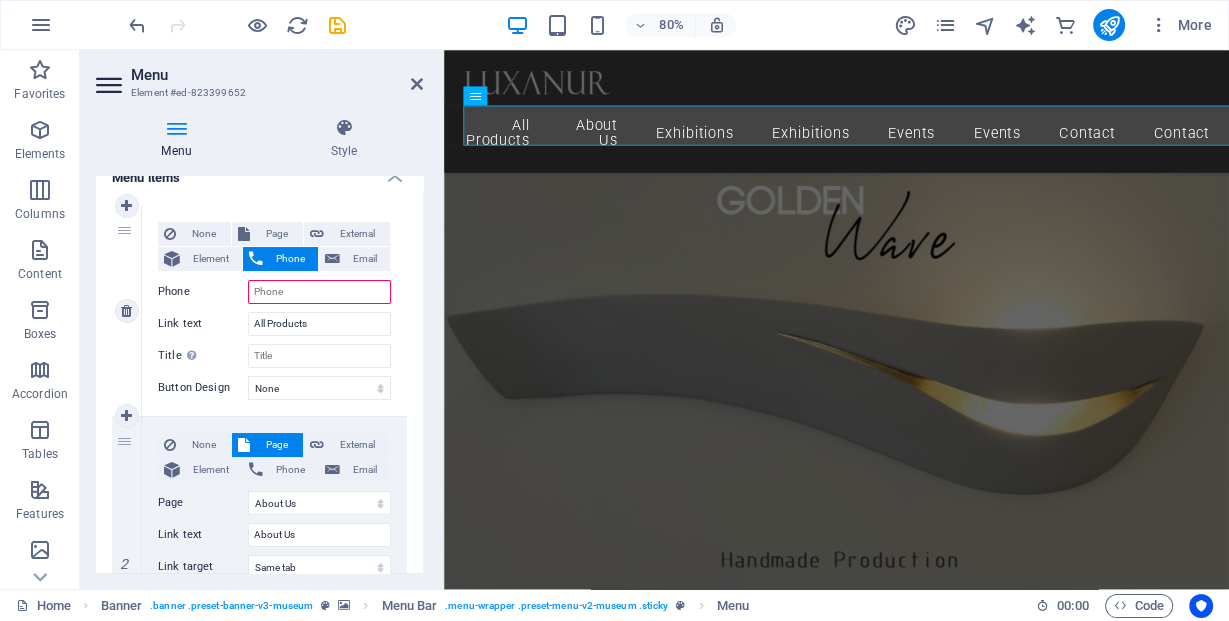 click on "Phone" at bounding box center (319, 292) 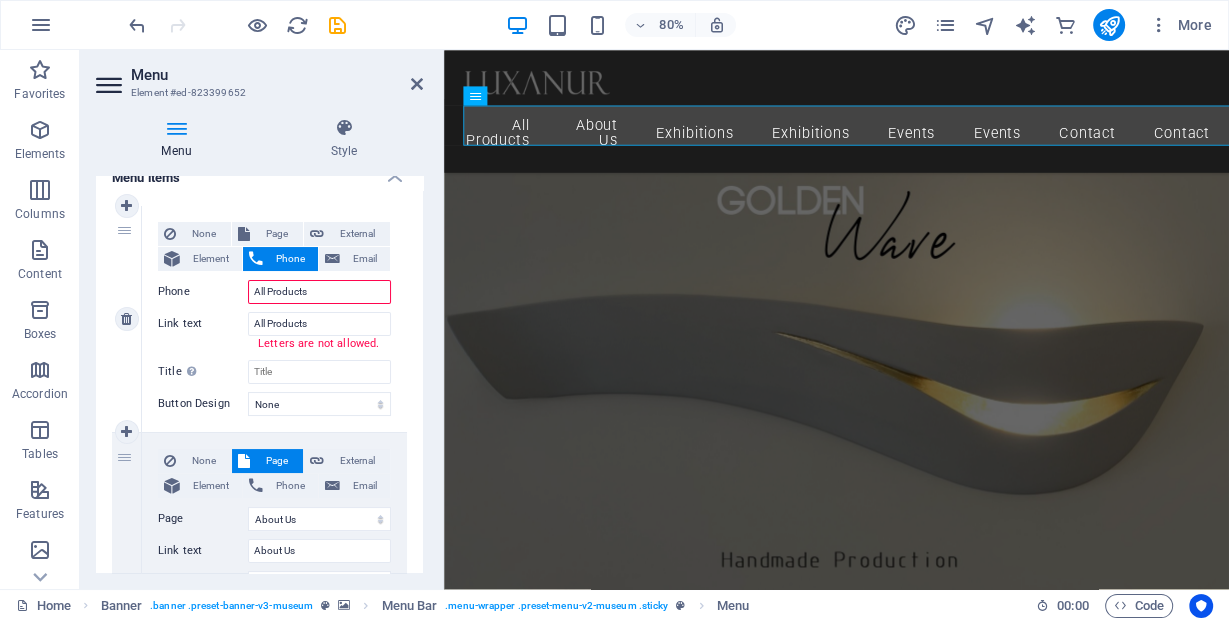 click on "All Products" at bounding box center (319, 292) 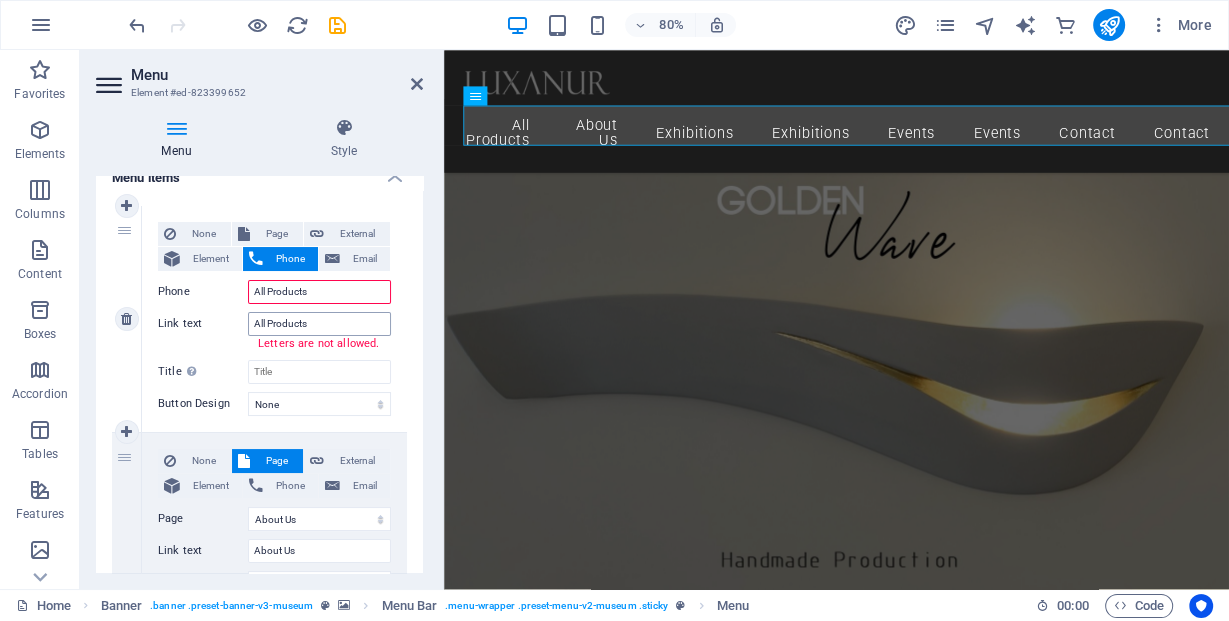 type on "All Products" 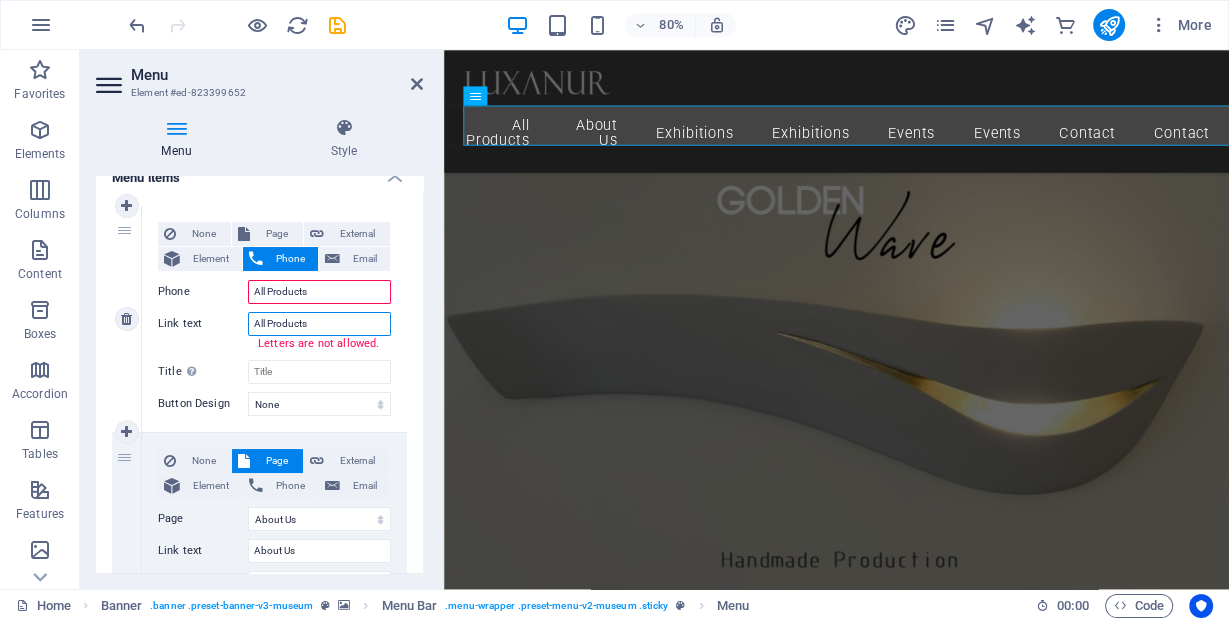 click on "All Products" at bounding box center [319, 324] 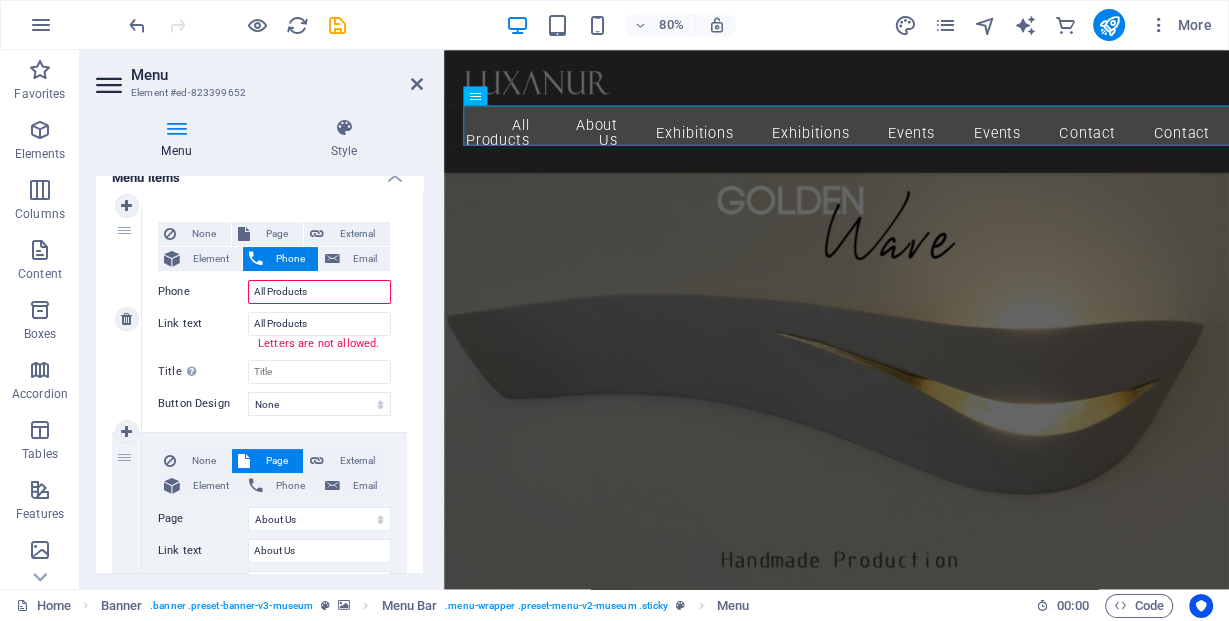 drag, startPoint x: 323, startPoint y: 305, endPoint x: 323, endPoint y: 292, distance: 13 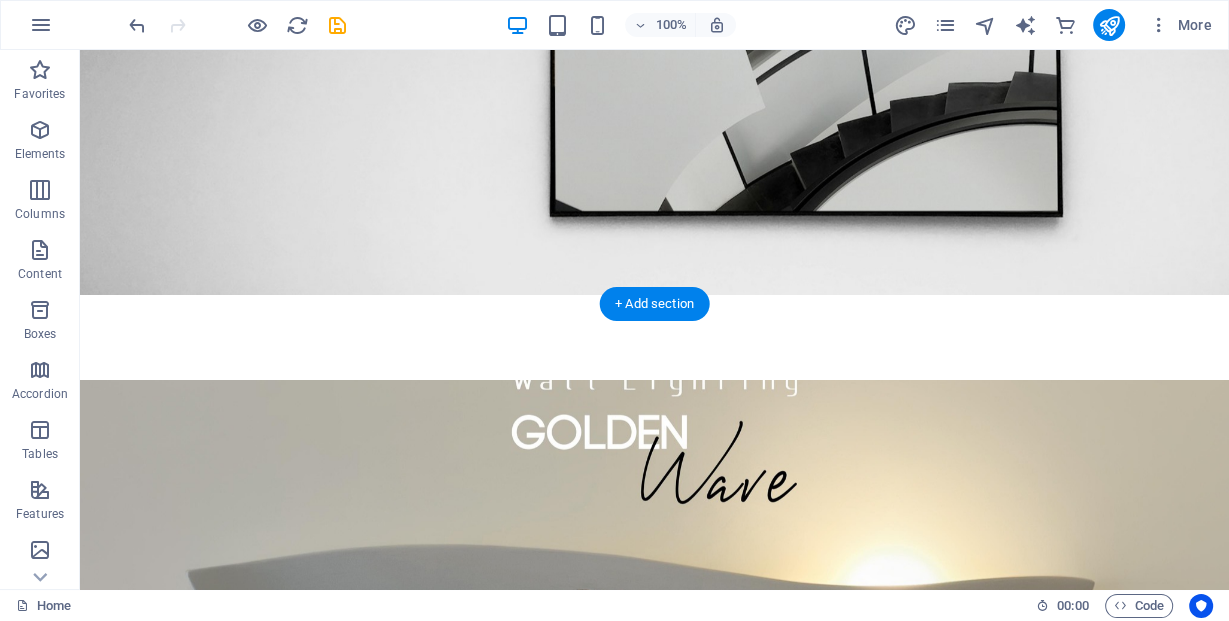 scroll, scrollTop: 0, scrollLeft: 0, axis: both 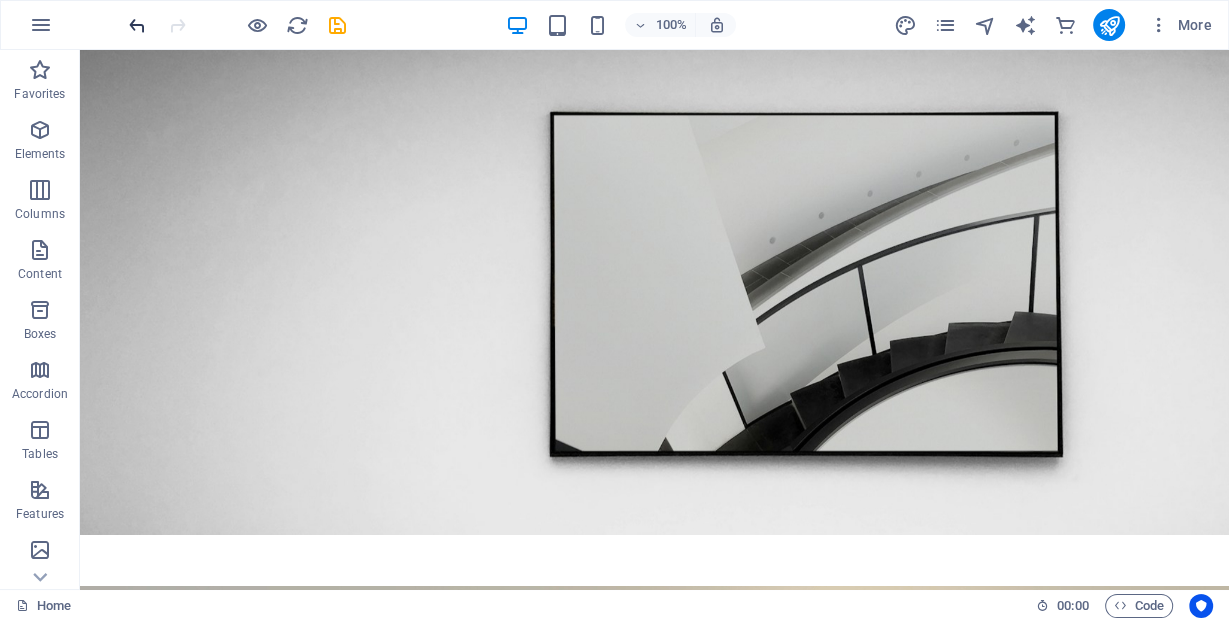 click at bounding box center [137, 25] 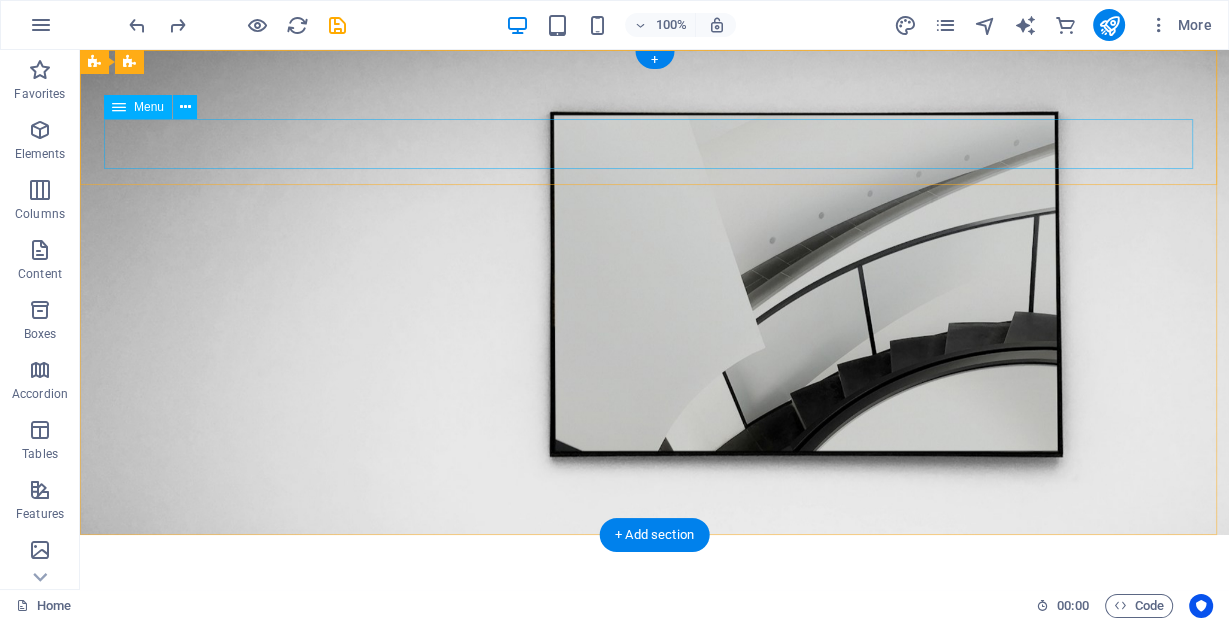 click on "All Products About Us Exhibitions Exhibitions Events Events Contact Contact" at bounding box center (654, 629) 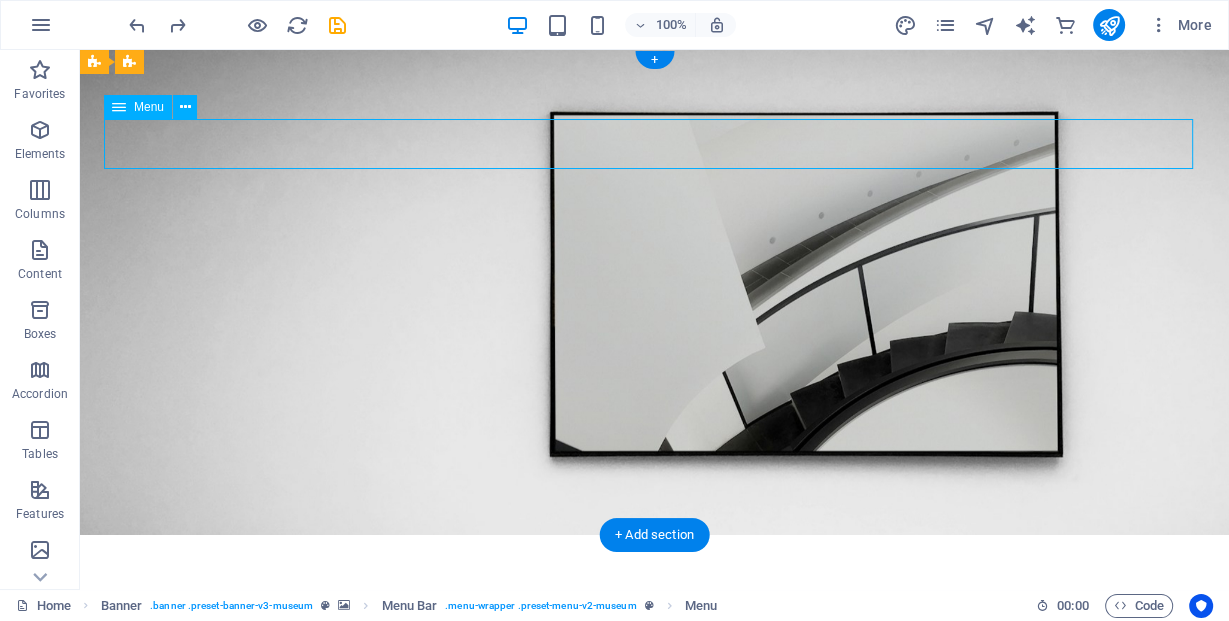 click on "All Products About Us Exhibitions Exhibitions Events Events Contact Contact" at bounding box center (654, 629) 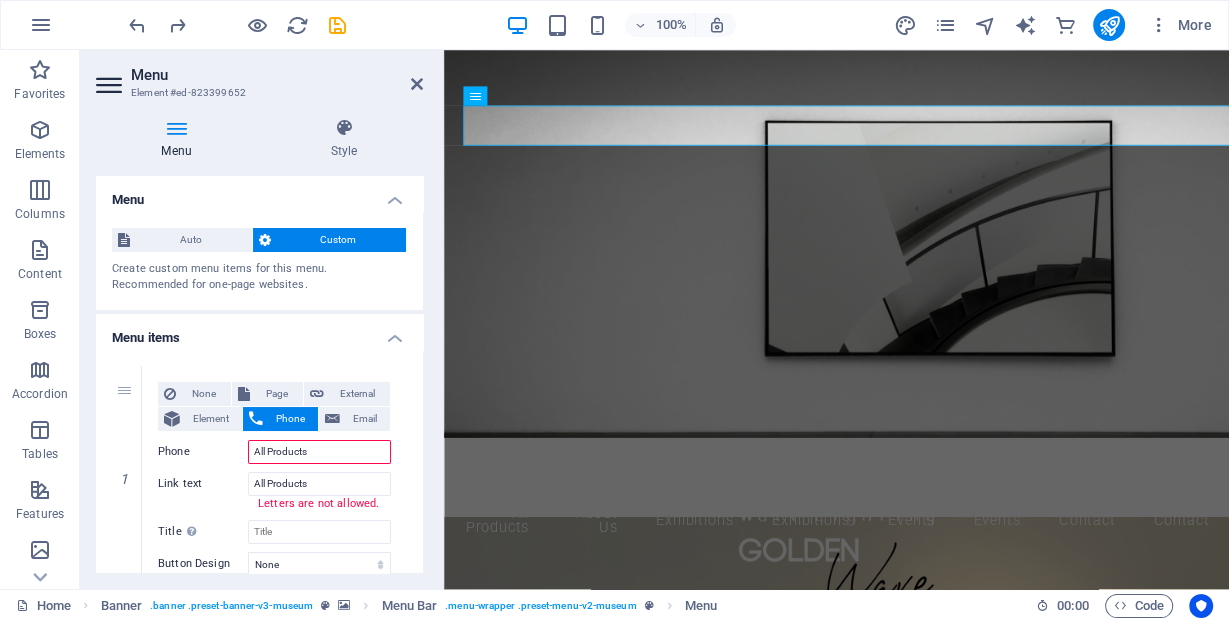 click on "Menu" at bounding box center [180, 139] 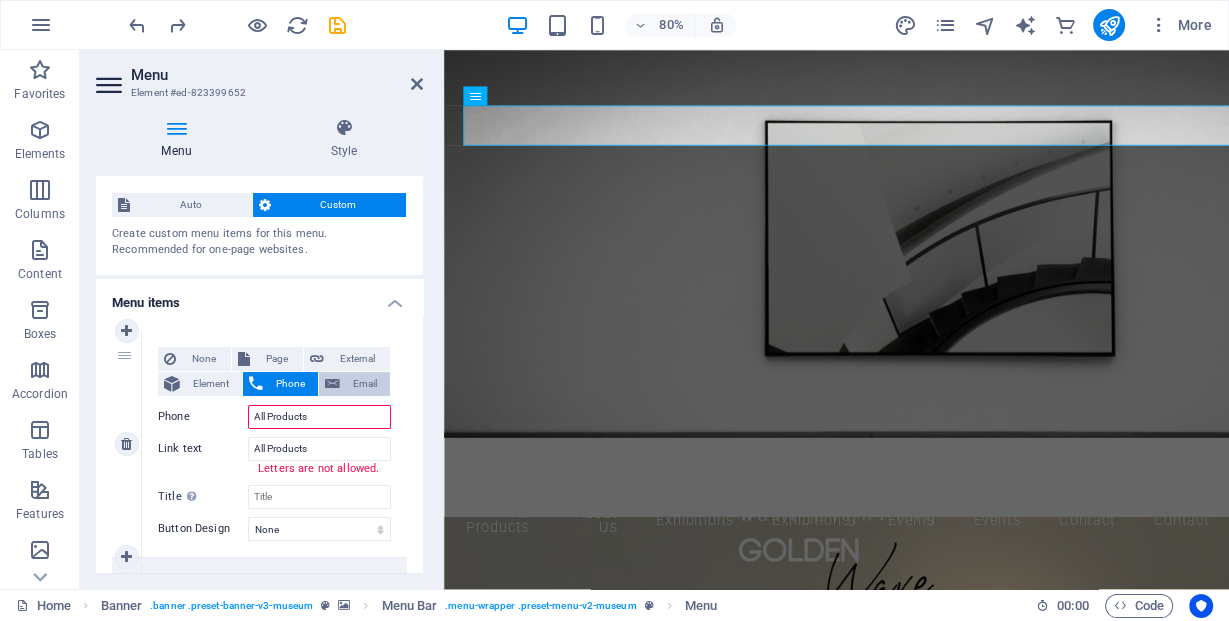 scroll, scrollTop: 160, scrollLeft: 0, axis: vertical 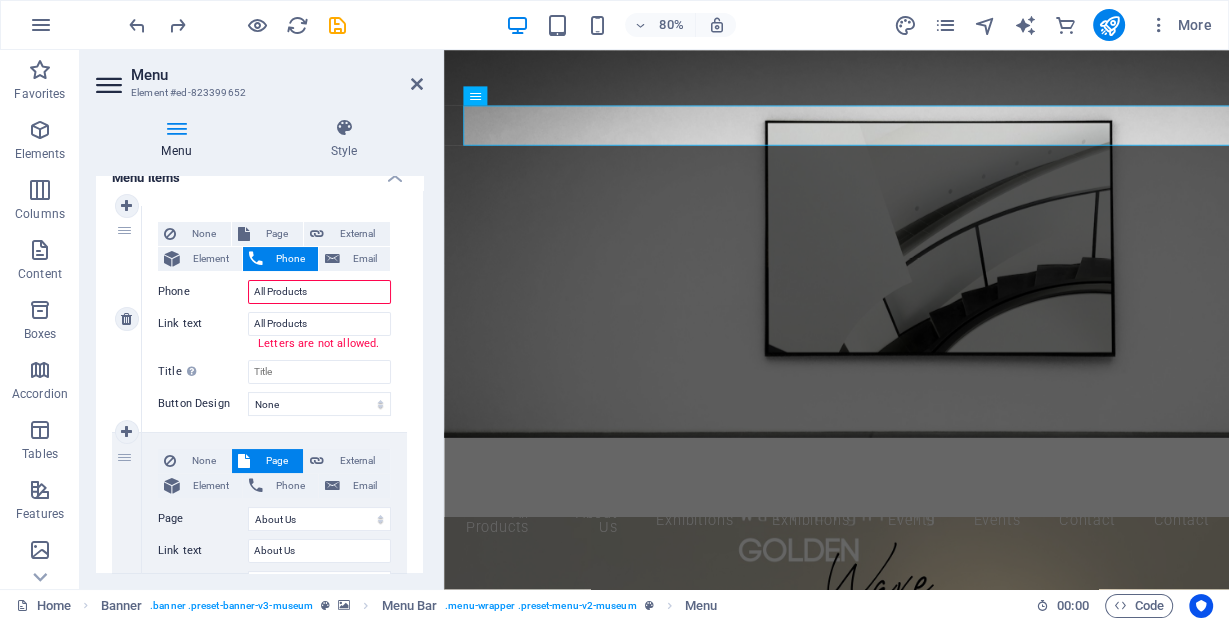 click on "Letters are not allowed." at bounding box center [374, 344] 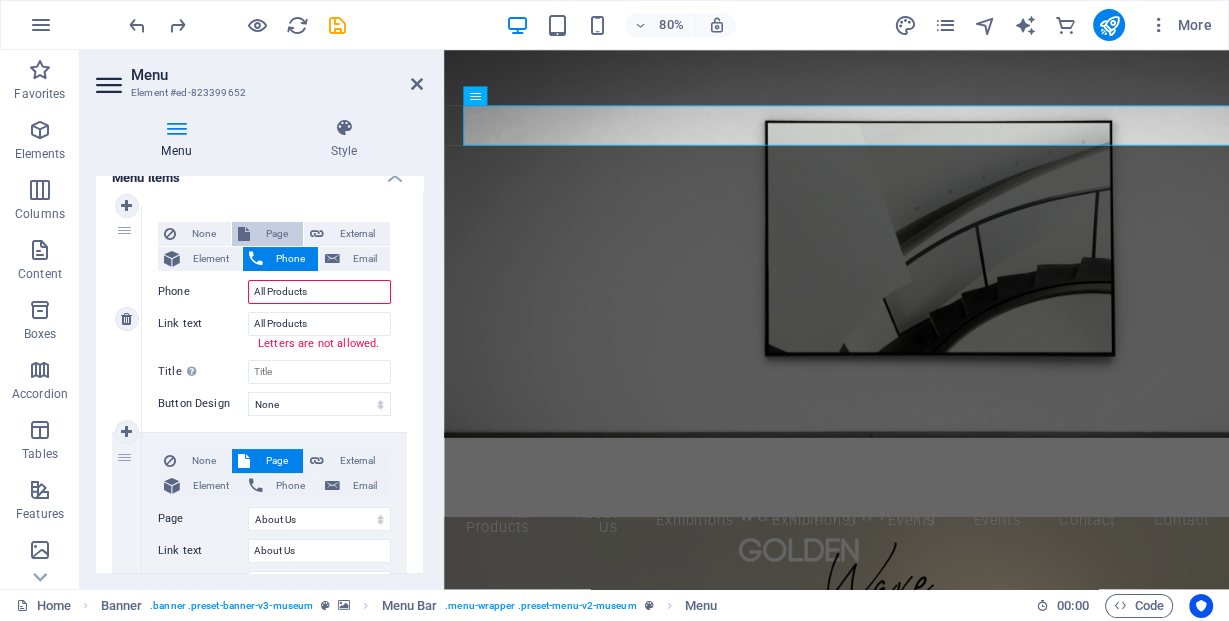 click on "Page" at bounding box center [276, 234] 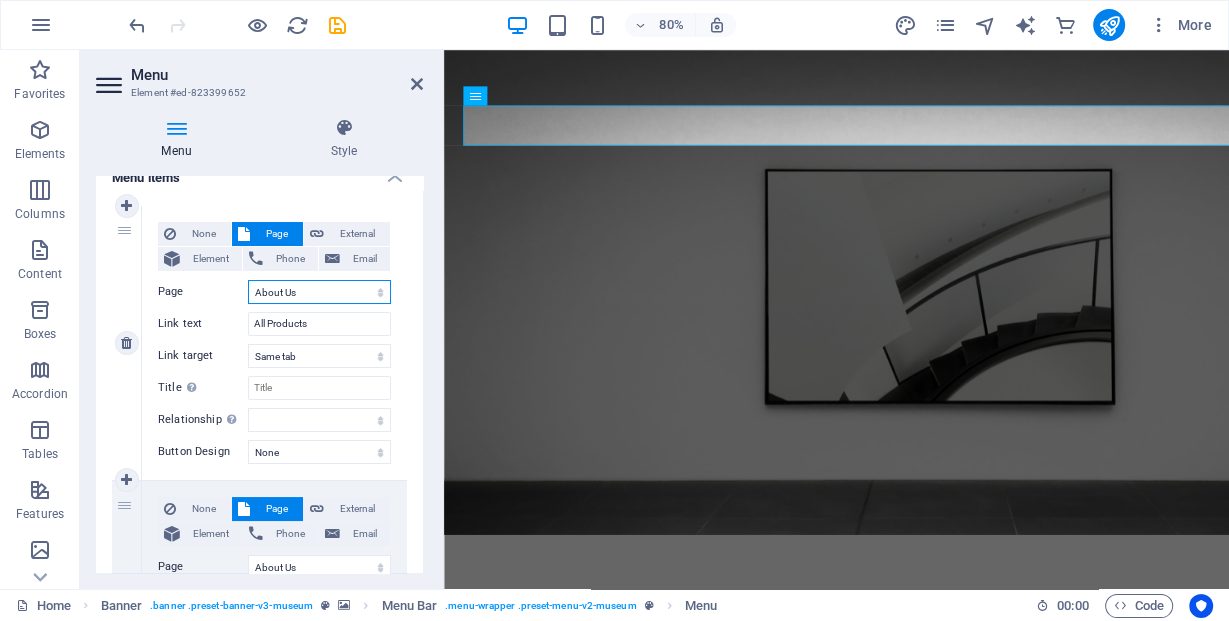 click on "Home Home About Us About Us Exhibitions Exhibitions Events Events Contact Contact Privacy Privacy Legal Notice Legal Notice" at bounding box center [319, 292] 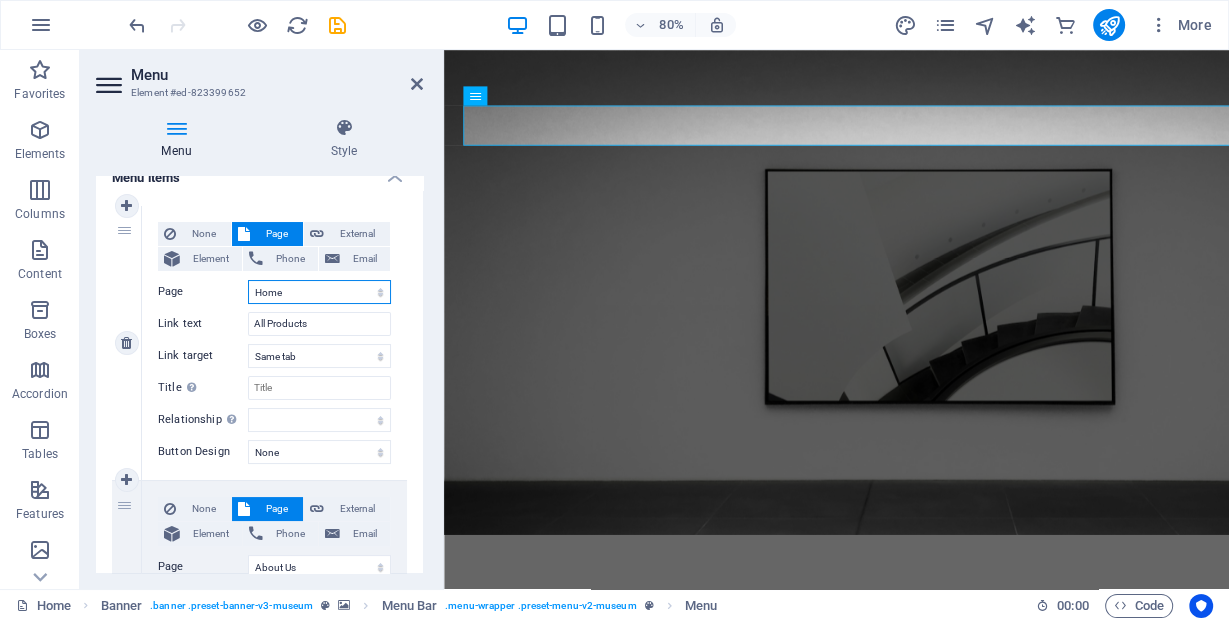 click on "Home Home About Us About Us Exhibitions Exhibitions Events Events Contact Contact Privacy Privacy Legal Notice Legal Notice" at bounding box center (319, 292) 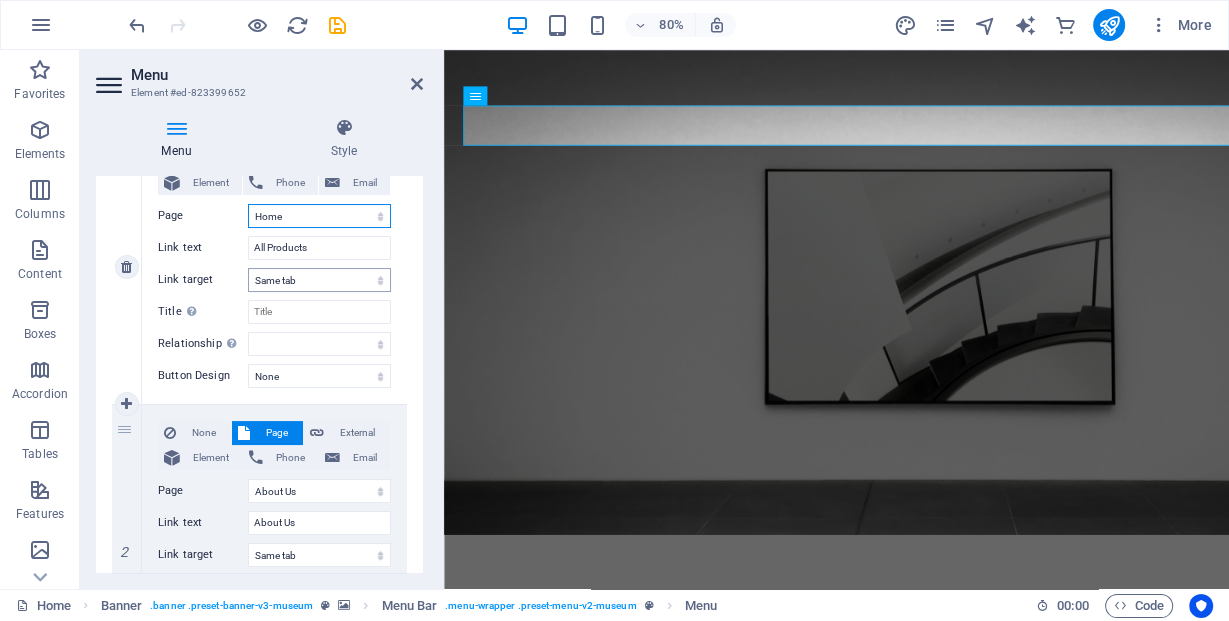 scroll, scrollTop: 240, scrollLeft: 0, axis: vertical 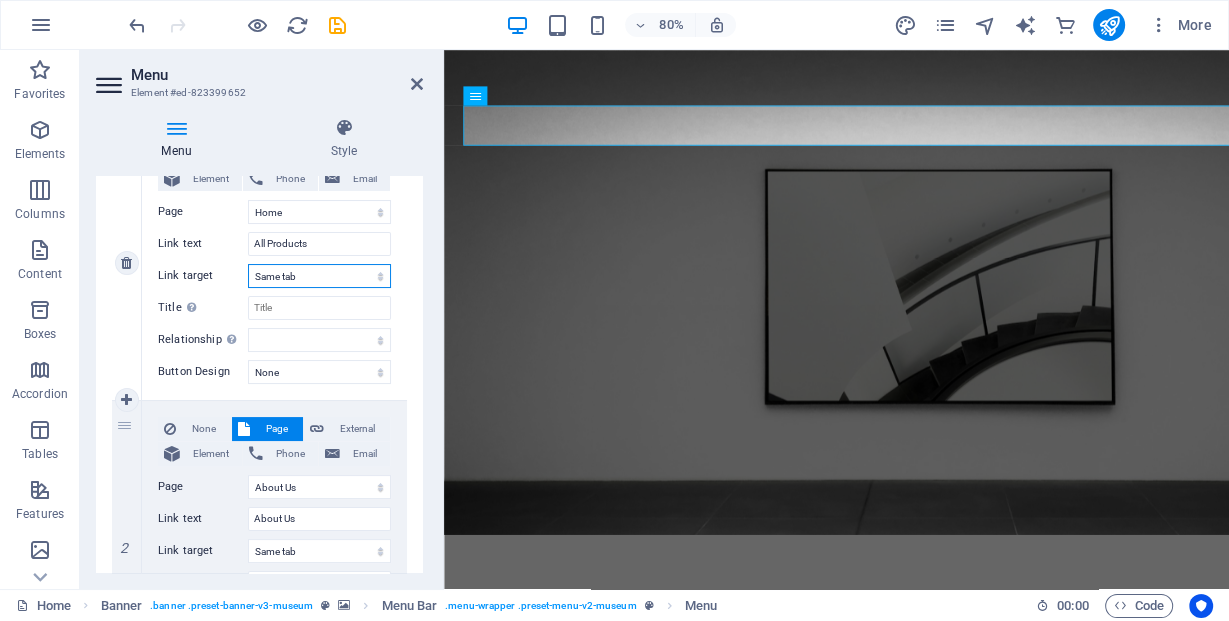 click on "New tab Same tab Overlay" at bounding box center (319, 276) 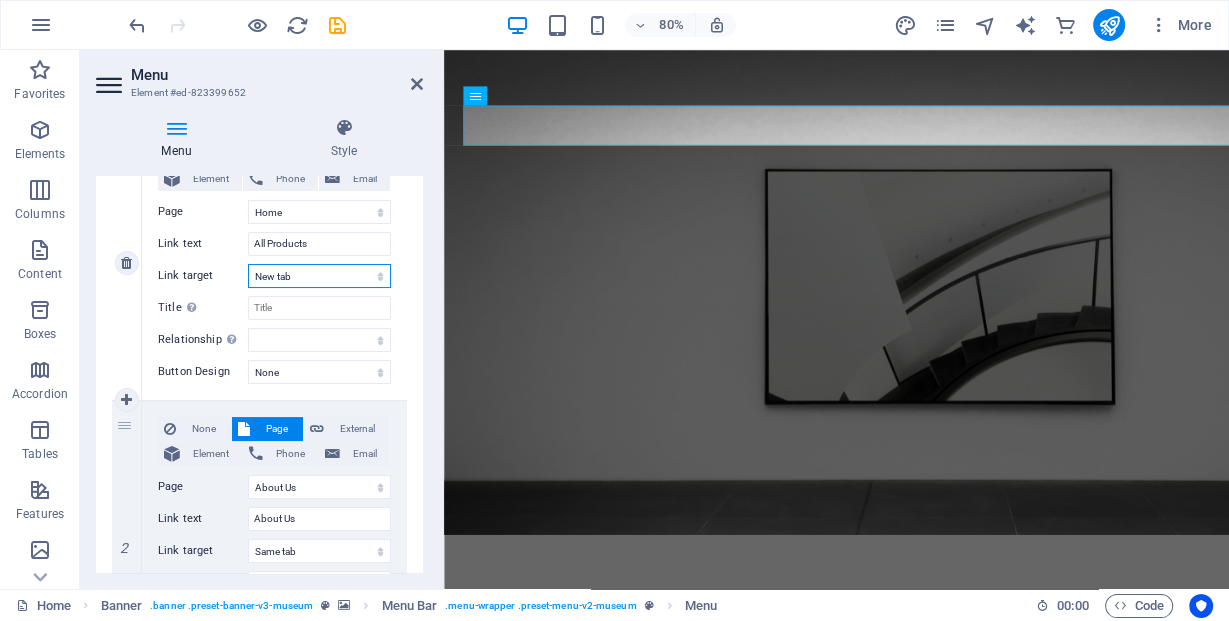 click on "New tab Same tab Overlay" at bounding box center [319, 276] 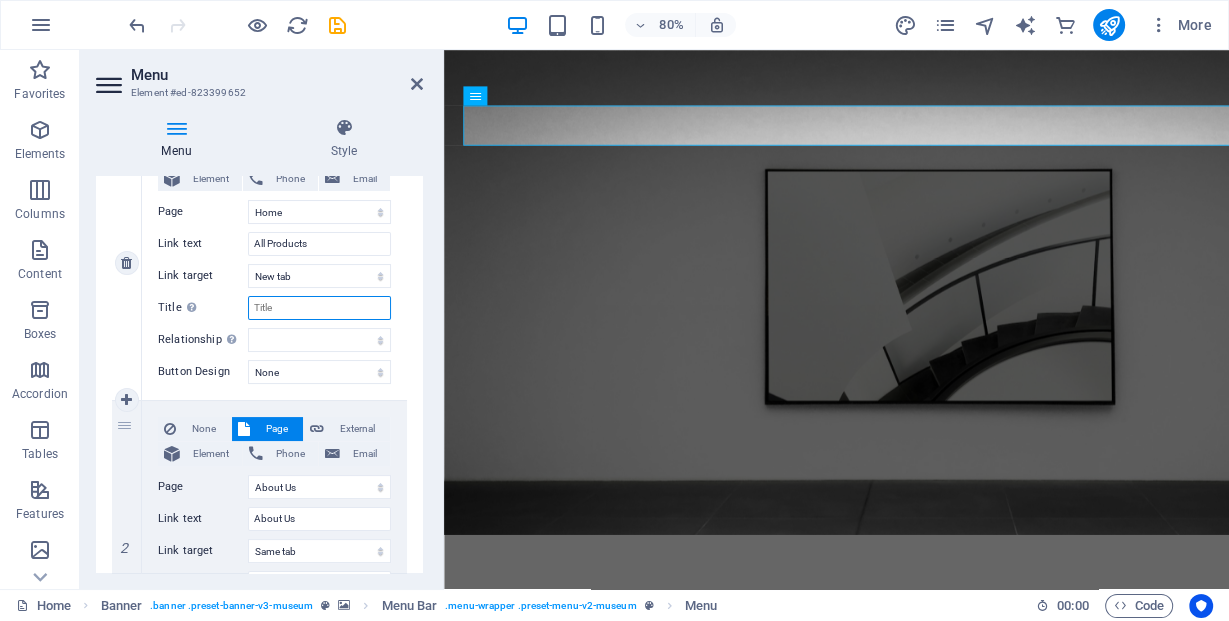 click on "Title Additional link description, should not be the same as the link text. The title is most often shown as a tooltip text when the mouse moves over the element. Leave empty if uncertain." at bounding box center (319, 308) 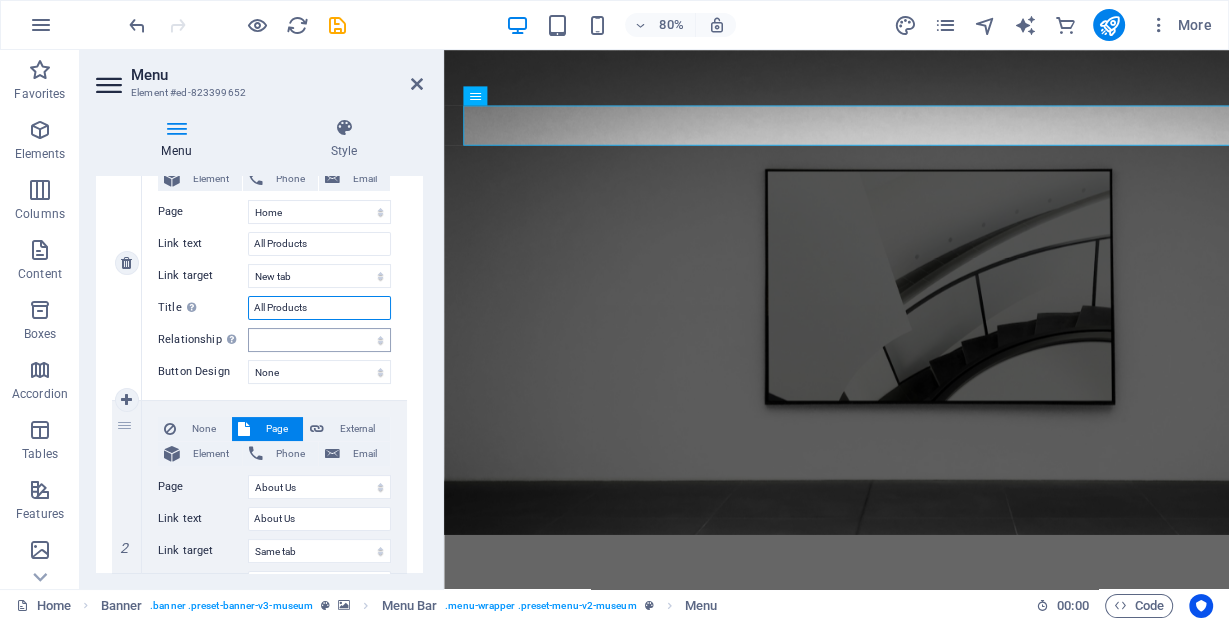 select 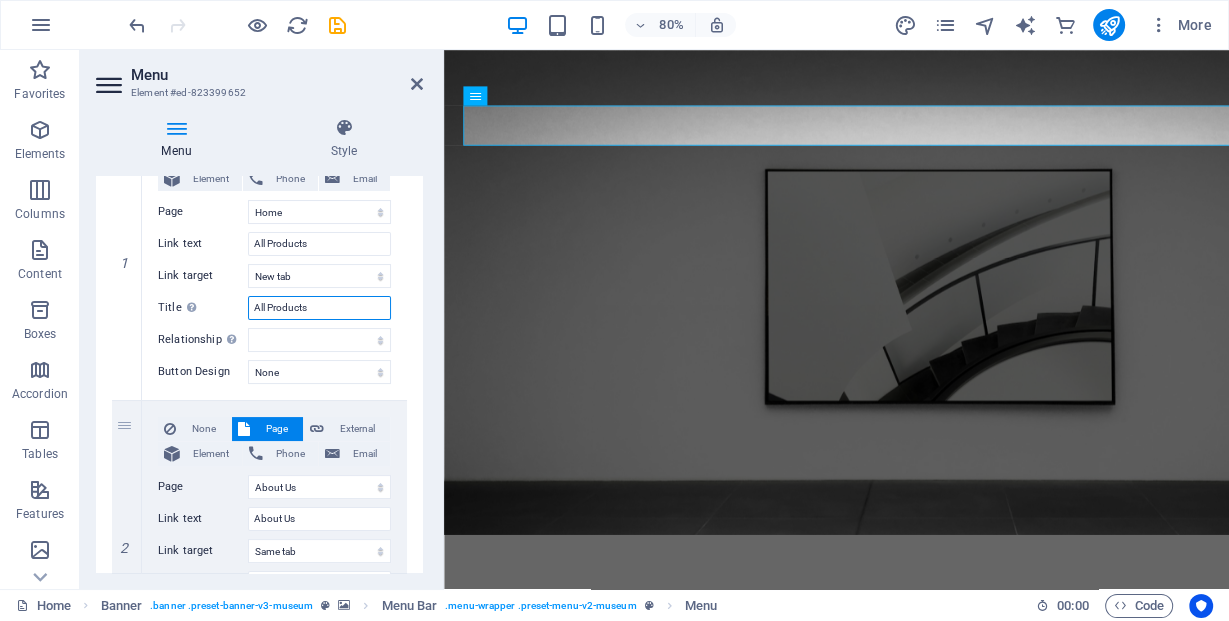 type on "All Products" 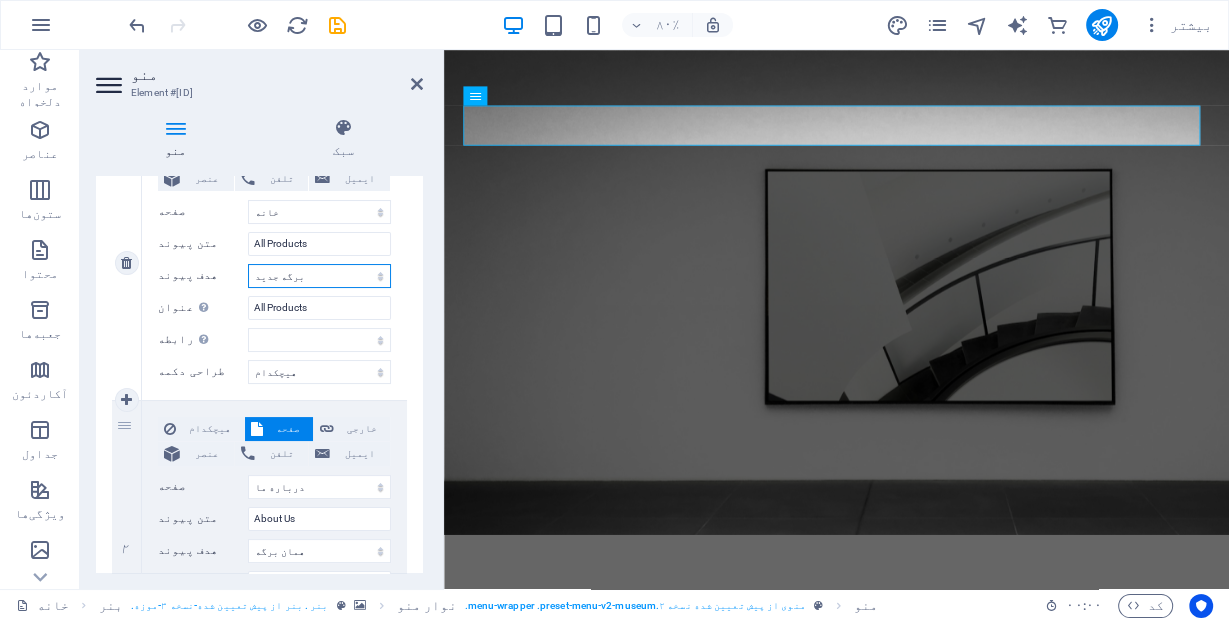 click on "برگه جدید همان برگه روکش" at bounding box center (319, 276) 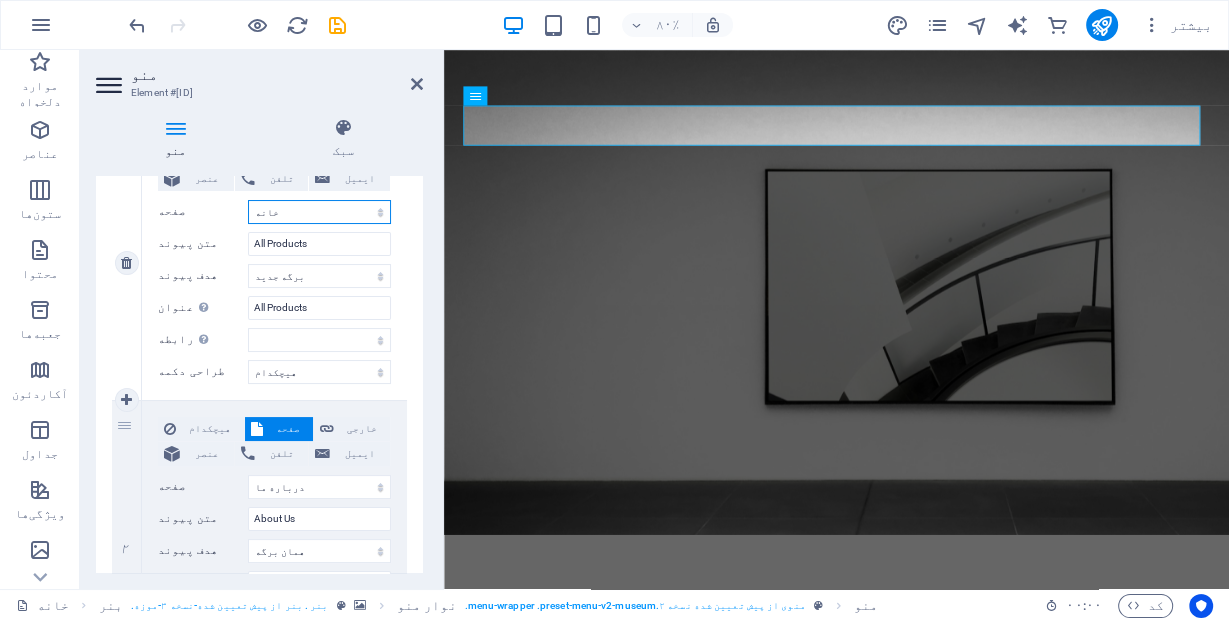 click on "خانه خانه درباره ما درباره ما نمایشگاه‌ها نمایشگاه‌ها رویدادها رویدادها تماس تماس حریم خصوصی حریم خصوصی اطلاعیه حقوقی اطلاعیه حقوقی" at bounding box center [319, 212] 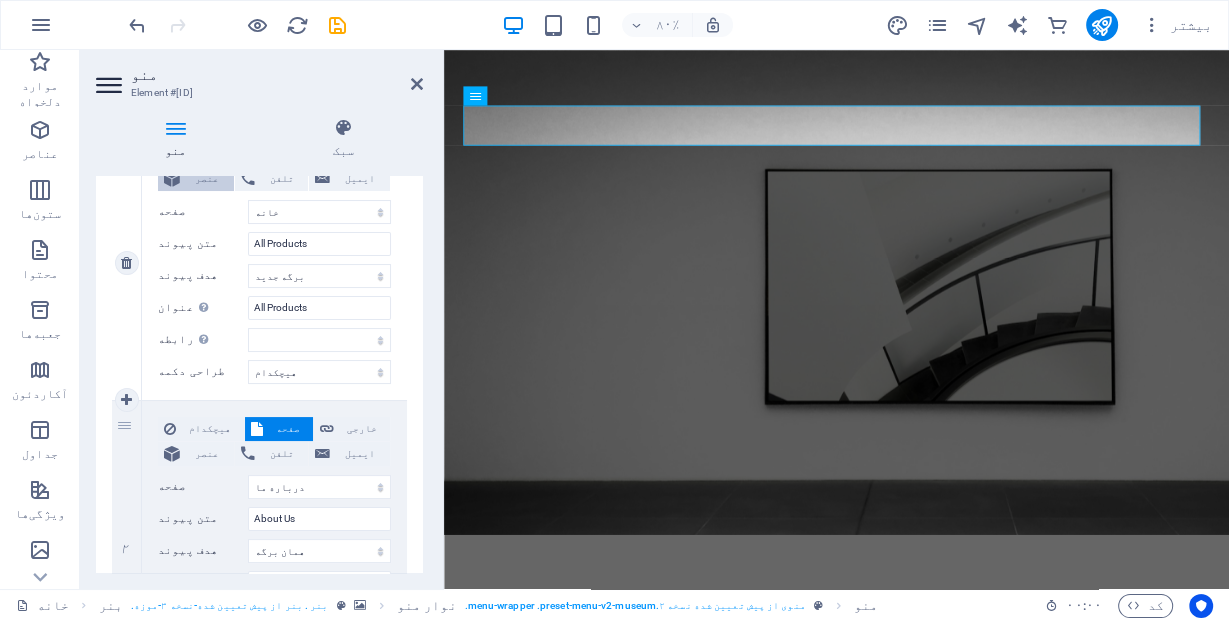 click on "عنصر" at bounding box center [207, 179] 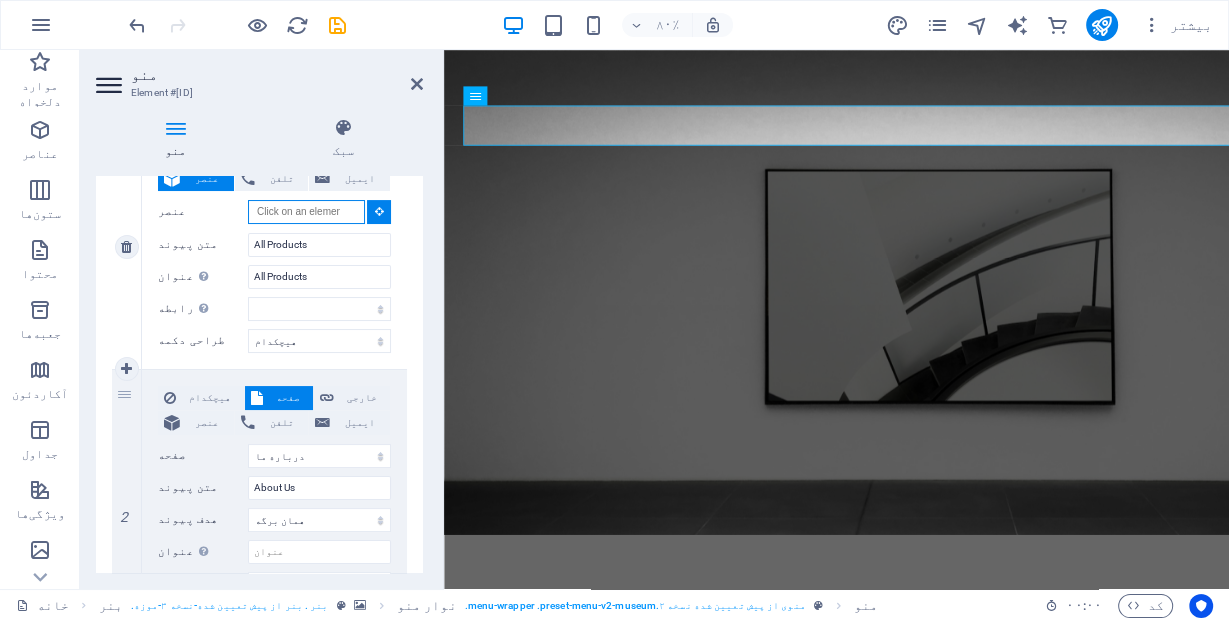 scroll, scrollTop: 209, scrollLeft: 0, axis: vertical 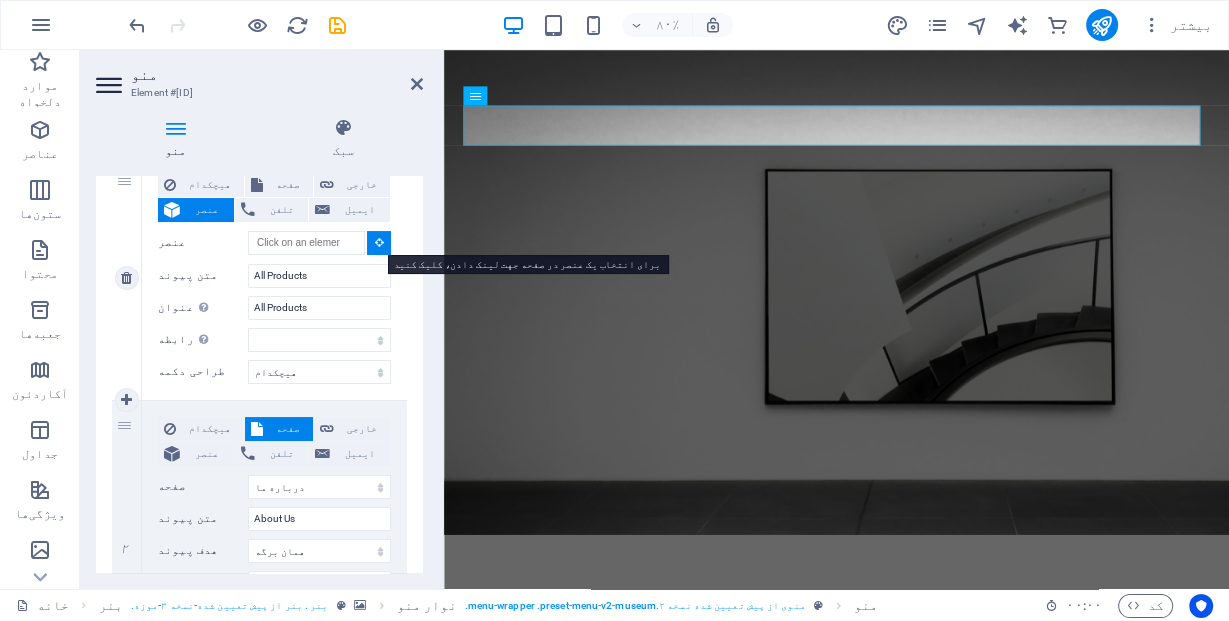 click at bounding box center (379, 243) 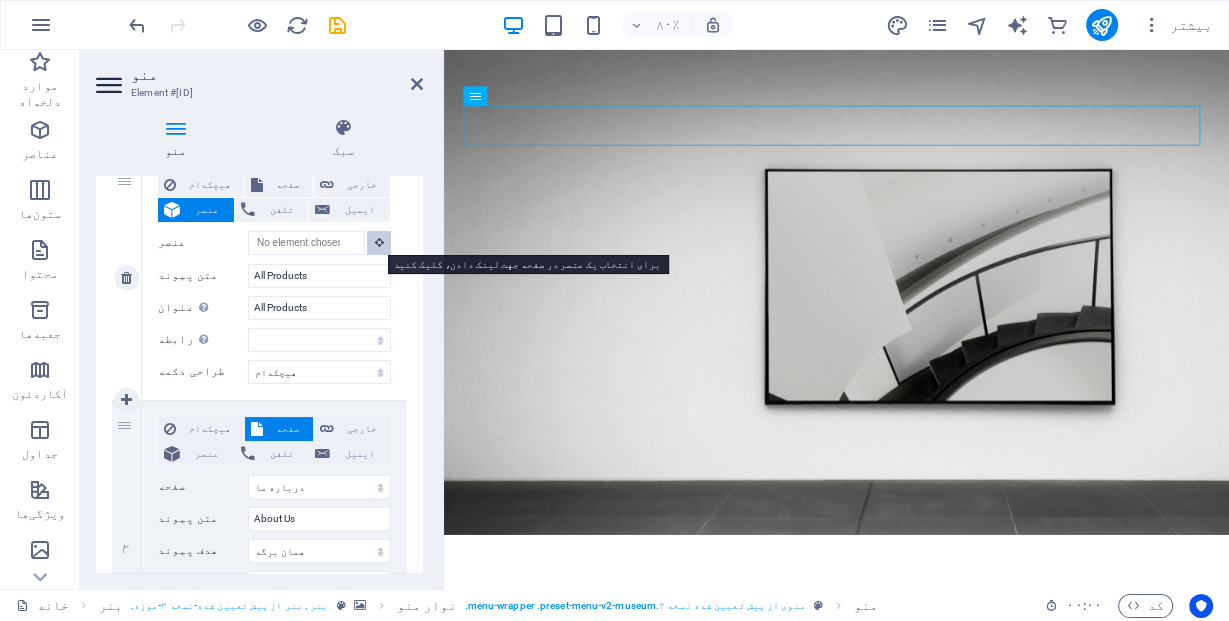 click at bounding box center [379, 243] 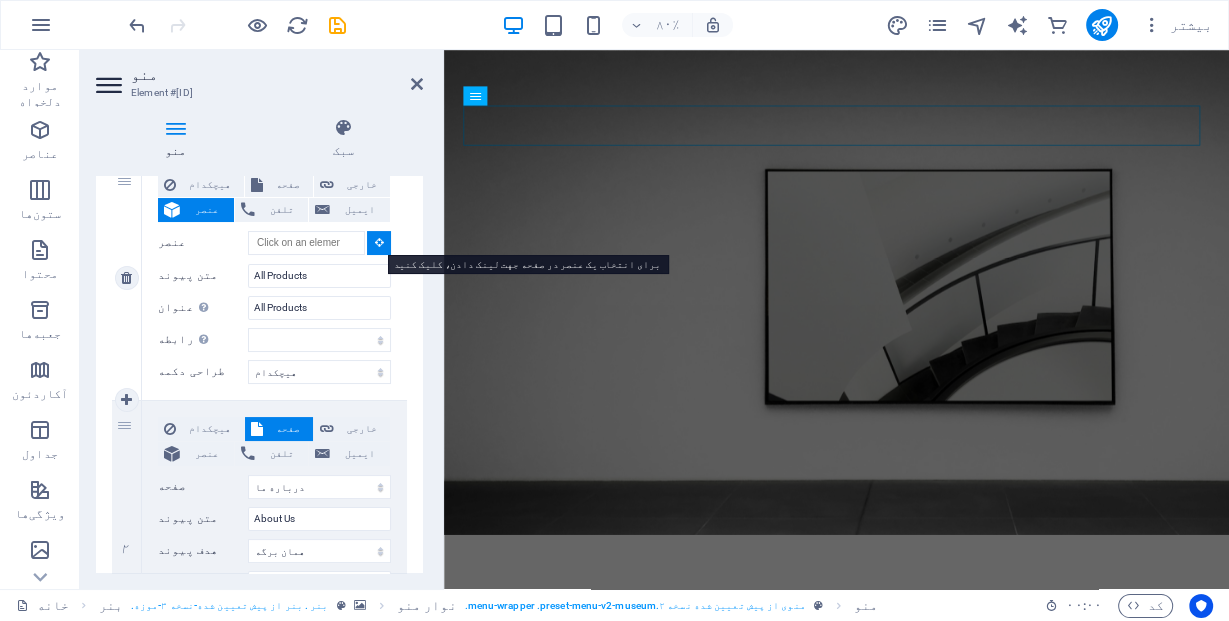 click at bounding box center (379, 242) 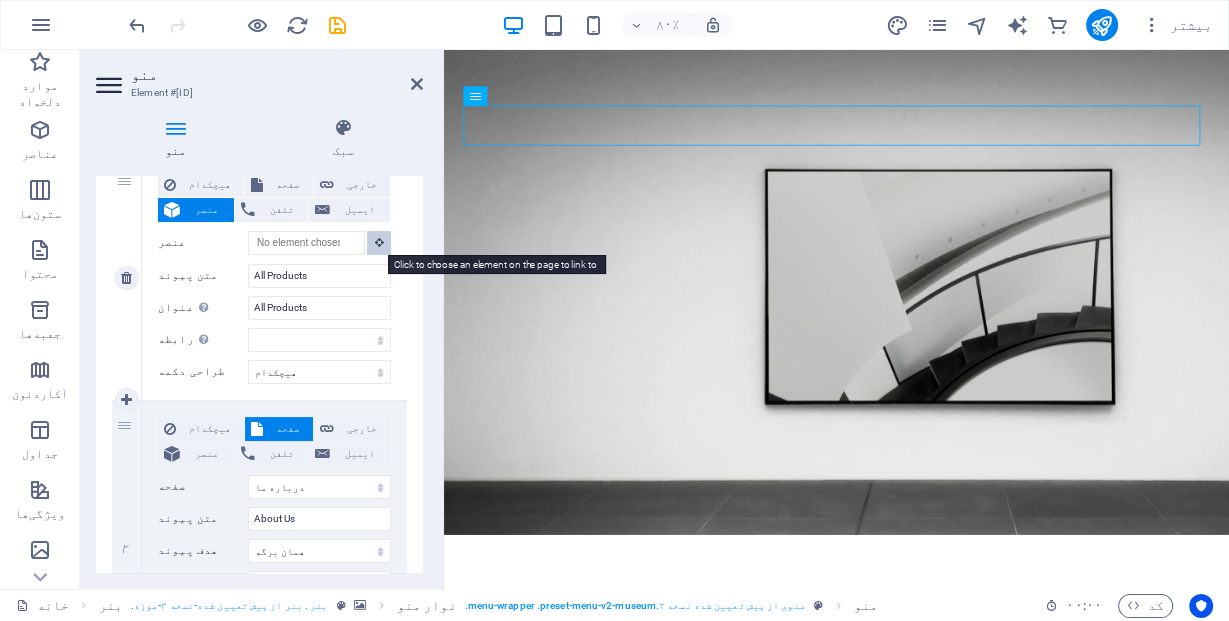 click at bounding box center (379, 242) 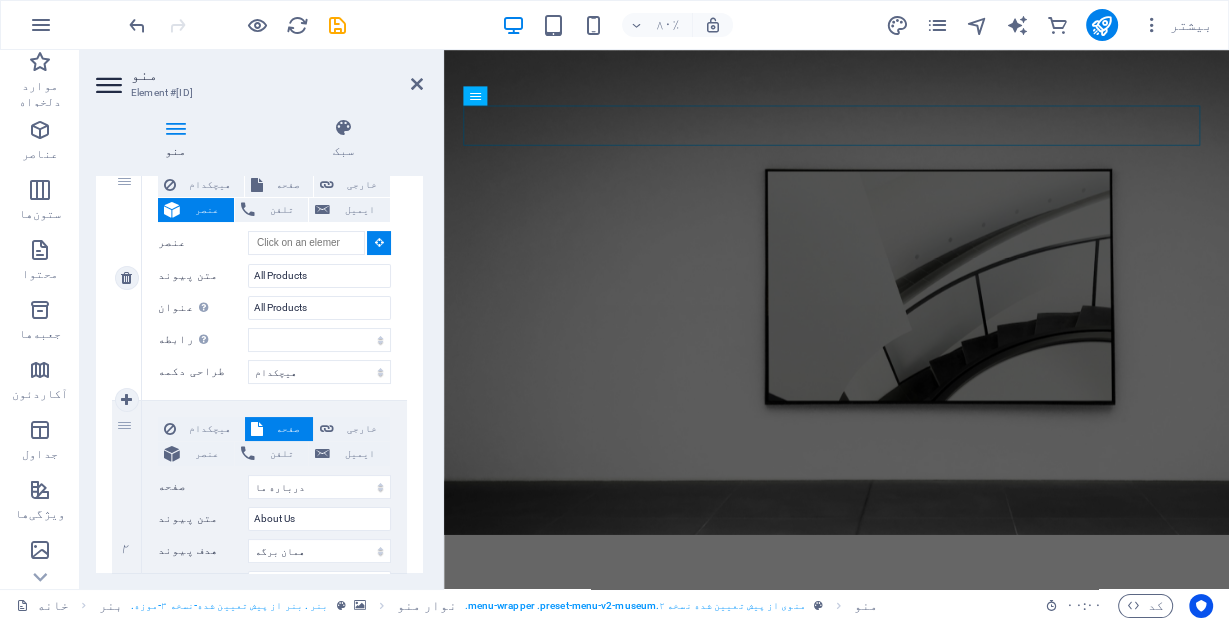click at bounding box center [379, 242] 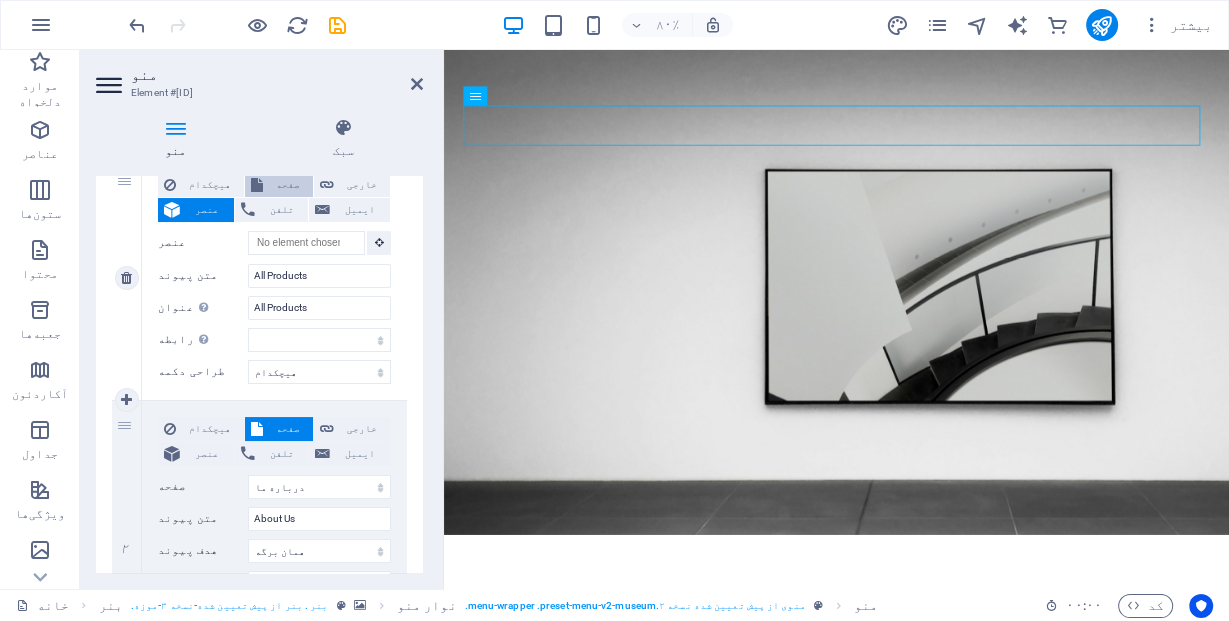 click at bounding box center (257, 185) 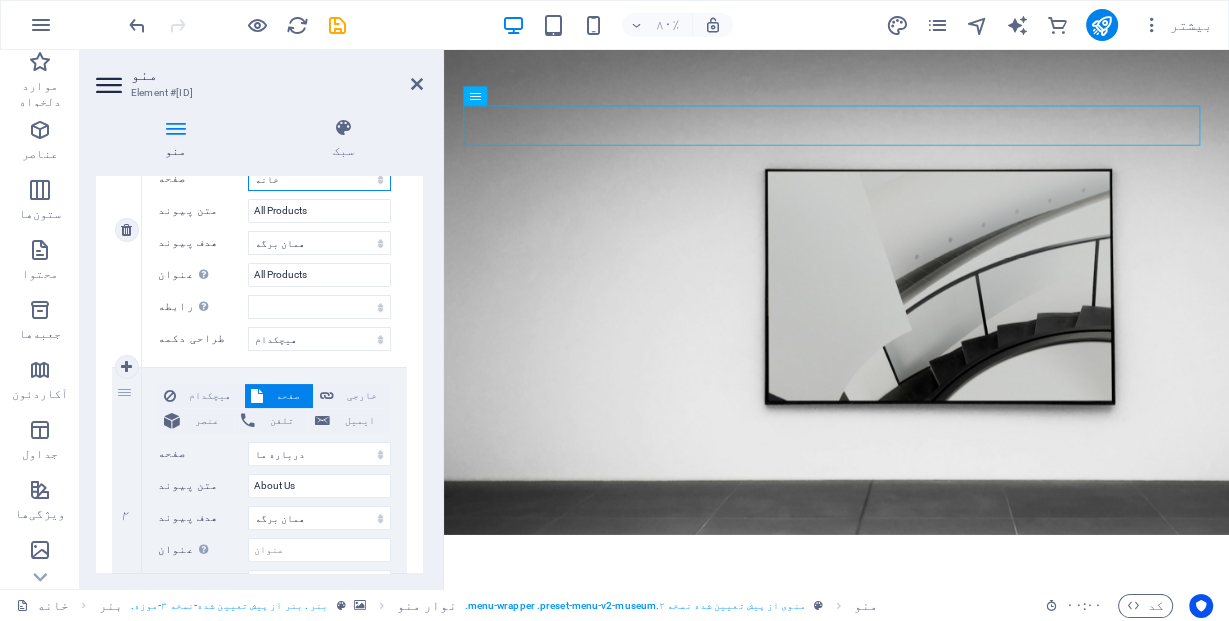 scroll, scrollTop: 320, scrollLeft: 0, axis: vertical 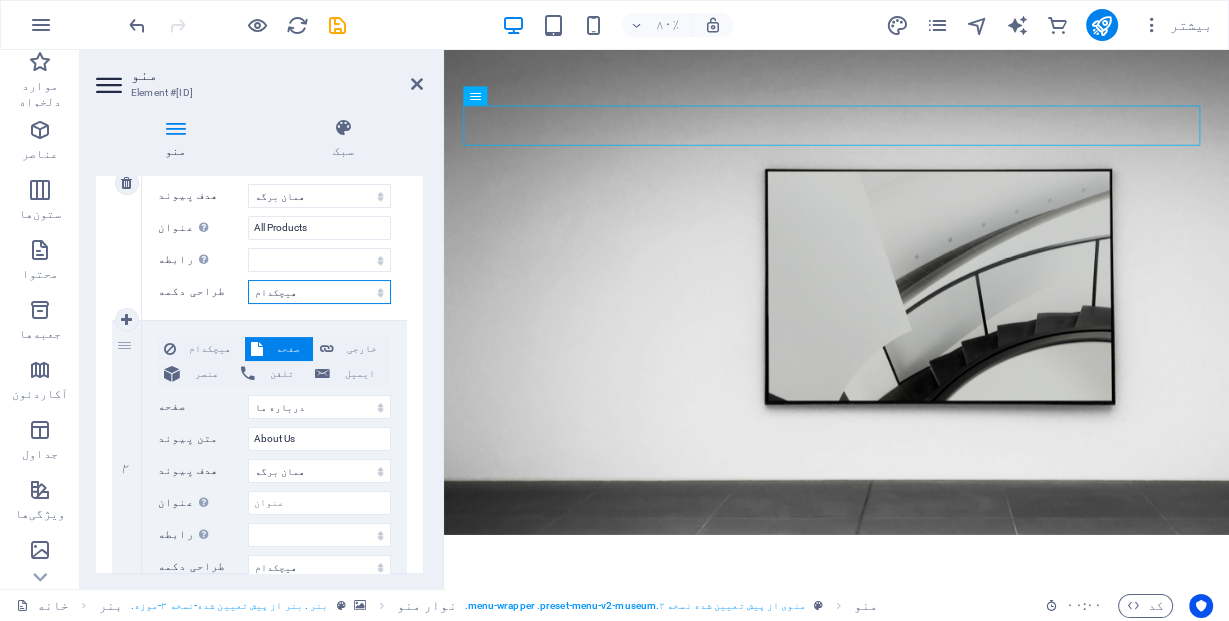 click on "هیچکدام پیش‌فرض اولیه ثانویه" at bounding box center (319, 292) 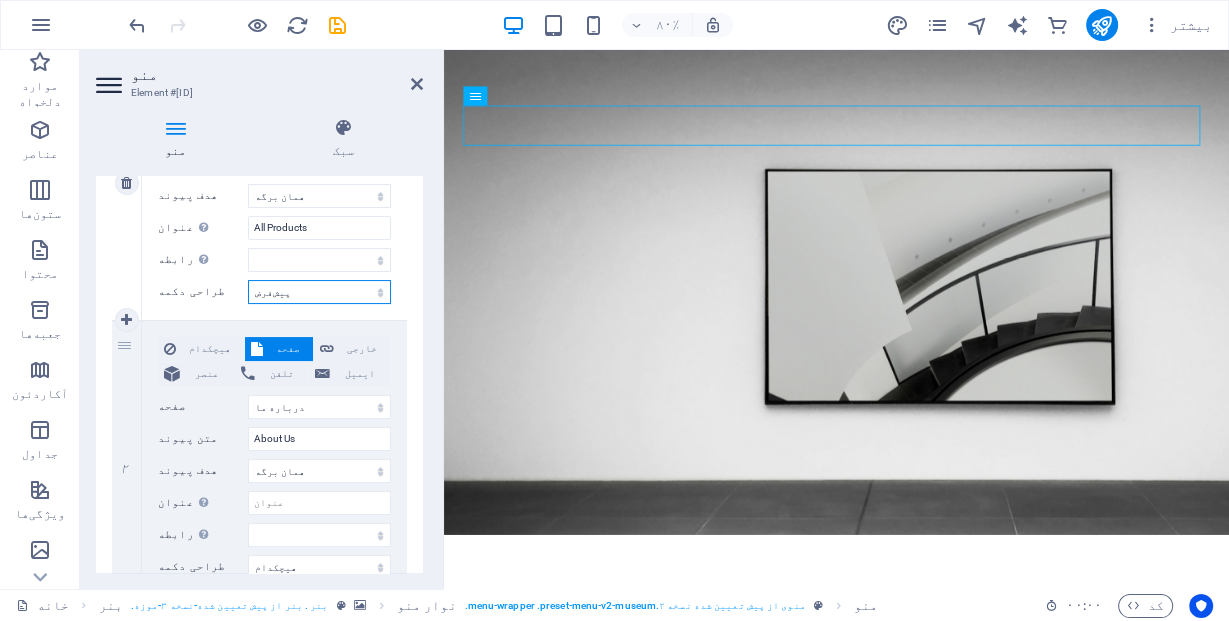 click on "هیچکدام پیش‌فرض اولیه ثانویه" at bounding box center (319, 292) 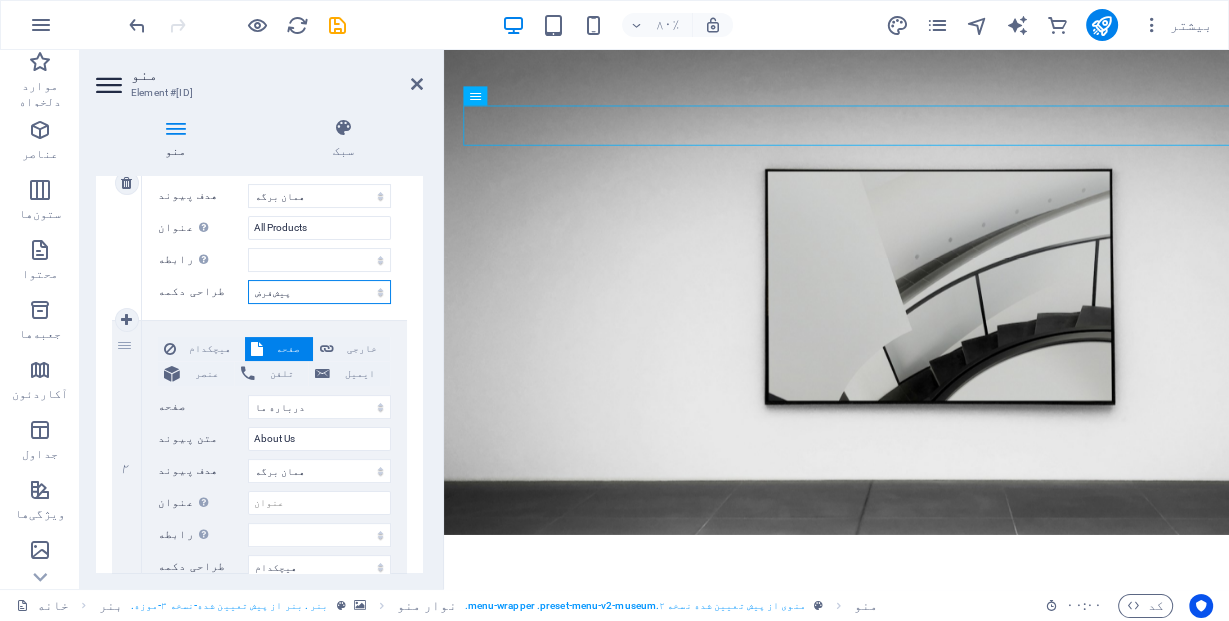 click on "هیچکدام پیش‌فرض اولیه ثانویه" at bounding box center (319, 292) 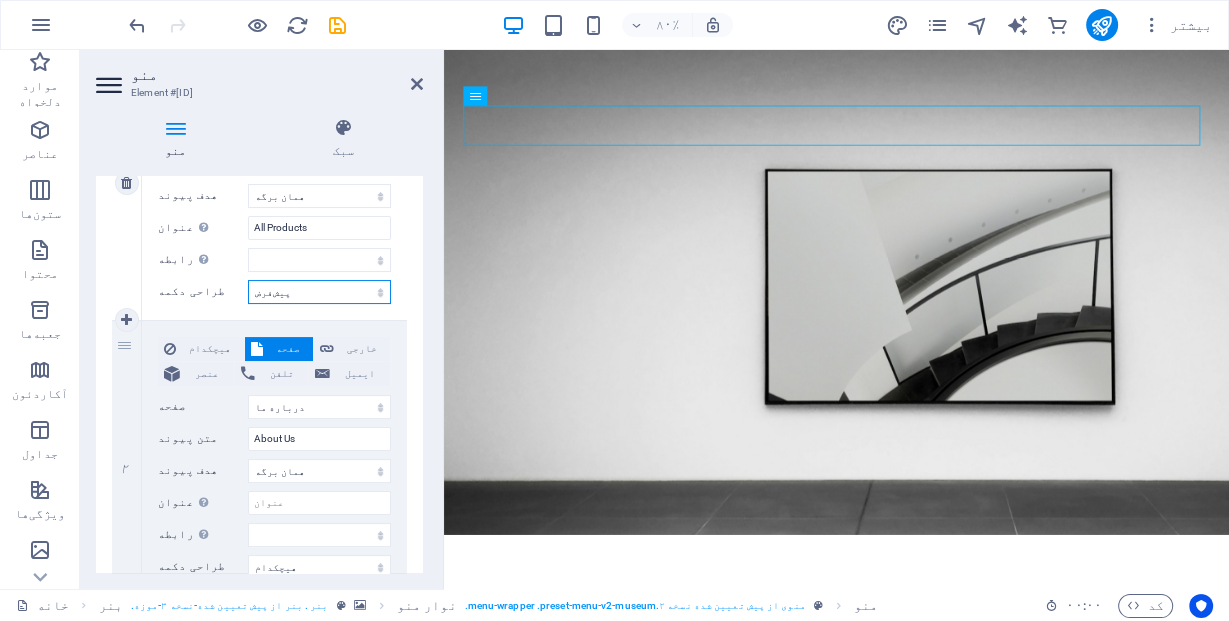 select 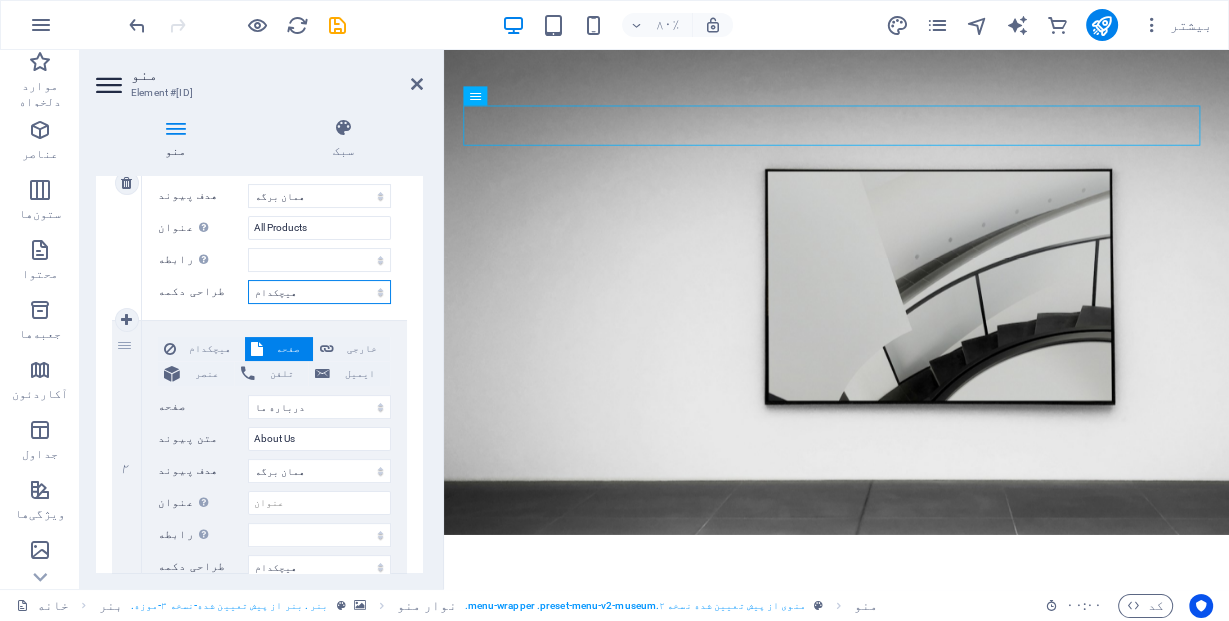 click on "هیچکدام پیش‌فرض اولیه ثانویه" at bounding box center [319, 292] 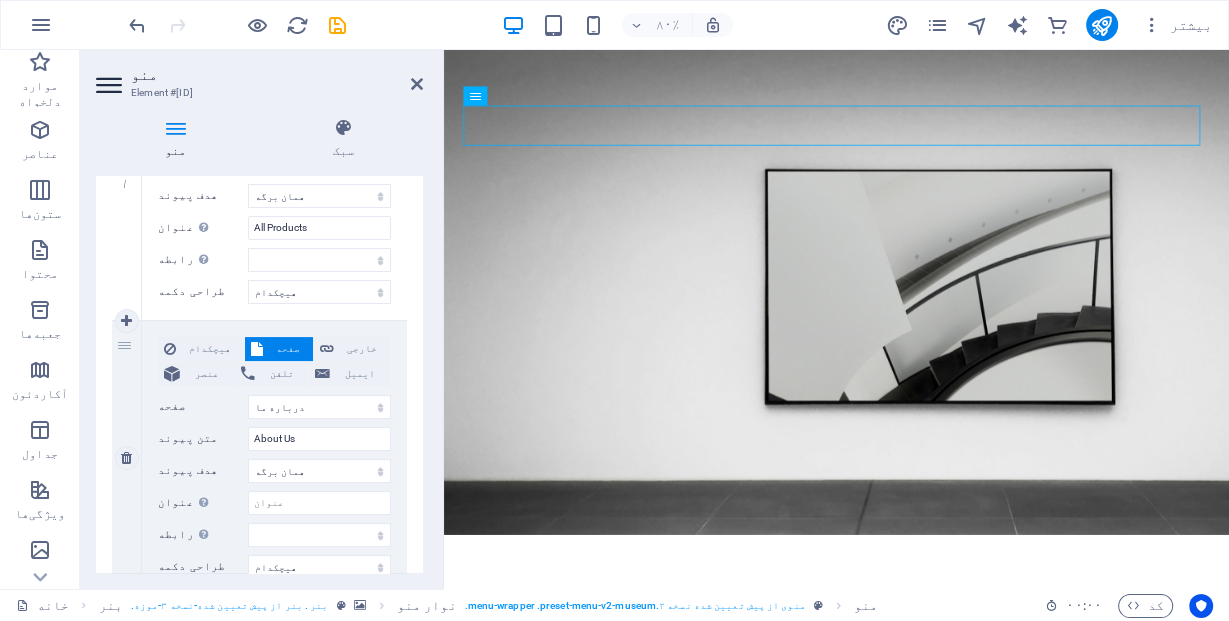 click on "صفحه" at bounding box center (288, 348) 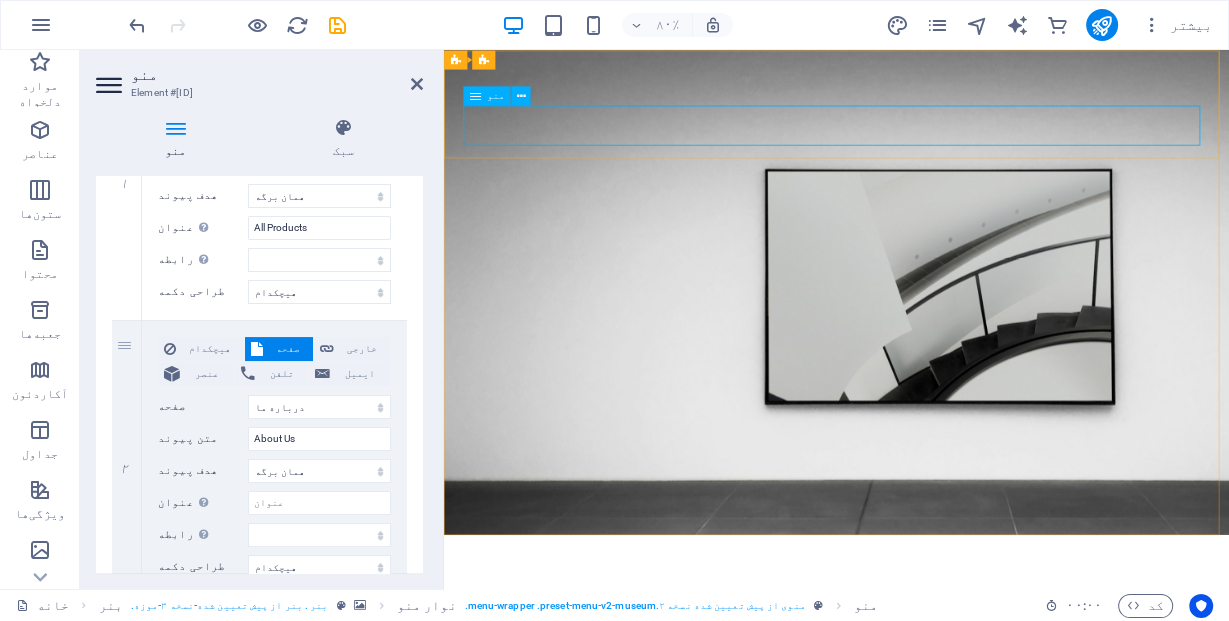 click on "همه محصولات درباره ما نمایشگاه‌ها نمایشگاه‌ها رویدادها رویدادها تماس تماس" at bounding box center (934, 759) 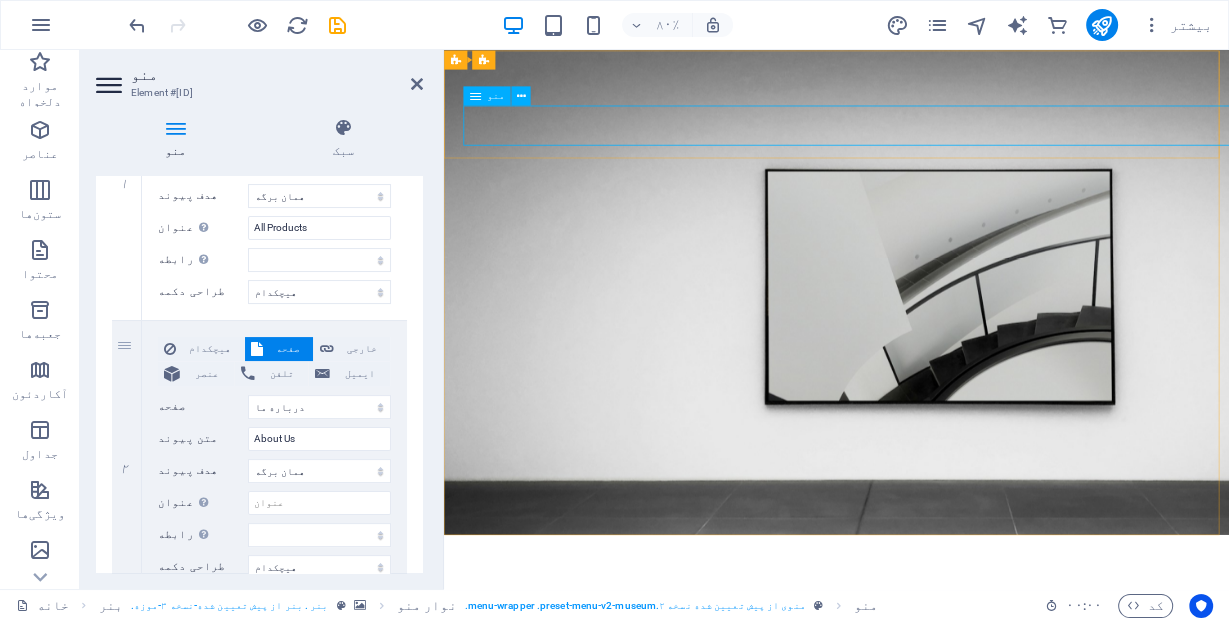 click on "همه محصولات درباره ما نمایشگاه‌ها نمایشگاه‌ها رویدادها رویدادها تماس تماس" at bounding box center [934, 759] 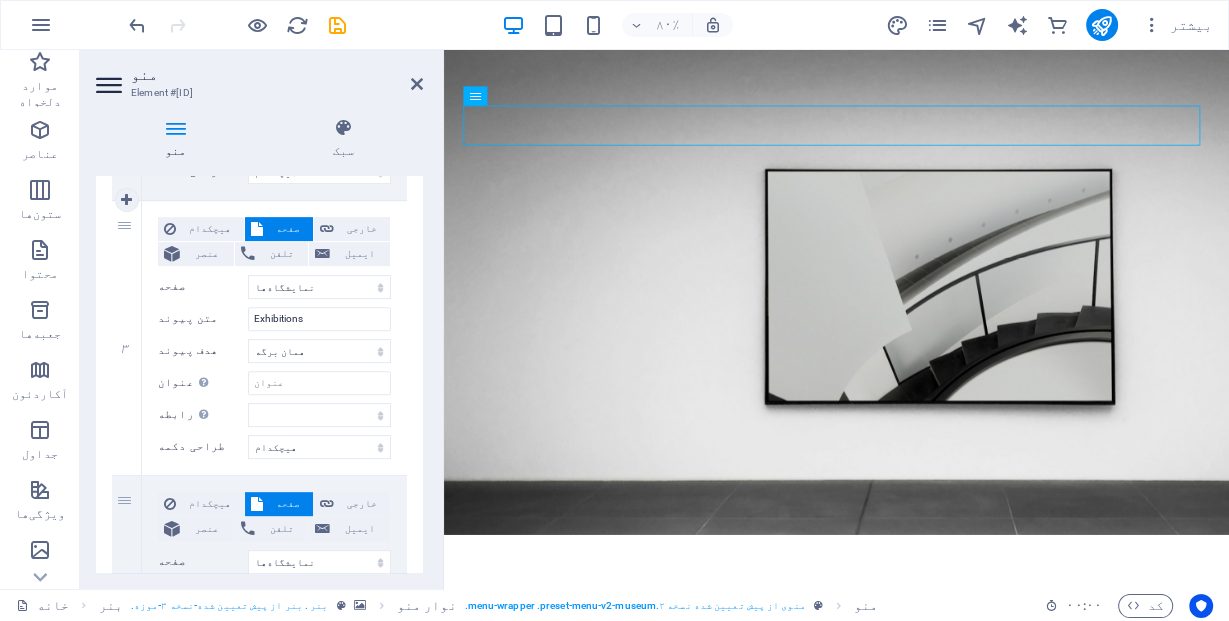 scroll, scrollTop: 720, scrollLeft: 0, axis: vertical 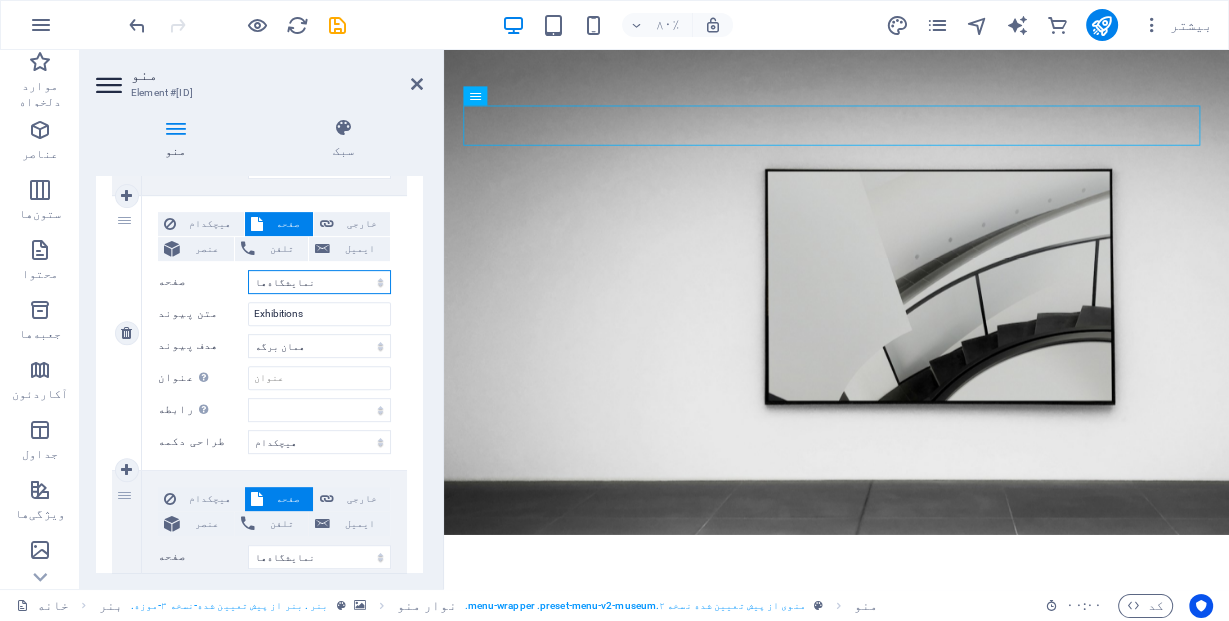 click on "خانه خانه درباره ما درباره ما نمایشگاه‌ها نمایشگاه‌ها رویدادها رویدادها تماس تماس حریم خصوصی حریم خصوصی اطلاعیه حقوقی اطلاعیه حقوقی" at bounding box center (319, 282) 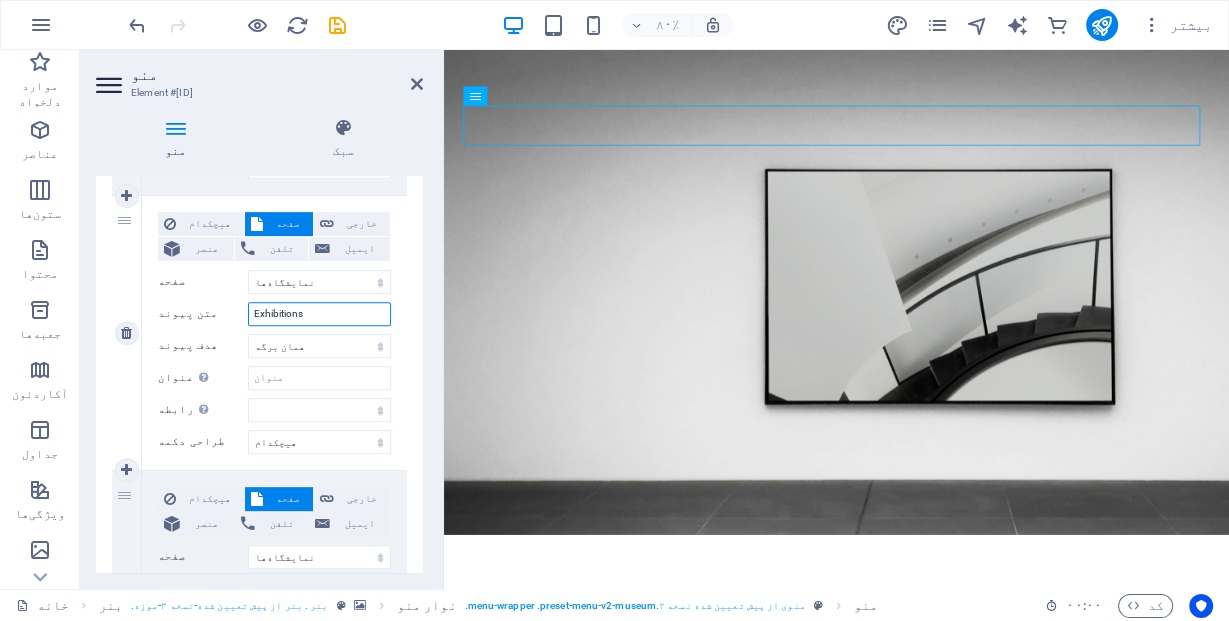 click on "Exhibitions" at bounding box center (319, 314) 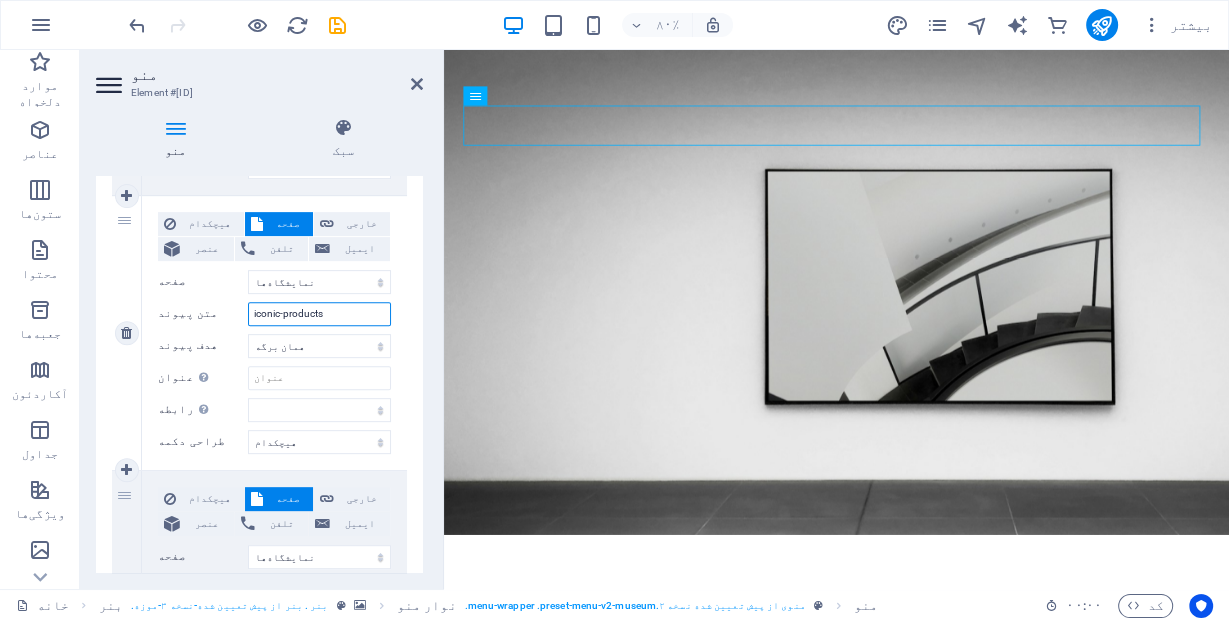 select 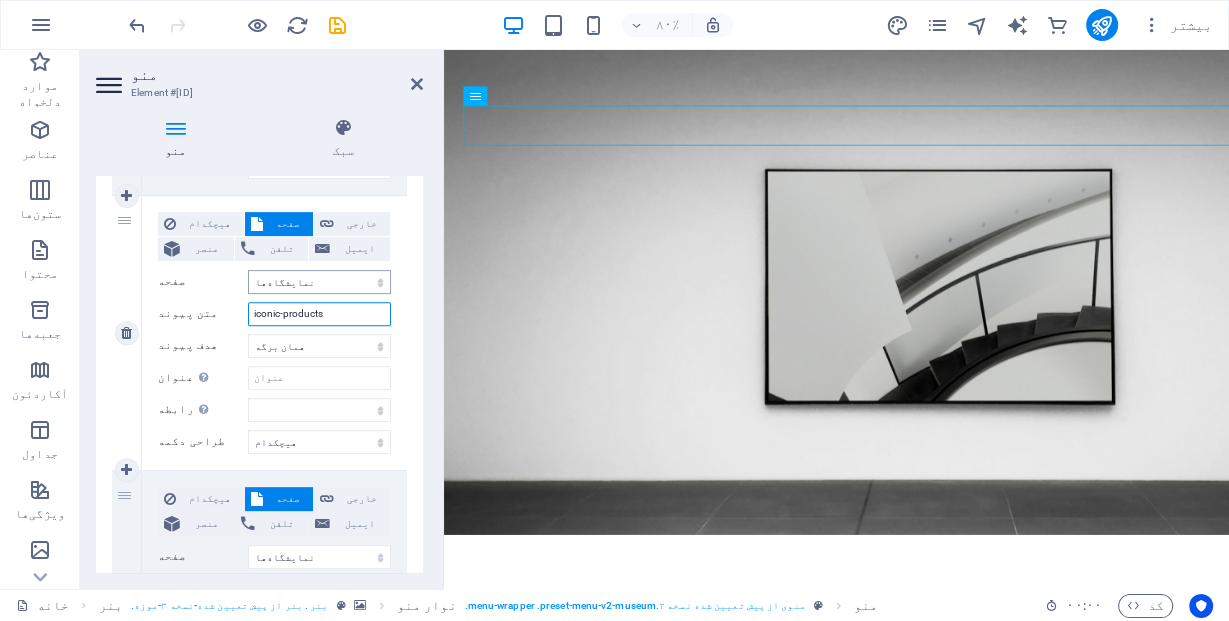 type on "iconic-products" 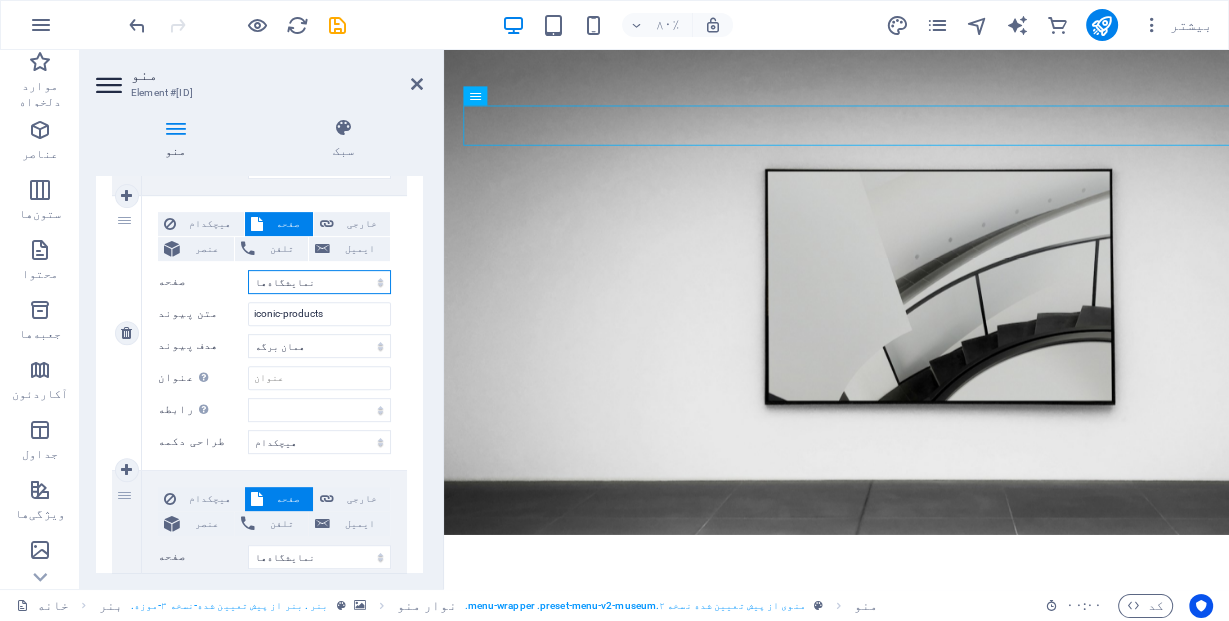click on "خانه خانه درباره ما درباره ما نمایشگاه‌ها نمایشگاه‌ها رویدادها رویدادها تماس تماس حریم خصوصی حریم خصوصی اطلاعیه حقوقی اطلاعیه حقوقی" at bounding box center [319, 282] 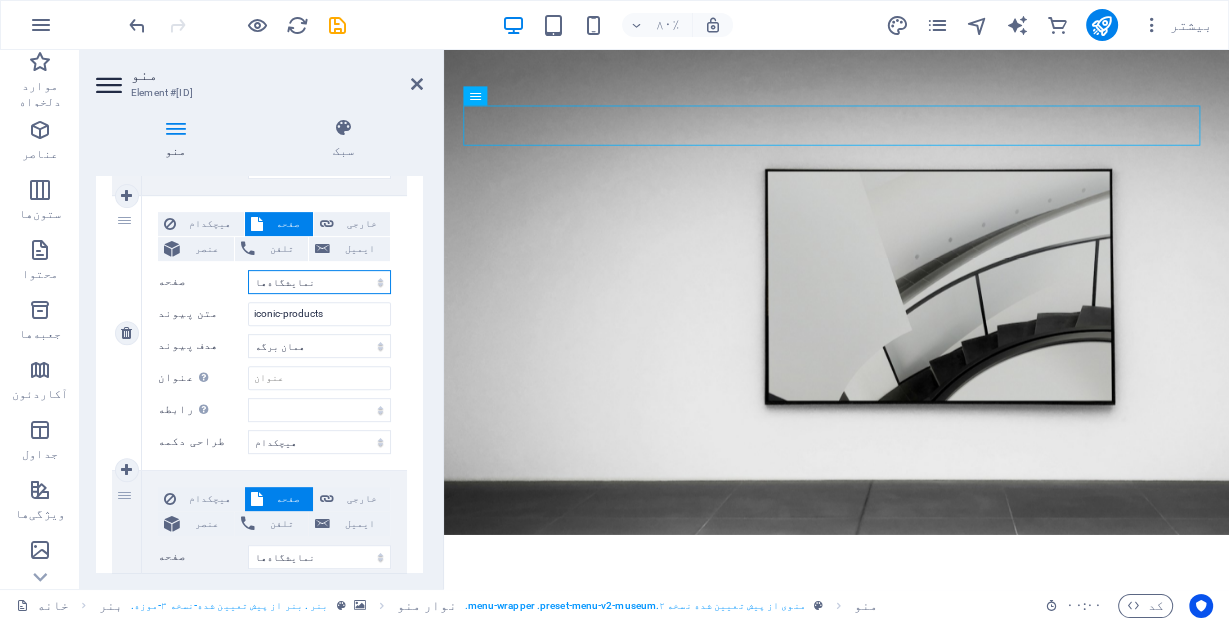 click on "خانه خانه درباره ما درباره ما نمایشگاه‌ها نمایشگاه‌ها رویدادها رویدادها تماس تماس حریم خصوصی حریم خصوصی اطلاعیه حقوقی اطلاعیه حقوقی" at bounding box center (319, 282) 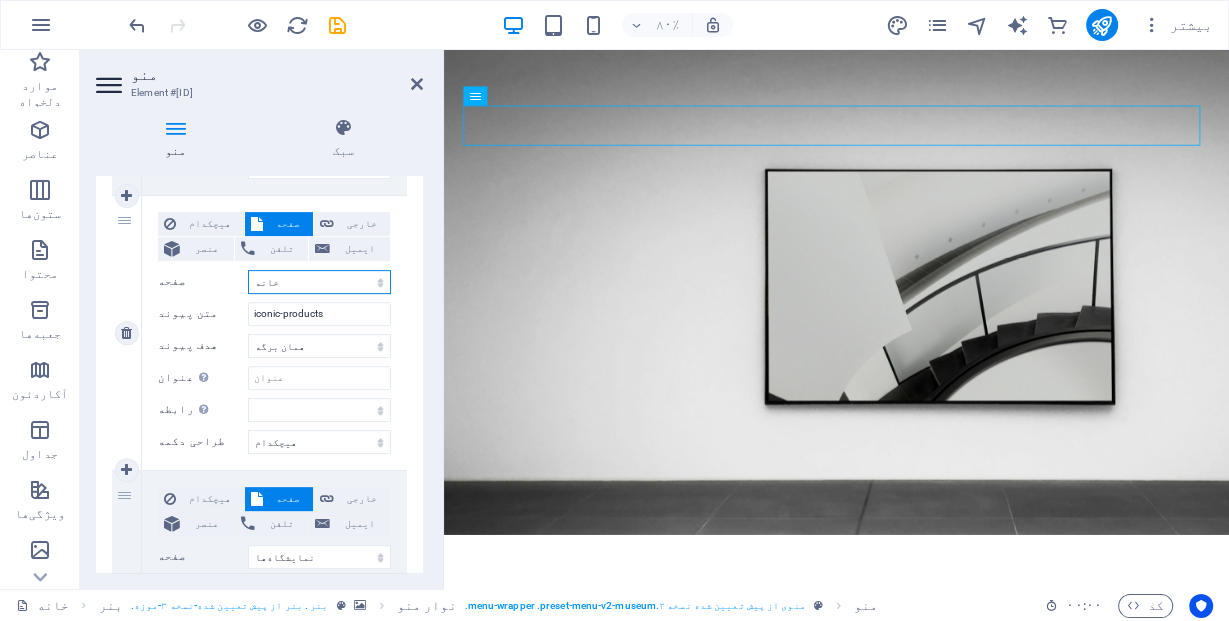 click on "خانه خانه درباره ما درباره ما نمایشگاه‌ها نمایشگاه‌ها رویدادها رویدادها تماس تماس حریم خصوصی حریم خصوصی اطلاعیه حقوقی اطلاعیه حقوقی" at bounding box center (319, 282) 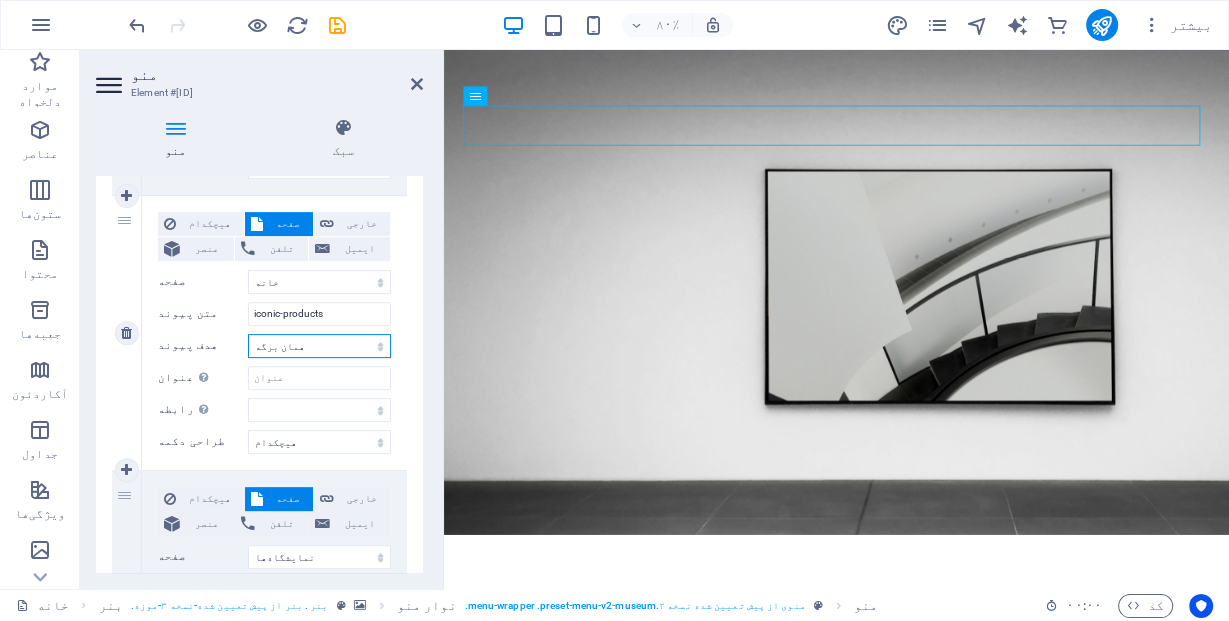 click on "برگه جدید همان برگه روکش" at bounding box center [319, 346] 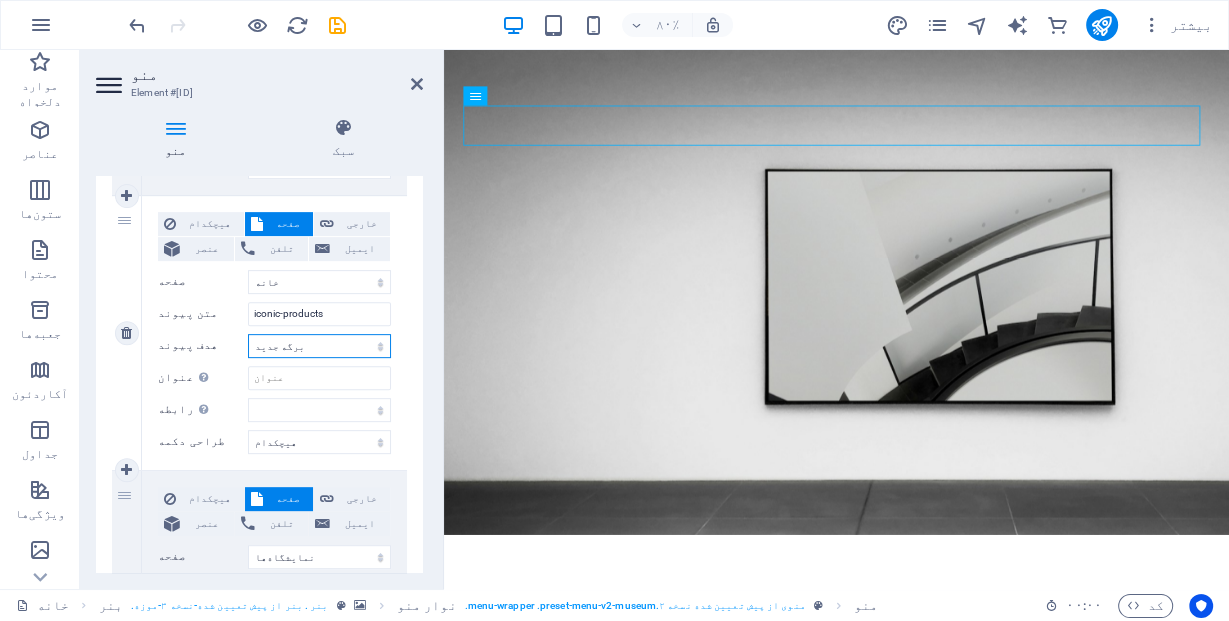 click on "برگه جدید همان برگه روکش" at bounding box center [319, 346] 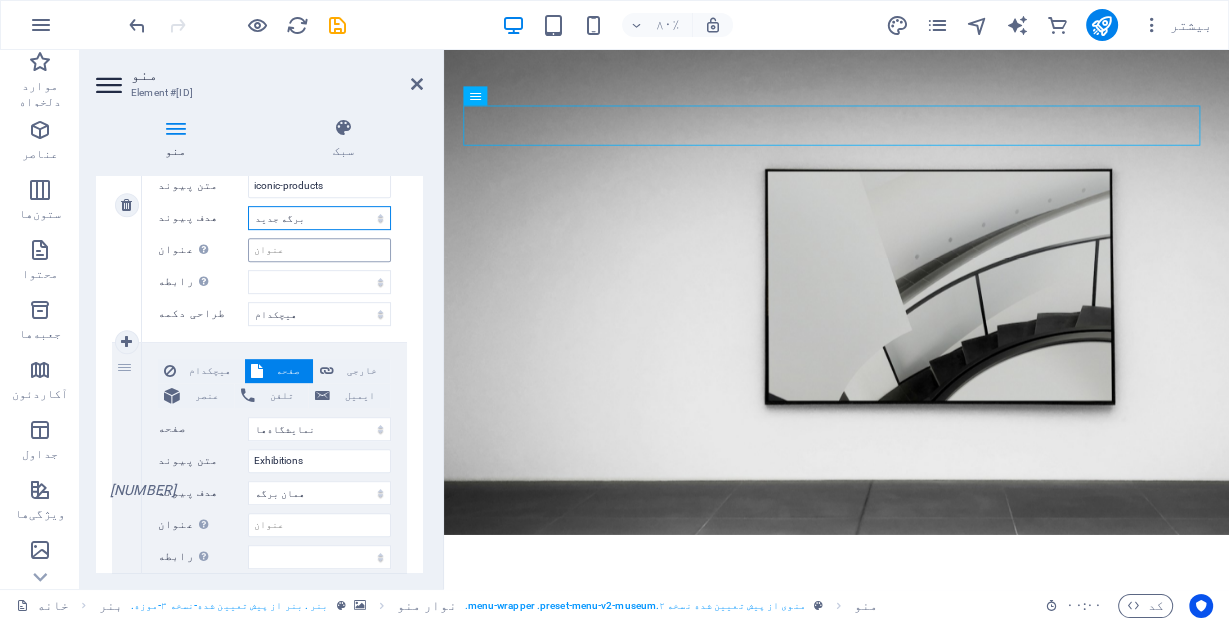 scroll, scrollTop: 880, scrollLeft: 0, axis: vertical 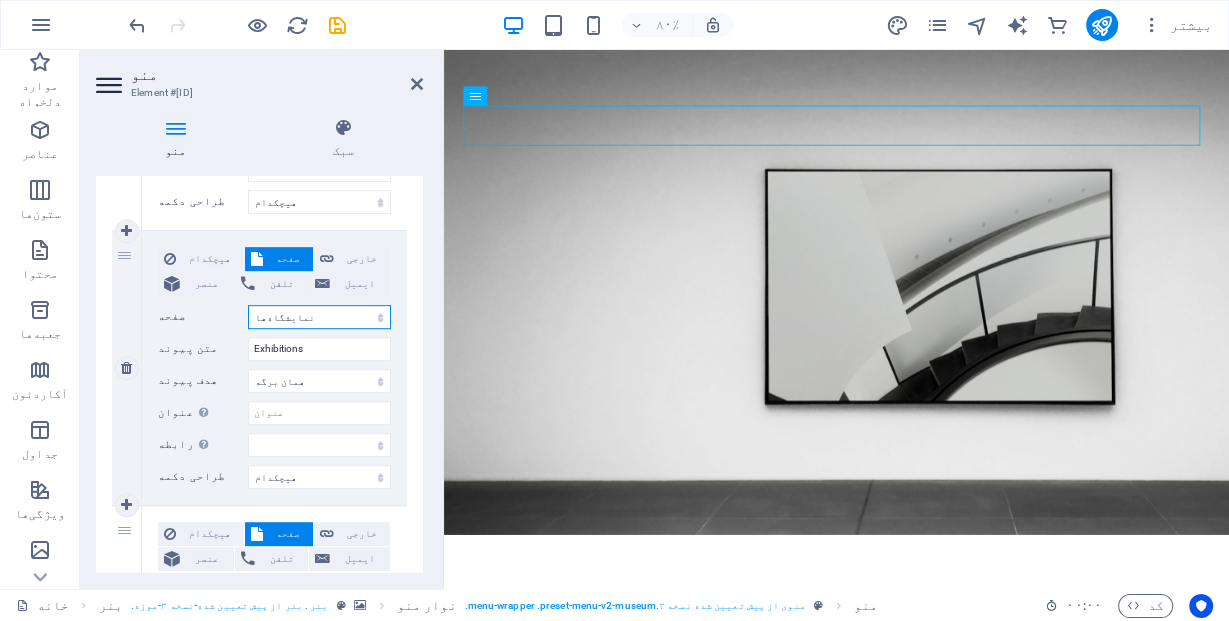 click on "خانه خانه درباره ما درباره ما نمایشگاه‌ها نمایشگاه‌ها رویدادها رویدادها تماس تماس حریم خصوصی حریم خصوصی اطلاعیه حقوقی اطلاعیه حقوقی" at bounding box center (319, 317) 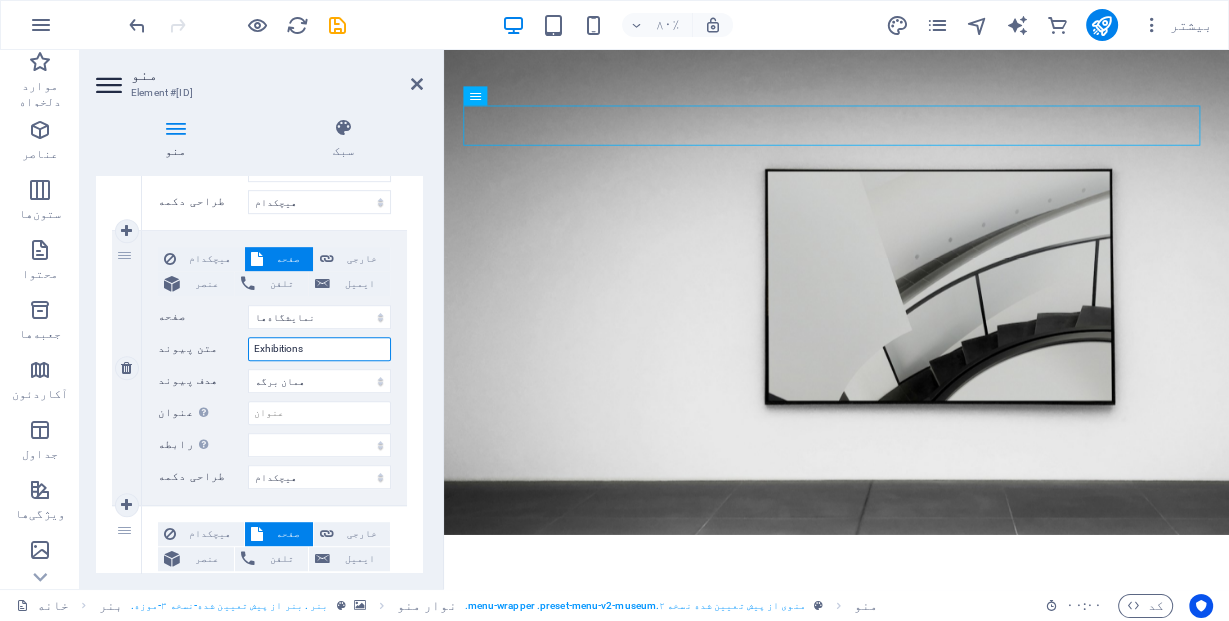click on "Exhibitions" at bounding box center (319, 349) 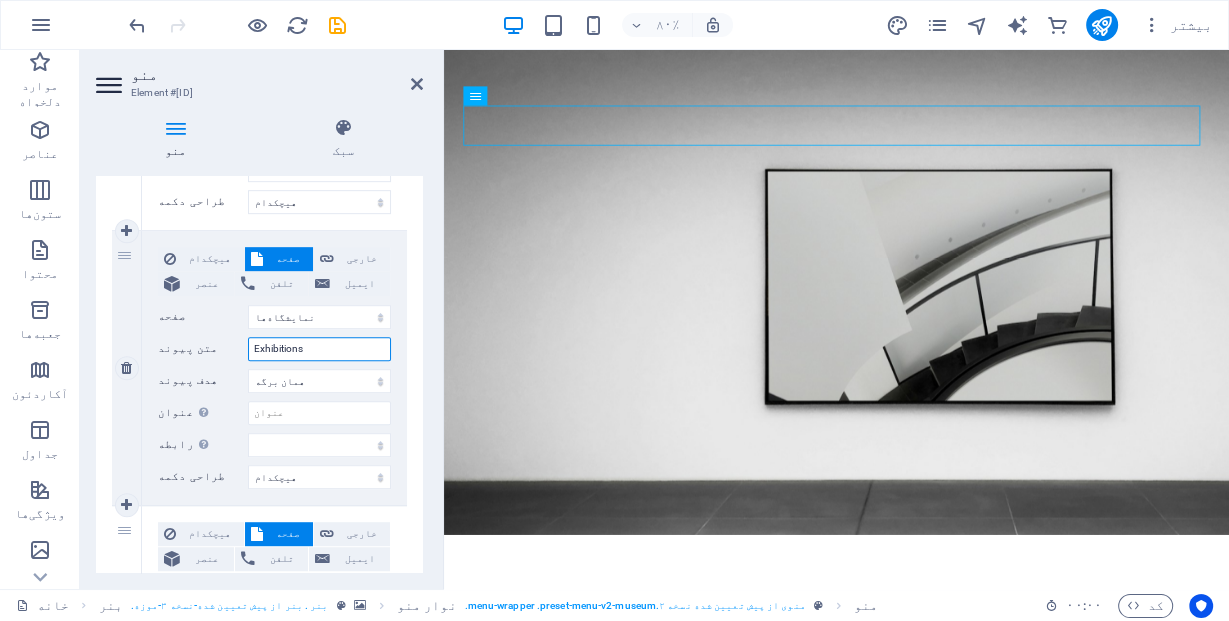 paste on "discover-by-room" 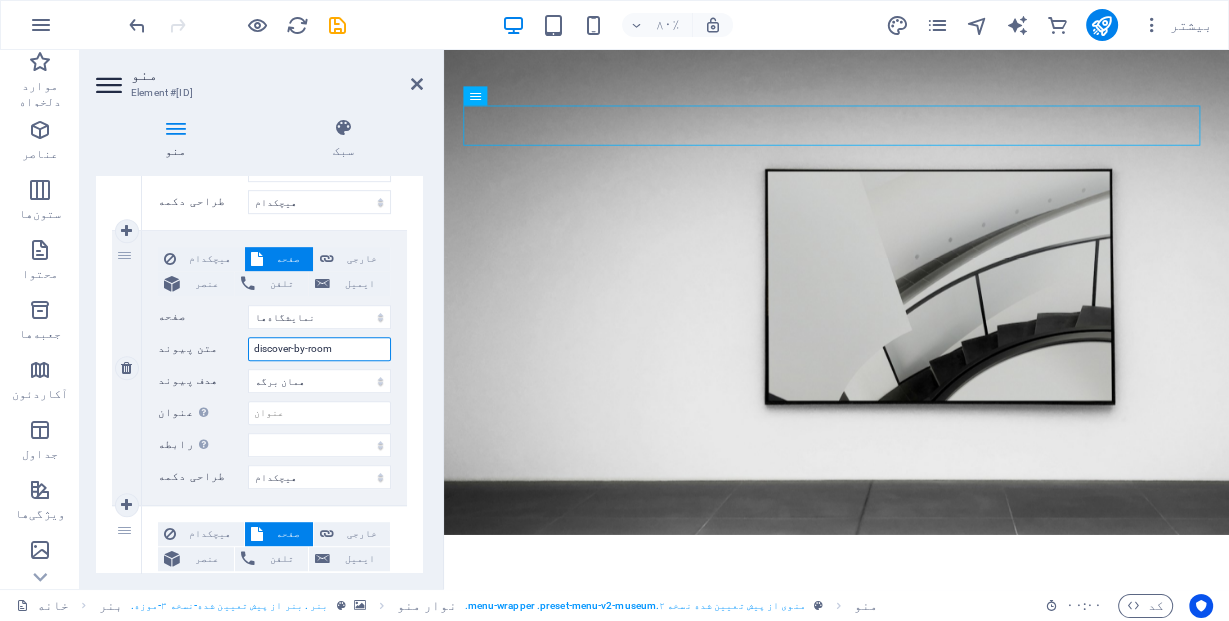 click on "discover-by-room" at bounding box center [319, 349] 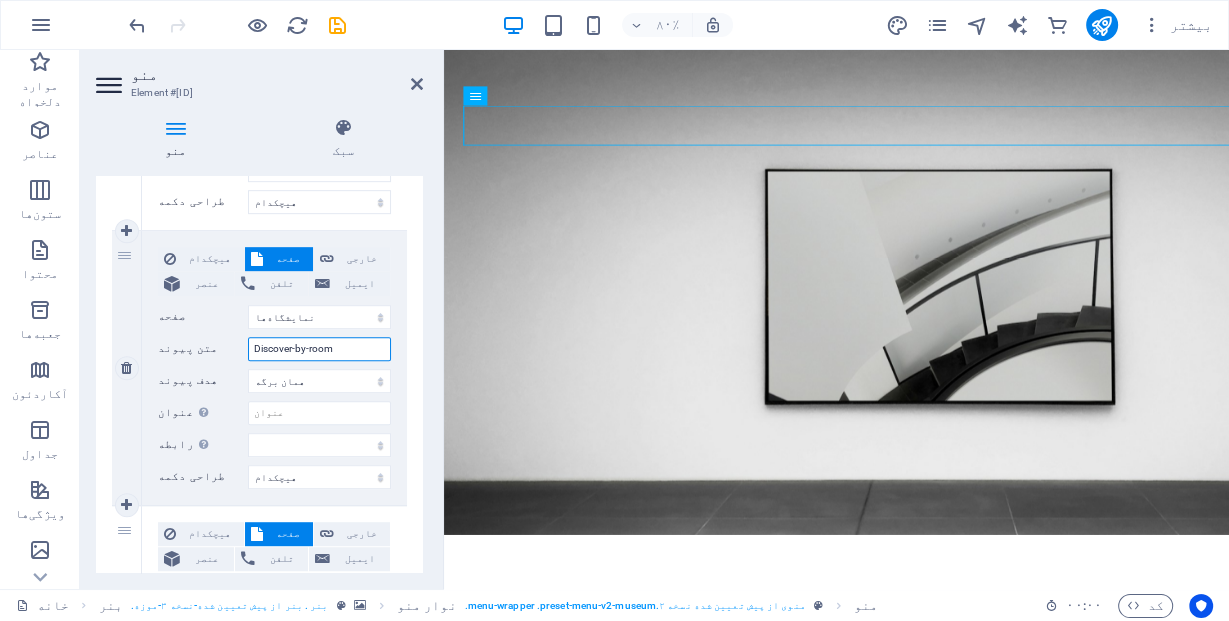 click on "Discover-by-room" at bounding box center (319, 349) 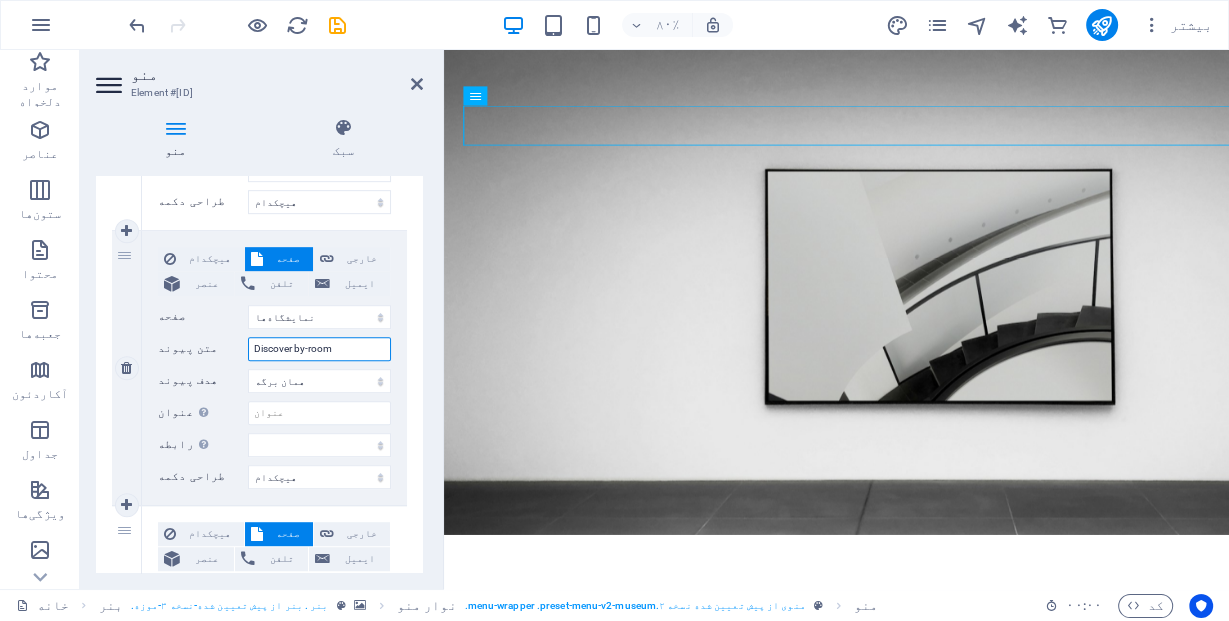 click on "Discover by-room" at bounding box center (319, 349) 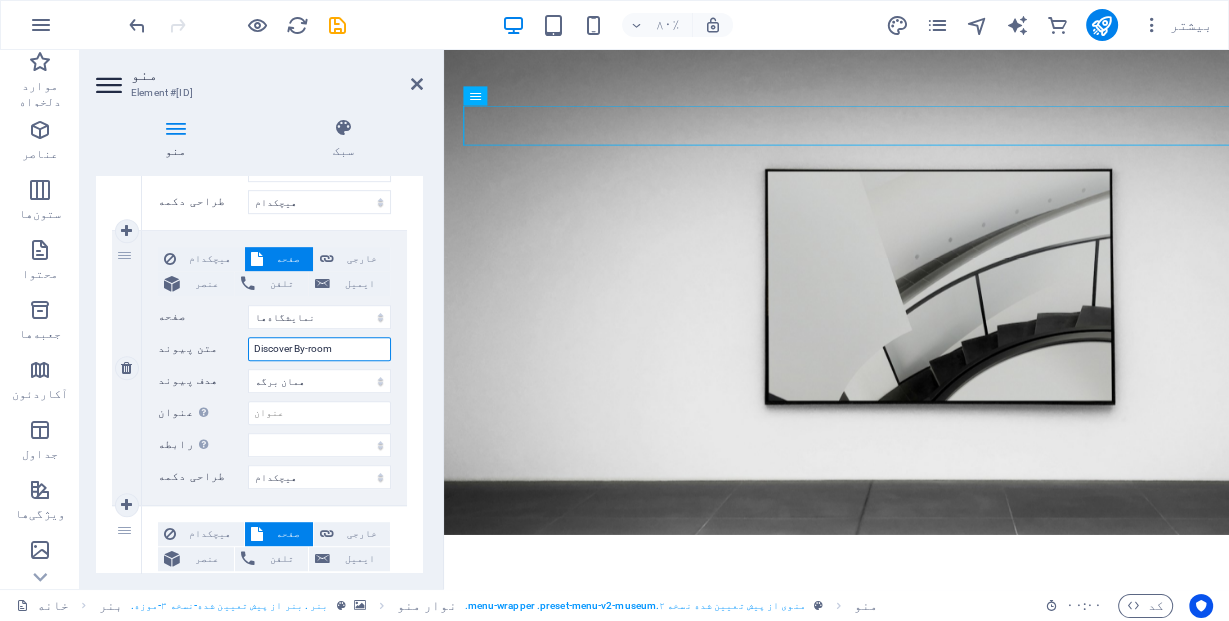 click on "Discover By-room" at bounding box center [319, 349] 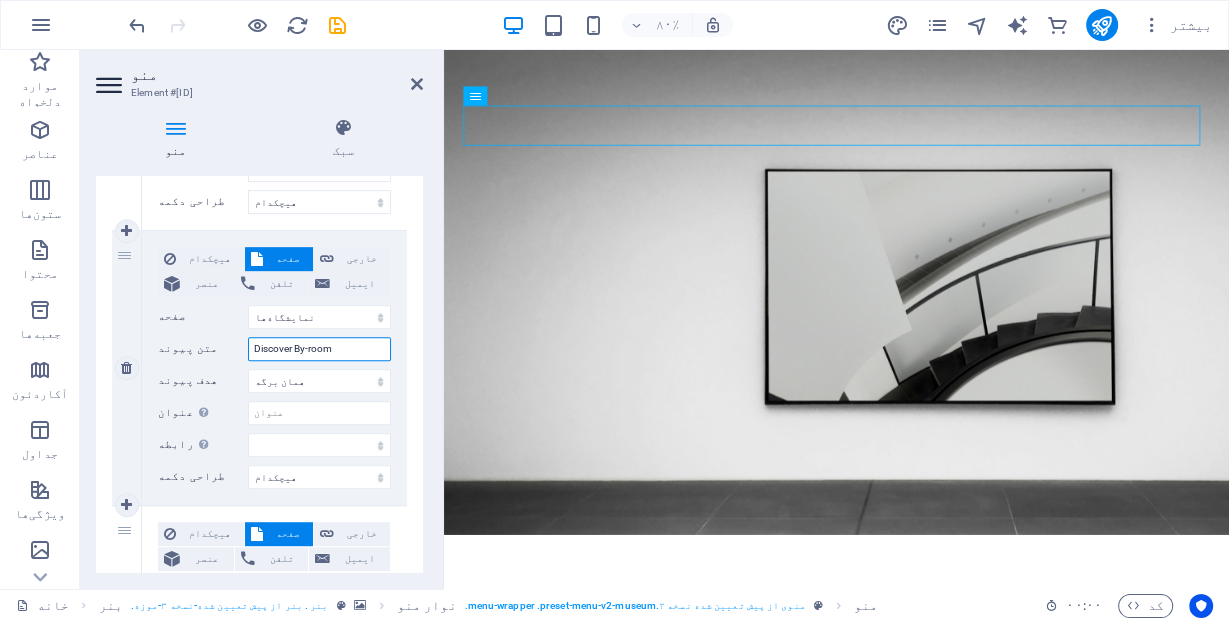 click on "Discover By-room" at bounding box center (319, 349) 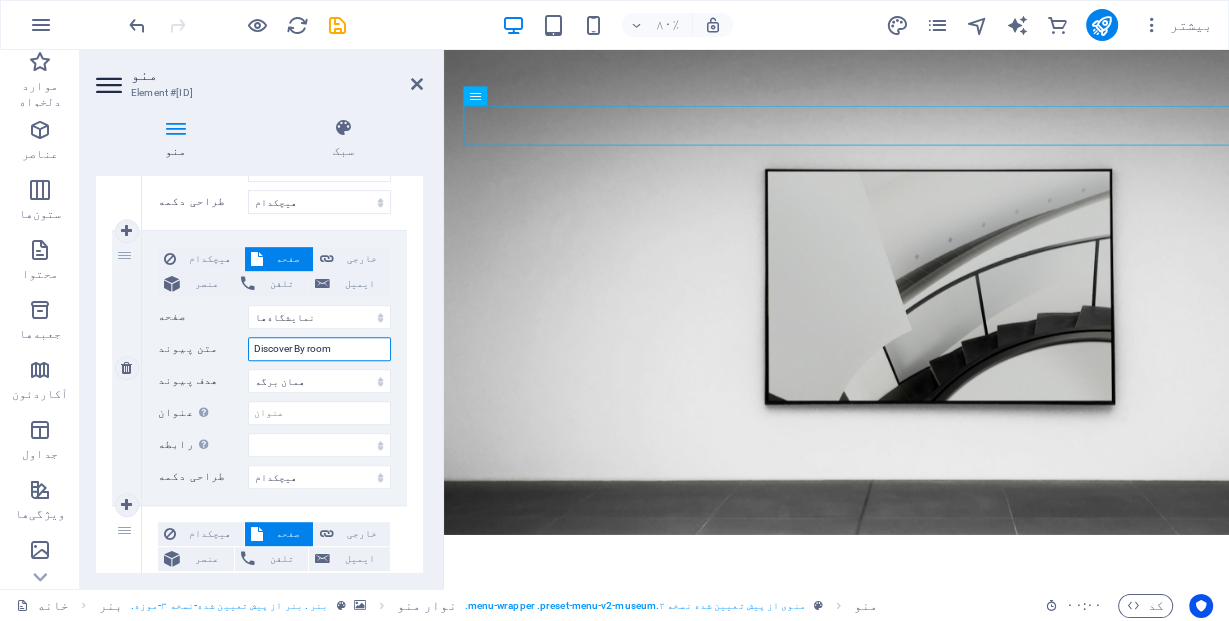 click on "Discover By room" at bounding box center [319, 349] 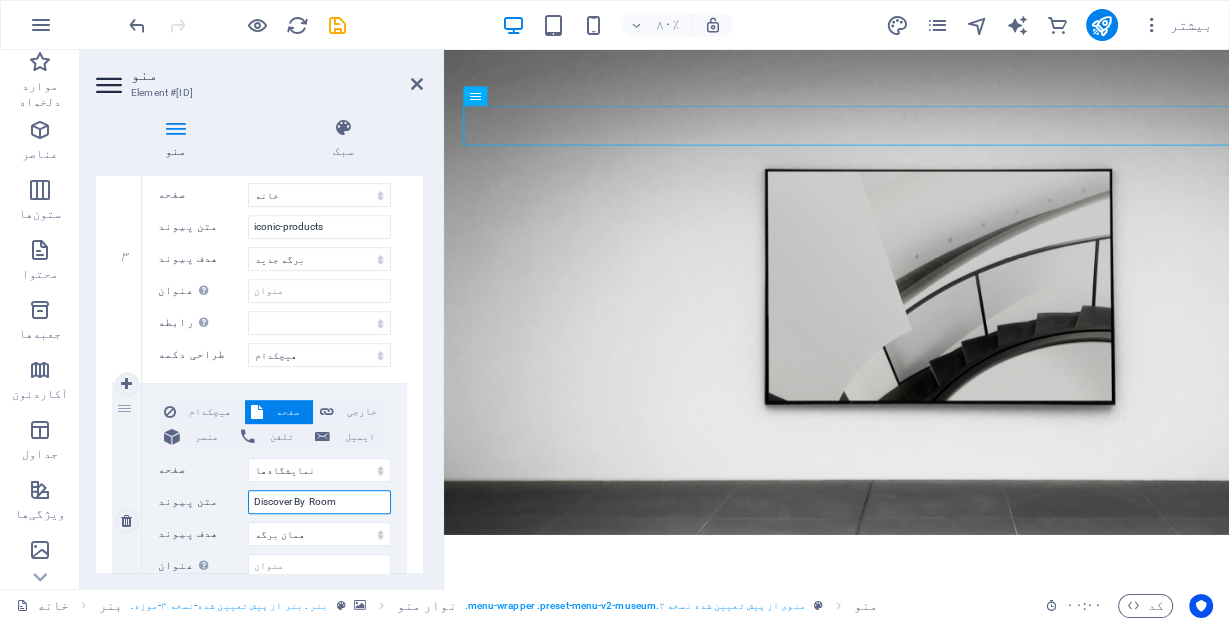 scroll, scrollTop: 800, scrollLeft: 0, axis: vertical 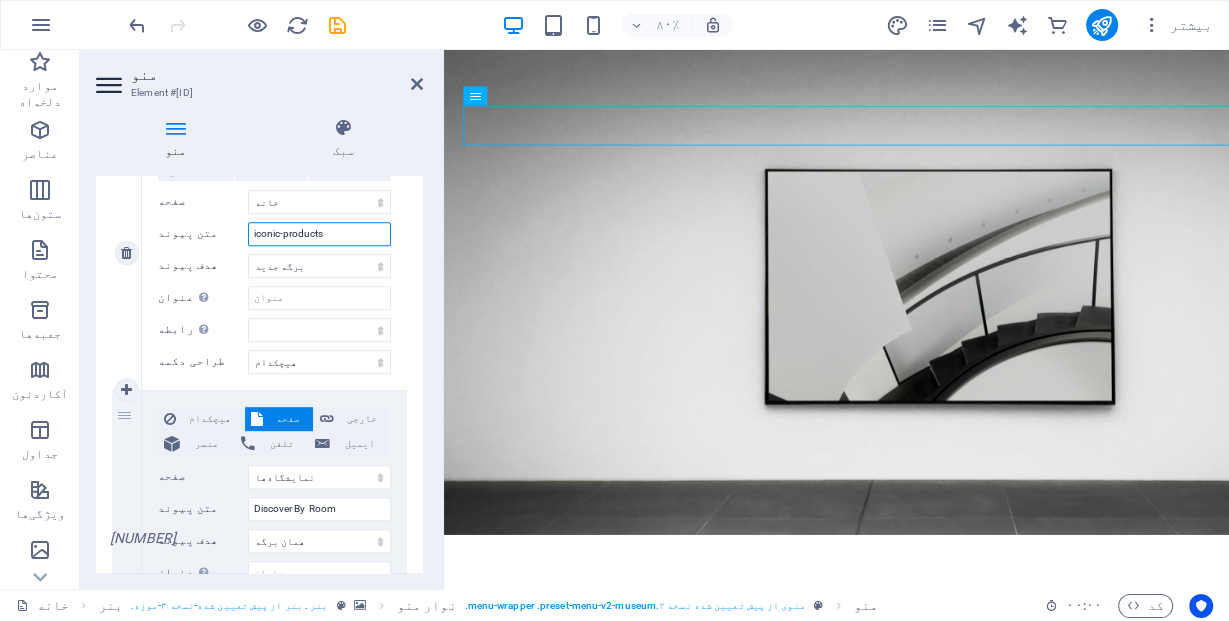 click on "iconic-products" at bounding box center [319, 234] 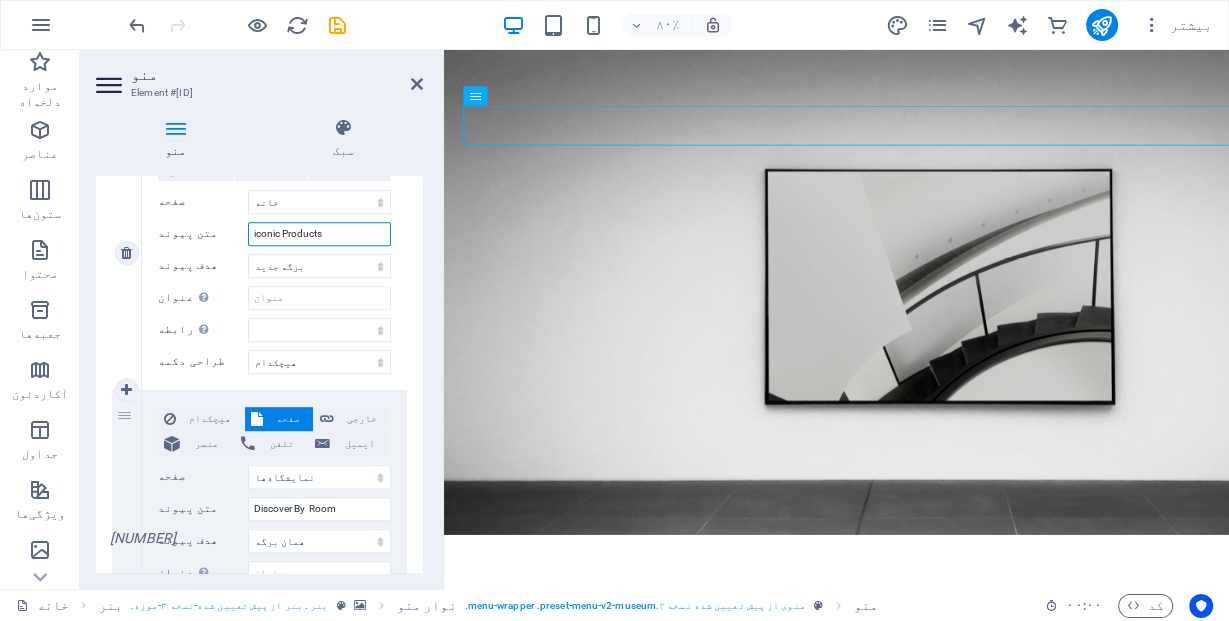 click on "iconic Products" at bounding box center (319, 234) 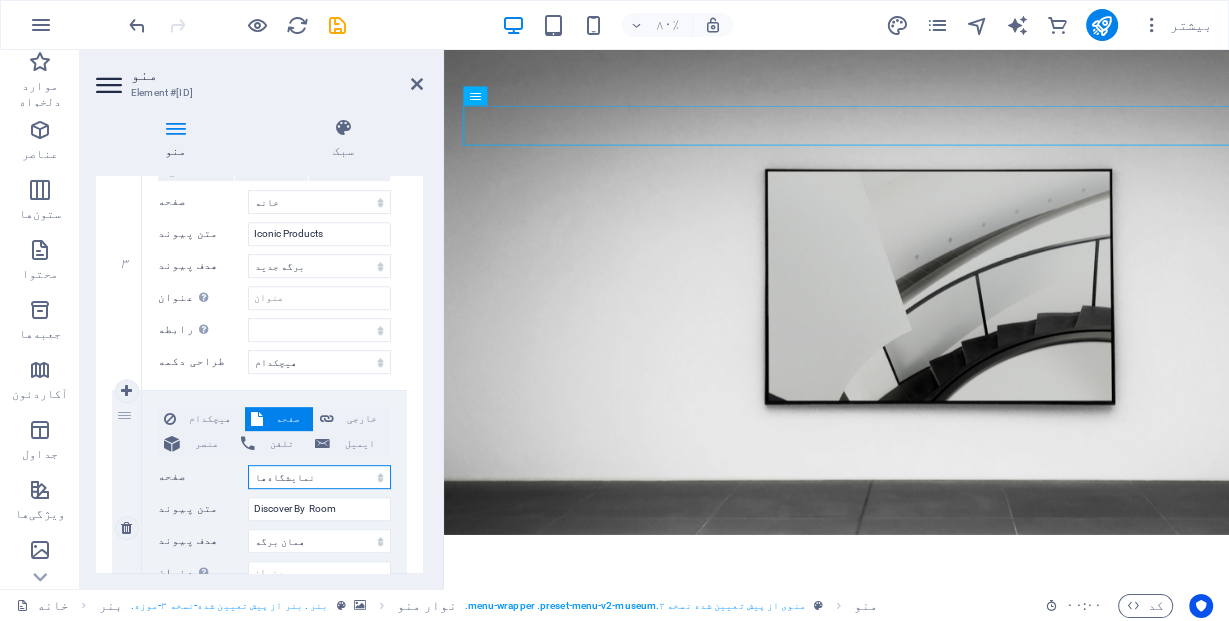 click on "خانه خانه درباره ما درباره ما نمایشگاه‌ها نمایشگاه‌ها رویدادها رویدادها تماس تماس حریم خصوصی حریم خصوصی اطلاعیه حقوقی اطلاعیه حقوقی" at bounding box center [319, 477] 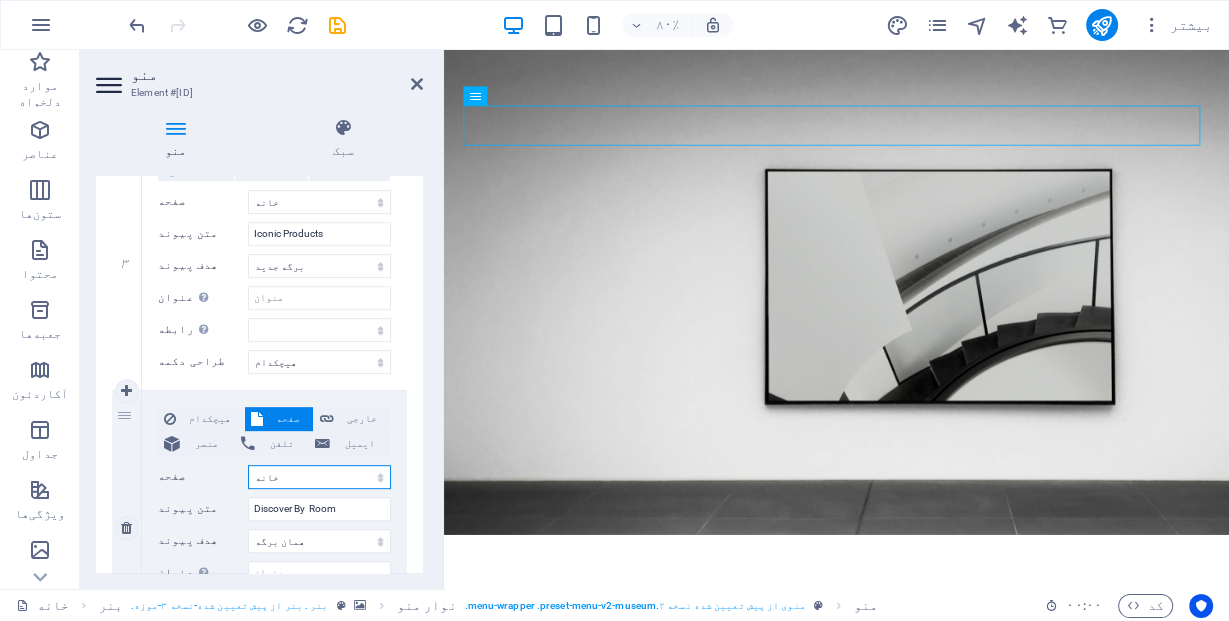 click on "خانه خانه درباره ما درباره ما نمایشگاه‌ها نمایشگاه‌ها رویدادها رویدادها تماس تماس حریم خصوصی حریم خصوصی اطلاعیه حقوقی اطلاعیه حقوقی" at bounding box center [319, 477] 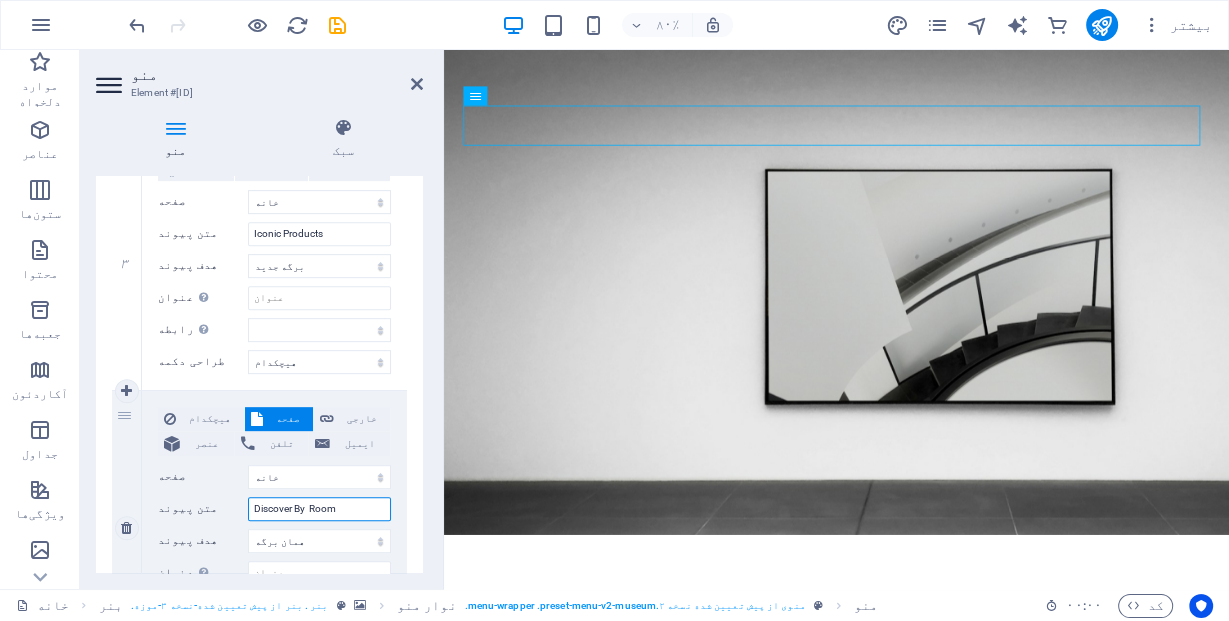 drag, startPoint x: 351, startPoint y: 511, endPoint x: 265, endPoint y: 507, distance: 86.09297 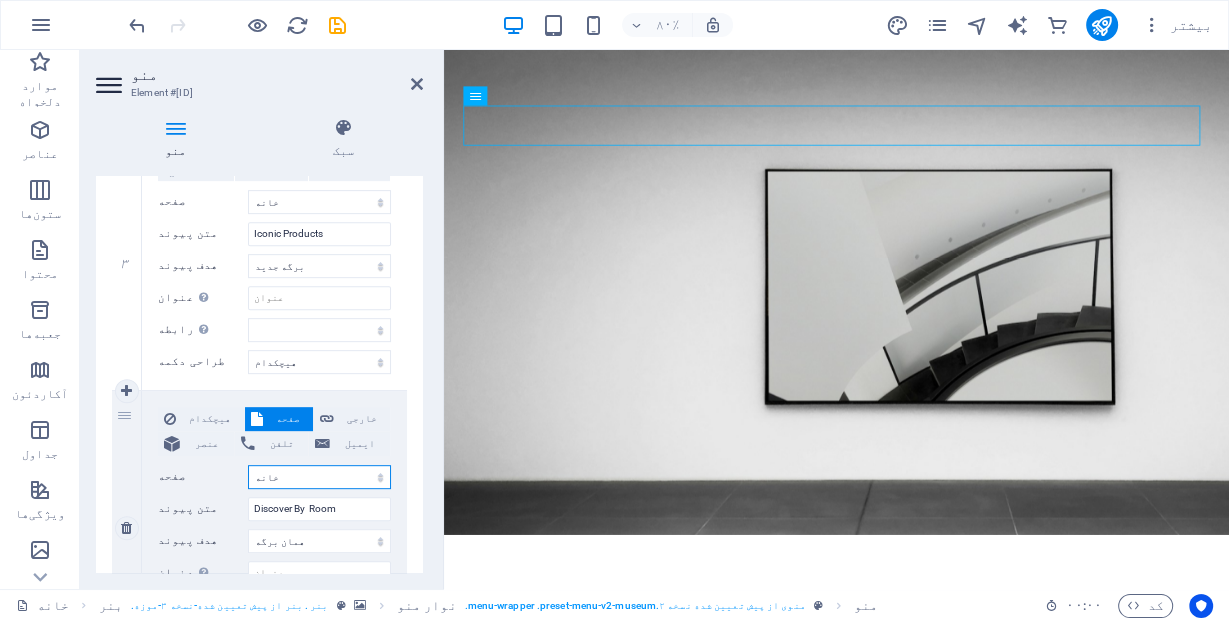 drag, startPoint x: 296, startPoint y: 472, endPoint x: 255, endPoint y: 478, distance: 41.4367 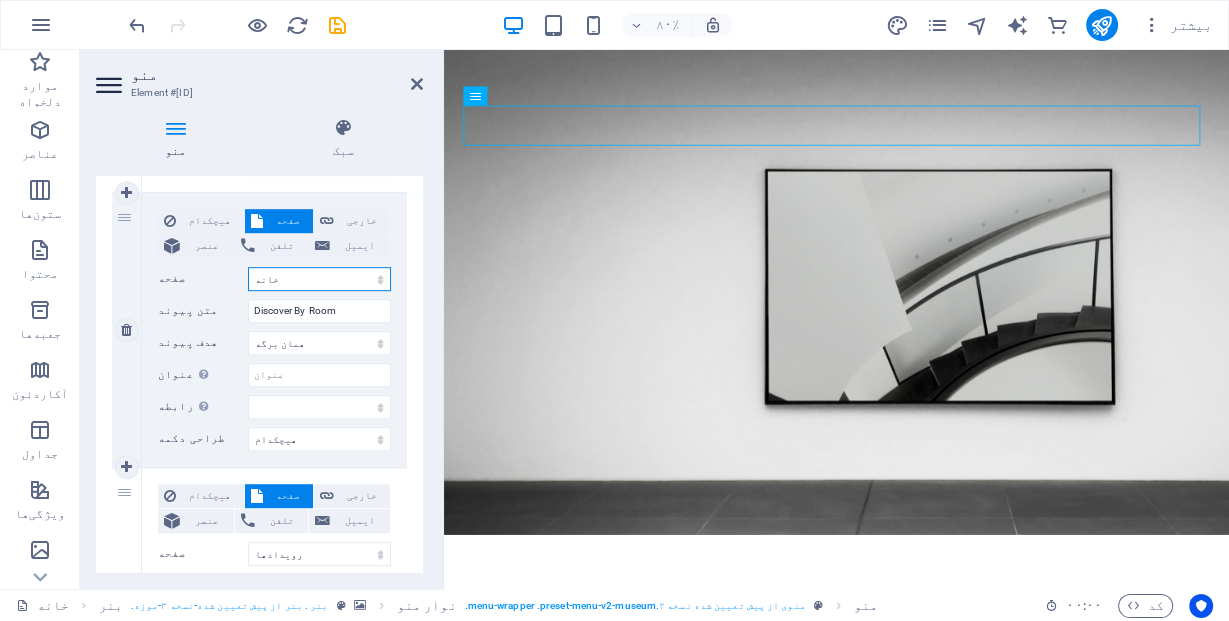 scroll, scrollTop: 1040, scrollLeft: 0, axis: vertical 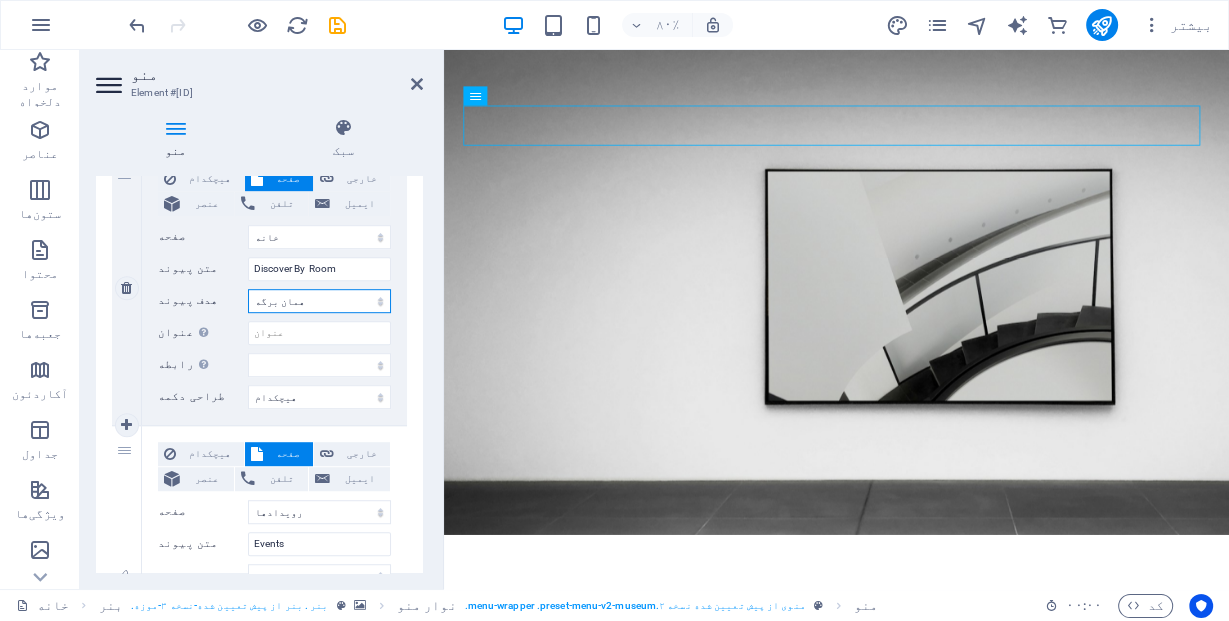 click on "برگه جدید همان برگه روکش" at bounding box center [319, 301] 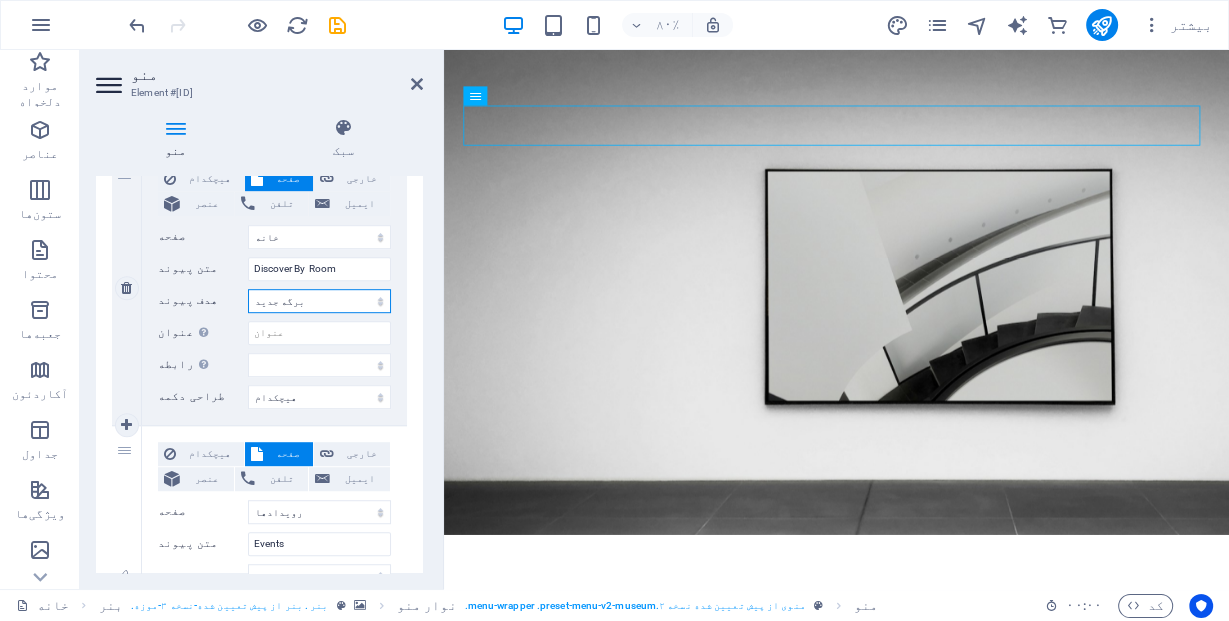 click on "برگه جدید همان برگه روکش" at bounding box center (319, 301) 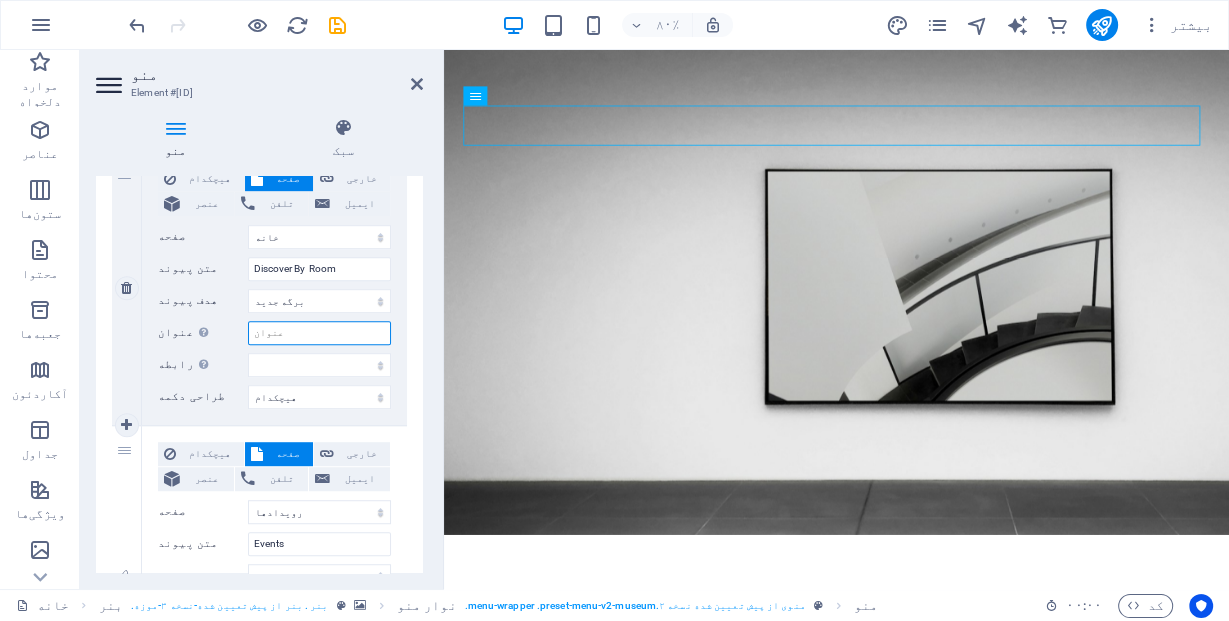 click on "عنوان توضیحات اضافی لینک، نباید با متن لینک یکسان باشد. عنوان اغلب به صورت یک متن راهنما (tooltip) هنگام حرکت ماوس روی عنصر نمایش داده می‌شود. در صورت عدم اطمینان، آن را خالی بگذارید." at bounding box center (319, 333) 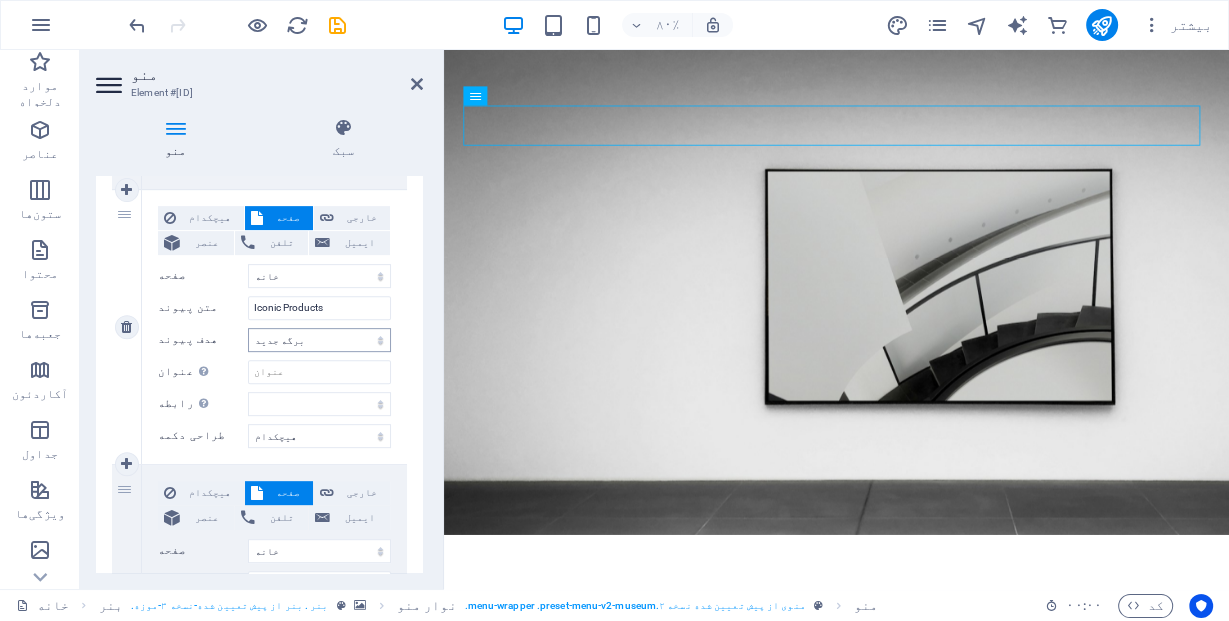 scroll, scrollTop: 720, scrollLeft: 0, axis: vertical 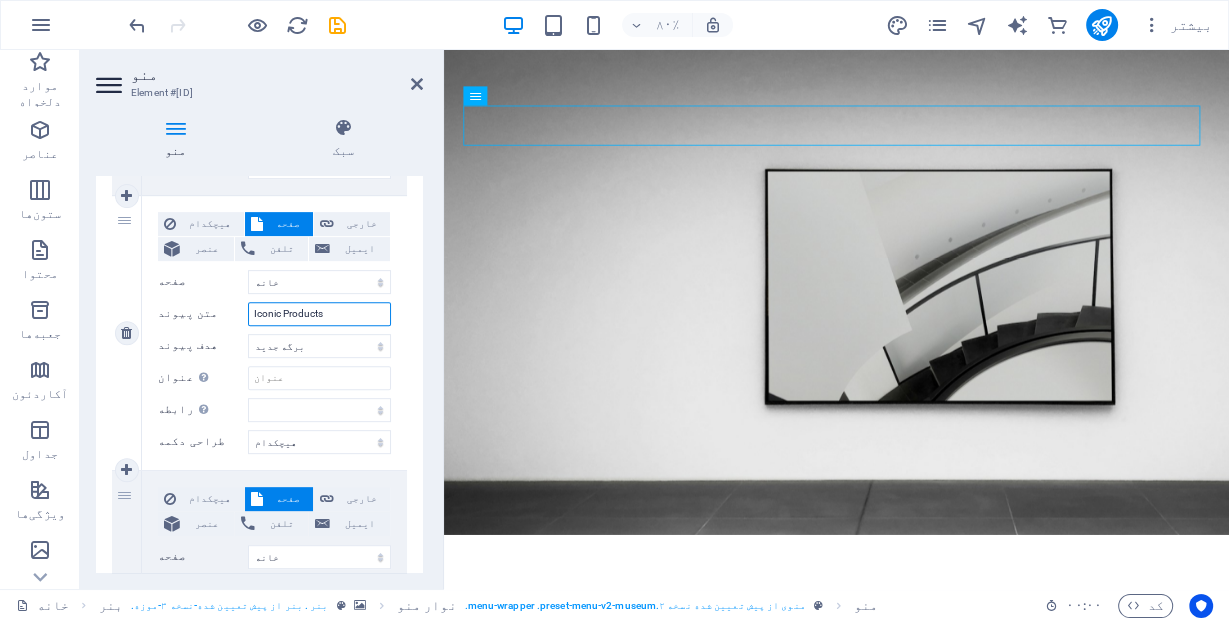 drag, startPoint x: 339, startPoint y: 308, endPoint x: 256, endPoint y: 309, distance: 83.00603 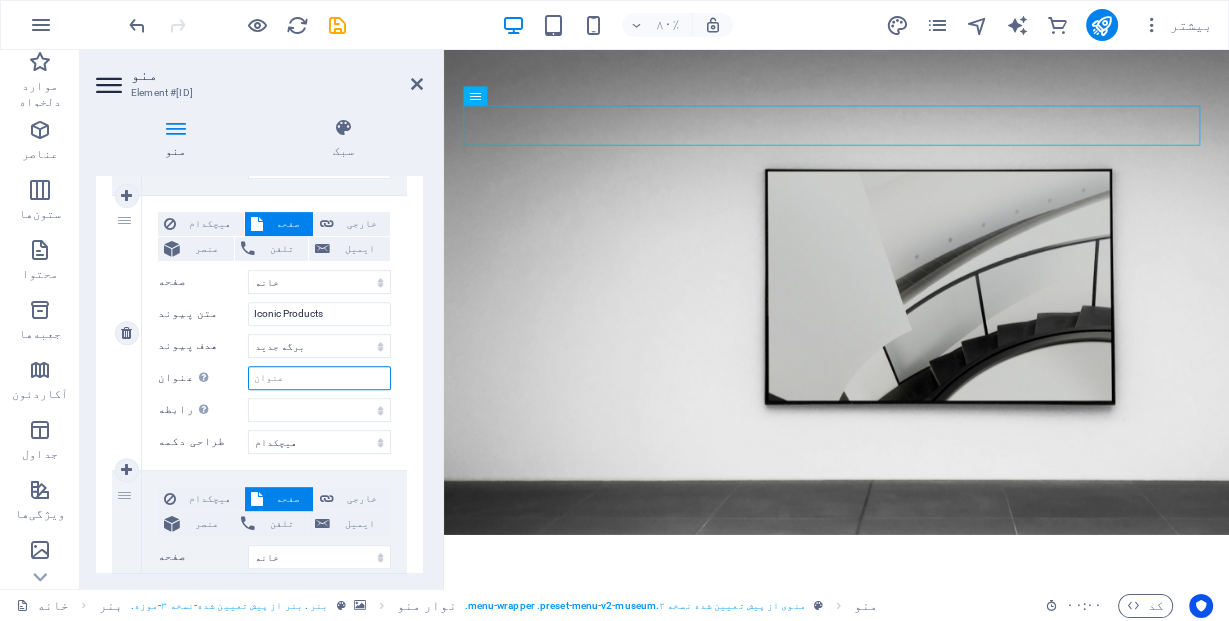 click on "عنوان توضیحات اضافی لینک، نباید با متن لینک یکسان باشد. عنوان اغلب به صورت یک متن راهنما (tooltip) هنگام حرکت ماوس روی عنصر نمایش داده می‌شود. در صورت عدم اطمینان، آن را خالی بگذارید." at bounding box center [319, 378] 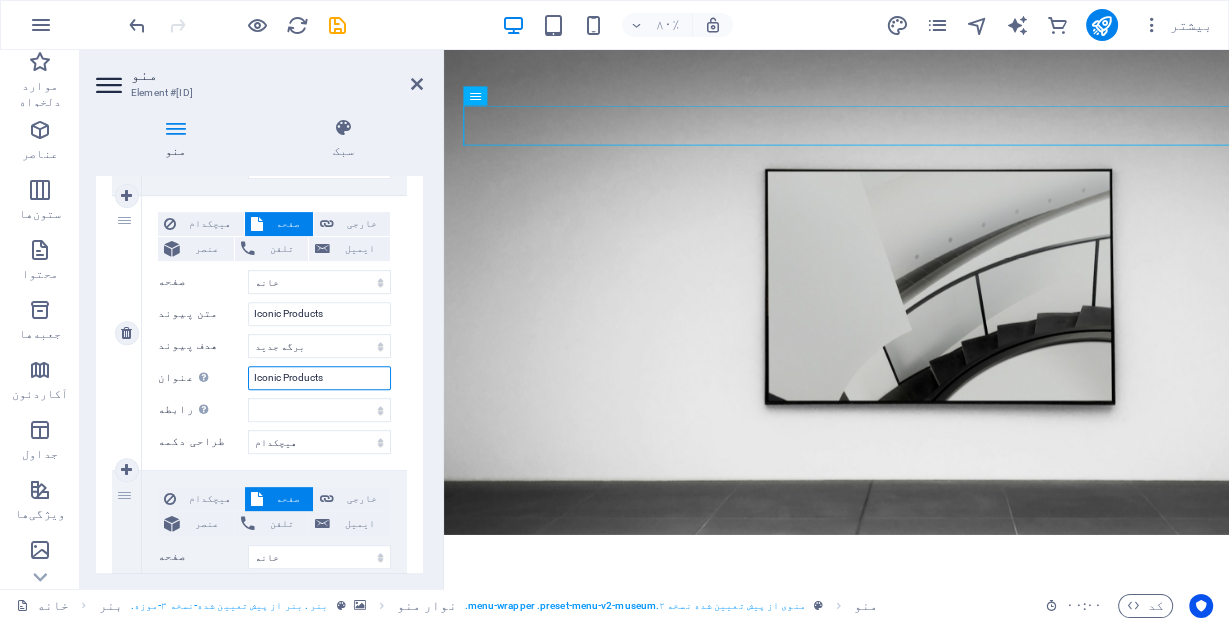scroll, scrollTop: 480, scrollLeft: 0, axis: vertical 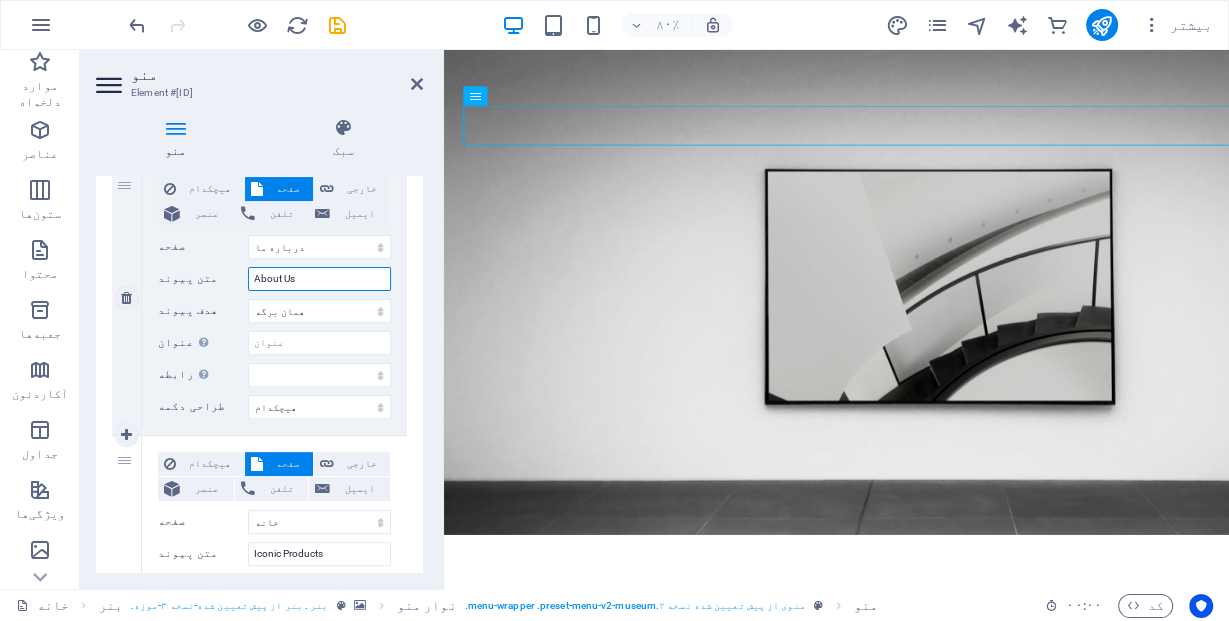 drag, startPoint x: 310, startPoint y: 276, endPoint x: 195, endPoint y: 276, distance: 115 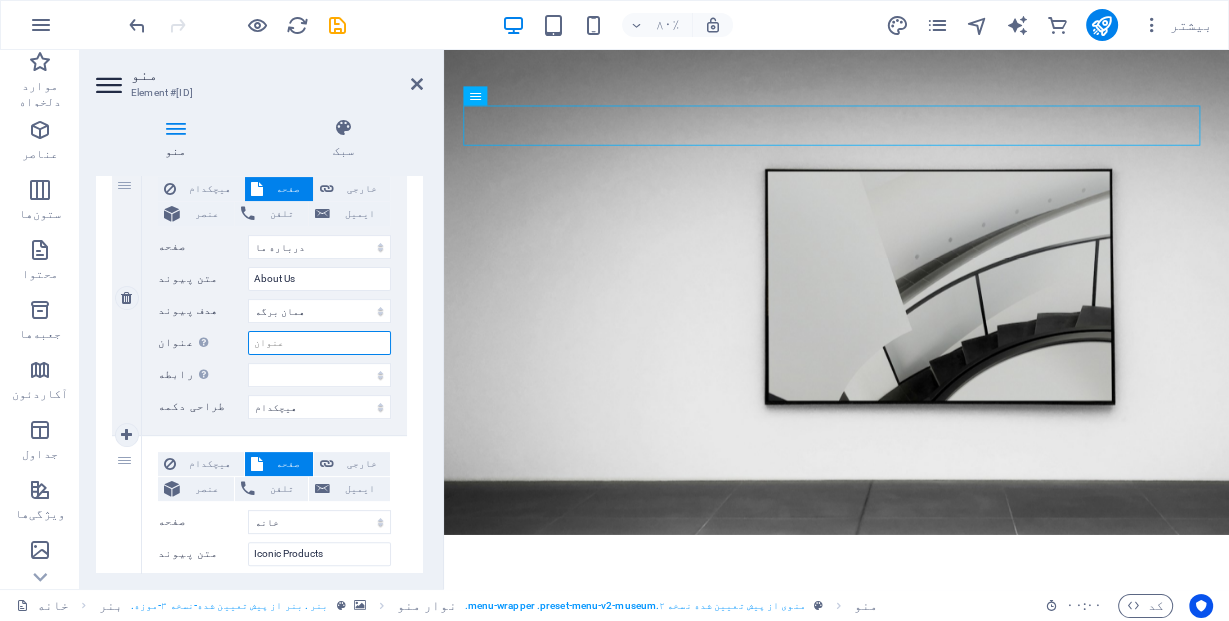 click on "عنوان توضیحات اضافی لینک، نباید با متن لینک یکسان باشد. عنوان اغلب به صورت یک متن راهنما (tooltip) هنگام حرکت ماوس روی عنصر نمایش داده می‌شود. در صورت عدم اطمینان، آن را خالی بگذارید." at bounding box center [319, 343] 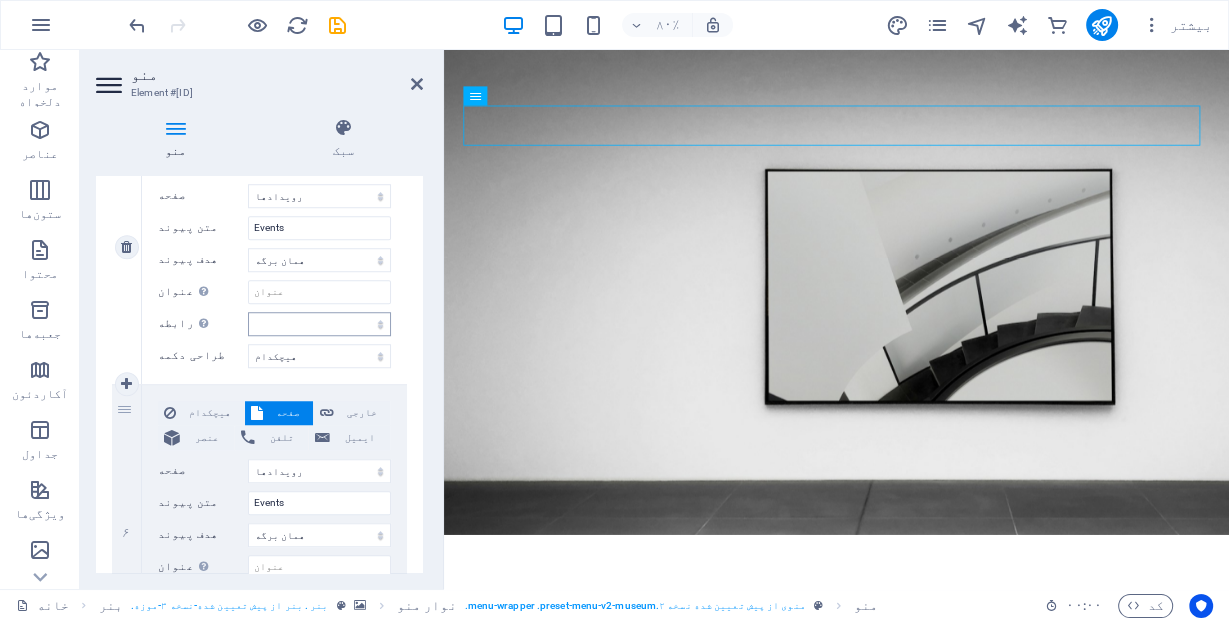 scroll, scrollTop: 1360, scrollLeft: 0, axis: vertical 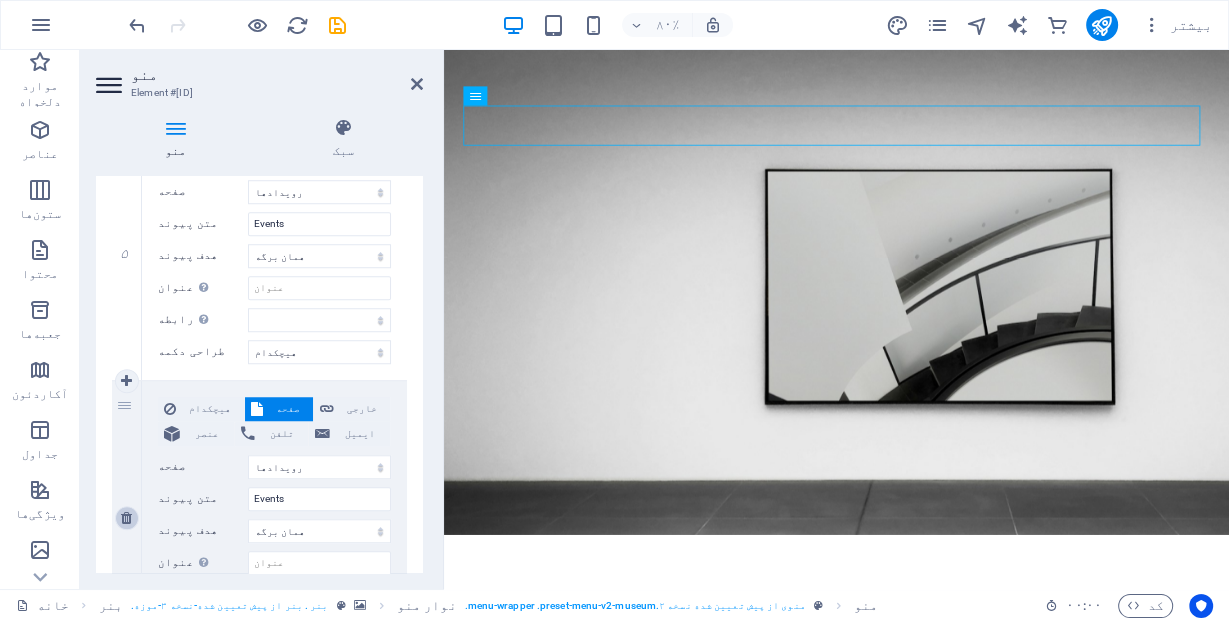 click at bounding box center (126, 518) 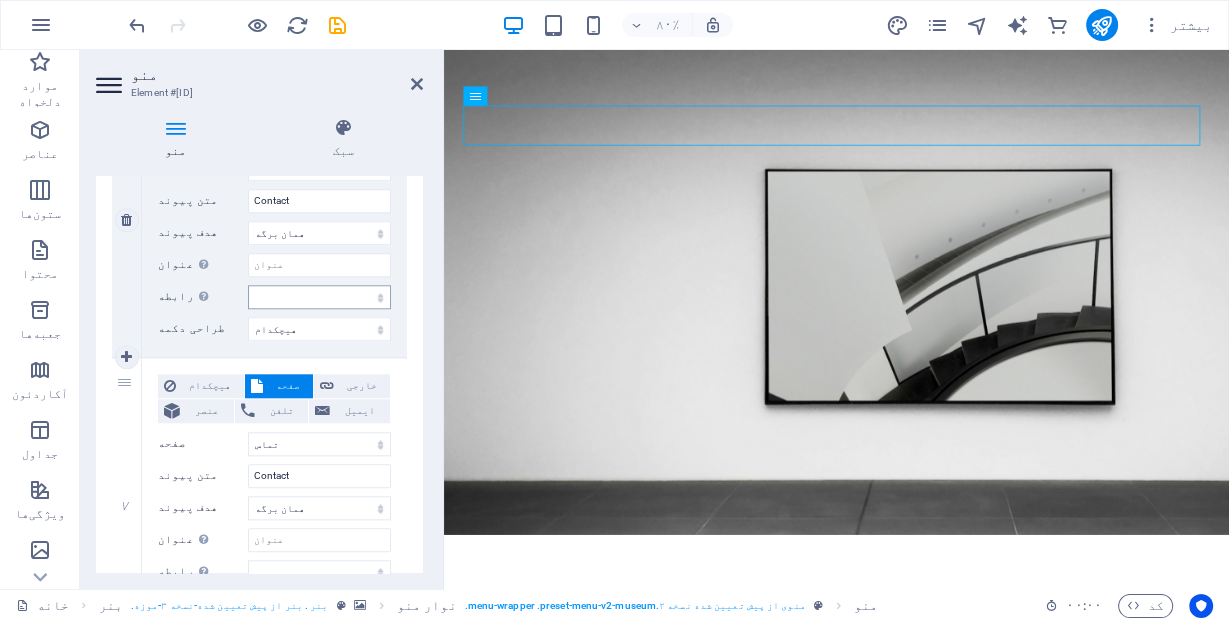 scroll, scrollTop: 1680, scrollLeft: 0, axis: vertical 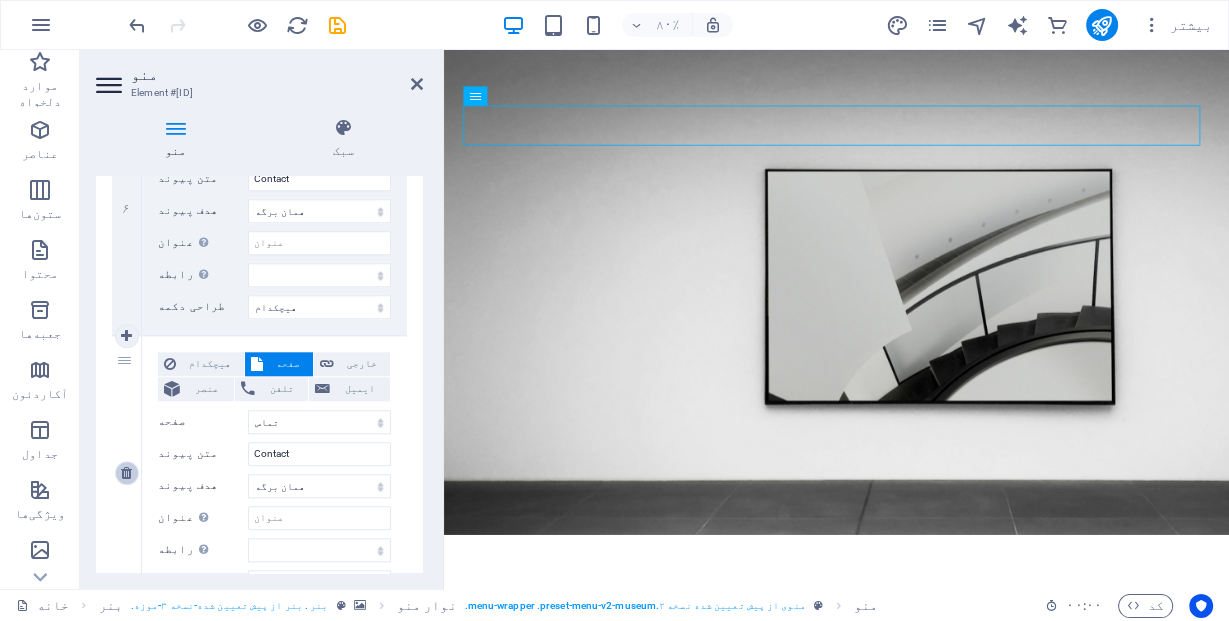 click at bounding box center [126, 473] 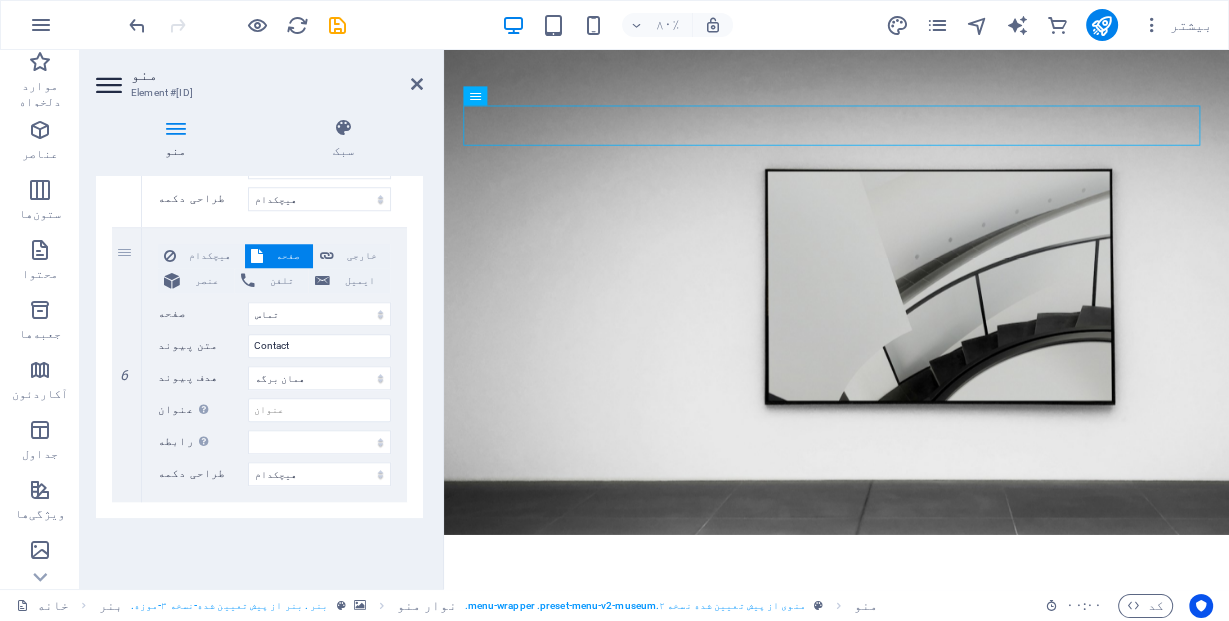 scroll, scrollTop: 1480, scrollLeft: 0, axis: vertical 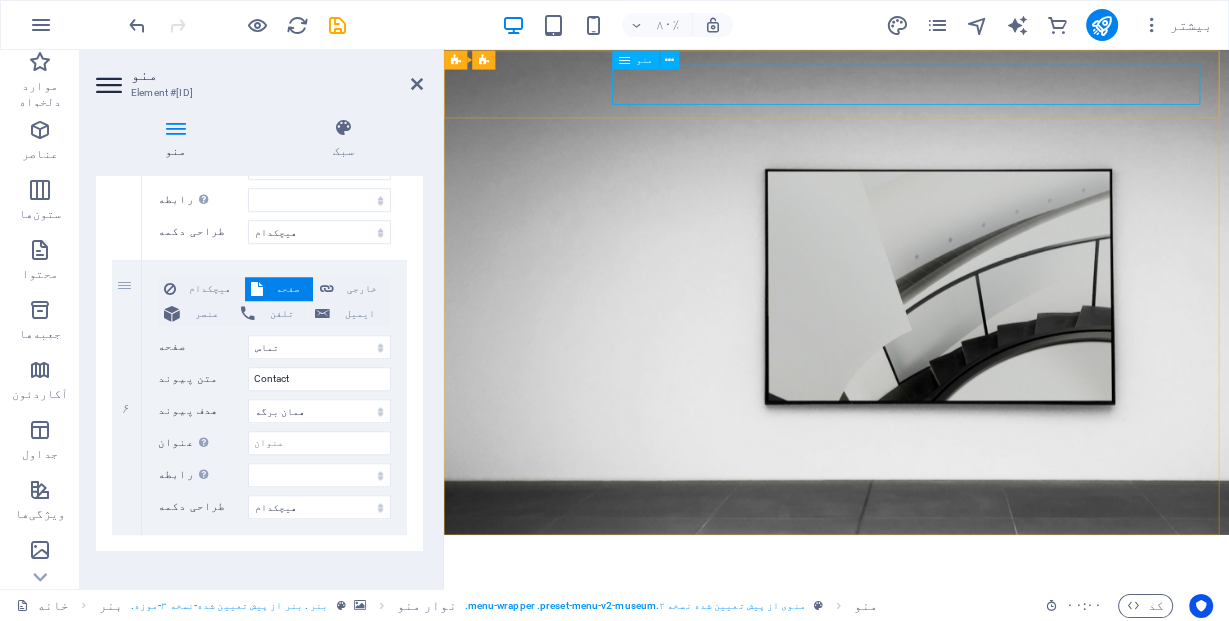 click on "همه محصولات درباره ما محصولات نمادین کشف بر اساس اتاق رویدادها تماس" at bounding box center [934, 750] 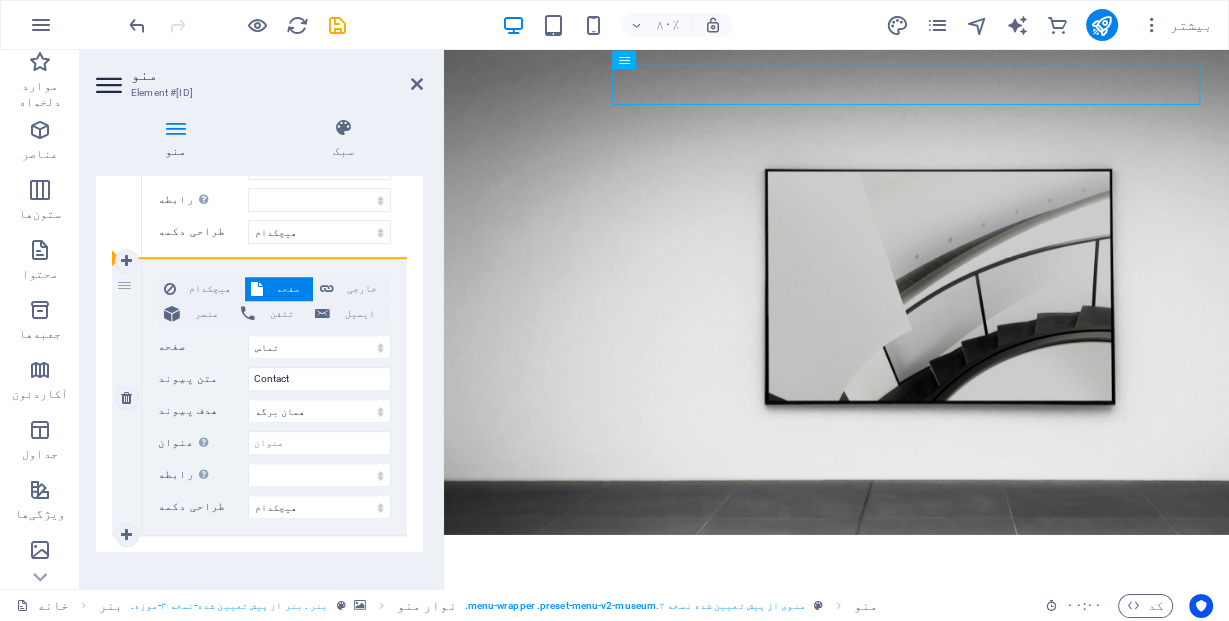 drag, startPoint x: 130, startPoint y: 276, endPoint x: 184, endPoint y: 372, distance: 110.145355 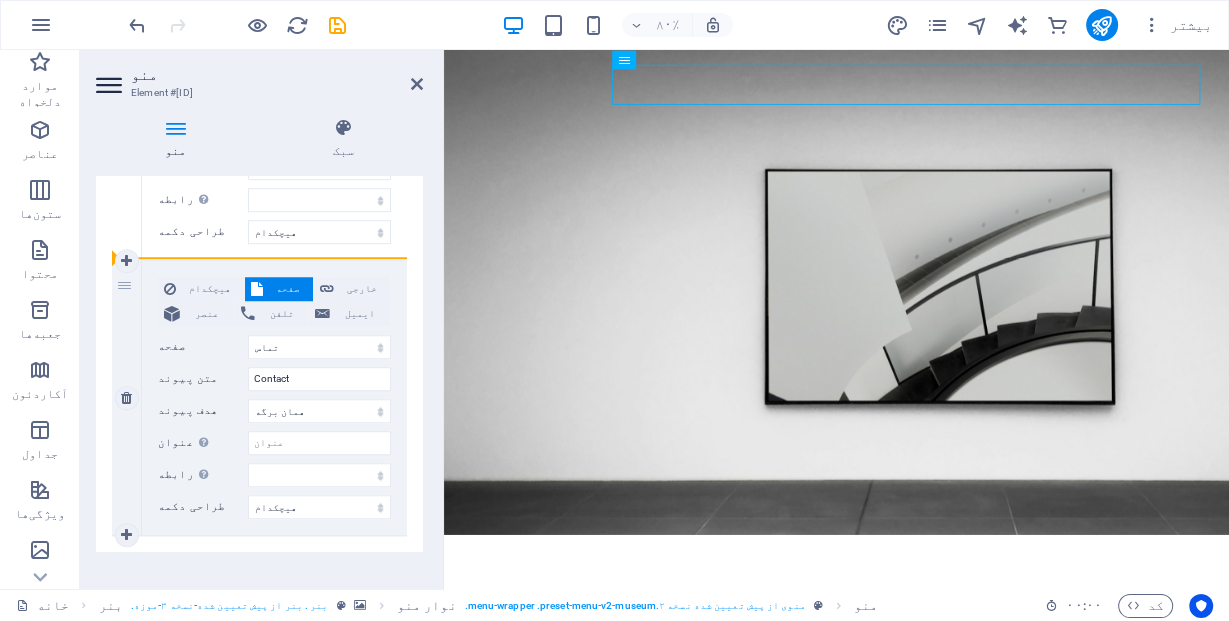 click on "۶ هیچکدام صفحه خارجی عنصر تلفن ایمیل صفحه خانه خانه درباره ما درباره ما نمایشگاه‌ها نمایشگاه‌ها رویدادها رویدادها تماس تماس حریم خصوصی حریم خصوصی اطلاعیه حقوقی اطلاعیه حقوقی عنصر
آدرس اینترنتی /contact تلفن ایمیل متن پیوند Contact هدف پیوند برگه جدید همان برگه روکش عنوان توضیحات اضافی لینک، نباید با متن لینک یکسان باشد. عنوان اغلب به صورت یک متن راهنما (tooltip) هنگام حرکت ماوس روی عنصر نمایش داده می‌شود. در صورت عدم اطمینان، آن را خالی بگذارید. رابطه رابطه‌ی این لینک را با لینک هدف  تنظیم می‌کند  جایگزین نویسنده نشانه‌گذاری خارجی کمک مجوز بعدی نوفالو" at bounding box center [259, 398] 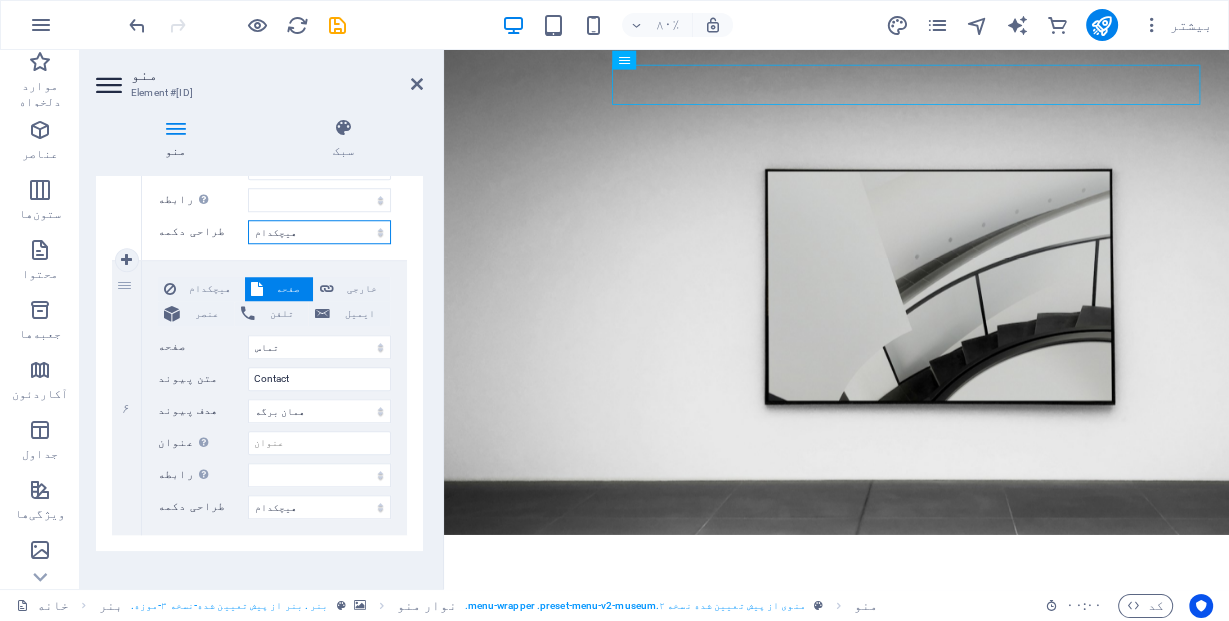 click on "هیچکدام پیش‌فرض اولیه ثانویه" at bounding box center [319, 232] 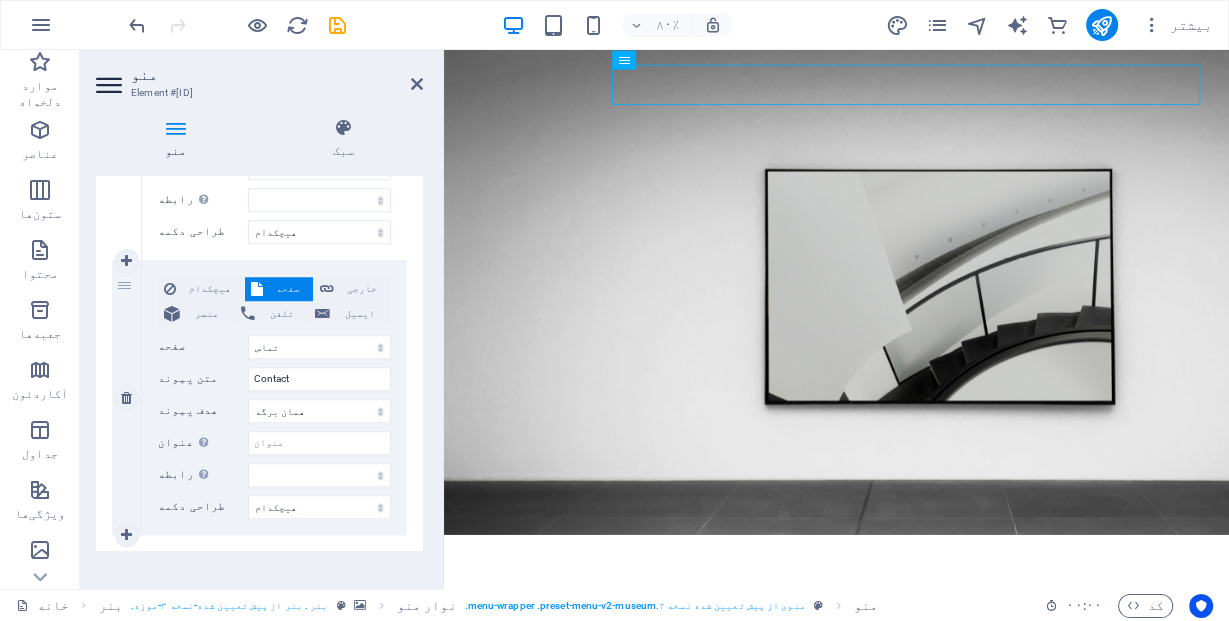 click on "هیچکدام صفحه خارجی عنصر تلفن ایمیل صفحه خانه خانه درباره ما درباره ما نمایشگاه‌ها نمایشگاه‌ها رویدادها رویدادها تماس تماس حریم خصوصی حریم خصوصی اطلاعیه حقوقی اطلاعیه حقوقی عنصر
آدرس اینترنتی /contact تلفن ایمیل متن پیوند Contact هدف پیوند برگه جدید همان برگه روکش عنوان توضیحات اضافی لینک، نباید با متن لینک یکسان باشد. عنوان اغلب به صورت یک متن راهنما (tooltip) هنگام حرکت ماوس روی عنصر نمایش داده می‌شود. در صورت عدم اطمینان، آن را خالی بگذارید. رابطه رابطه‌ی این لینک را با لینک هدف  تنظیم می‌کند  جایگزین نویسنده نشانه‌گذاری خارجی کمک مجوز بعدی نوفالو" at bounding box center (274, 382) 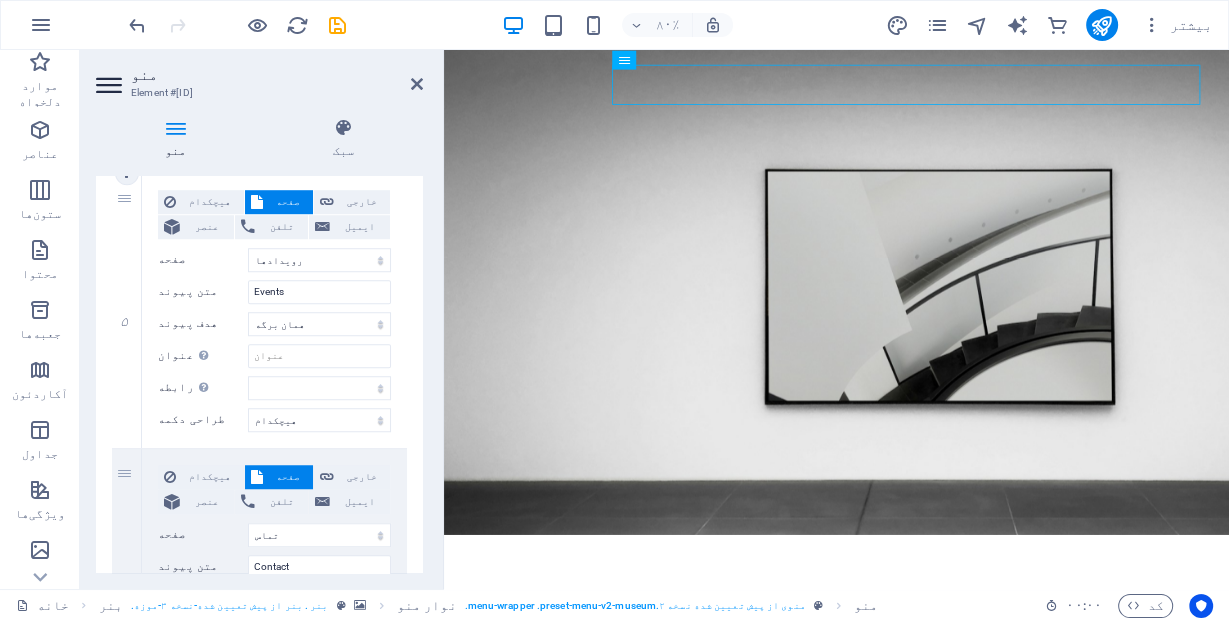 scroll, scrollTop: 1080, scrollLeft: 0, axis: vertical 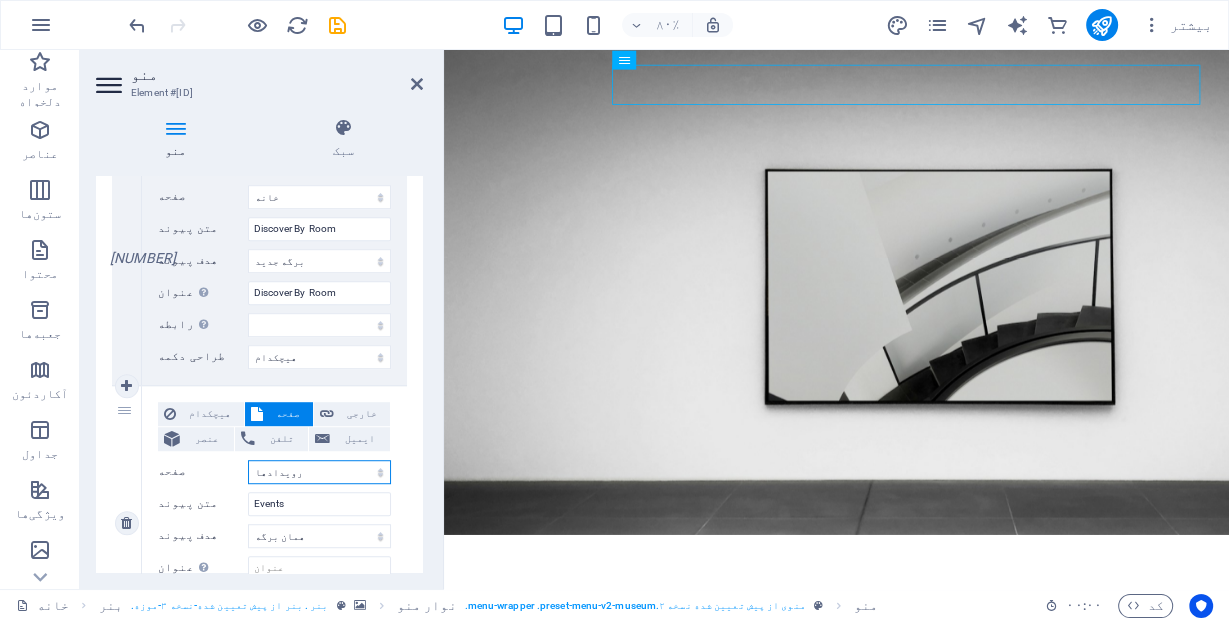 click on "خانه خانه درباره ما درباره ما نمایشگاه‌ها نمایشگاه‌ها رویدادها رویدادها تماس تماس حریم خصوصی حریم خصوصی اطلاعیه حقوقی اطلاعیه حقوقی" at bounding box center (319, 472) 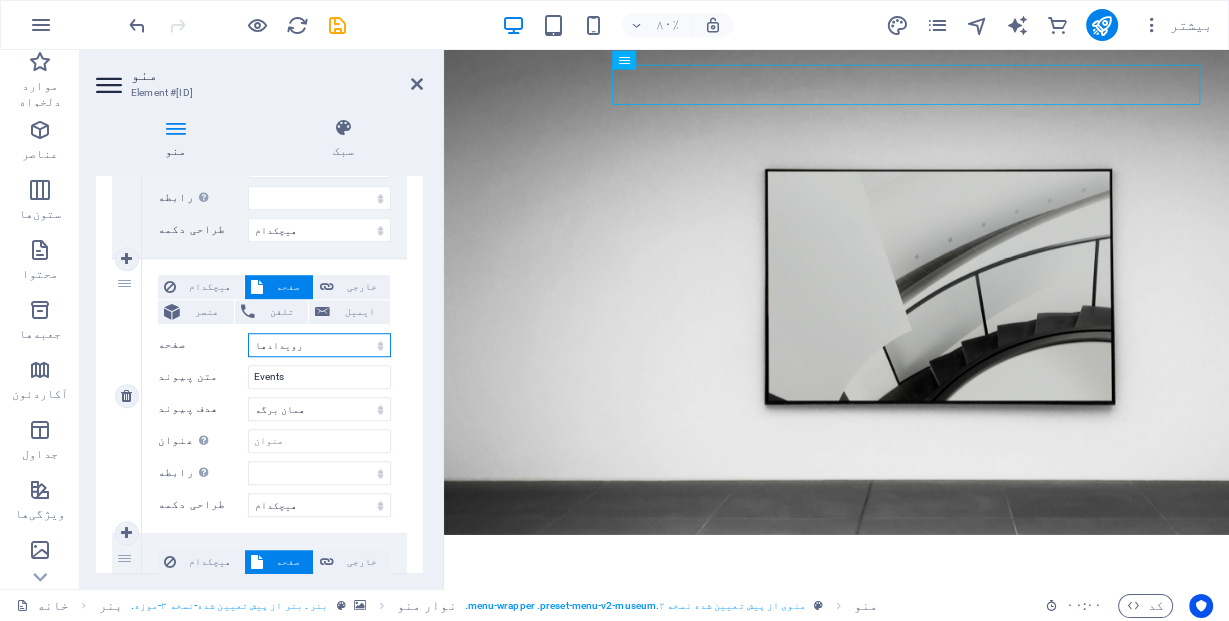scroll, scrollTop: 1240, scrollLeft: 0, axis: vertical 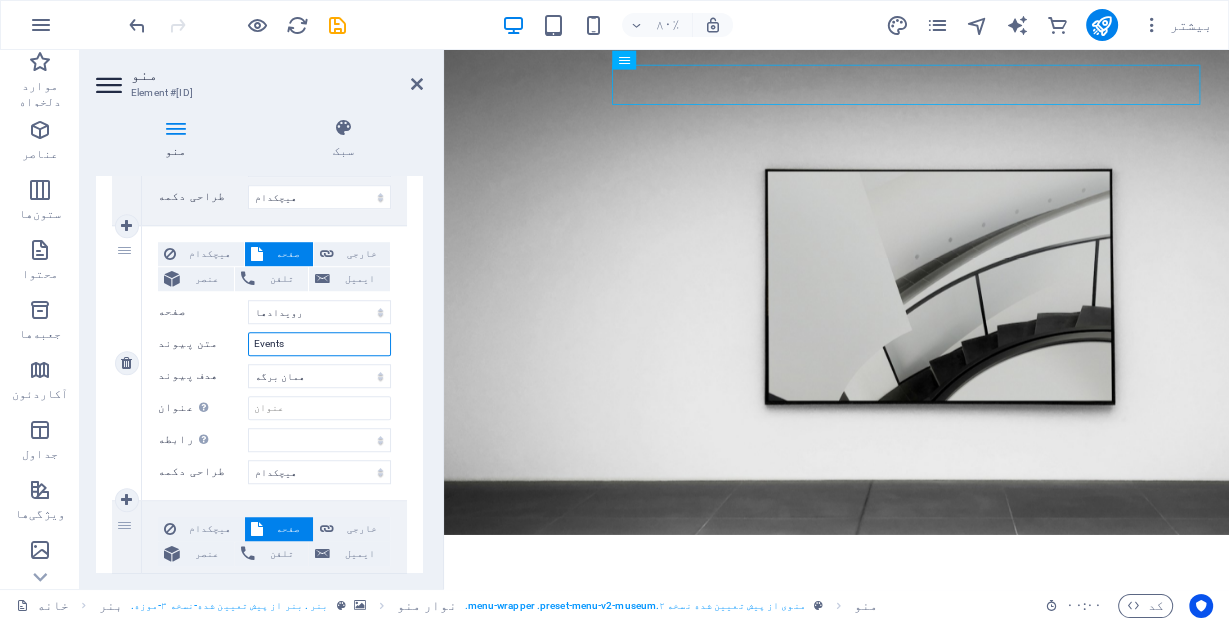 click on "Events" at bounding box center (319, 344) 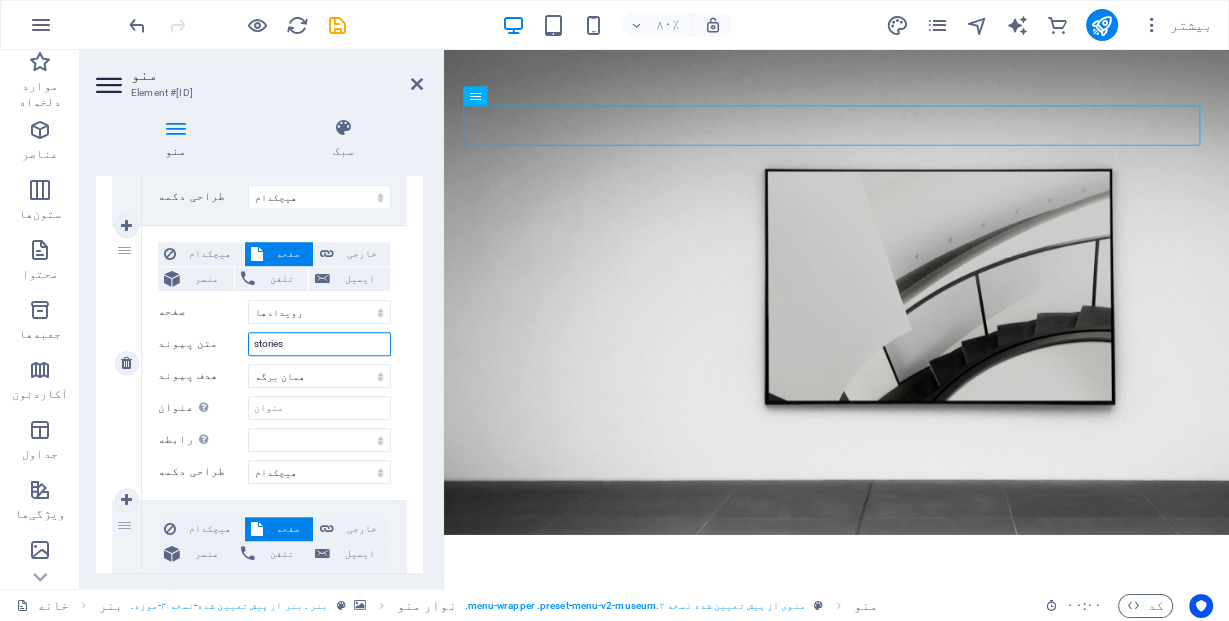 click on "stories" at bounding box center (319, 344) 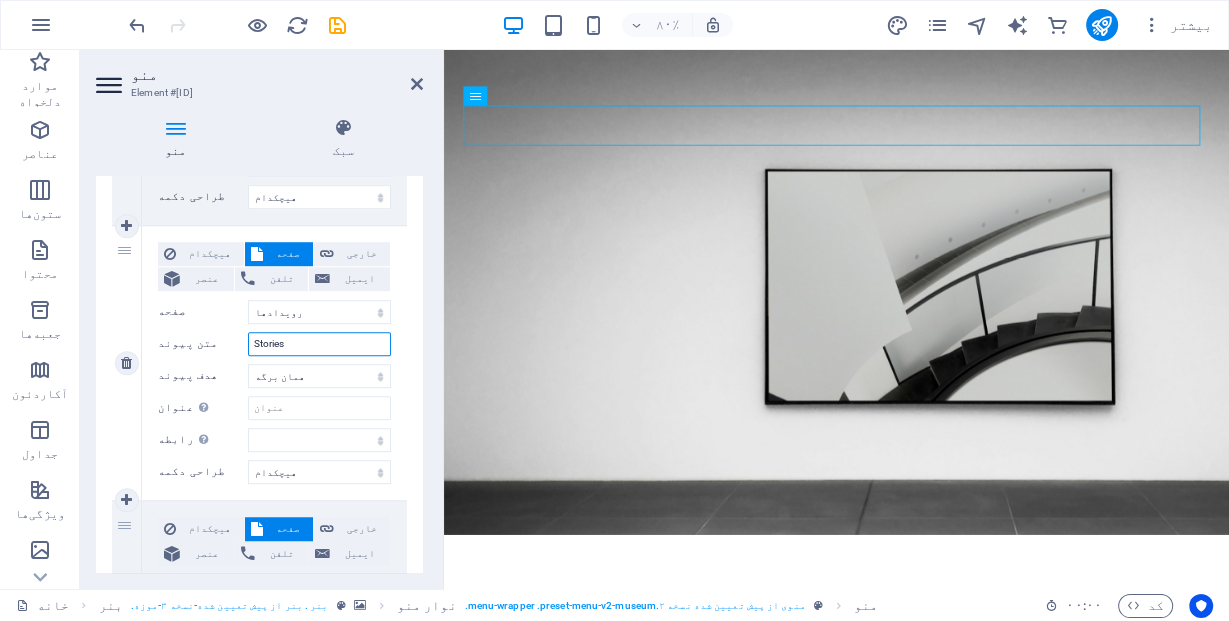 click on "Stories" at bounding box center (319, 344) 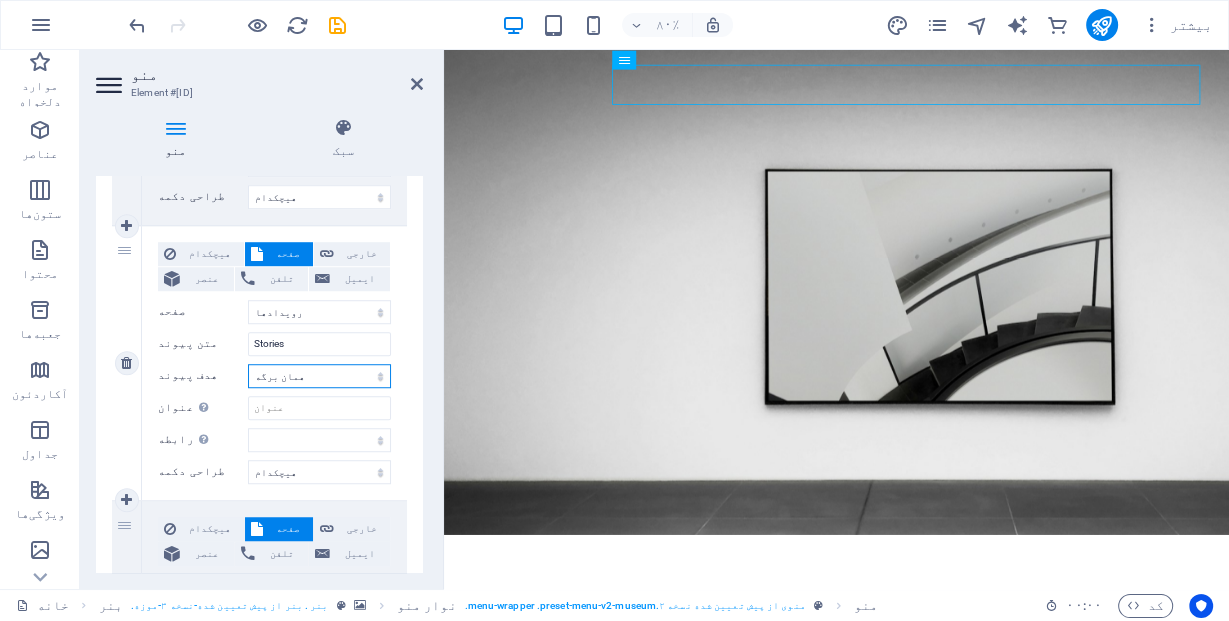 click on "برگه جدید همان برگه روکش" at bounding box center (319, 376) 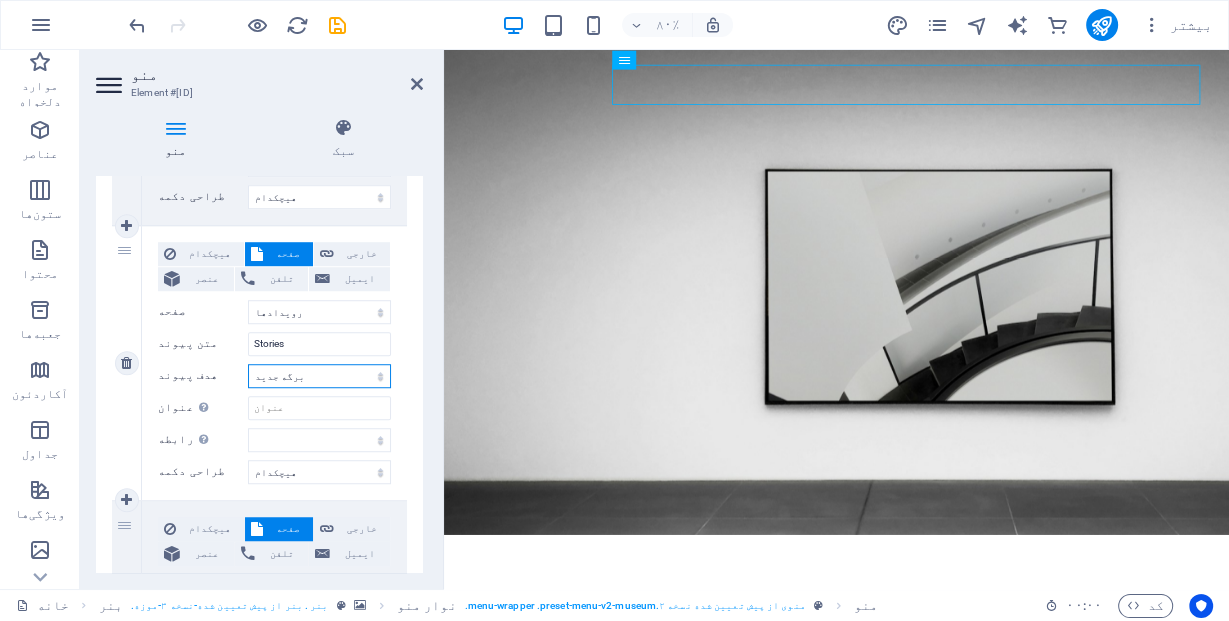 click on "برگه جدید همان برگه روکش" at bounding box center [319, 376] 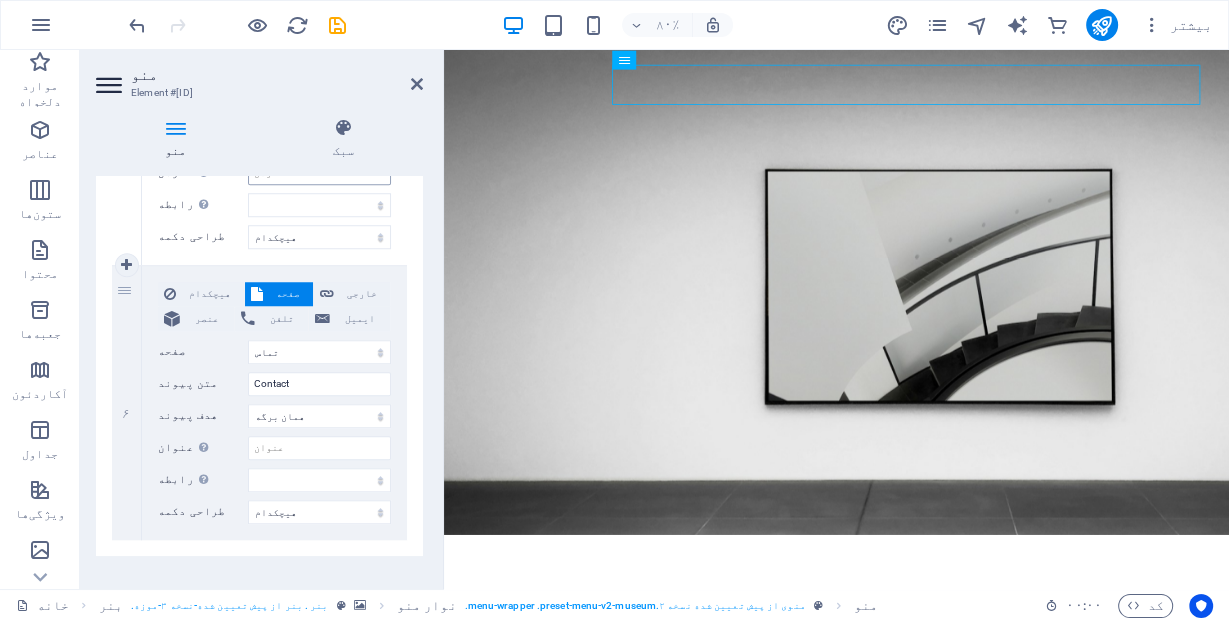 scroll, scrollTop: 1480, scrollLeft: 0, axis: vertical 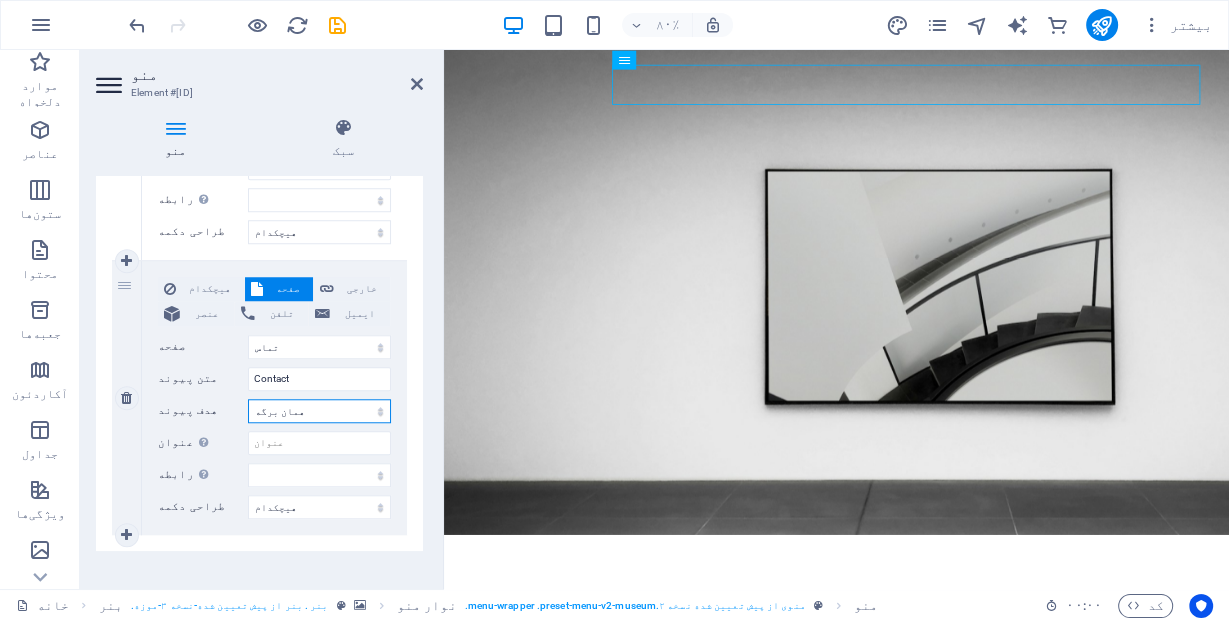 click on "برگه جدید همان برگه روکش" at bounding box center [319, 411] 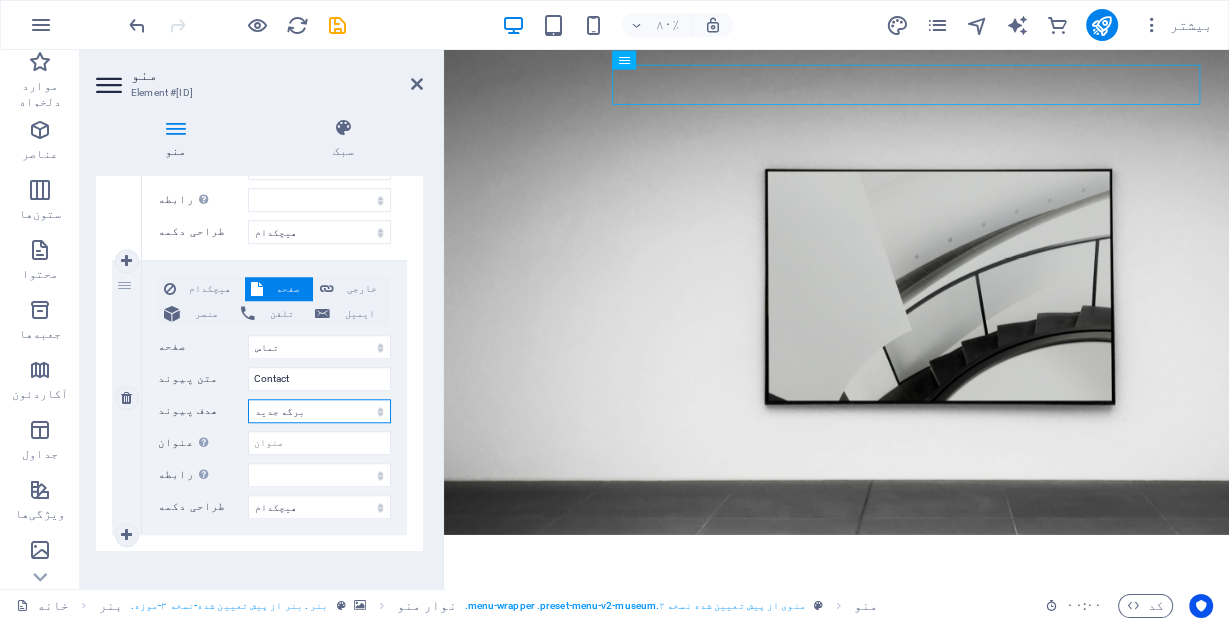 click on "برگه جدید همان برگه روکش" at bounding box center [319, 411] 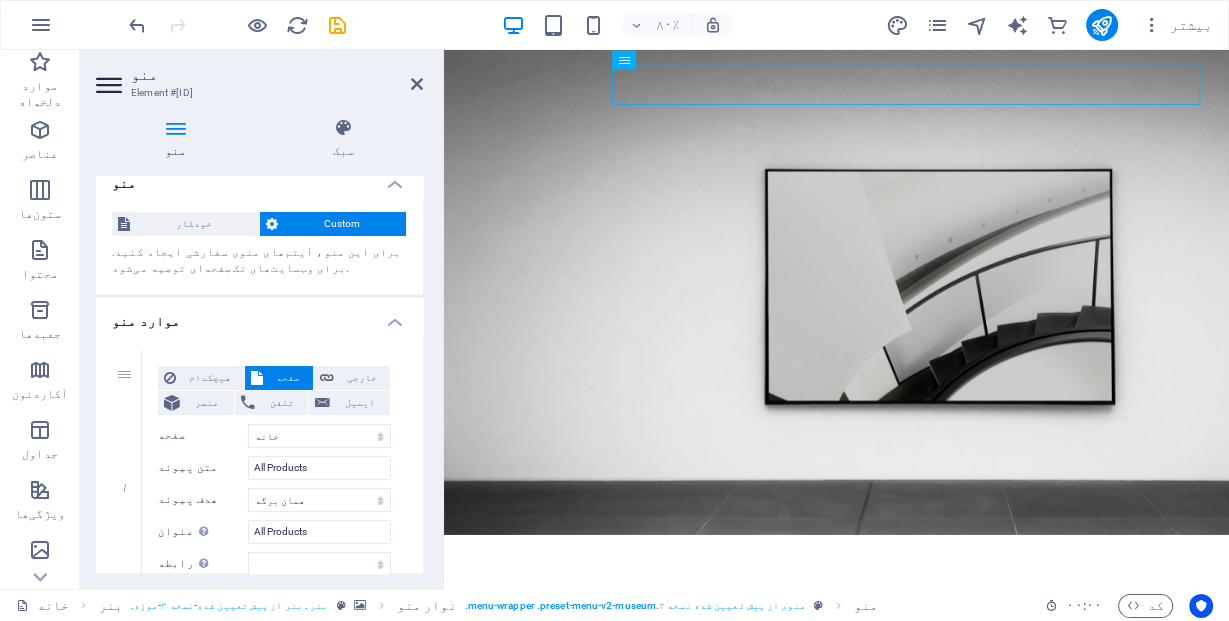 scroll, scrollTop: 0, scrollLeft: 0, axis: both 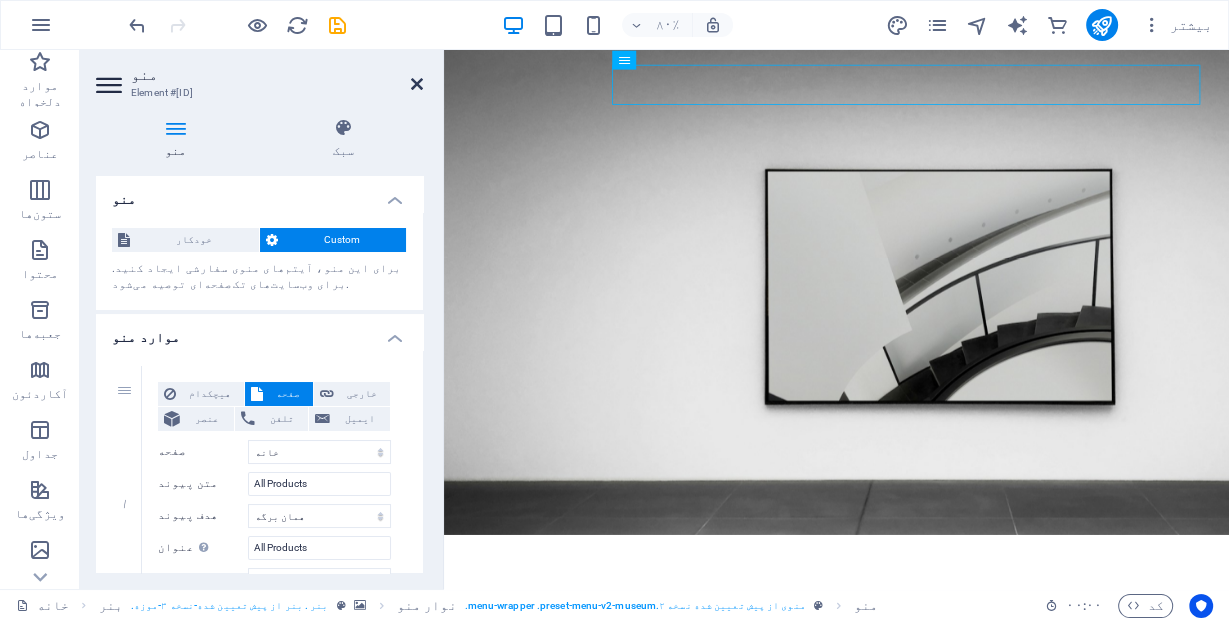 click at bounding box center (417, 84) 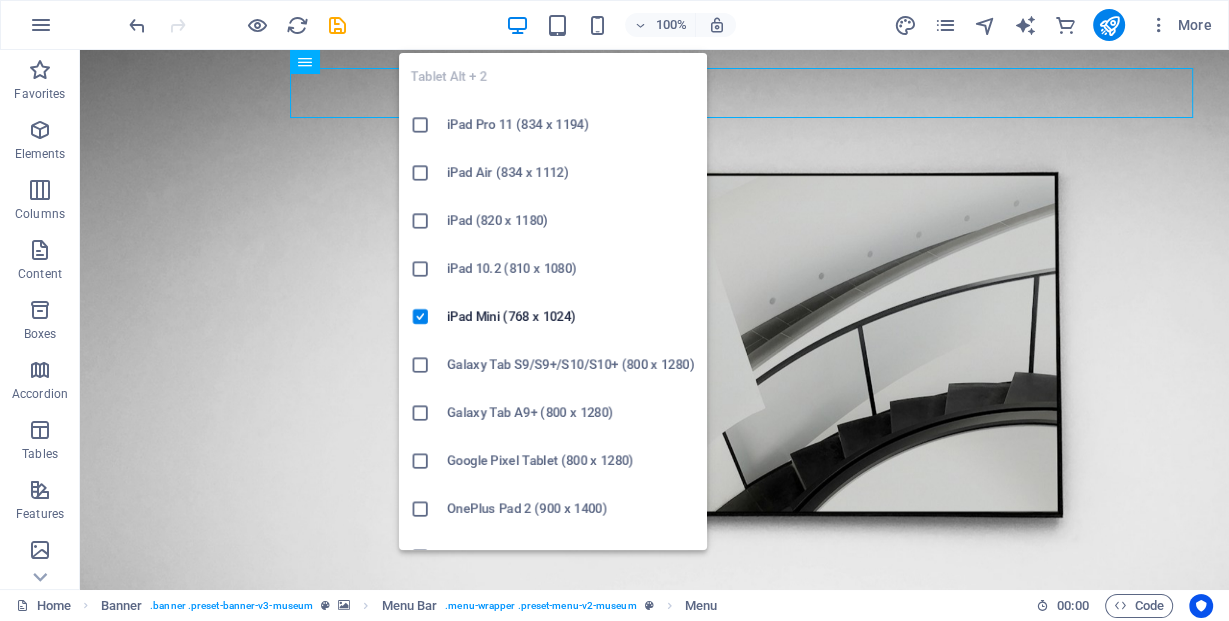 scroll, scrollTop: 0, scrollLeft: 0, axis: both 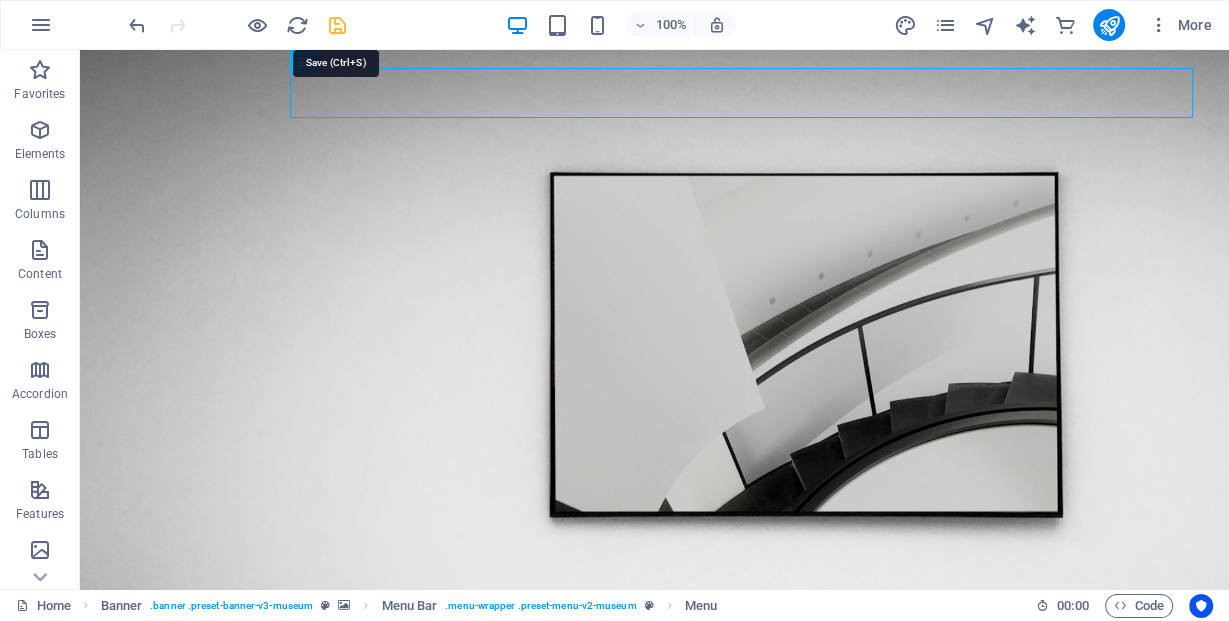 click at bounding box center (337, 25) 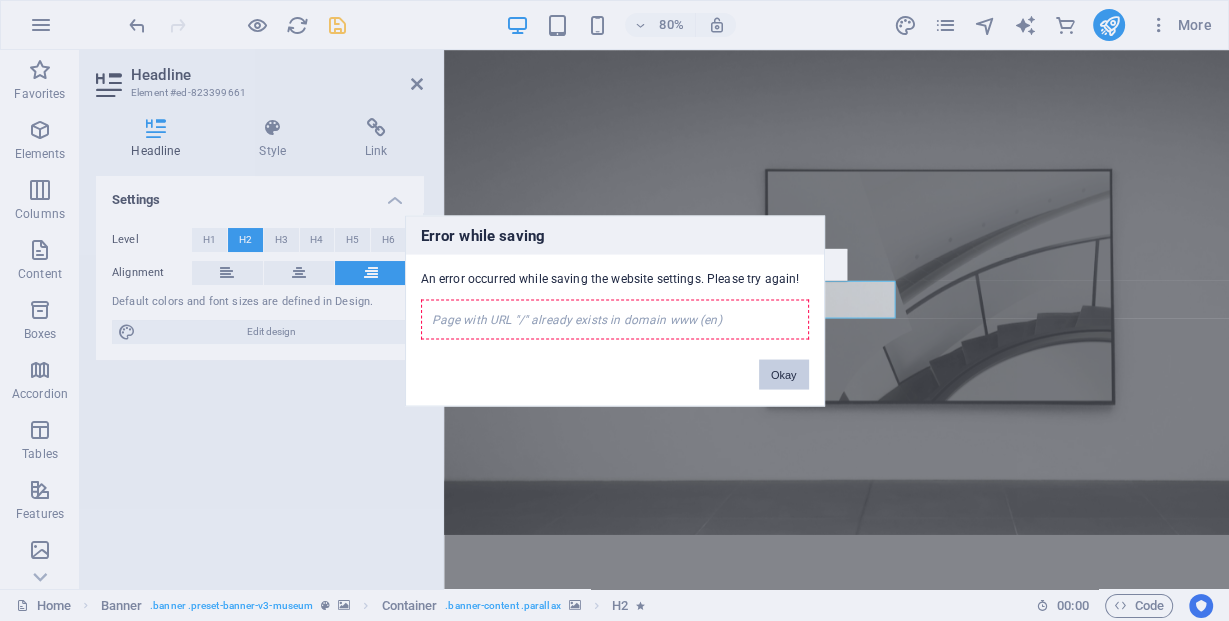 click on "Okay" at bounding box center [784, 374] 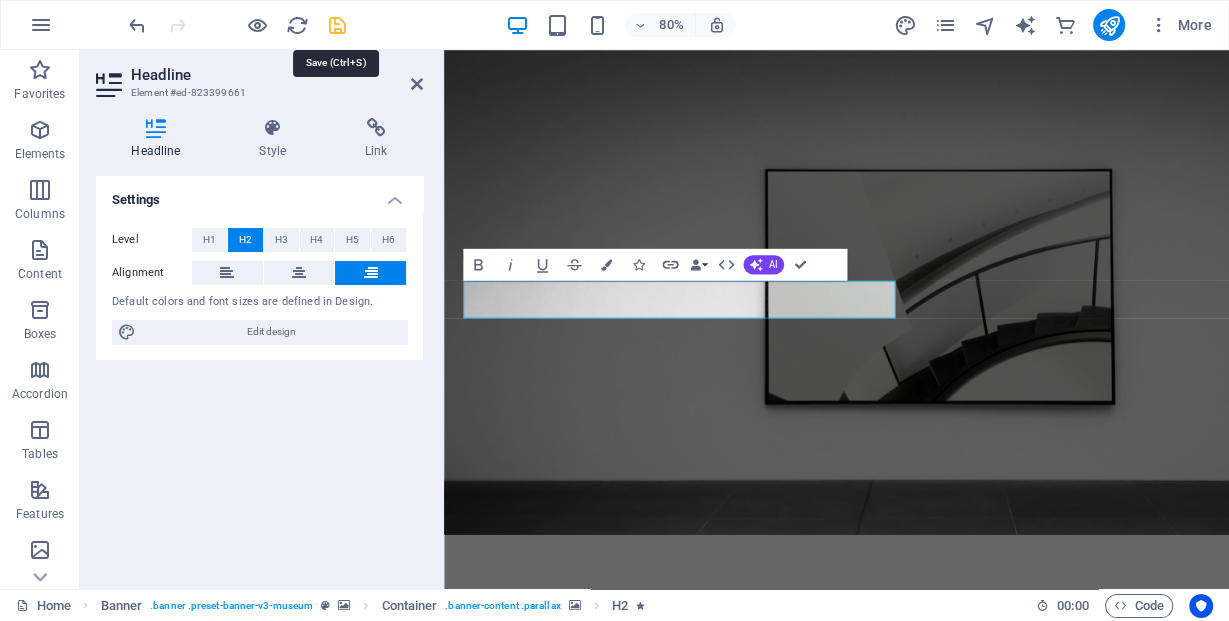 click at bounding box center (337, 25) 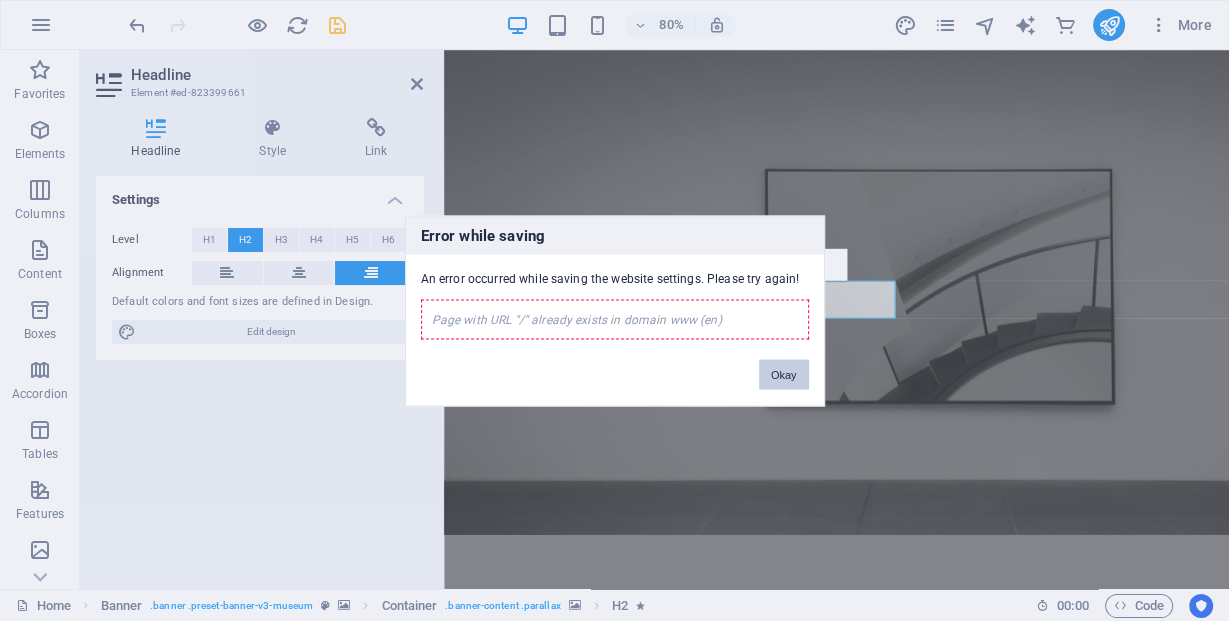 click on "Okay" at bounding box center [784, 374] 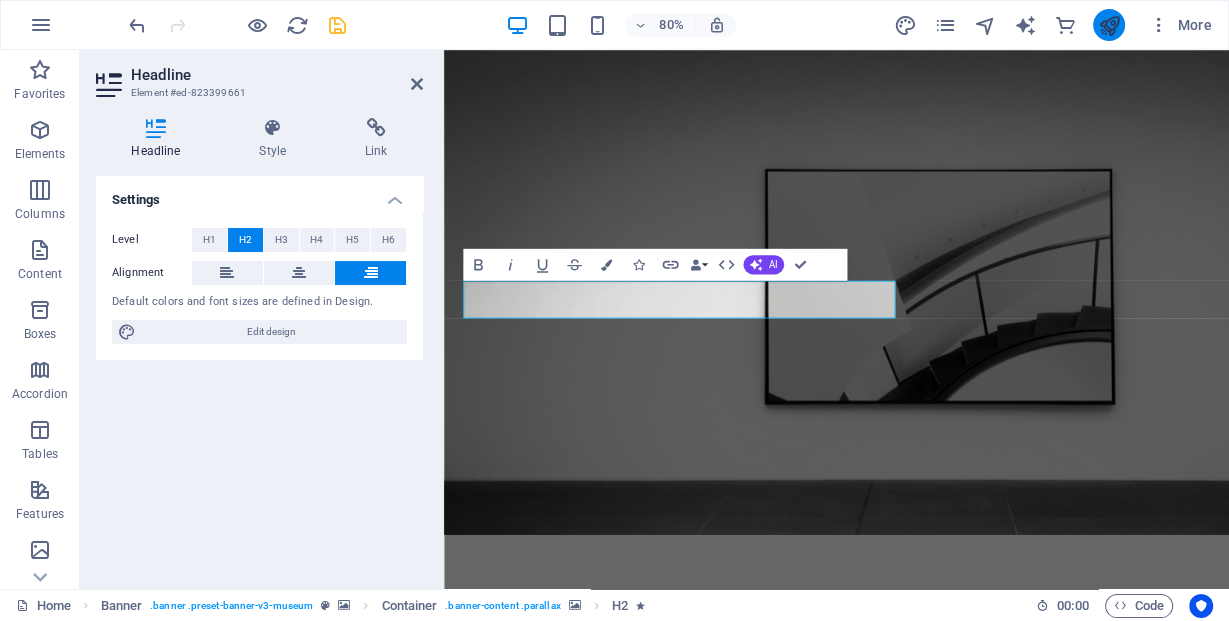 click at bounding box center [1109, 25] 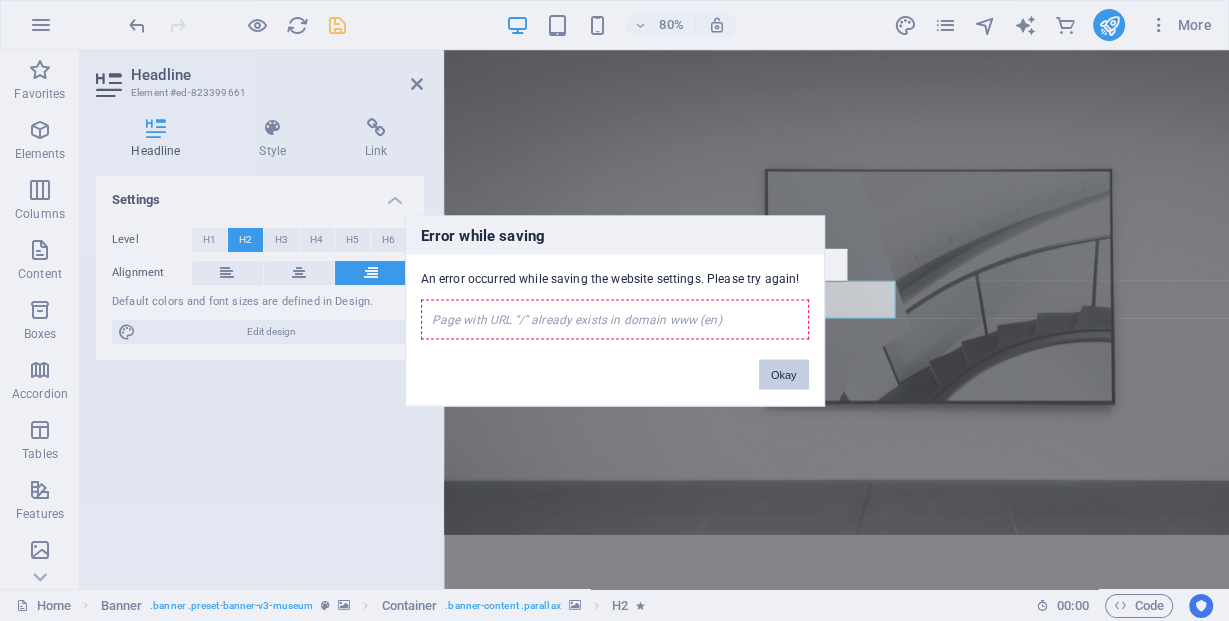 click on "Okay" at bounding box center [784, 374] 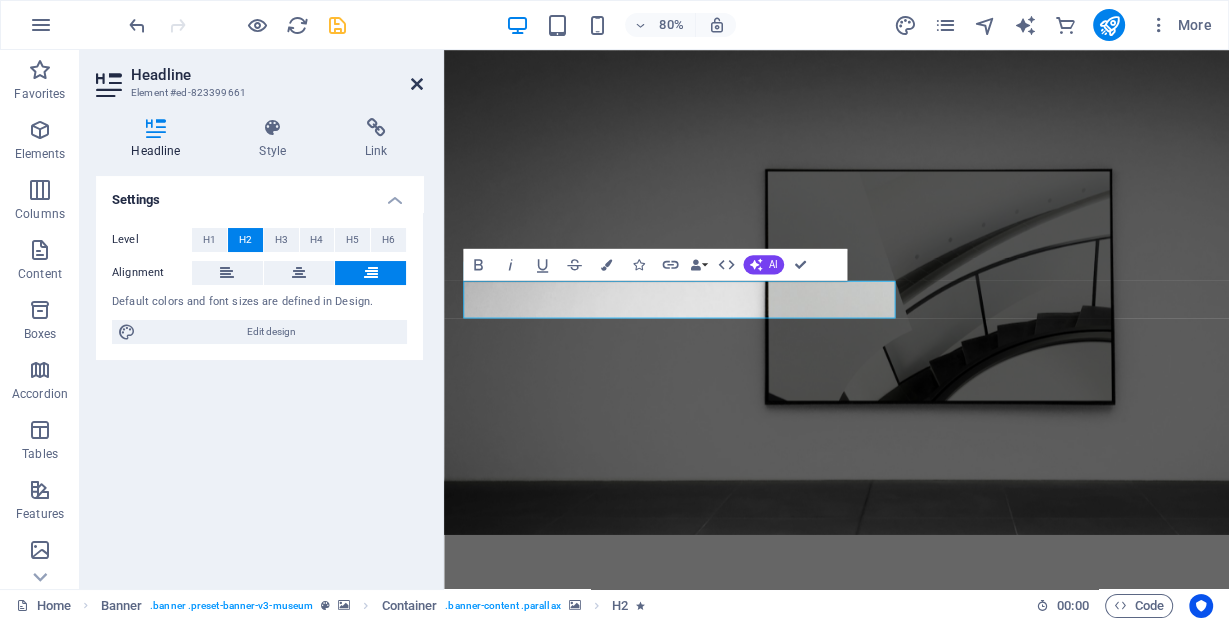 click at bounding box center [417, 84] 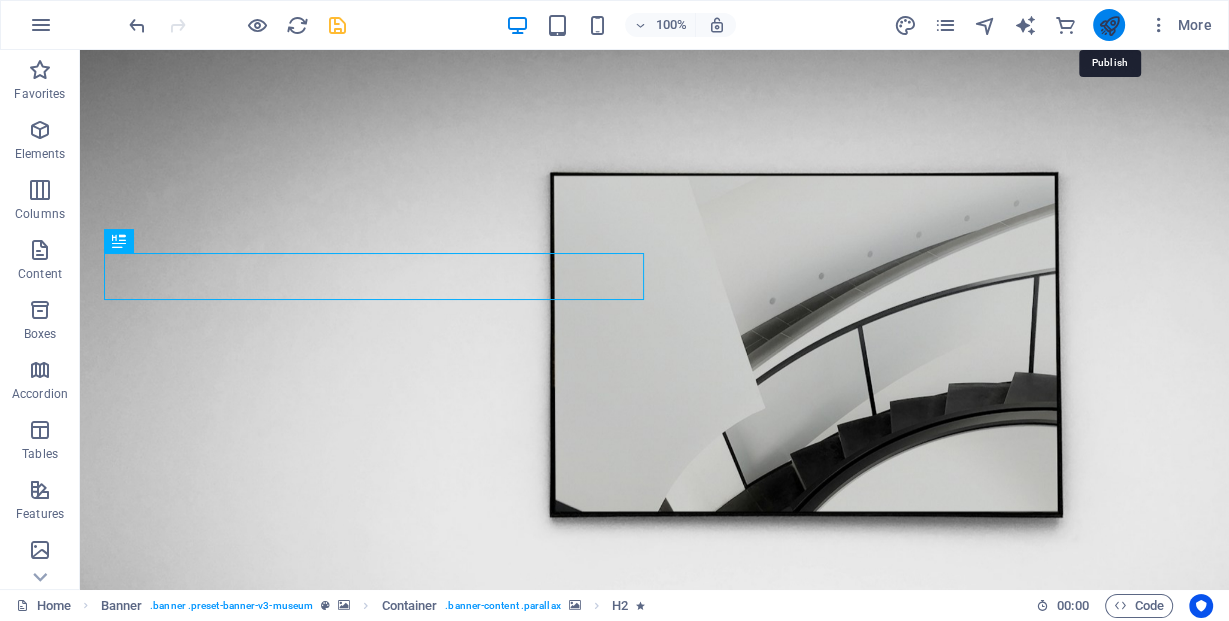 click at bounding box center [1108, 25] 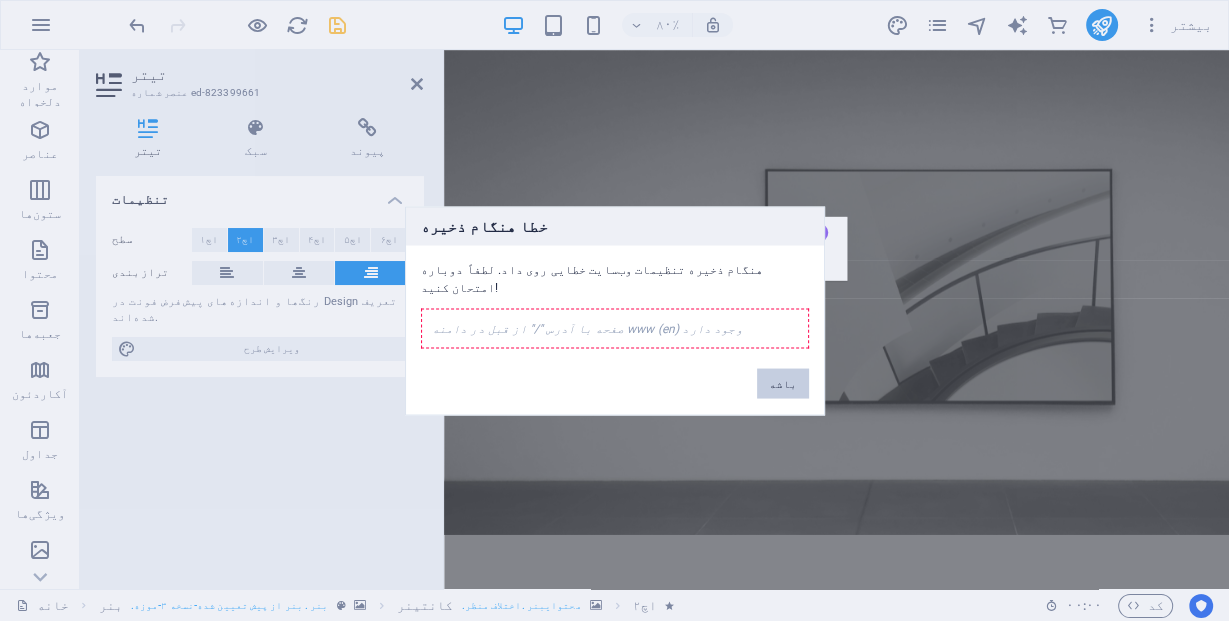 click on "باشه" at bounding box center [783, 383] 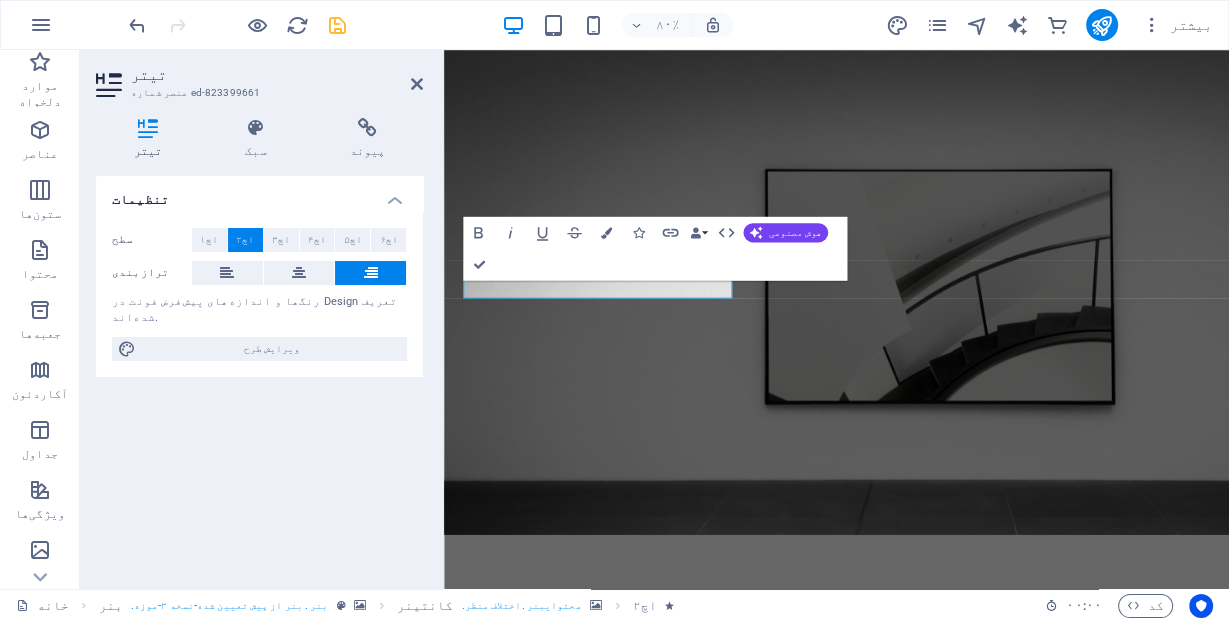 click on "تنظیمات سطح اچ۱ اچ۲ اچ۳ اچ۴ اچ۵ اچ۶ ترازبندی رنگ‌ها و اندازه‌های پیش‌فرض فونت در Design تعریف شده‌اند. ویرایش طرح" at bounding box center [259, 374] 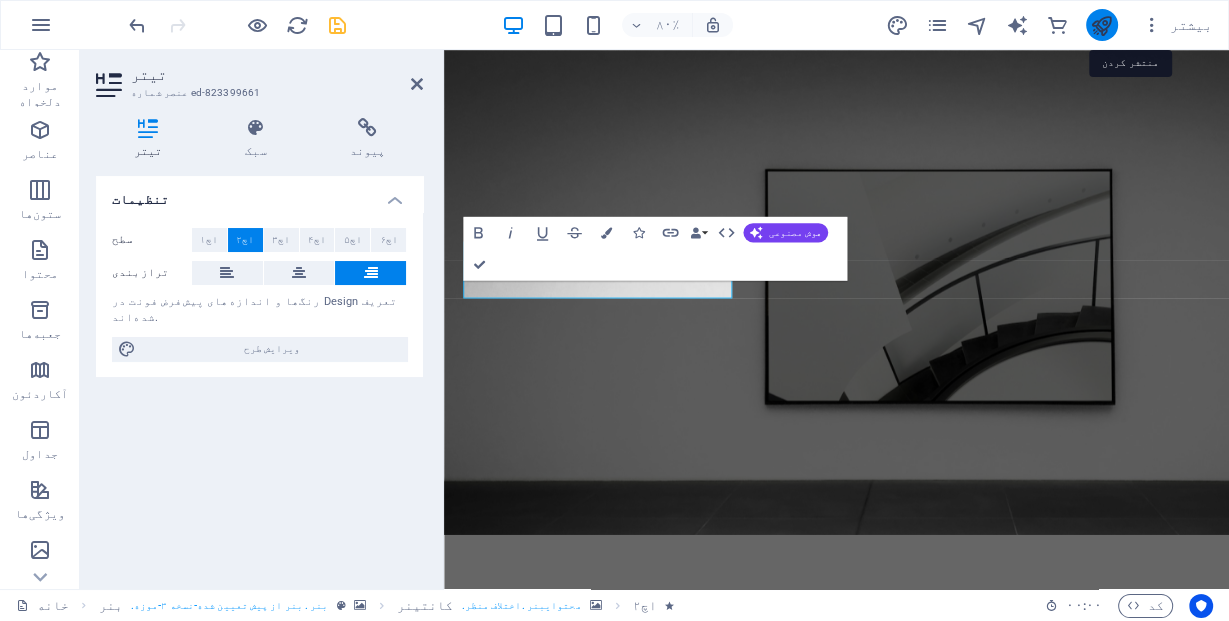 click at bounding box center [1101, 25] 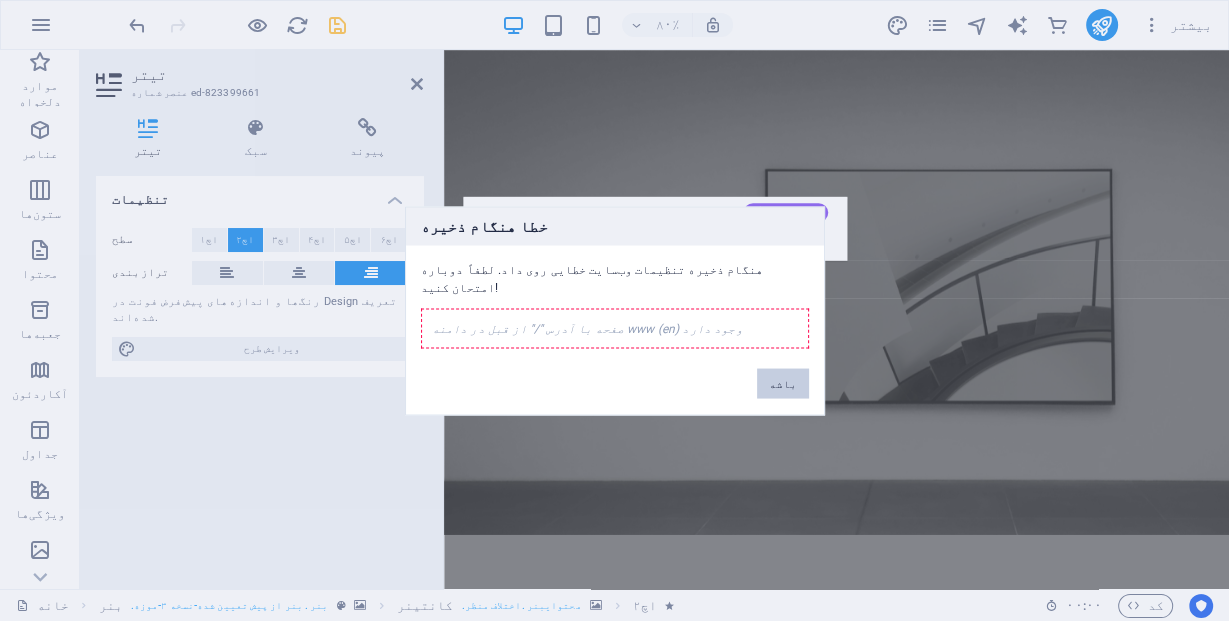click on "باشه" at bounding box center (783, 383) 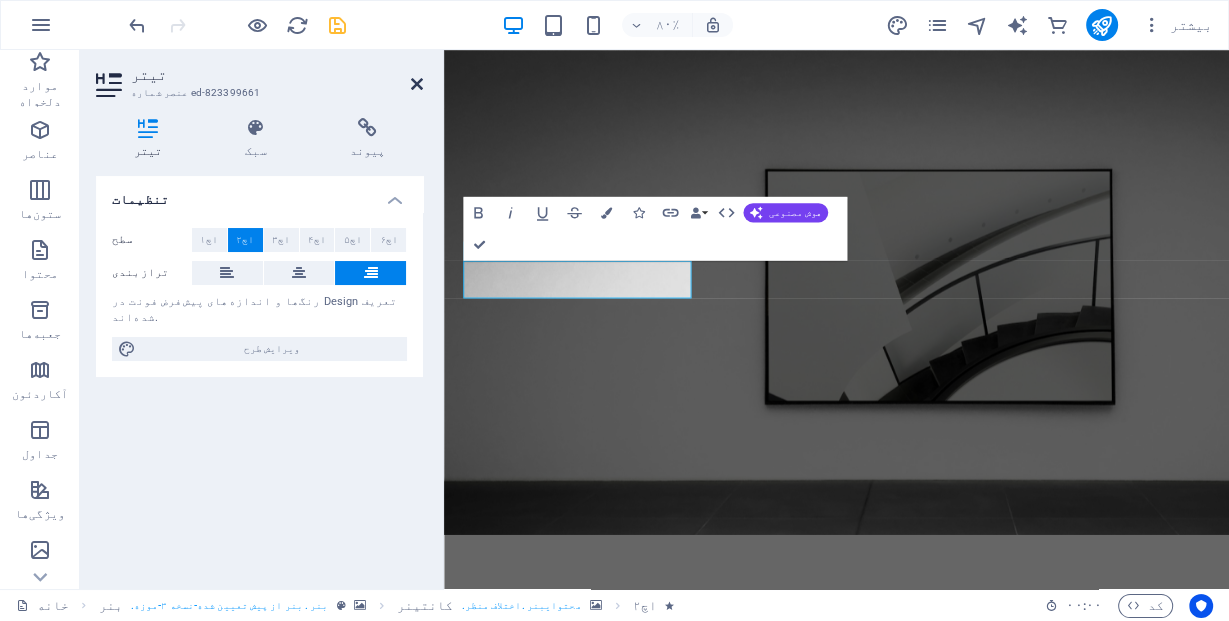 click at bounding box center (417, 84) 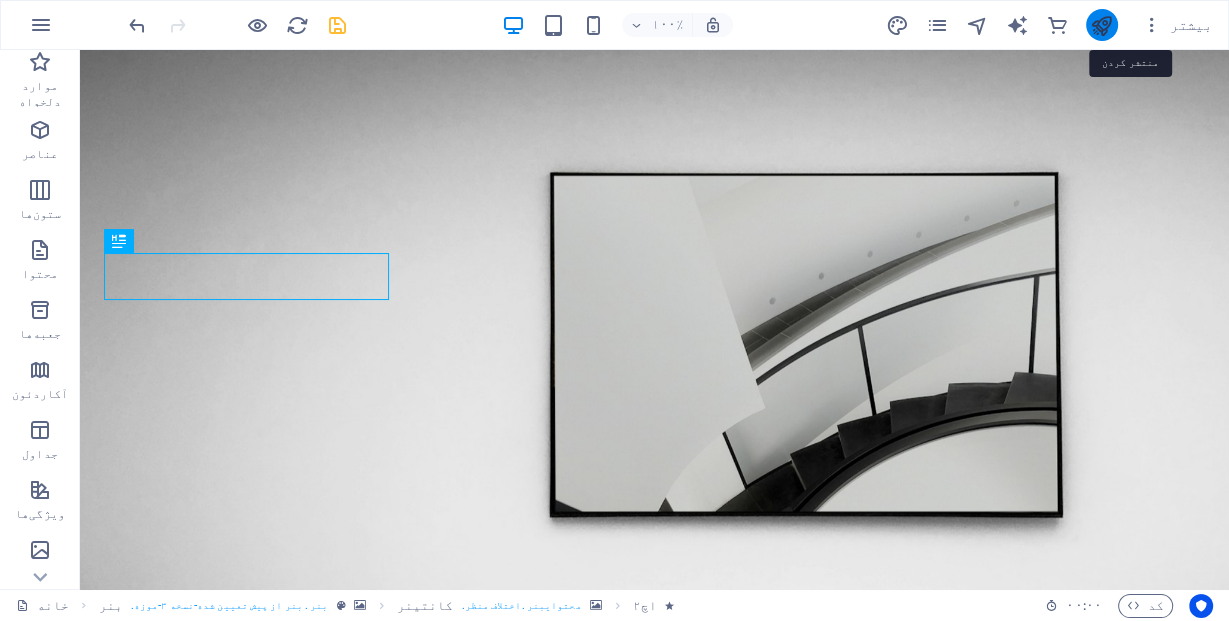 click at bounding box center (1101, 25) 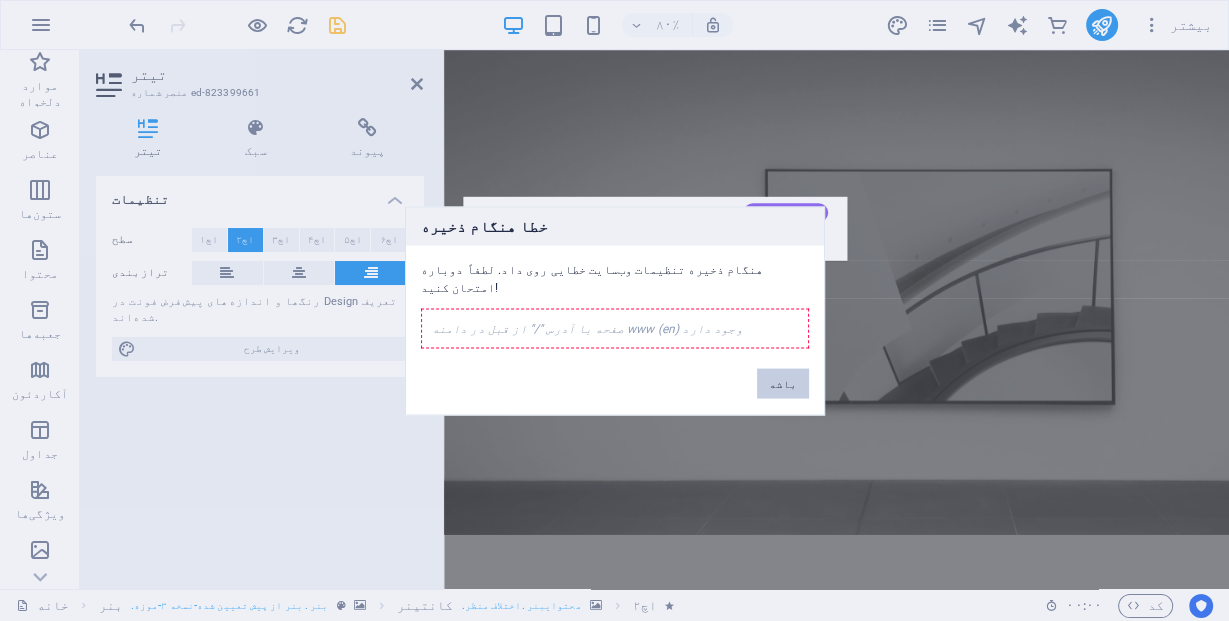 drag, startPoint x: 796, startPoint y: 384, endPoint x: 427, endPoint y: 409, distance: 369.84592 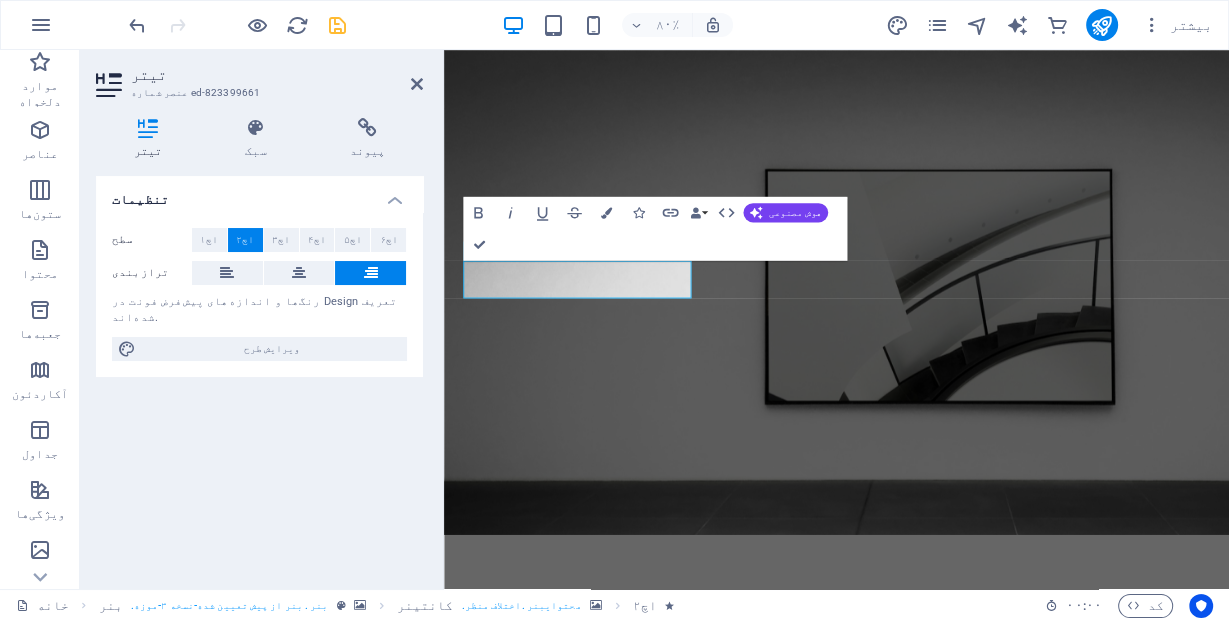 click on "تنظیمات سطح اچ۱ اچ۲ اچ۳ اچ۴ اچ۵ اچ۶ ترازبندی رنگ‌ها و اندازه‌های پیش‌فرض فونت در Design تعریف شده‌اند. ویرایش طرح" at bounding box center [259, 374] 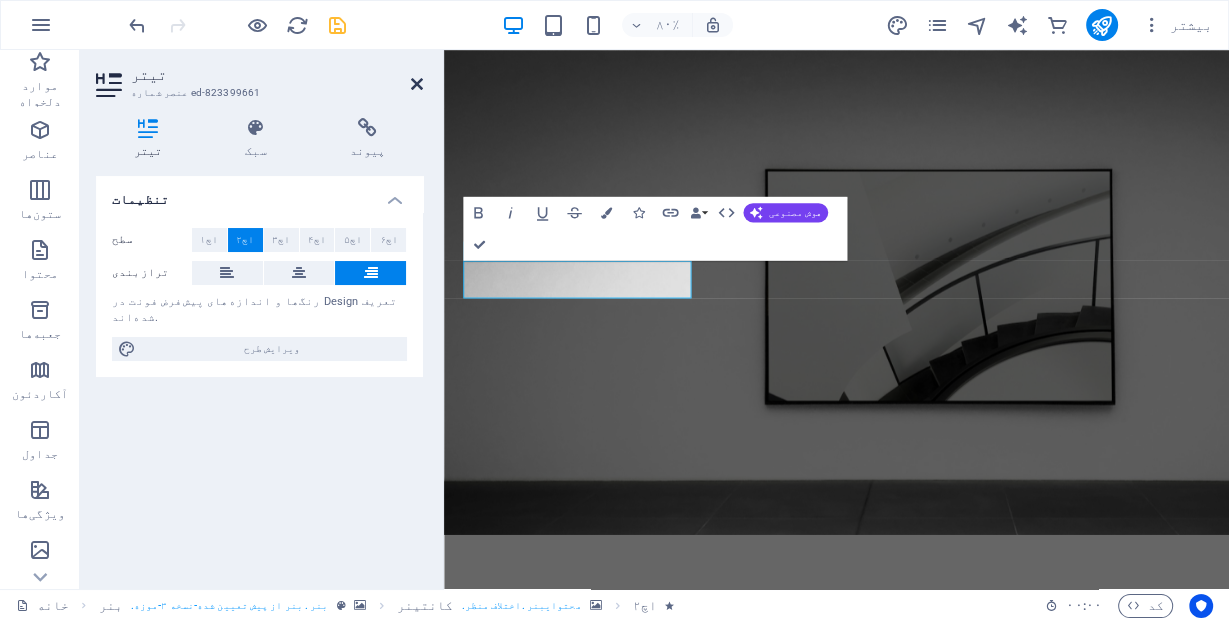 click at bounding box center (417, 84) 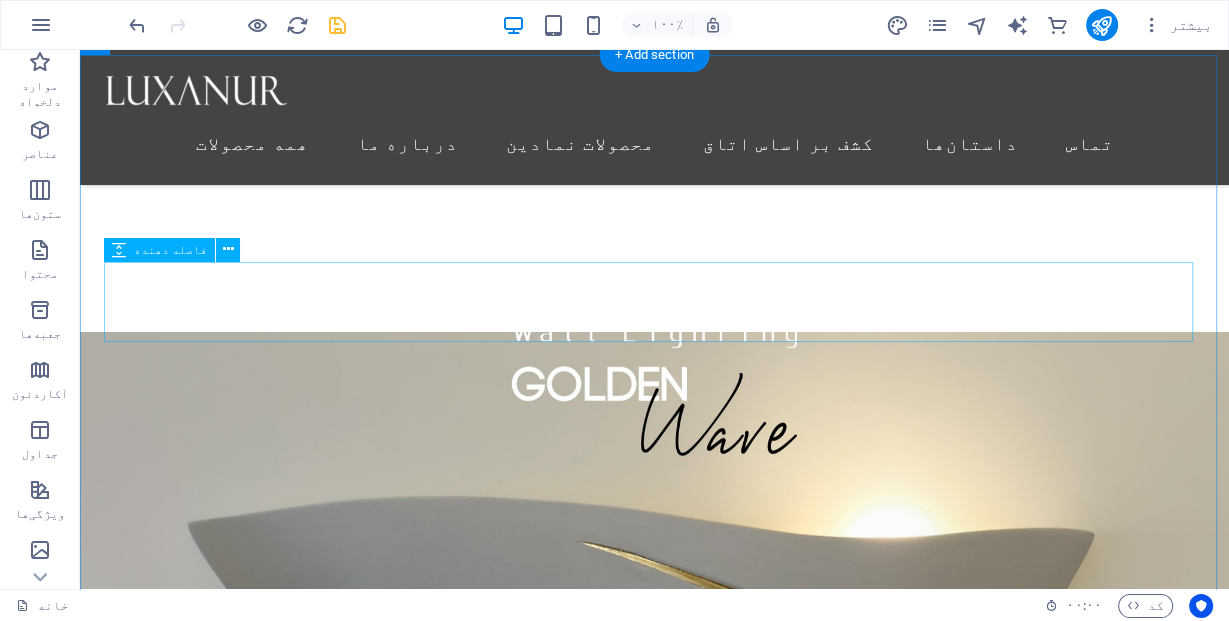 scroll, scrollTop: 0, scrollLeft: 0, axis: both 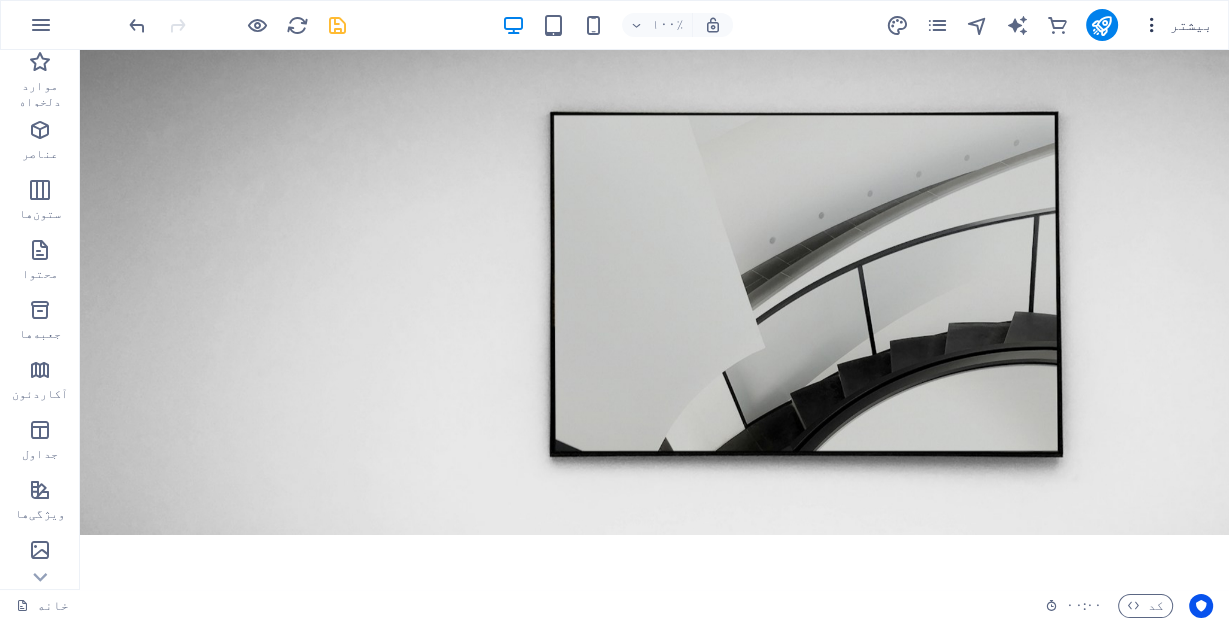 click at bounding box center [1152, 25] 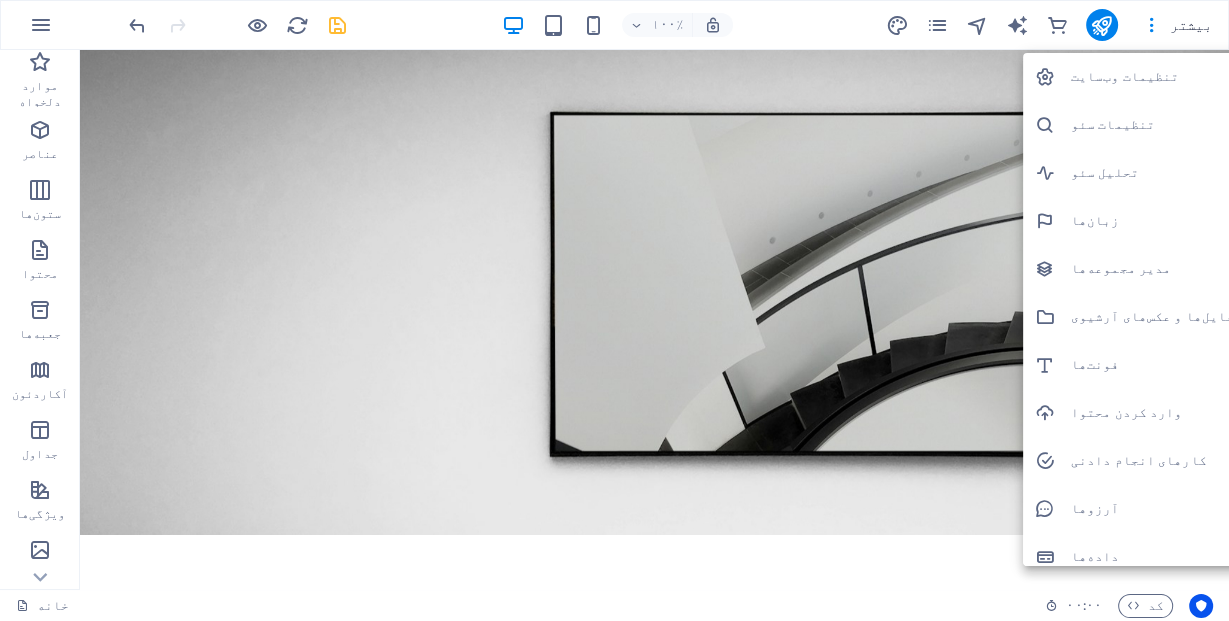 click on "تنظیمات وب‌سایت" at bounding box center [1125, 76] 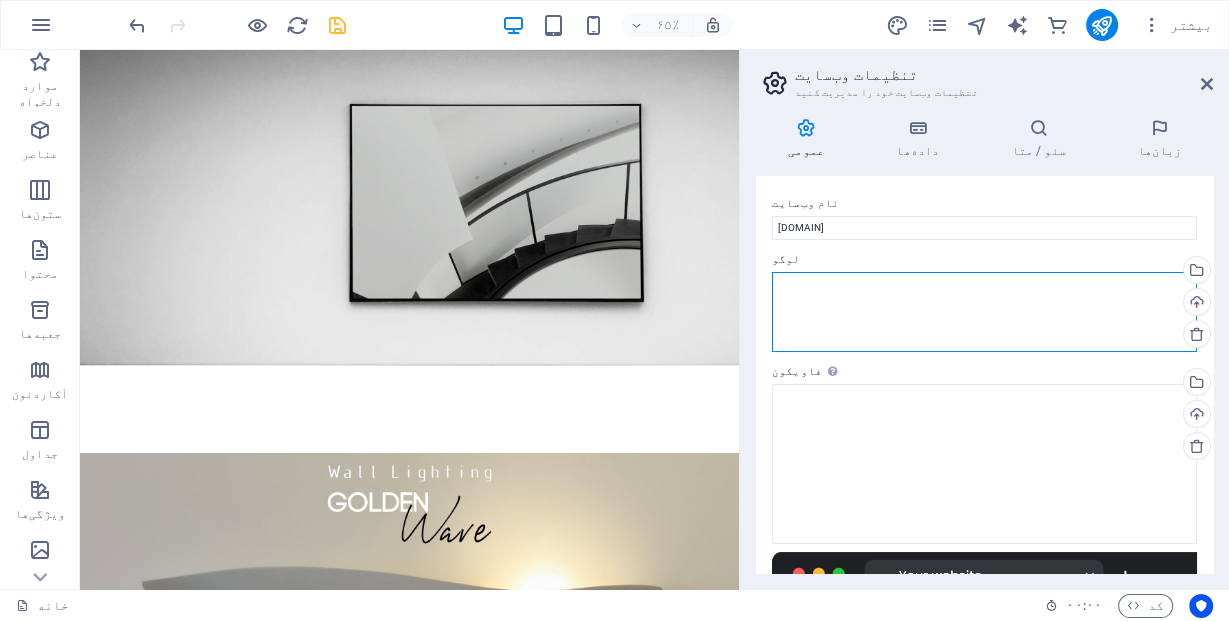 click on "فایل‌ها را به اینجا بکشید، برای انتخاب فایل‌ها کلیک کنید یا  فایل‌ها را از فایل‌ها یا عکس‌ها و ویدیوهای رایگان ما انتخاب کنید" at bounding box center (984, 312) 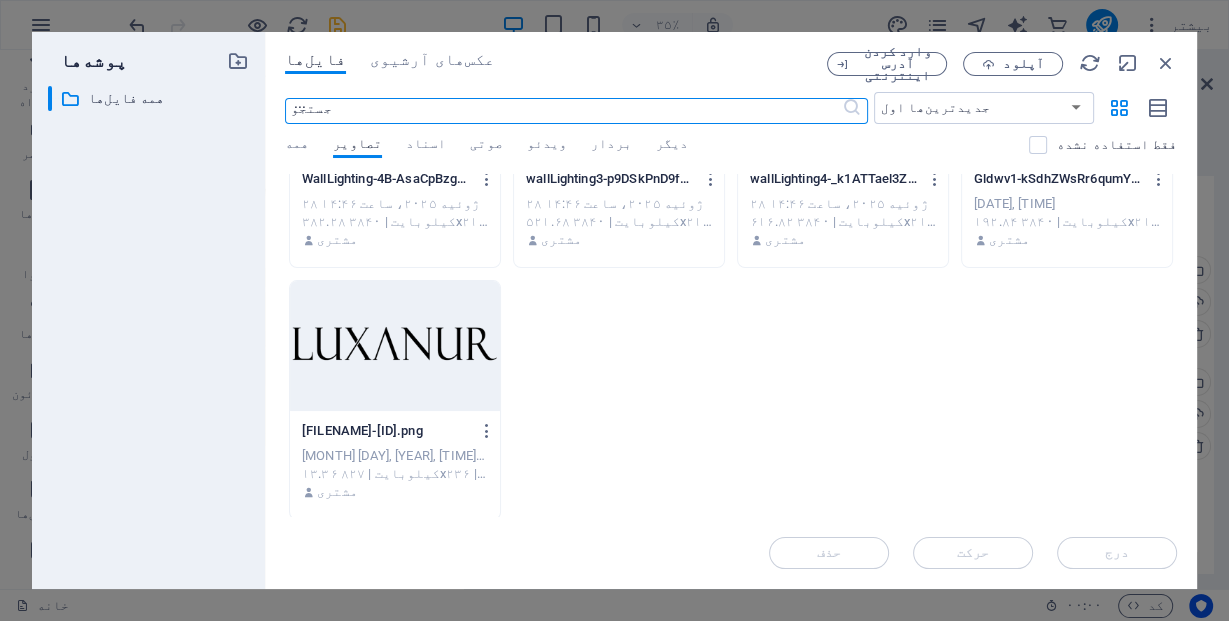 scroll, scrollTop: 2416, scrollLeft: 0, axis: vertical 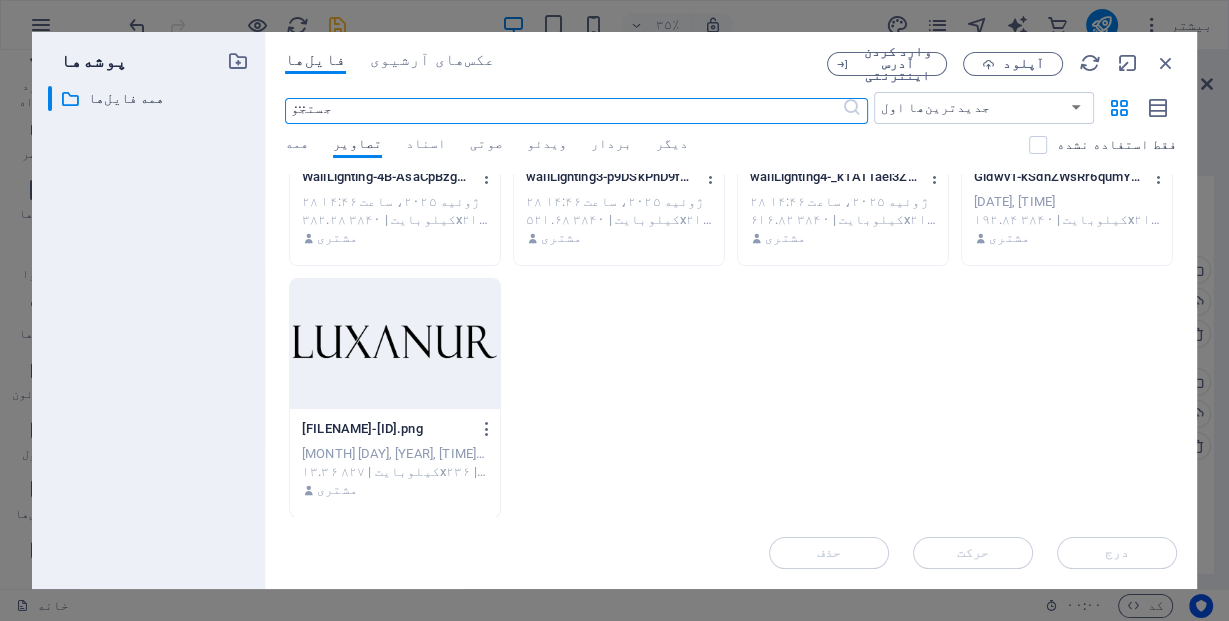 click at bounding box center (395, 344) 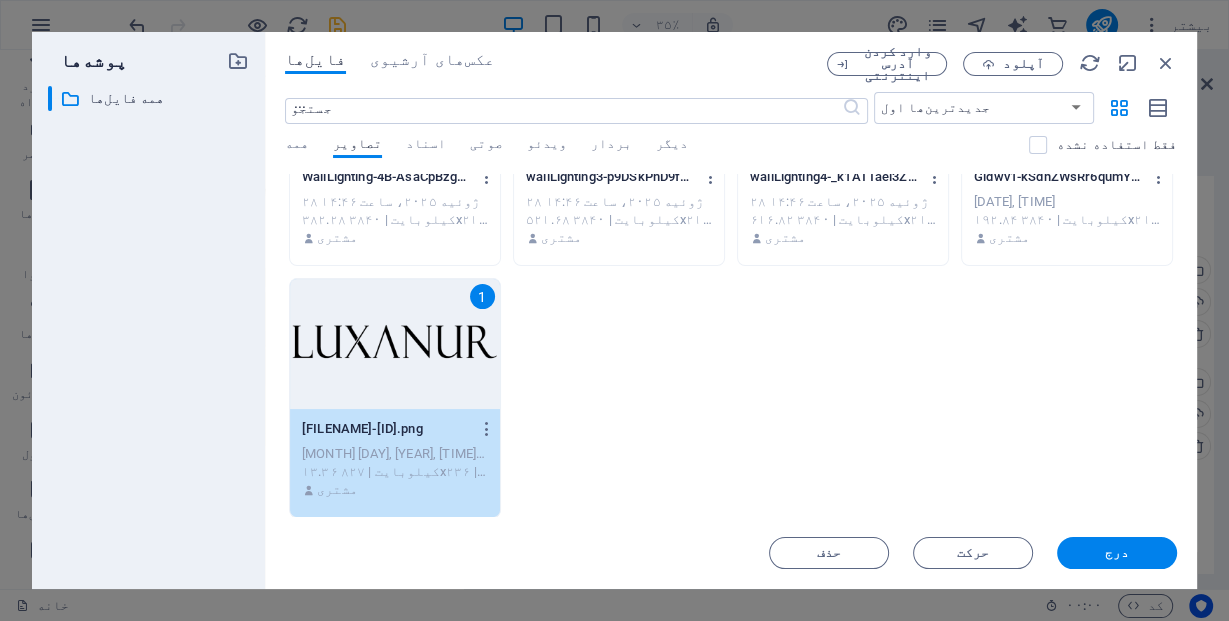 click on "1" at bounding box center (395, 344) 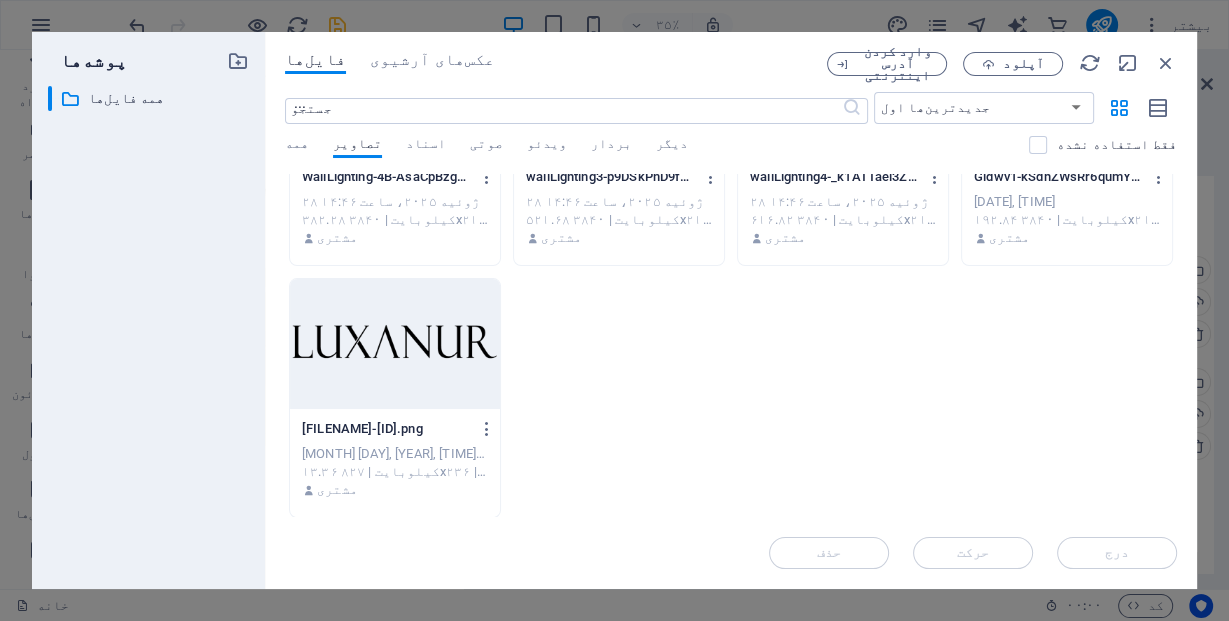 click at bounding box center [395, 344] 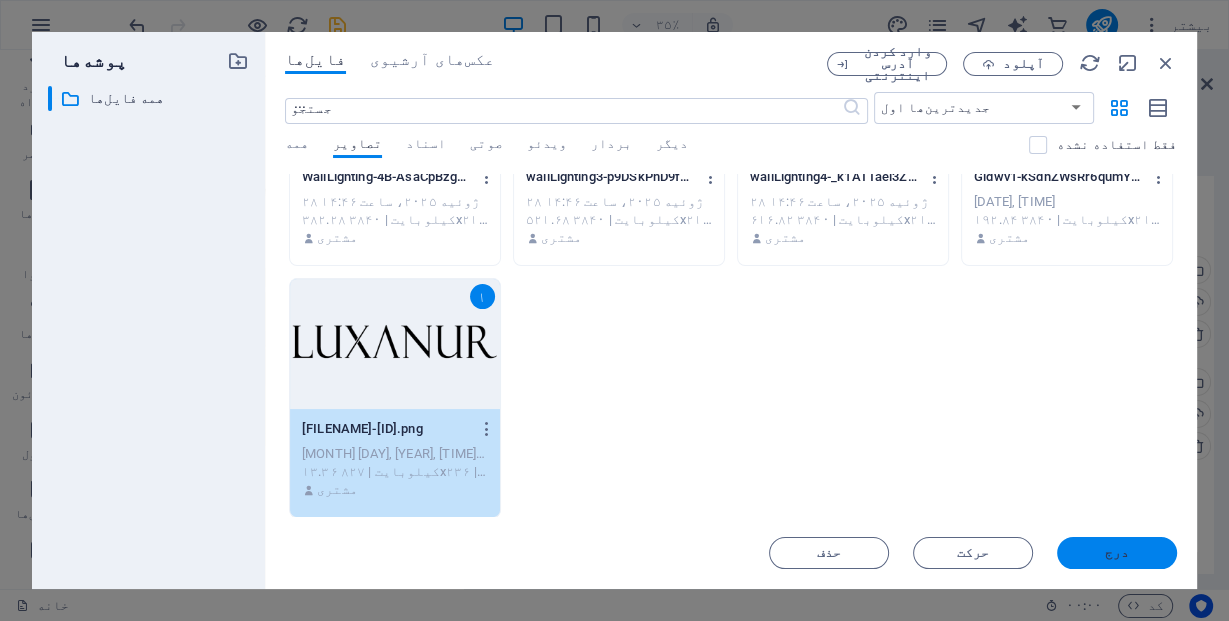 click on "درج" at bounding box center [1117, 552] 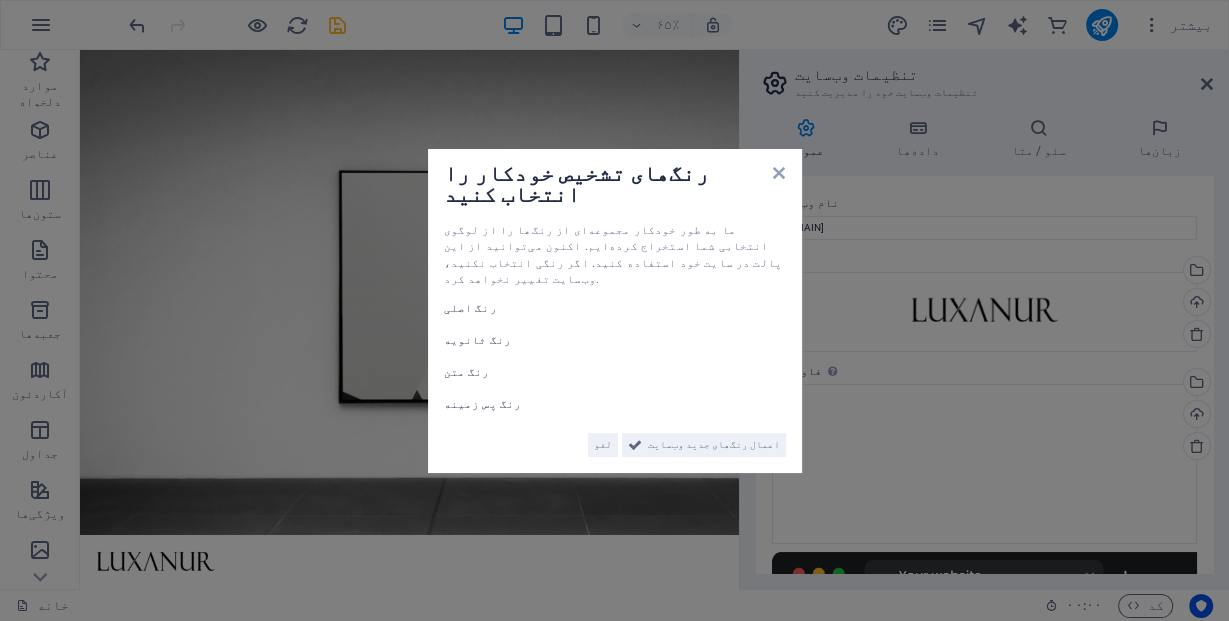 click on "رنگ اصلی" at bounding box center (470, 308) 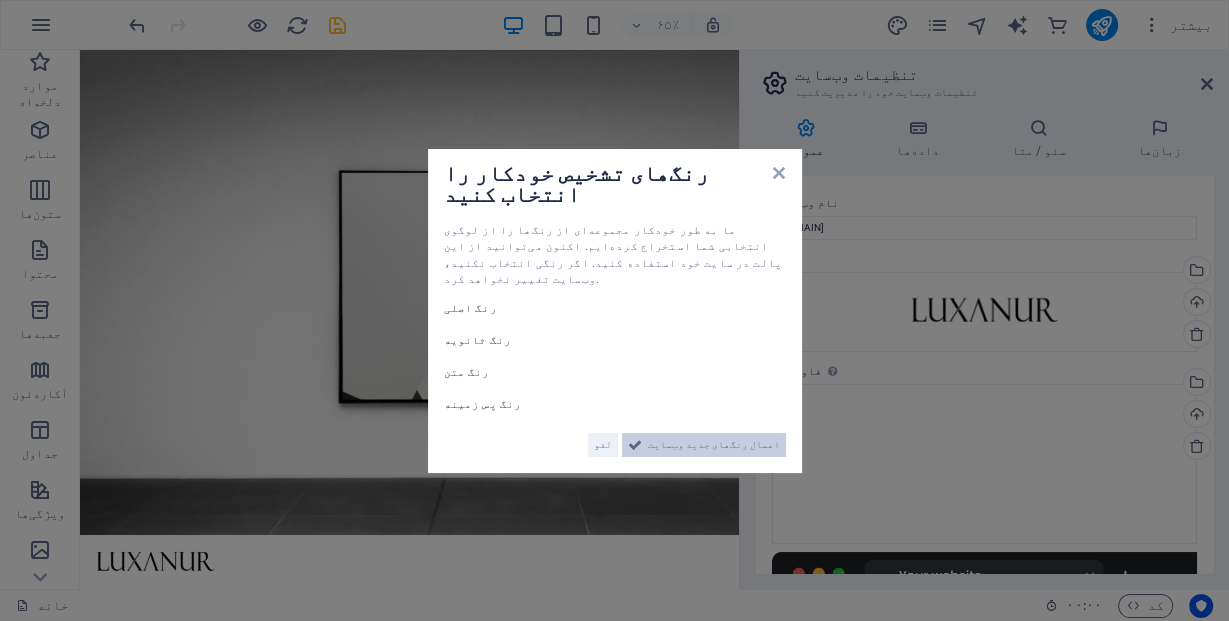 drag, startPoint x: 646, startPoint y: 428, endPoint x: 887, endPoint y: 586, distance: 288.1753 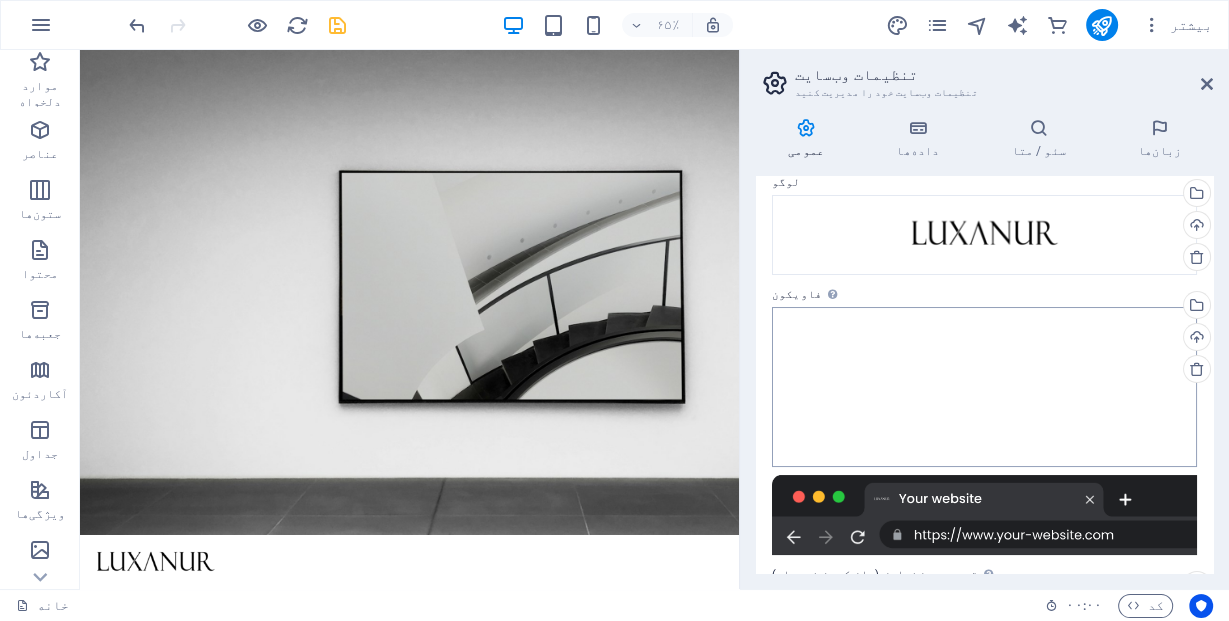 scroll, scrollTop: 80, scrollLeft: 0, axis: vertical 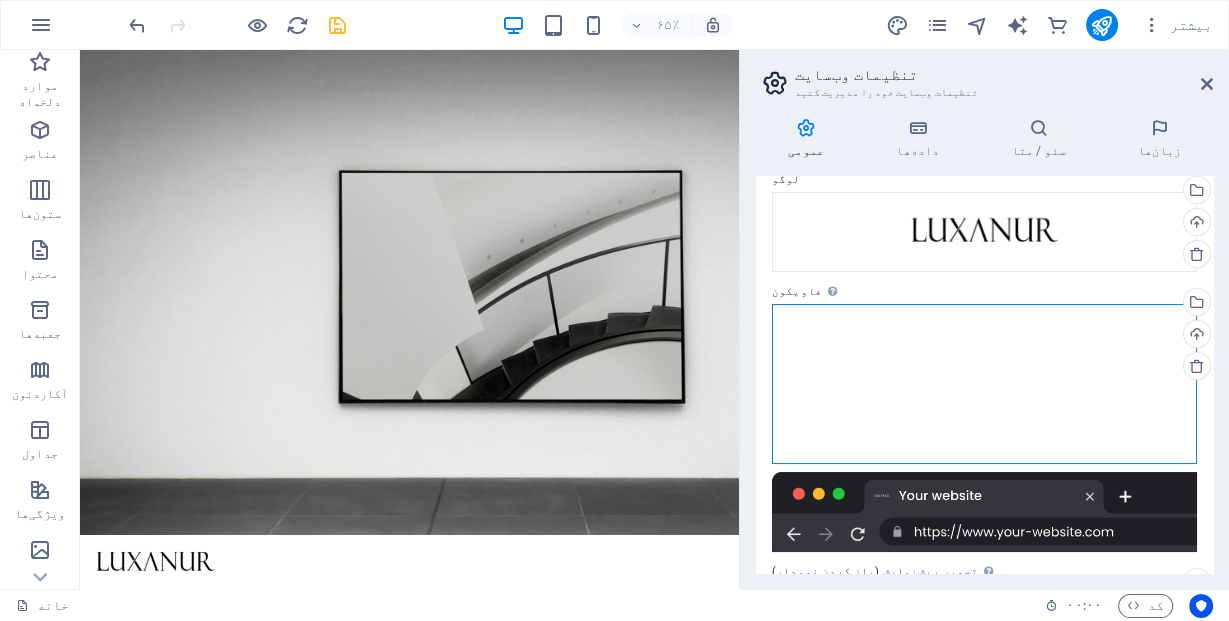 click on "فایل‌ها را به اینجا بکشید، برای انتخاب فایل‌ها کلیک کنید یا  فایل‌ها را از فایل‌ها یا عکس‌ها و ویدیوهای رایگان ما انتخاب کنید" at bounding box center [984, 384] 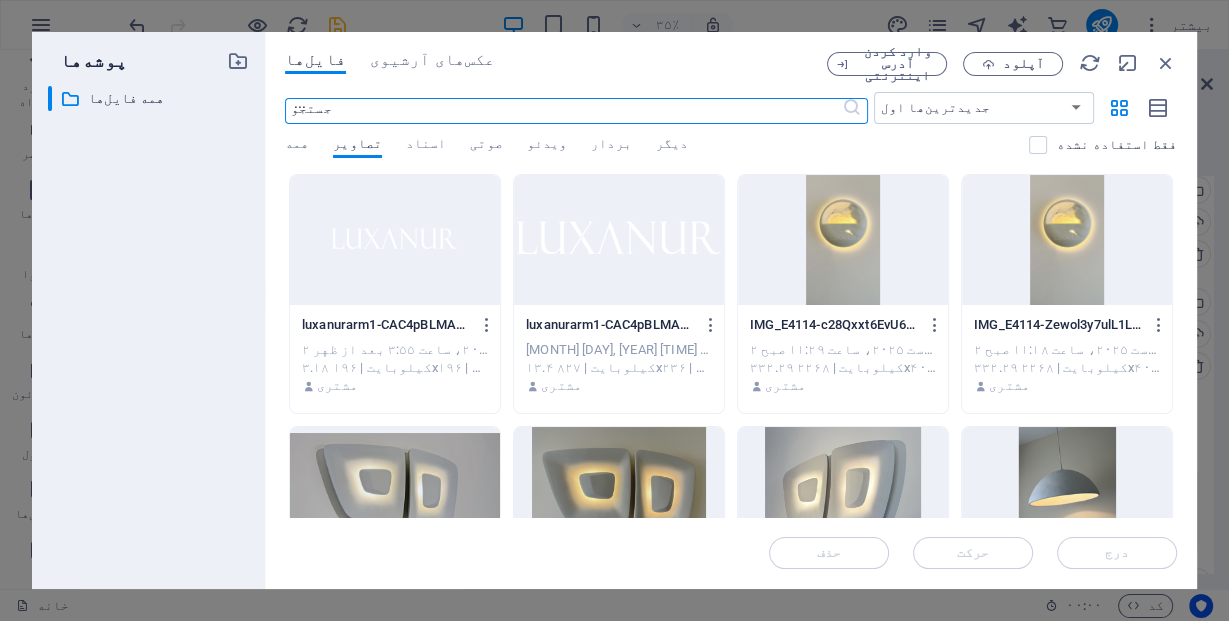 click at bounding box center (619, 240) 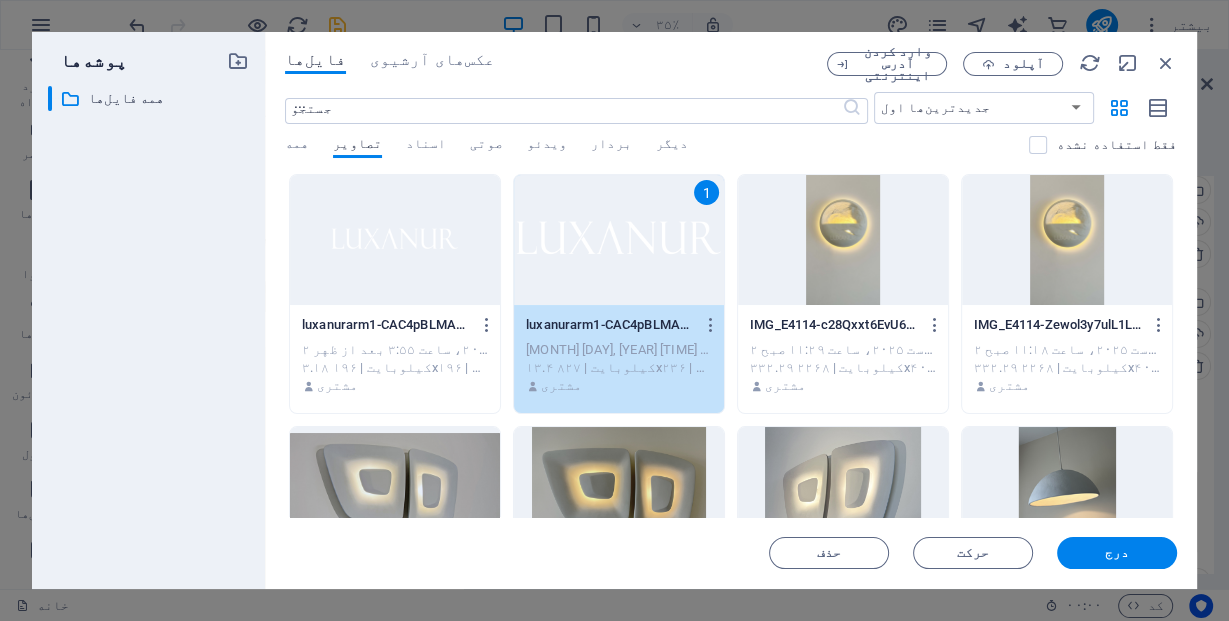 click on "1" at bounding box center (619, 240) 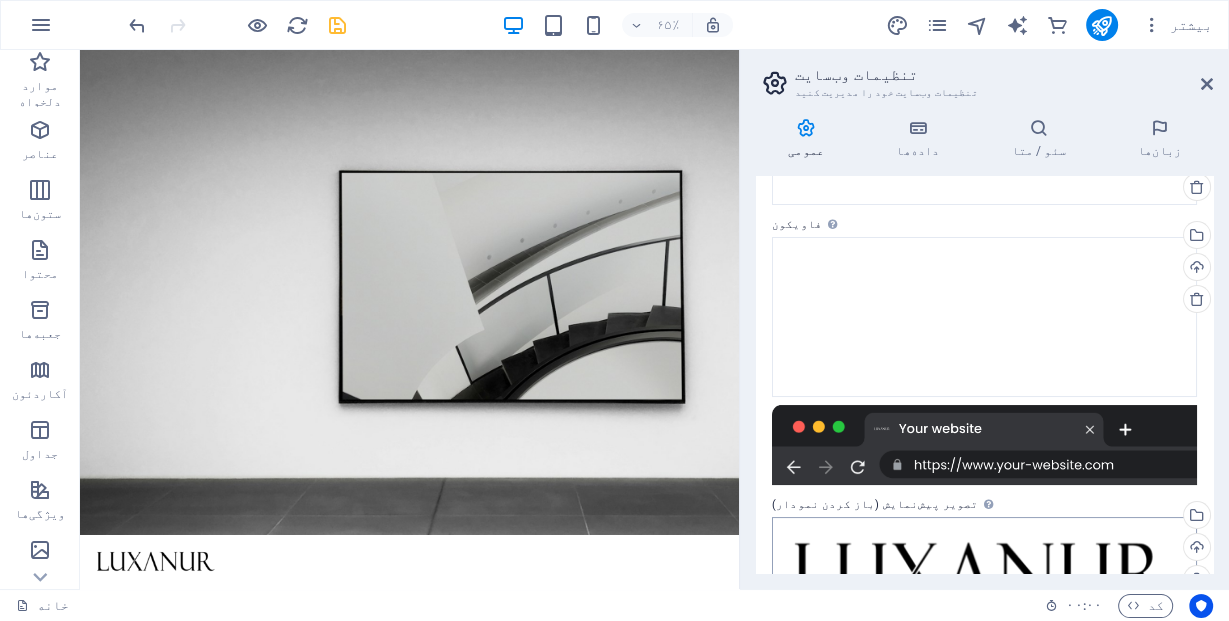 scroll, scrollTop: 0, scrollLeft: 0, axis: both 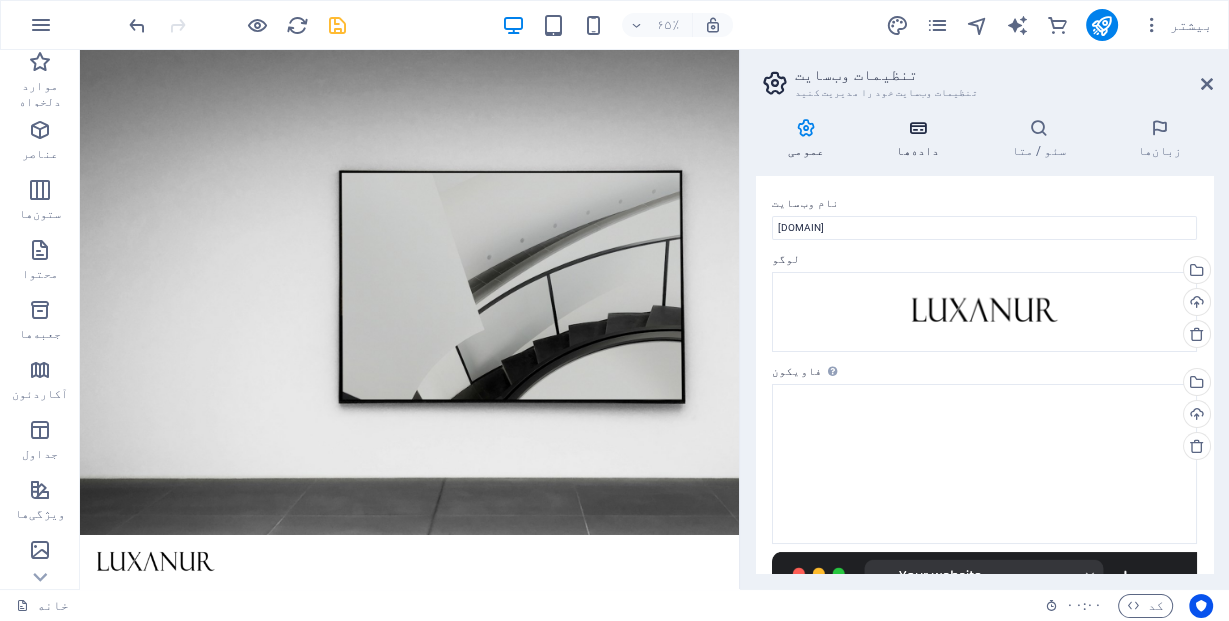 click at bounding box center (917, 128) 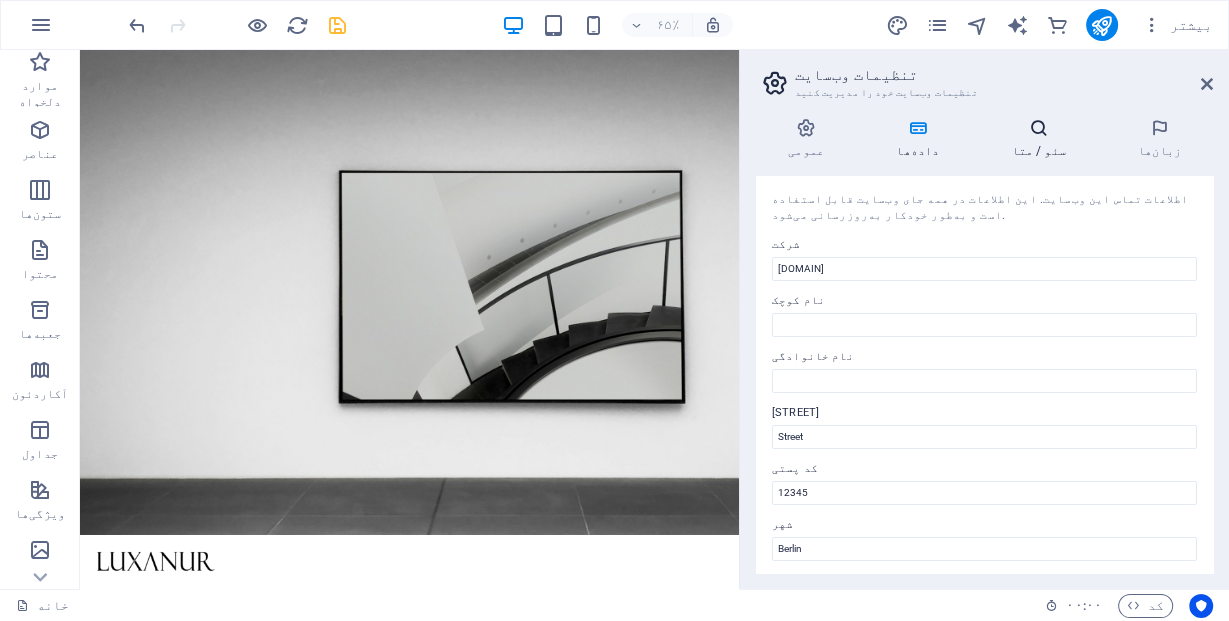 click on "سئو / متا" at bounding box center (1038, 151) 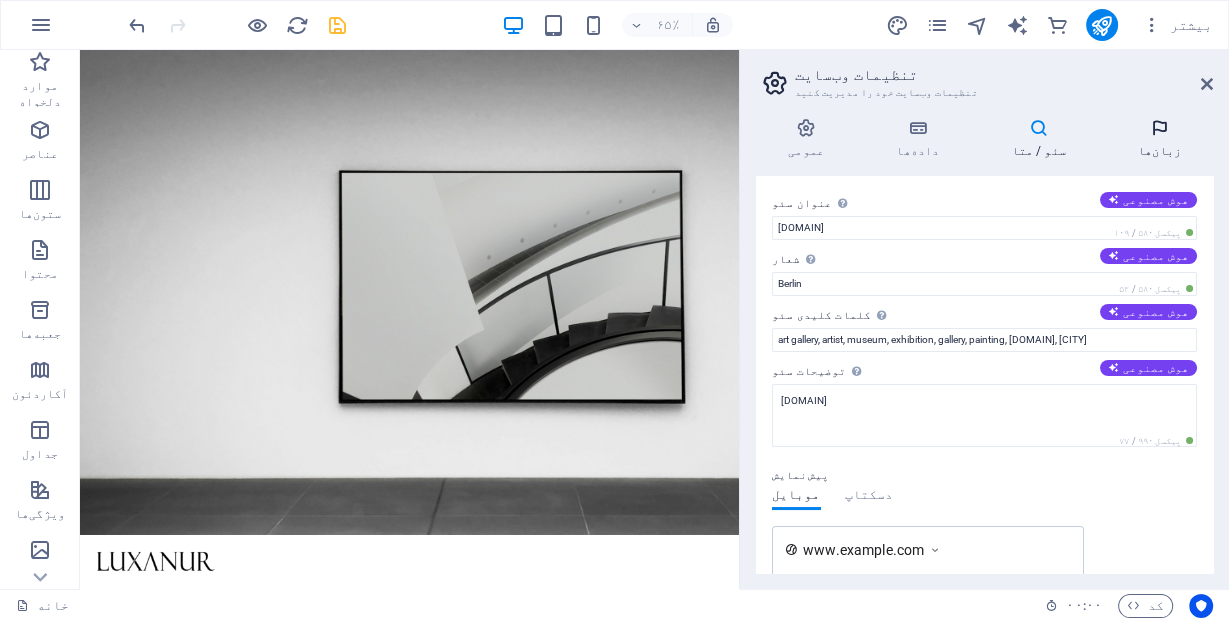 click at bounding box center (1159, 128) 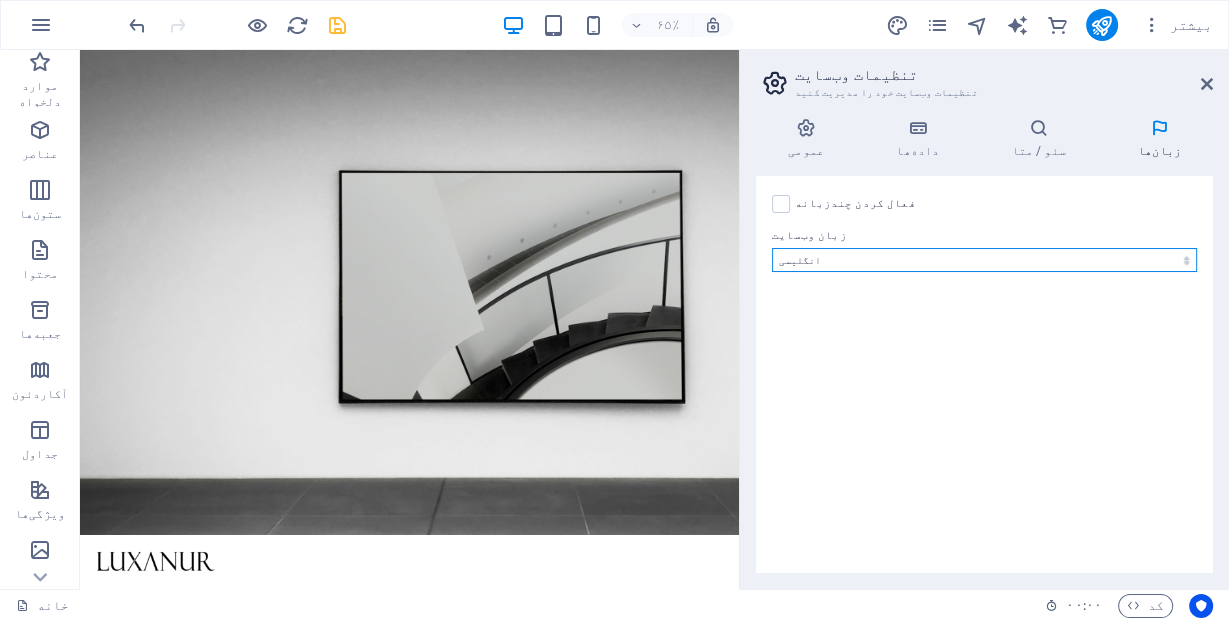 click on "آبخازی آفار آفریکانس آکان آلبانیایی امهری عربی آراگونی ارمنی آسامی آواریک اوستایی آیمارا آذربایجانی بامبارا باشقیر باسک بلاروسی بنگالی زبان‌های بیهاری بیسلاما بوکمال بوسنیایی برتون بلغاری برمه‌ای کاتالان خمر مرکزی چامورو چچنی چینی اسلاوی کلیسایی چوواشی کورنیش کورسیایی کری کرواتی چک دانمارکی هلندی دزونگخا انگلیسی اسپرانتو استونیایی میش فاروئی فارسی فیجیایی فنلاندی فرانسوی فوله گالیکی گالیسیایی گاندا گرجی آلمانی یونانی گرینلندی گوارانی گجراتی کریول هائیتیایی هوسا عبری هررو هندی هیری موتو مجارستانی ایسلندی ایدو ایگبو اندونزیایی اینترلینگوا ژاپنی" at bounding box center [984, 260] 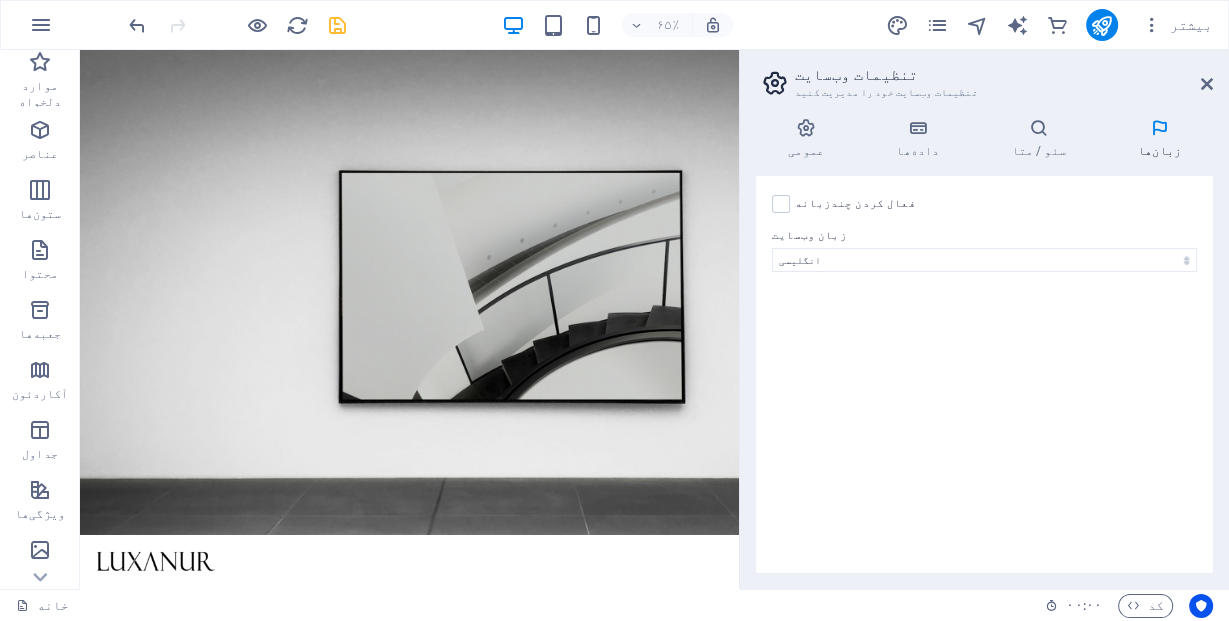 click on "فعال کردن چندزبانه" at bounding box center (855, 203) 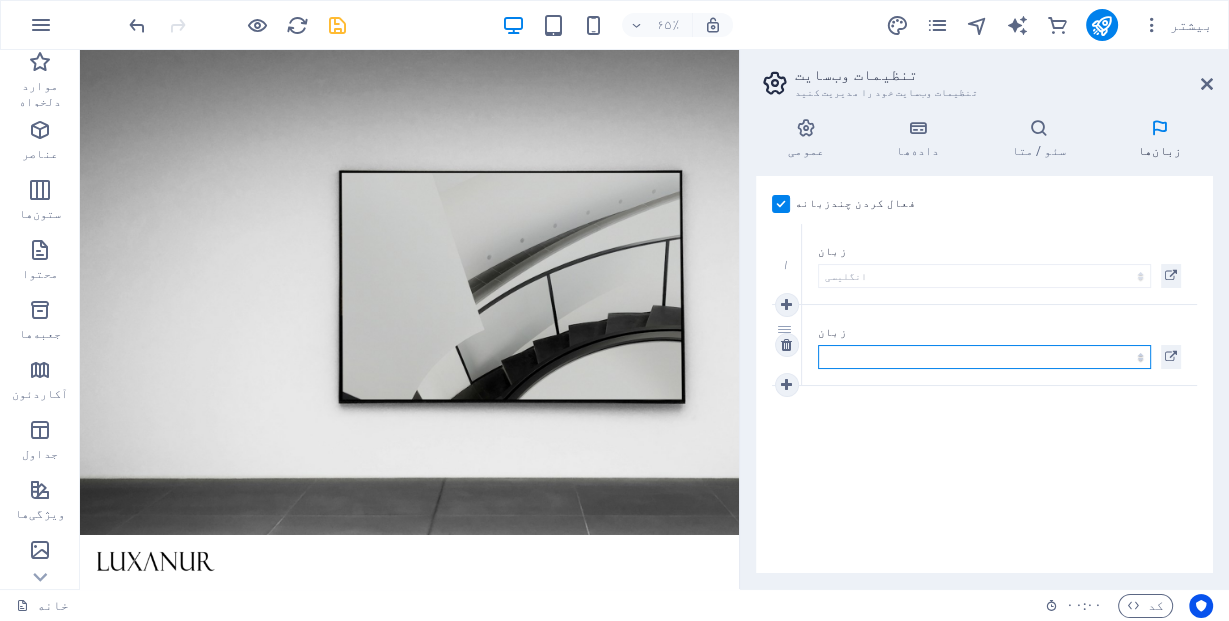 click on "آبخازی آفار آفریکانس آکان آلبانیایی امهری عربی آراگونی ارمنی آسامی آواریک اوستایی آیمارا آذربایجانی بامبارا باشقیر باسک بلاروسی بنگالی زبان‌های بیهاری بیسلاما بوکمال بوسنیایی برتون بلغاری برمه‌ای کاتالان خمر مرکزی چامورو چچنی چینی اسلاوی کلیسایی چوواشی کورنیش کورسیایی کری کرواتی چک دانمارکی هلندی دزونگخا انگلیسی اسپرانتو استونیایی میش فاروئی فارسی فیجیایی فنلاندی فرانسوی فوله گالیکی گالیسیایی گاندا گرجی آلمانی یونانی گرینلندی گوارانی گجراتی کریول هائیتیایی هوسا عبری هررو هندی هیری موتو مجارستانی ایسلندی ایدو ایگبو اندونزیایی اینترلینگوا ژاپنی" at bounding box center (984, 357) 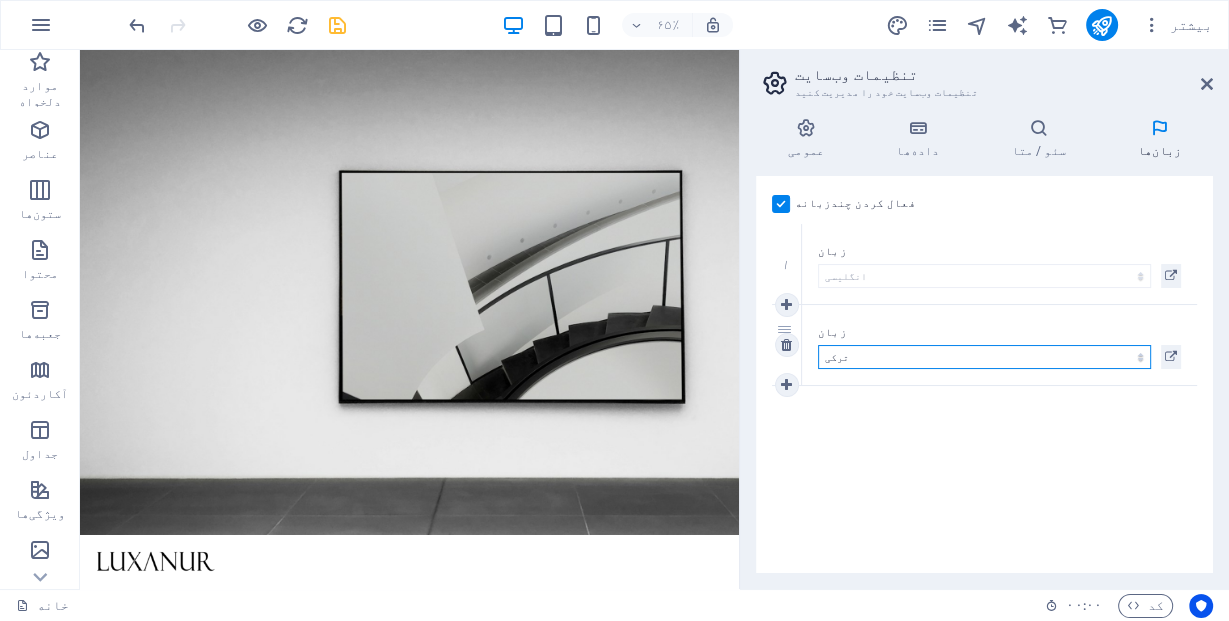 click on "آبخازی آفار آفریکانس آکان آلبانیایی امهری عربی آراگونی ارمنی آسامی آواریک اوستایی آیمارا آذربایجانی بامبارا باشقیر باسک بلاروسی بنگالی زبان‌های بیهاری بیسلاما بوکمال بوسنیایی برتون بلغاری برمه‌ای کاتالان خمر مرکزی چامورو چچنی چینی اسلاوی کلیسایی چوواشی کورنیش کورسیایی کری کرواتی چک دانمارکی هلندی دزونگخا انگلیسی اسپرانتو استونیایی میش فاروئی فارسی فیجیایی فنلاندی فرانسوی فوله گالیکی گالیسیایی گاندا گرجی آلمانی یونانی گرینلندی گوارانی گجراتی کریول هائیتیایی هوسا عبری هررو هندی هیری موتو مجارستانی ایسلندی ایدو ایگبو اندونزیایی اینترلینگوا ژاپنی" at bounding box center [984, 357] 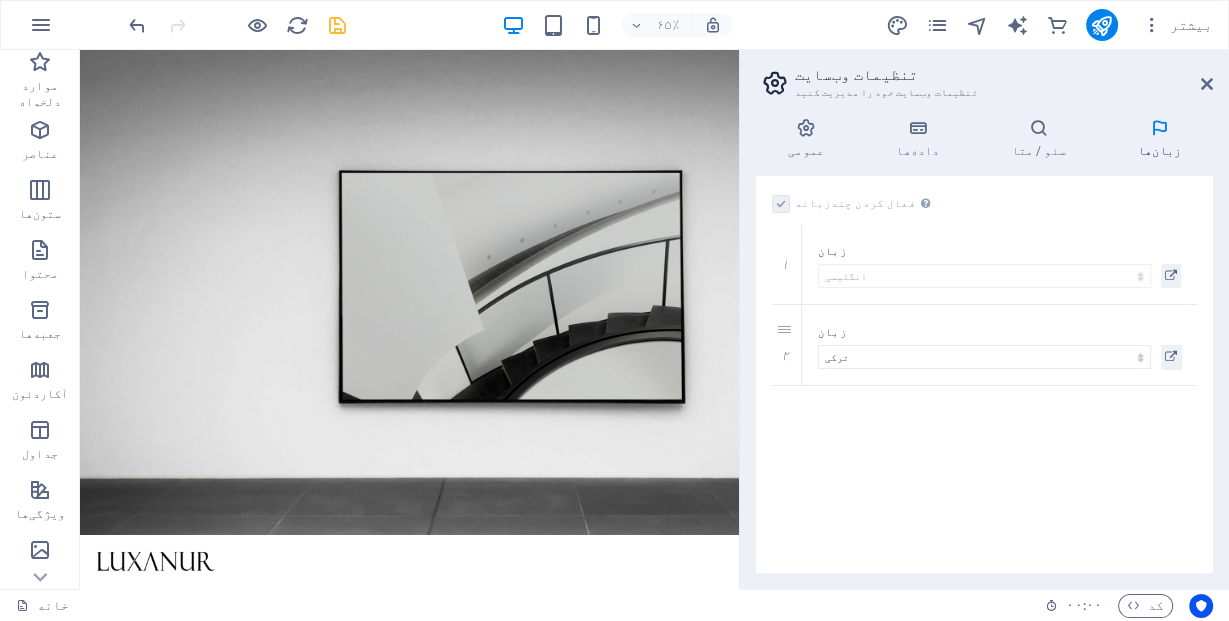 click on "فعال کردن چندزبانه برای غیرفعال کردن چندزبانه بودن، همه زبان‌ها را حذف کنید تا فقط یک زبان باقی بماند. زبان وب‌سایت آبخازی آفار آفریکانس آکان آلبانیایی امهری عربی آراگونی ارمنی آسامی آواریک اوستایی آیمارا آذربایجانی بامبارا باشقیر باسک بلاروسی بنگالی زبان‌های بیهاری بیسلاما بوکمال بوسنیایی برتون بلغاری برمه‌ای کاتالان خمر مرکزی چامورو چچنی چینی اسلاوی کلیسایی چوواشی کورنیش کورسیایی کری کرواتی چک دانمارکی هلندی دزونگخا انگلیسی اسپرانتو استونیایی میش فاروئی فارسی فیجیایی فنلاندی فرانسوی فوله گالیکی گالیسیایی گاندا گرجی آلمانی یونانی گرینلندی هوسا ۱" at bounding box center (984, 374) 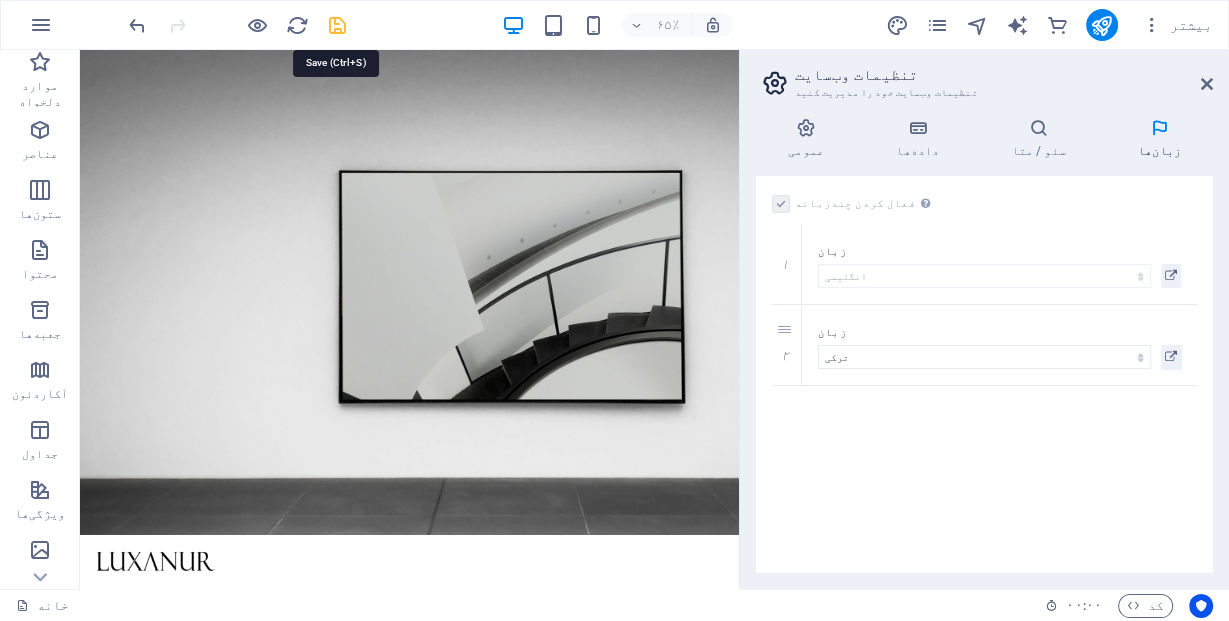 click at bounding box center (337, 25) 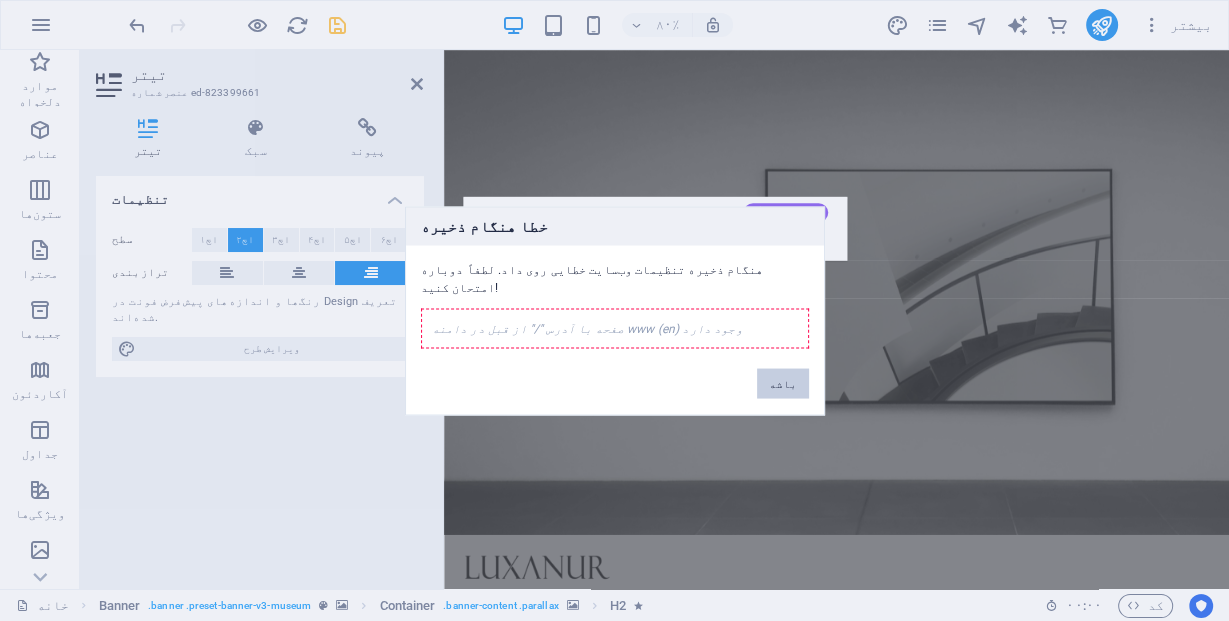 click on "باشه" at bounding box center [783, 383] 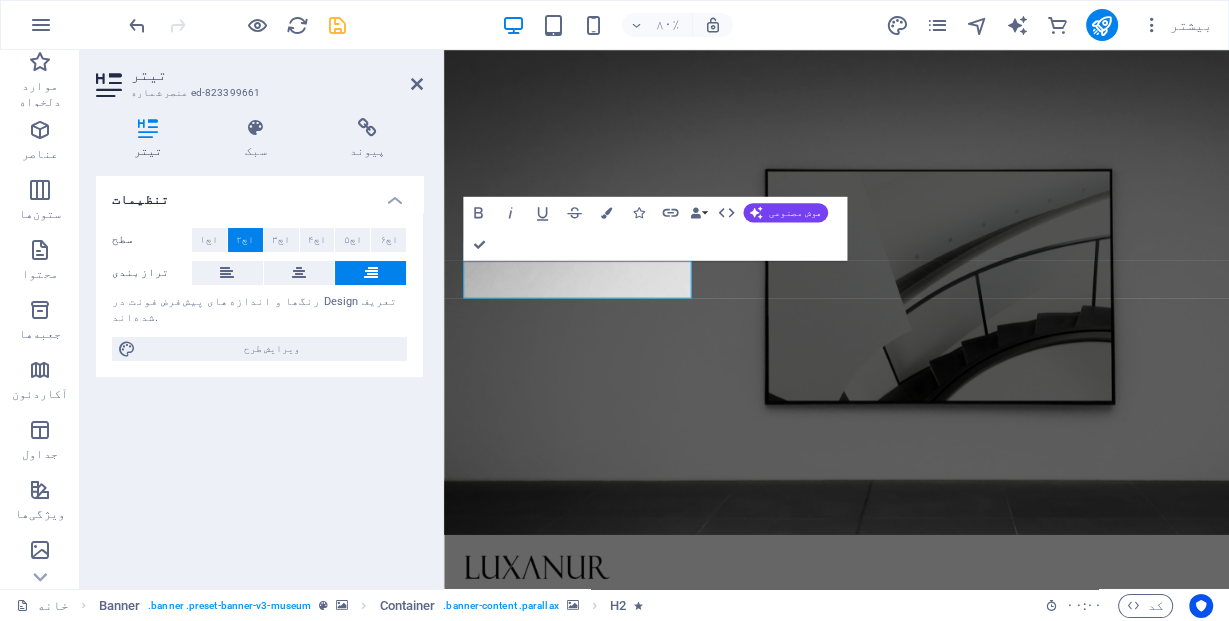 click on "تنظیمات سطح اچ۱ اچ۲ اچ۳ اچ۴ اچ۵ اچ۶ ترازبندی رنگ‌ها و اندازه‌های پیش‌فرض فونت در Design تعریف شده‌اند. ویرایش طرح" at bounding box center (259, 374) 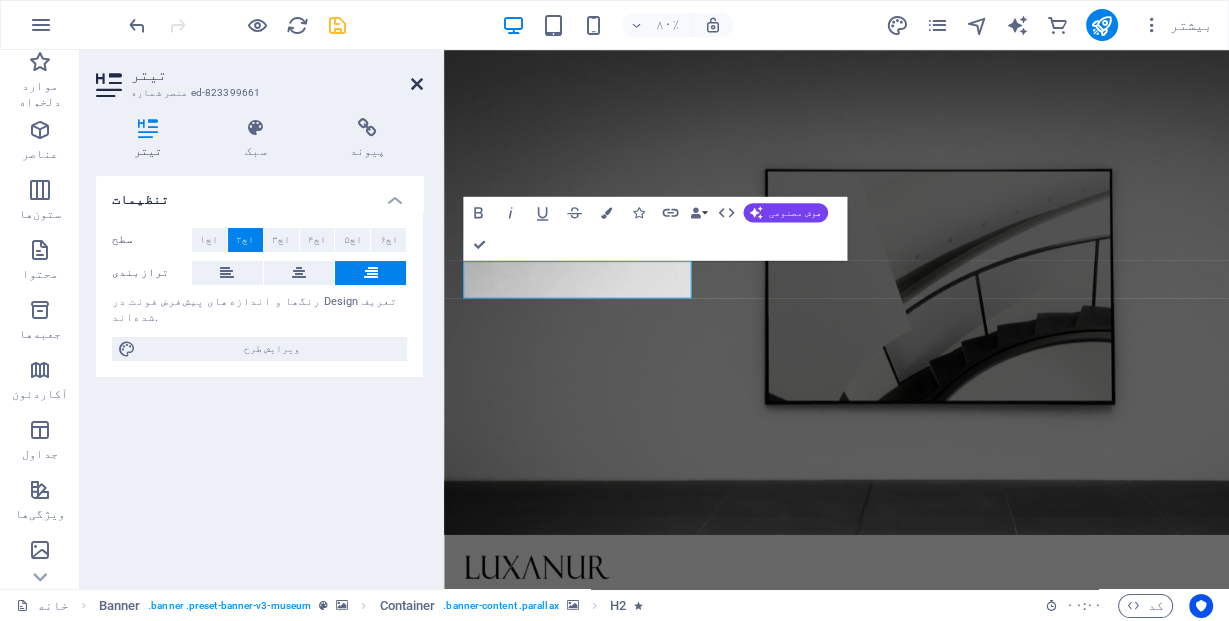 click at bounding box center [417, 84] 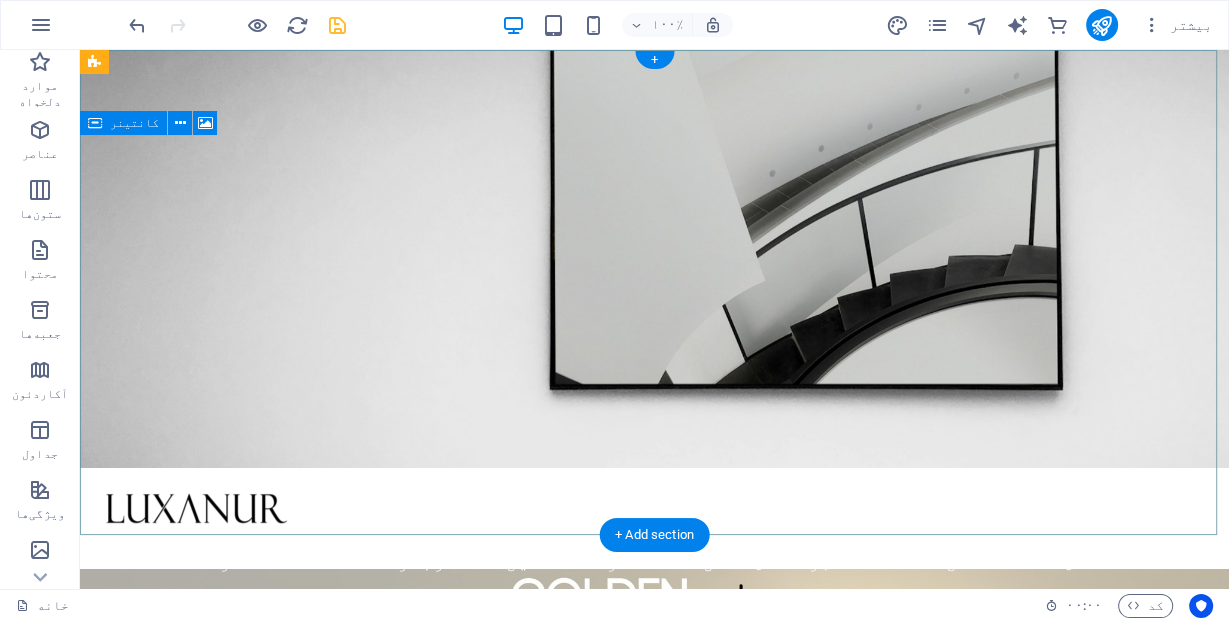 scroll, scrollTop: 0, scrollLeft: 0, axis: both 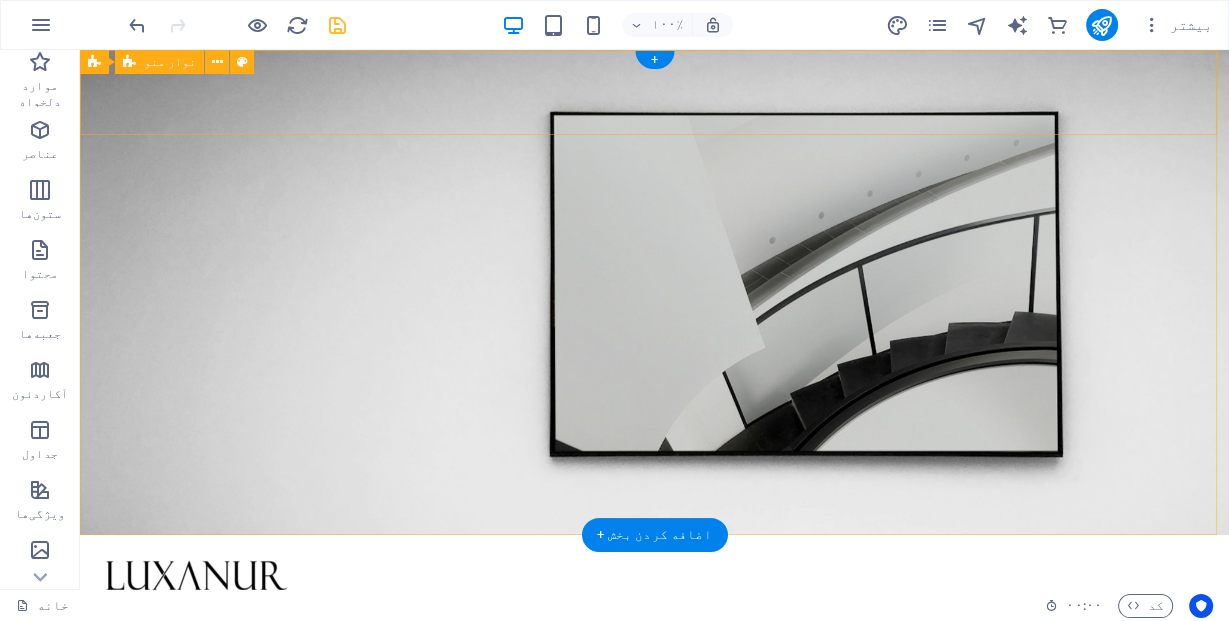 click on "همه محصولات درباره ما محصولات نمادین کشف بر اساس اتاق داستان‌ها تماس" at bounding box center (654, 602) 